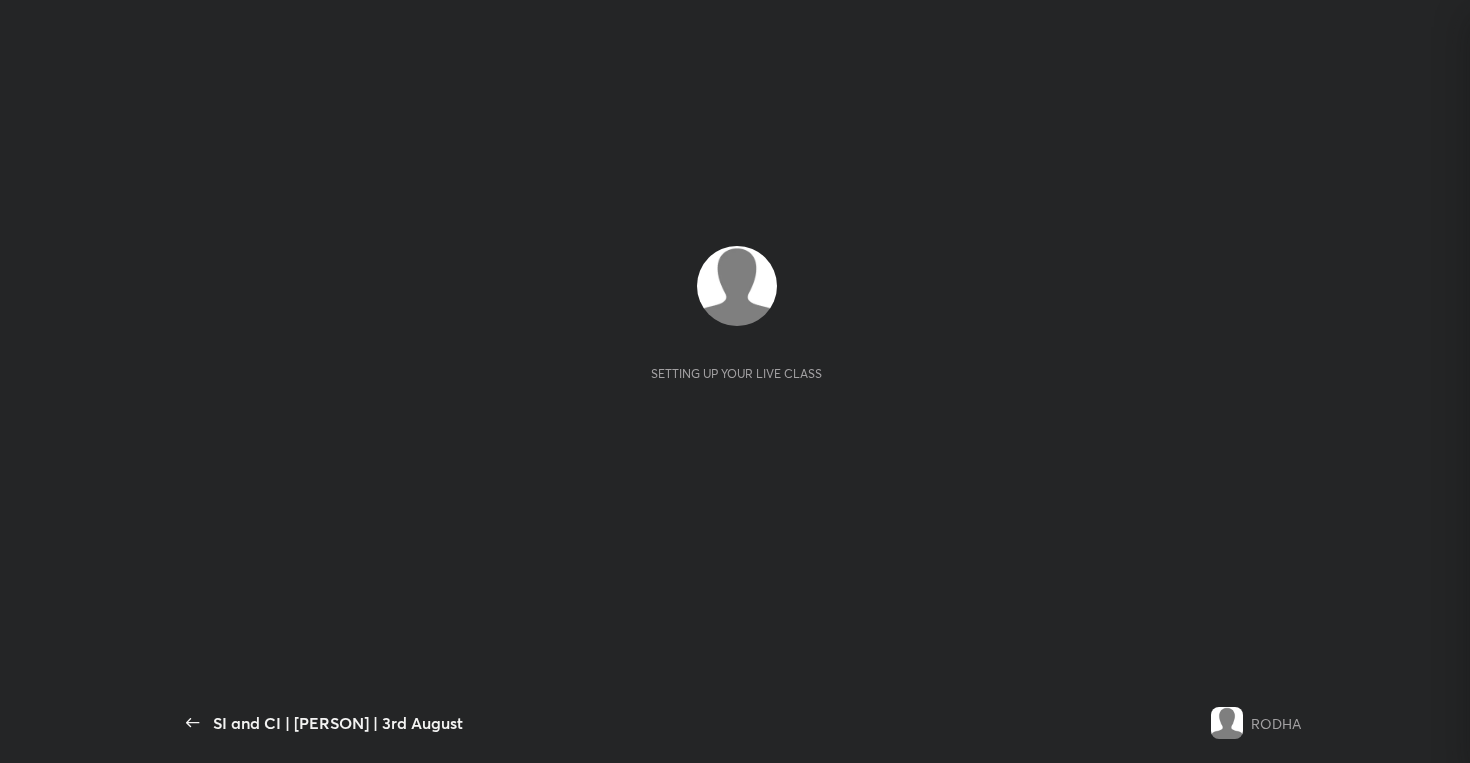 scroll, scrollTop: 0, scrollLeft: 0, axis: both 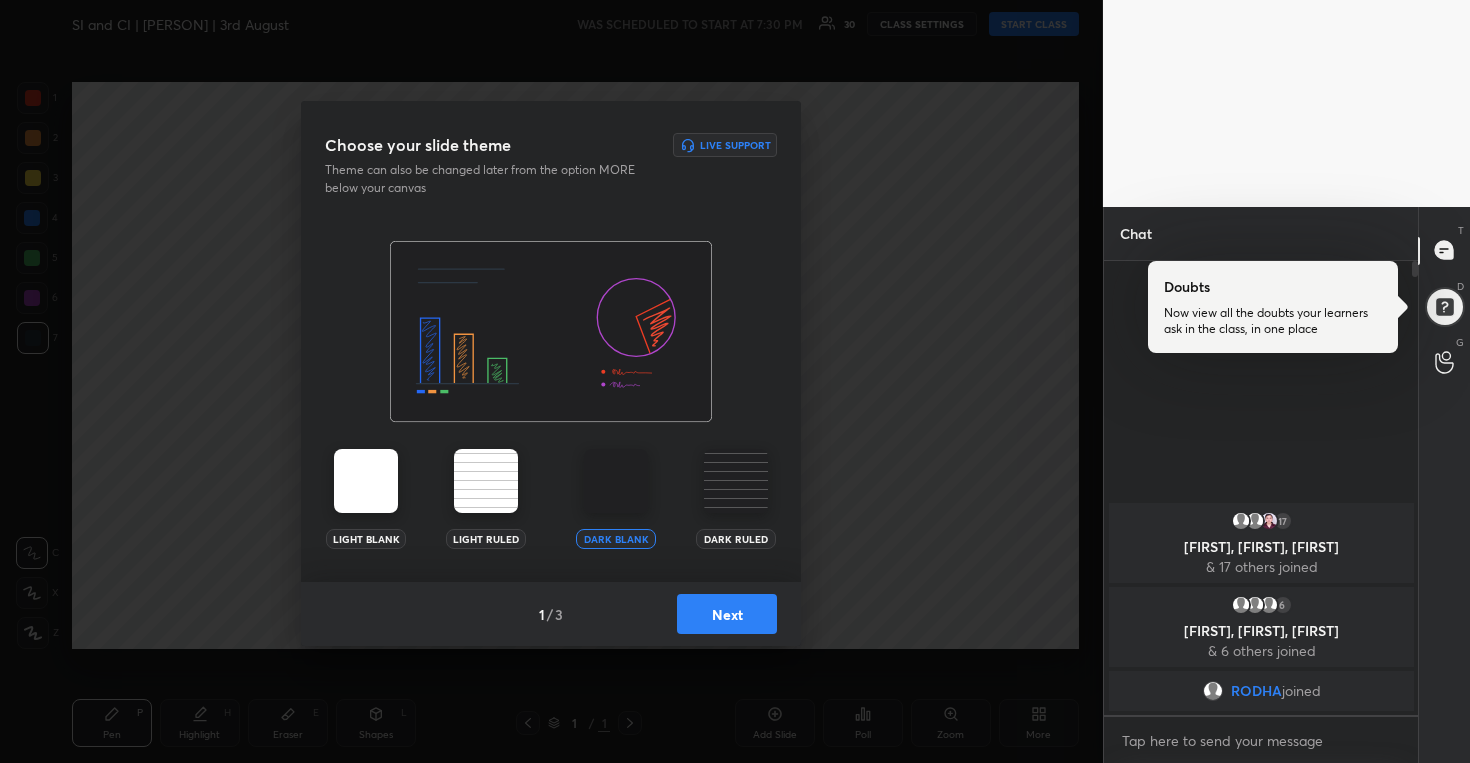 click on "Next" at bounding box center (727, 614) 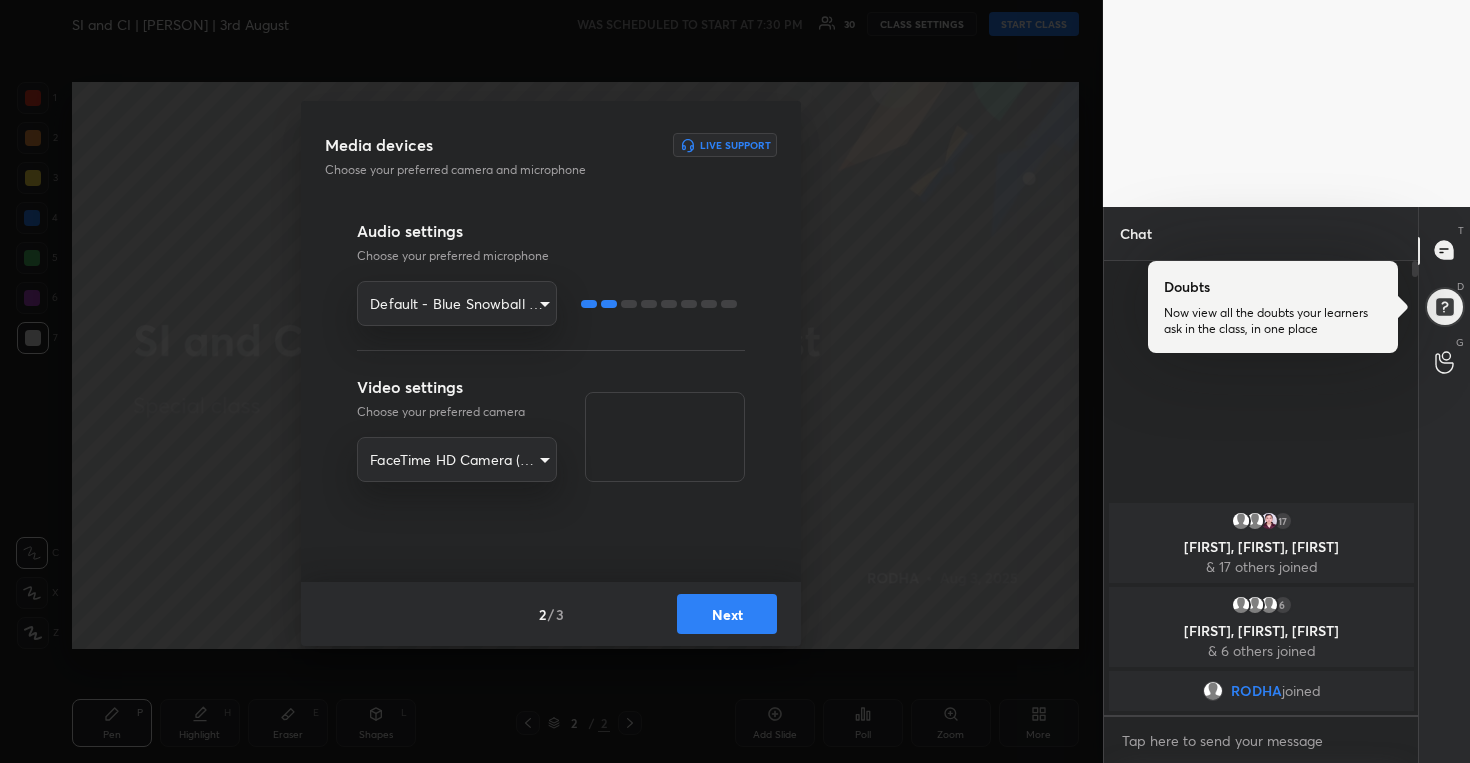 click on "Next" at bounding box center [727, 614] 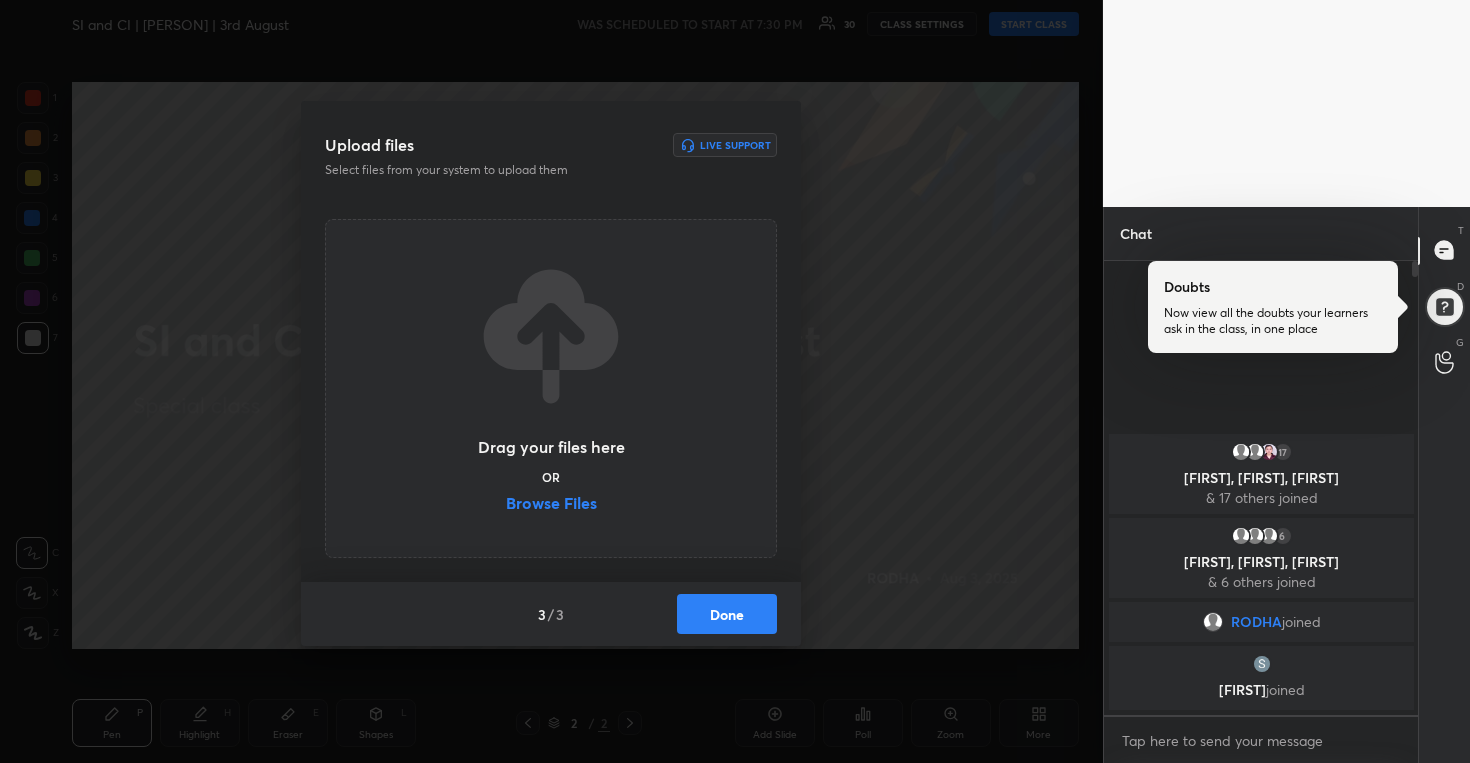 click on "Done" at bounding box center [727, 614] 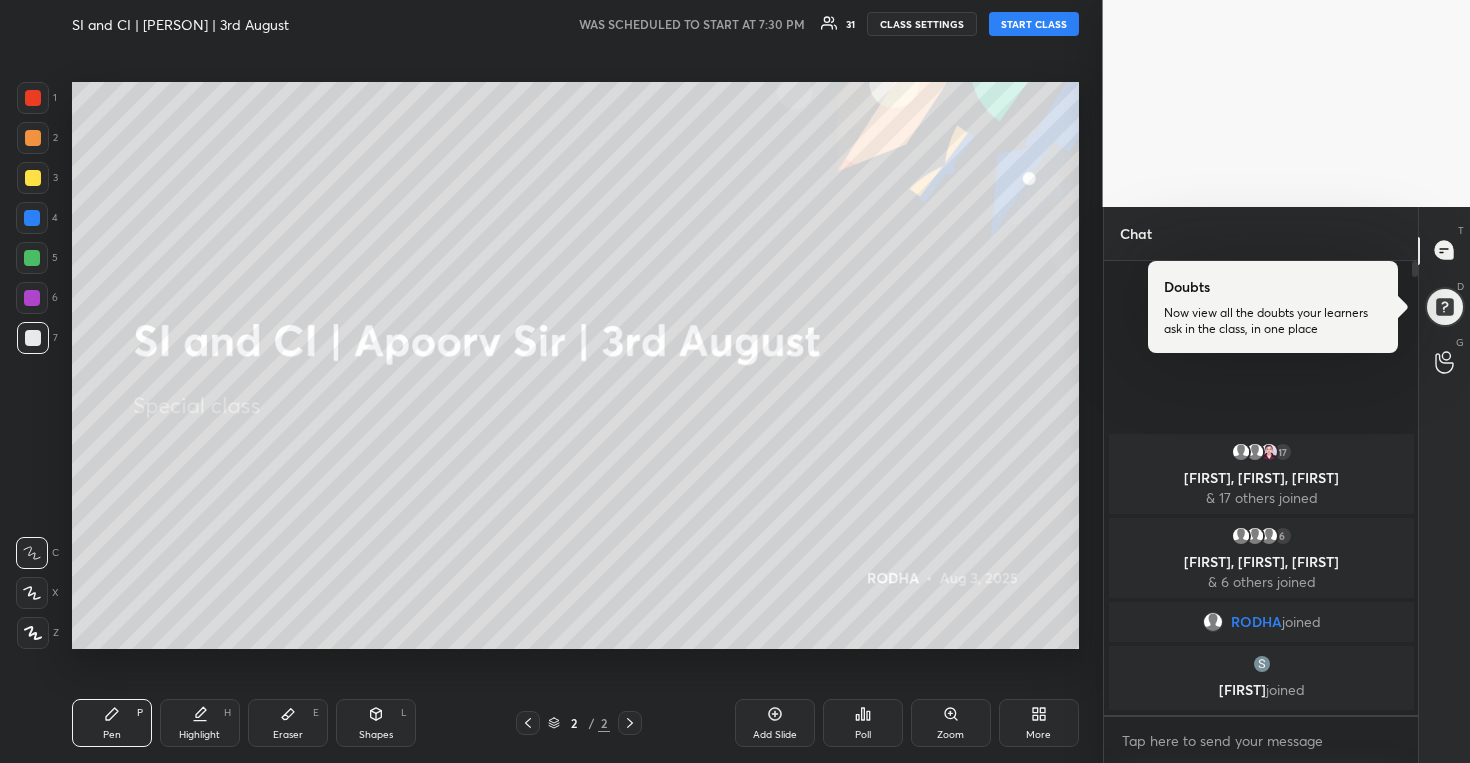 click on "START CLASS" at bounding box center (1034, 24) 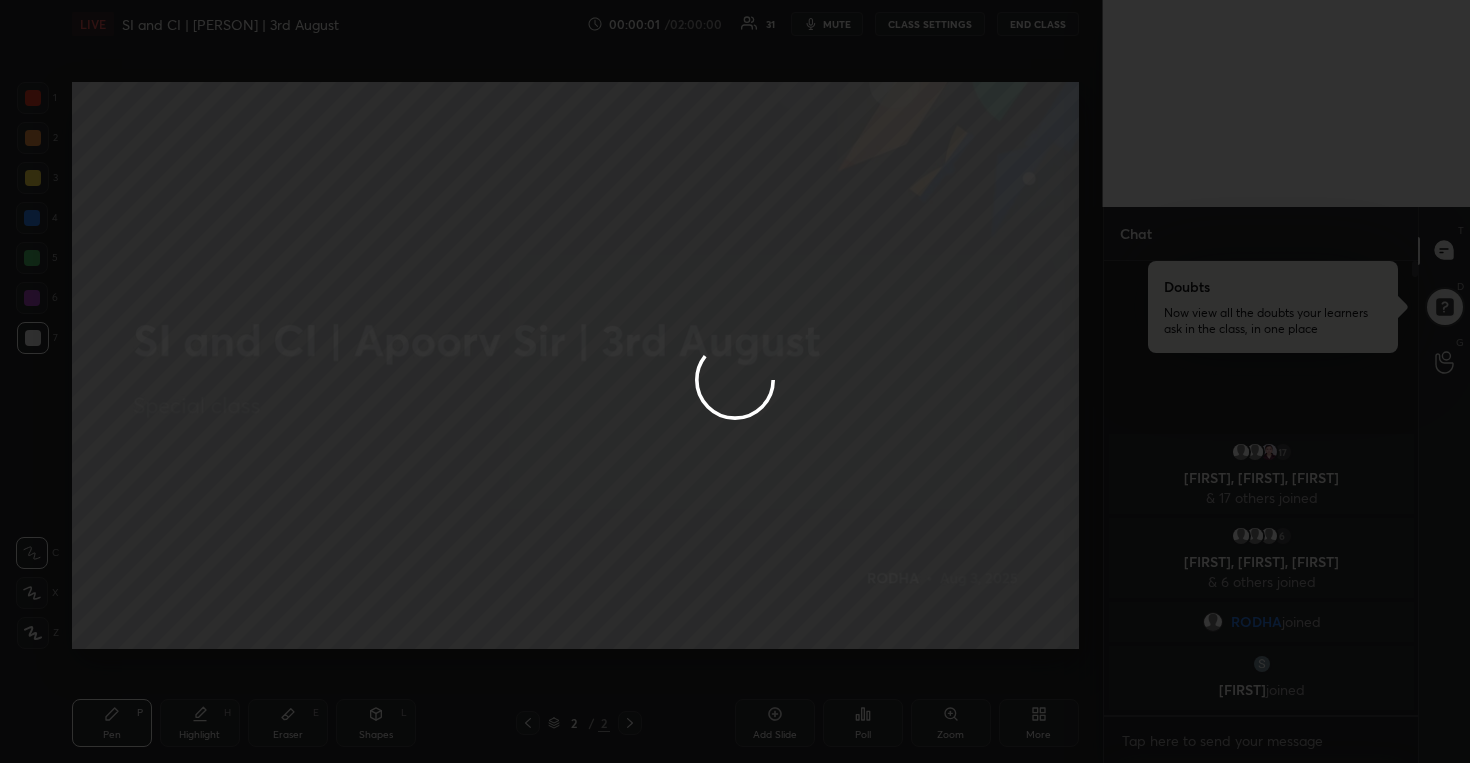 click at bounding box center [735, 381] 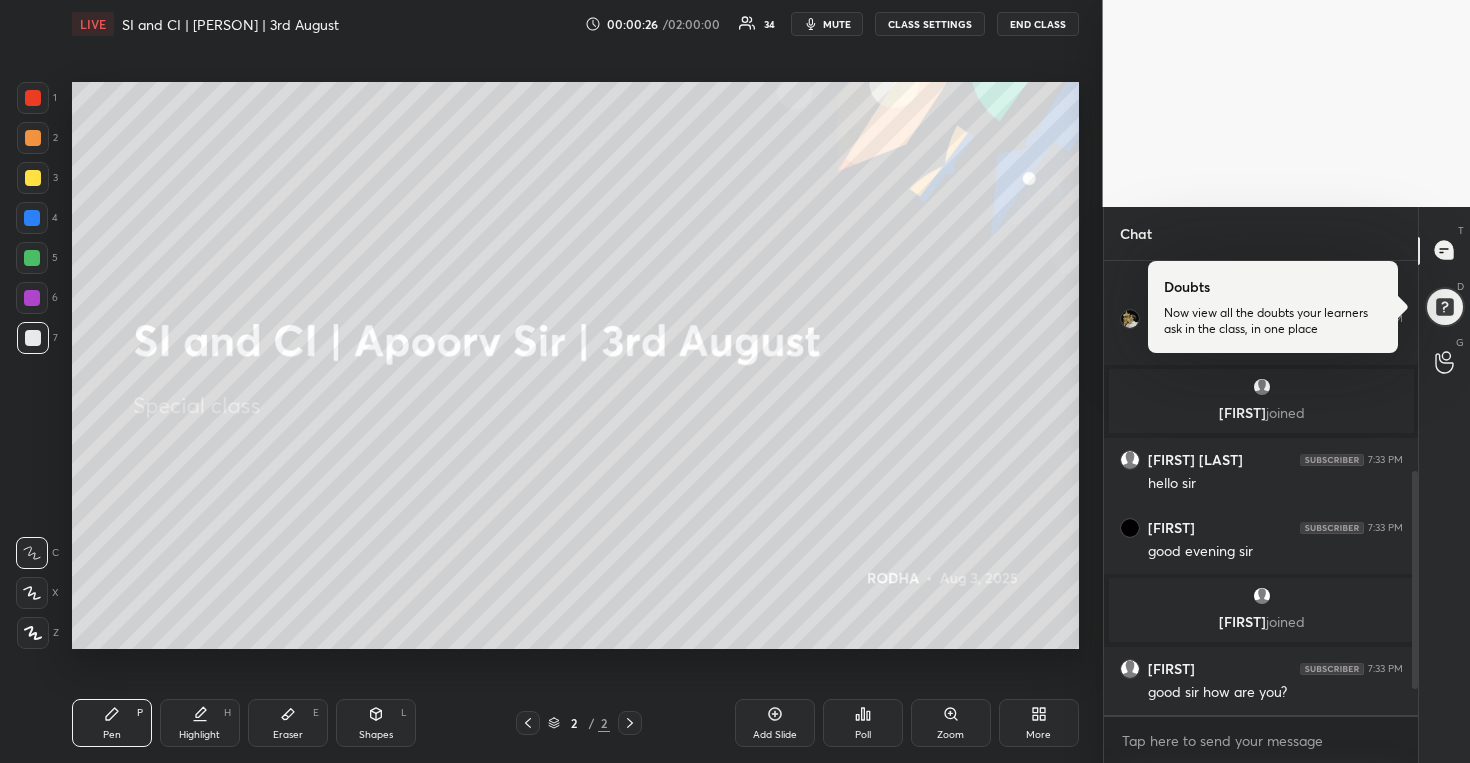 scroll, scrollTop: 528, scrollLeft: 0, axis: vertical 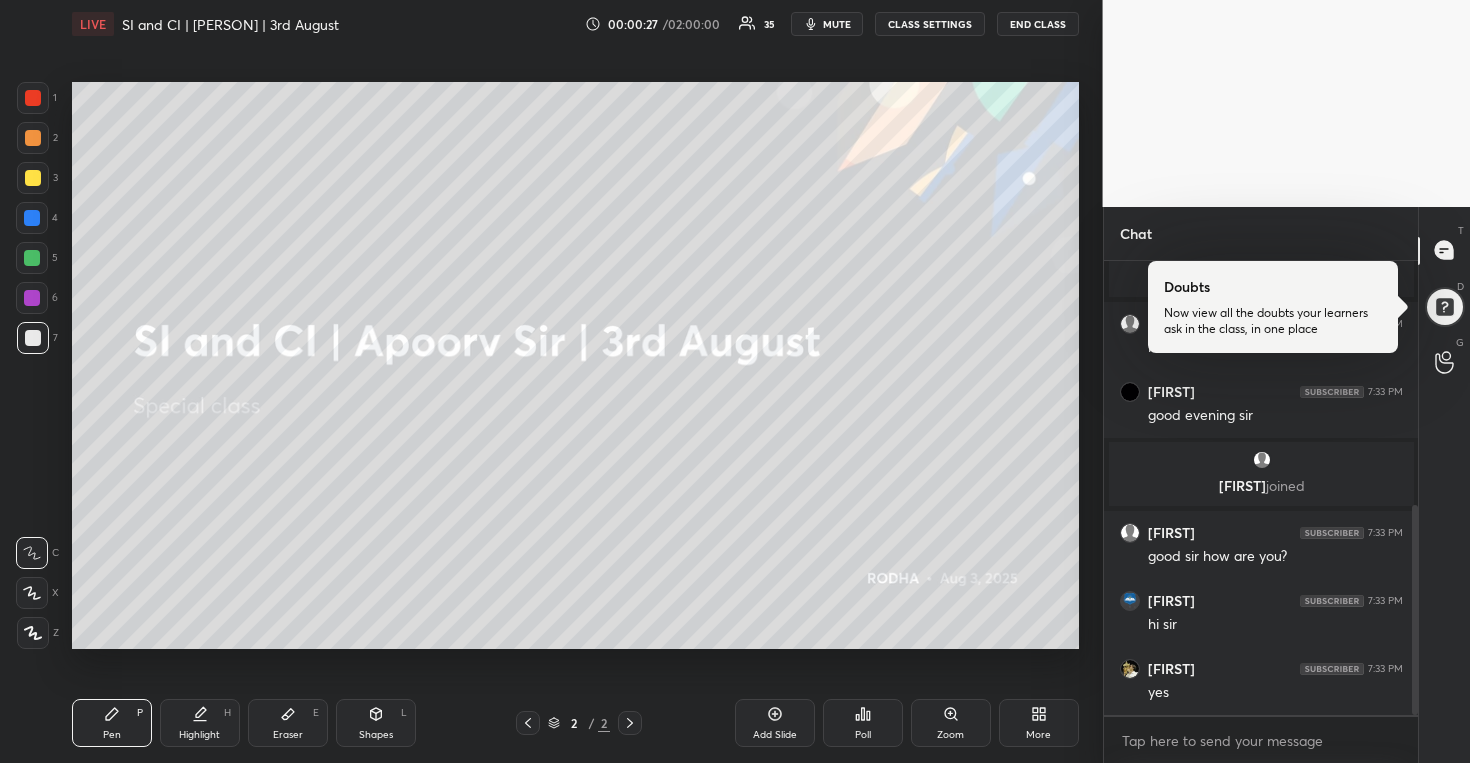 click 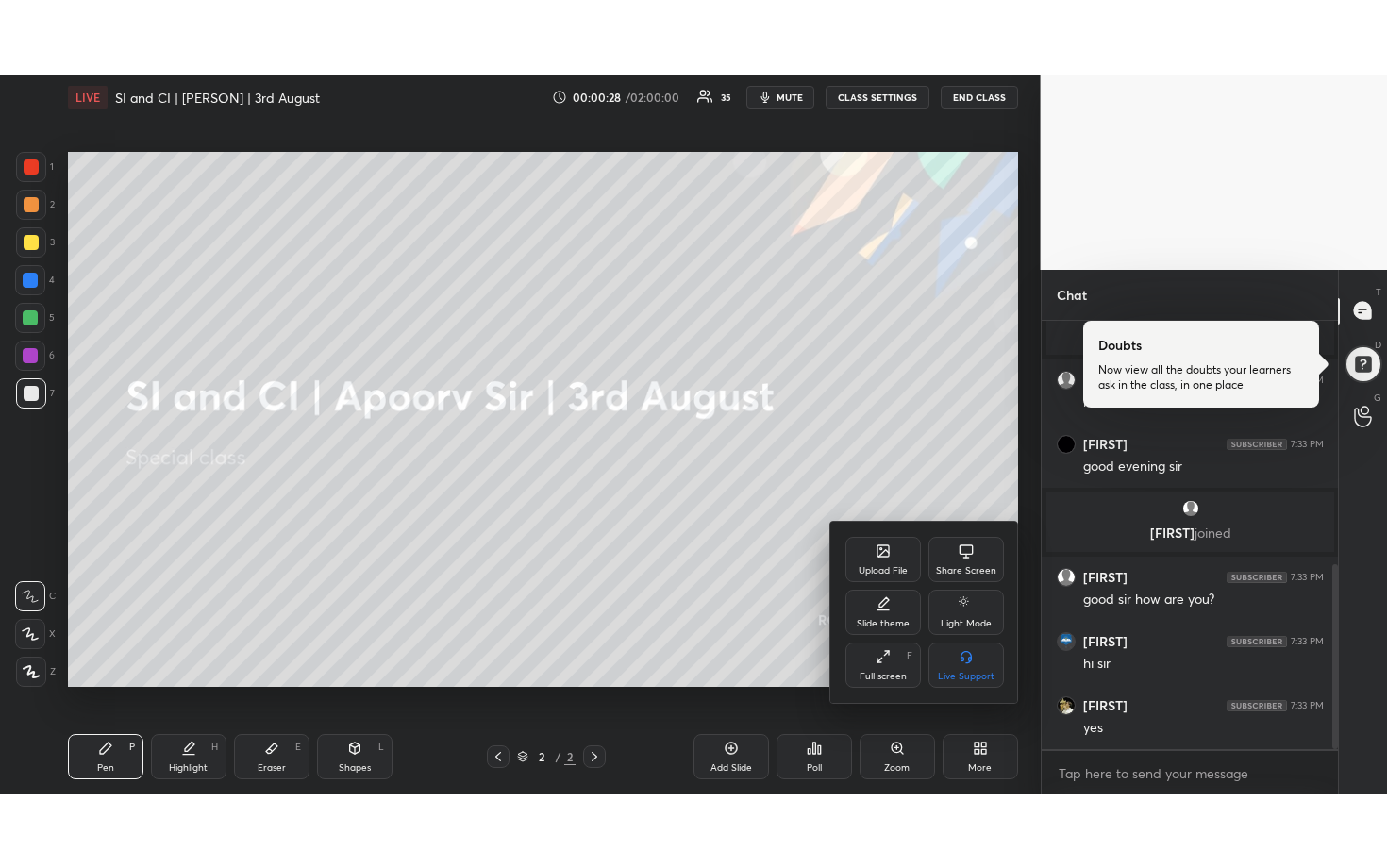 scroll, scrollTop: 562, scrollLeft: 0, axis: vertical 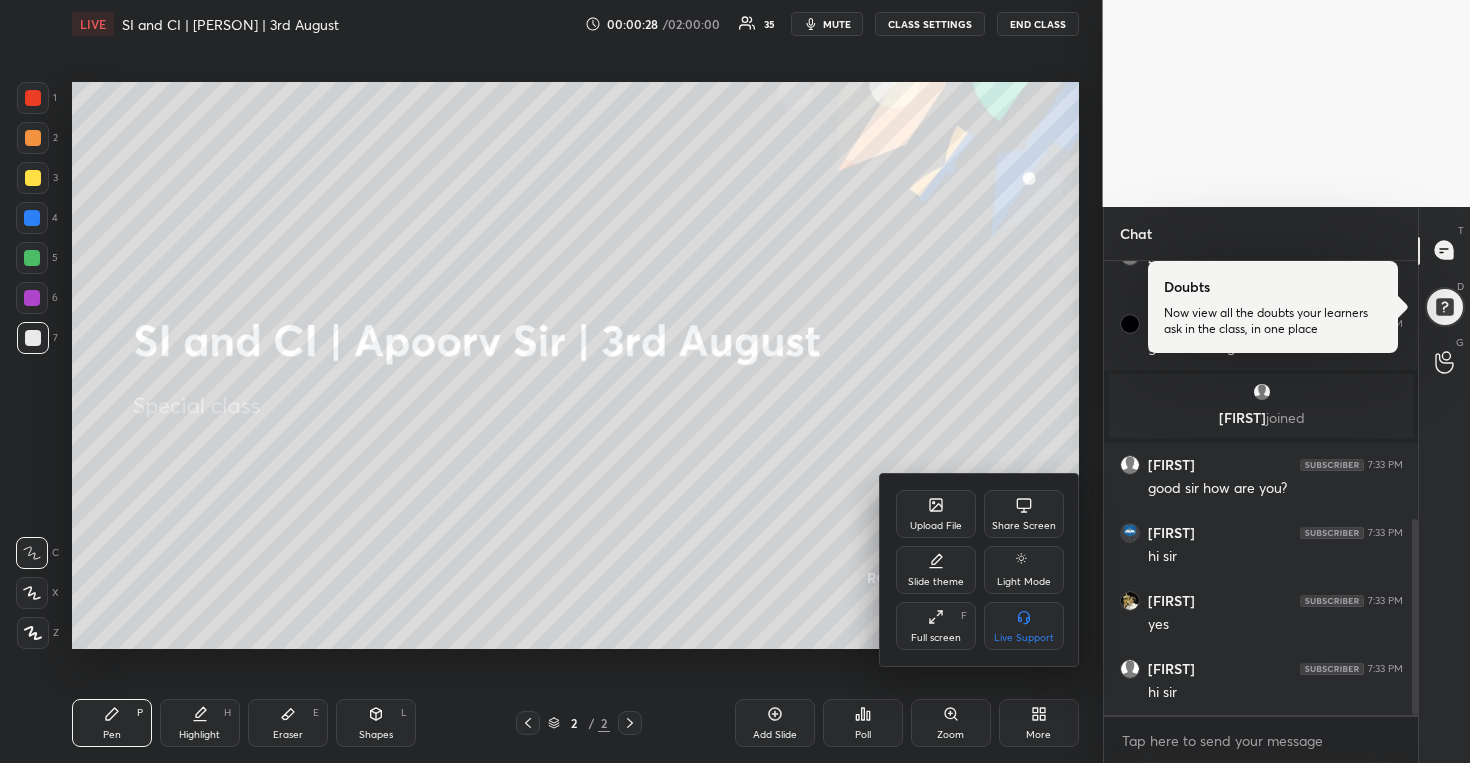 click on "Full screen F" at bounding box center (936, 626) 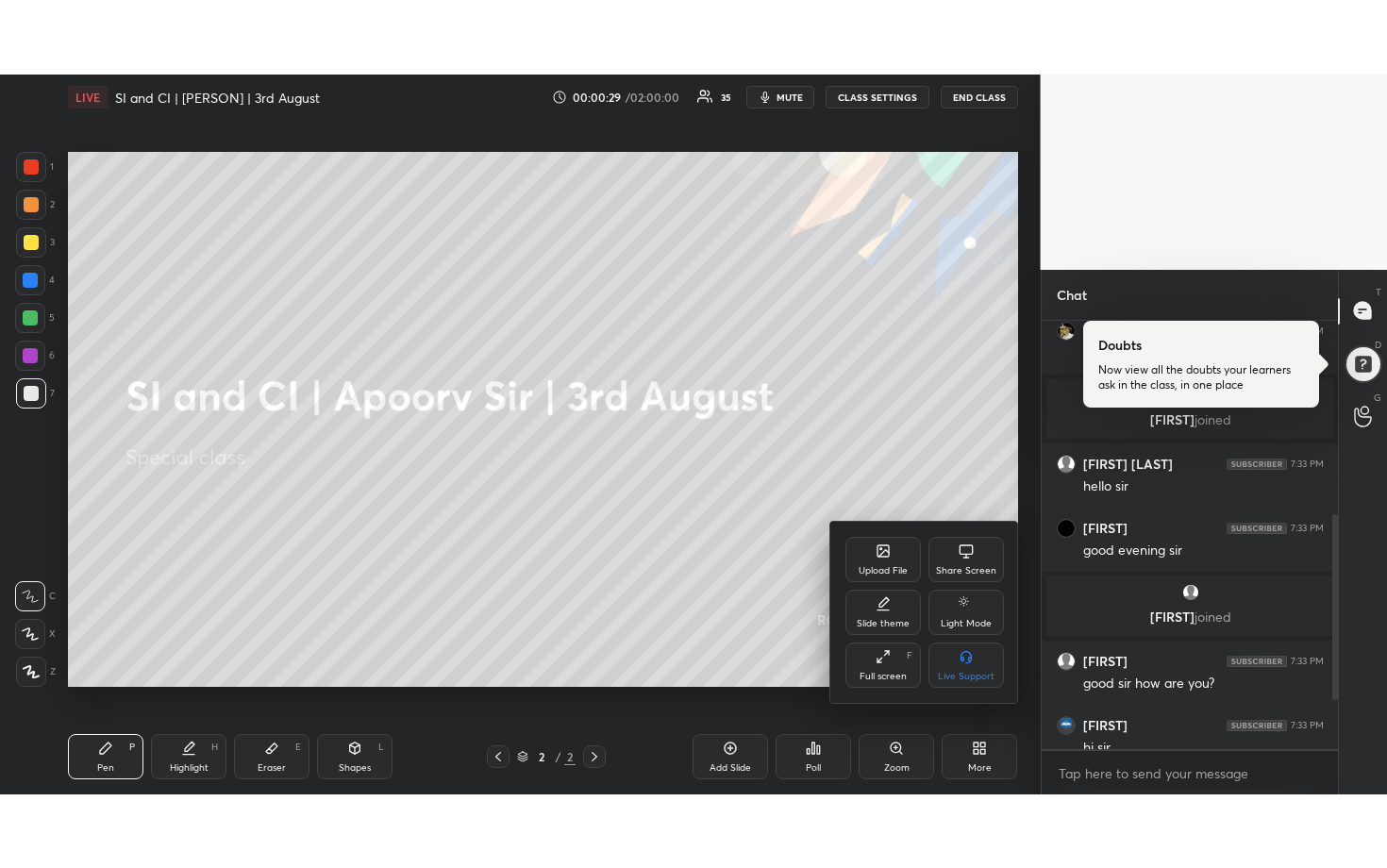 scroll, scrollTop: 93601, scrollLeft: 93389, axis: both 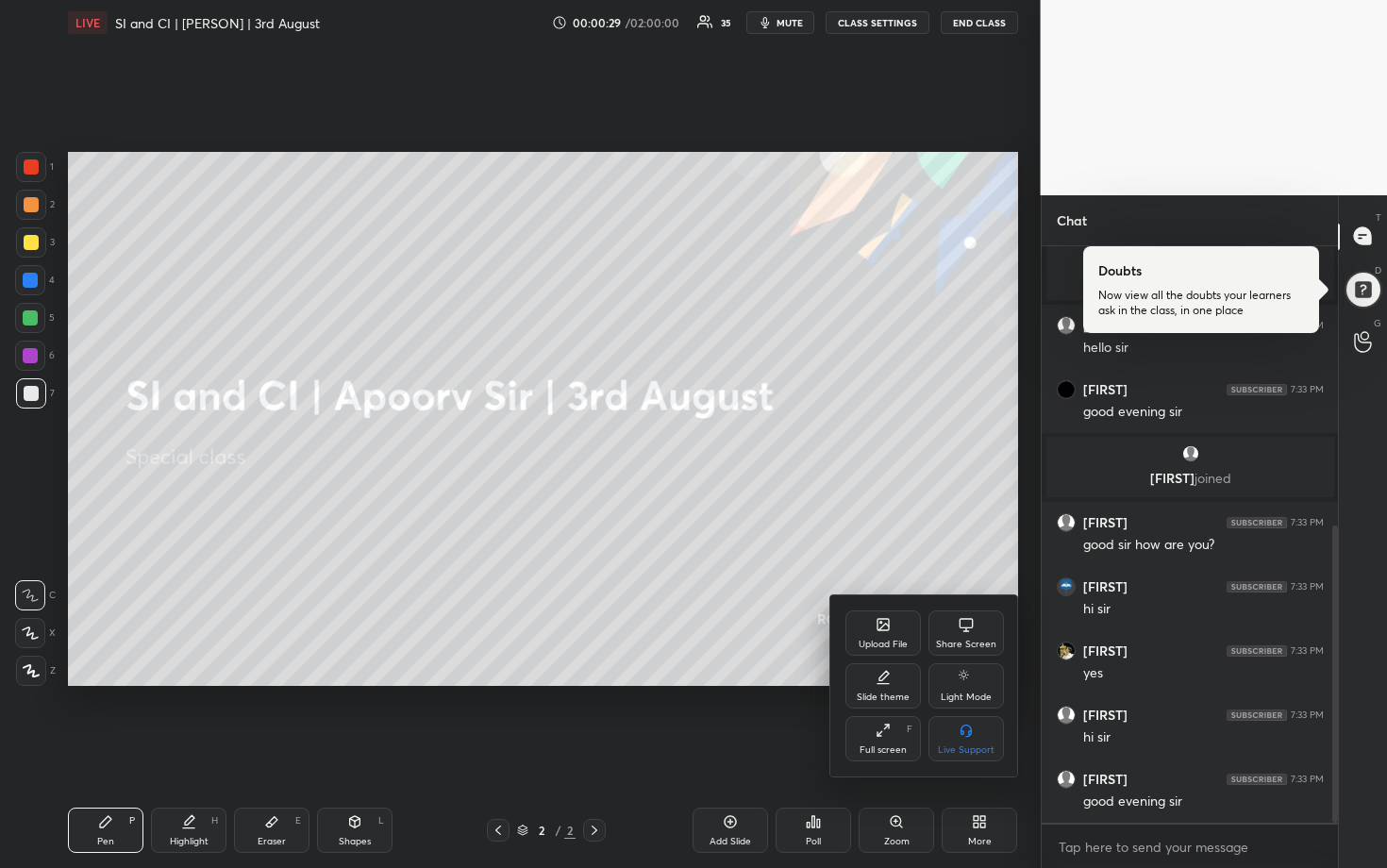 click at bounding box center (694, 434) 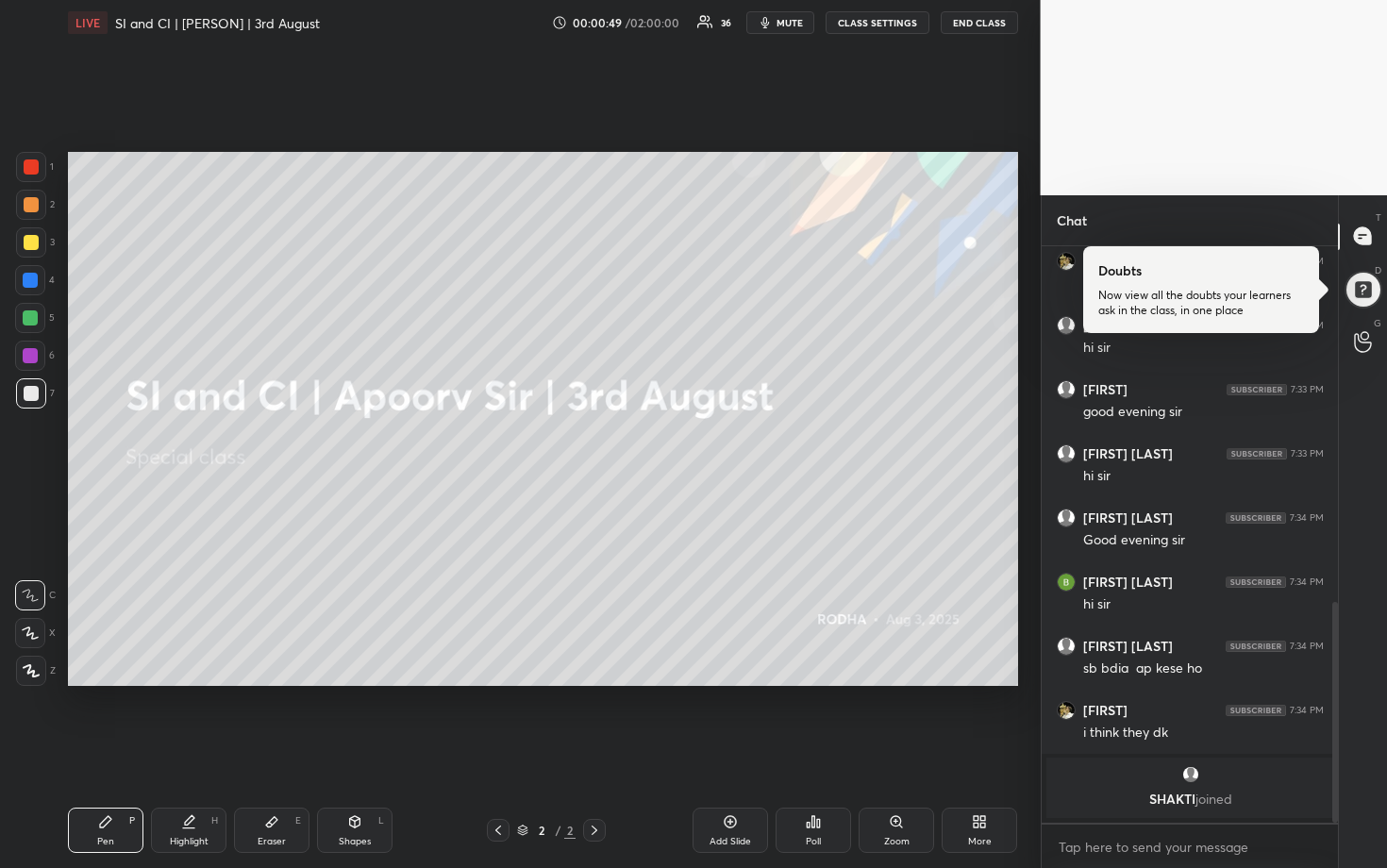scroll, scrollTop: 926, scrollLeft: 0, axis: vertical 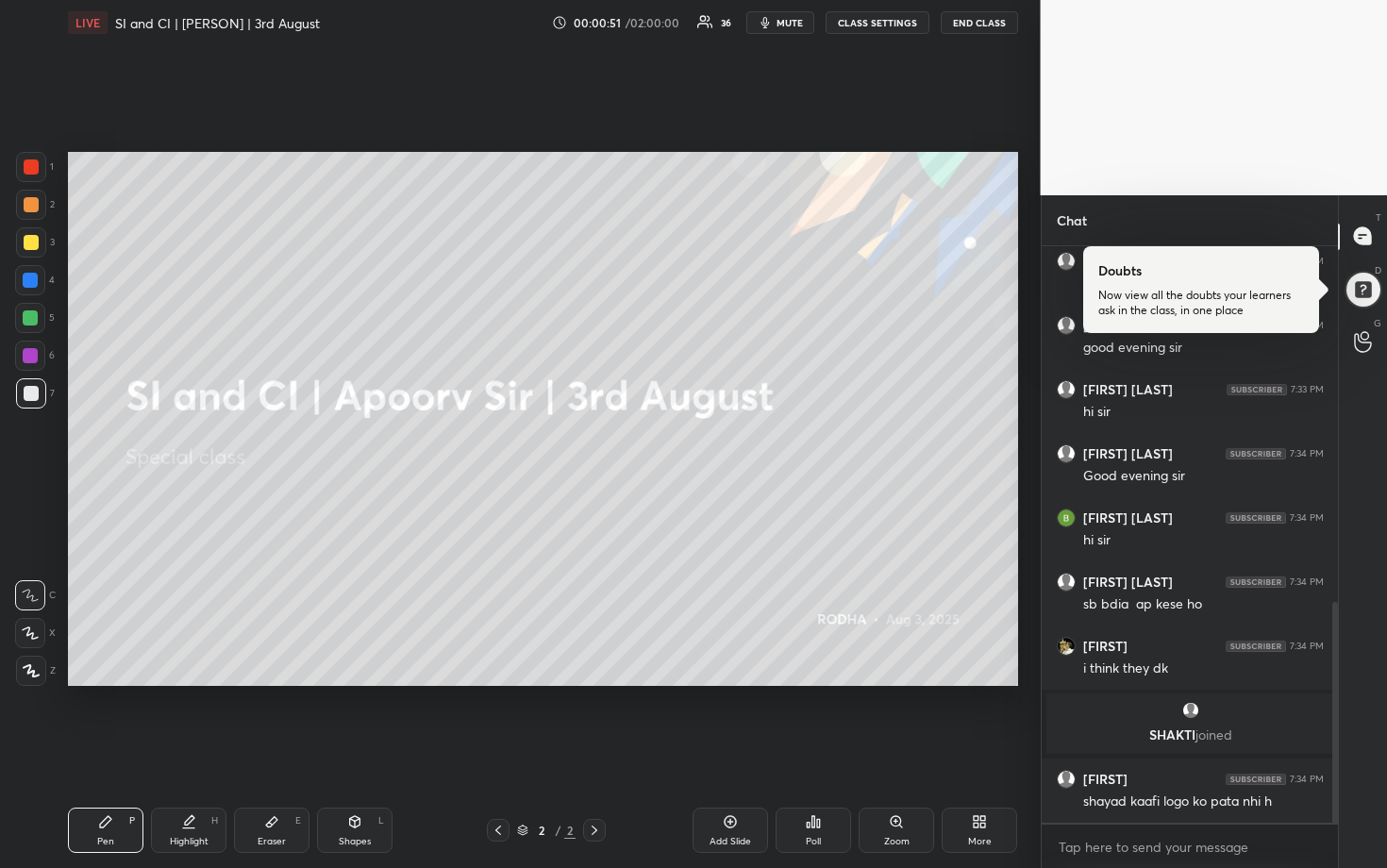 click on "CLASS SETTINGS" at bounding box center [877, 23] 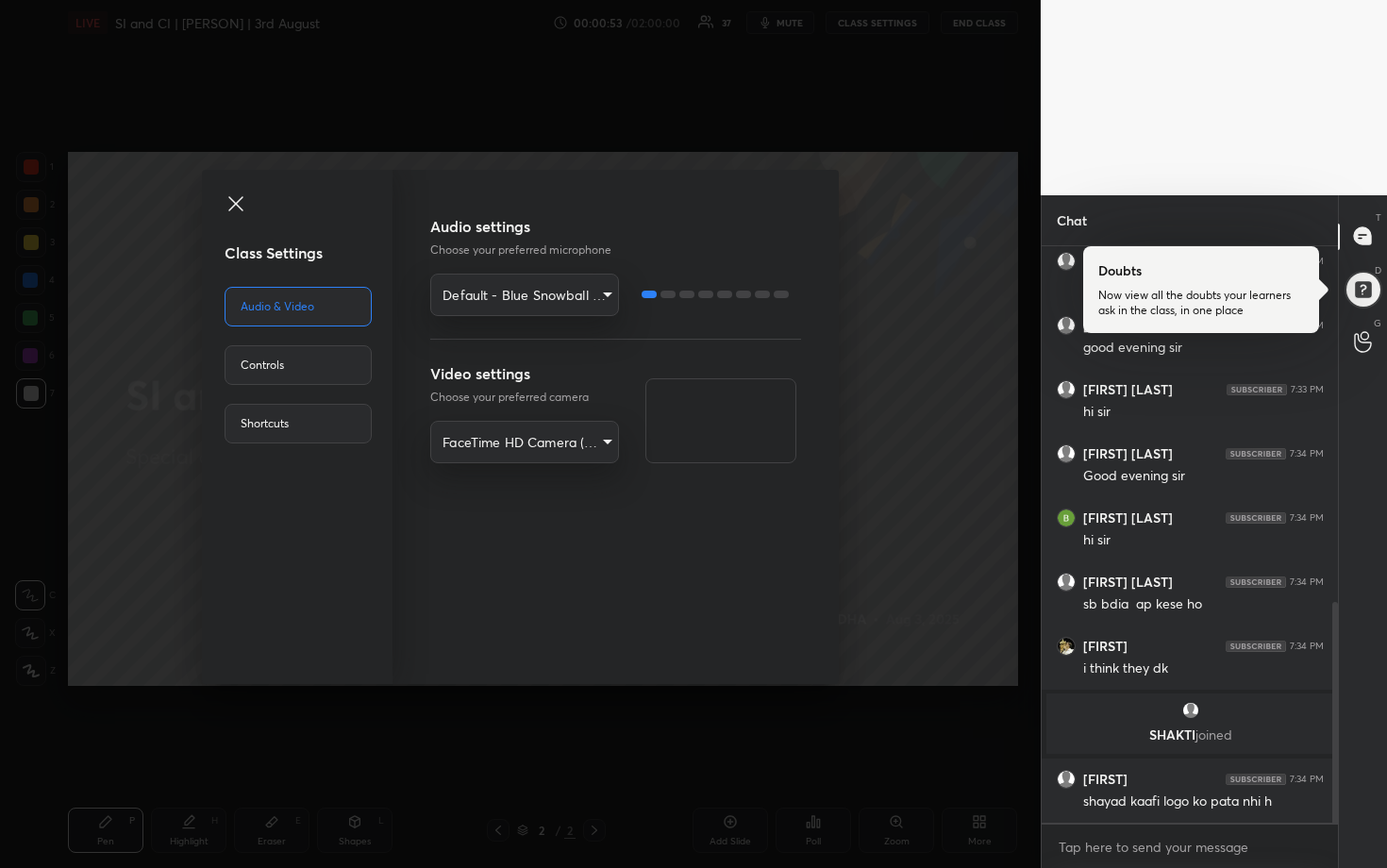 click on "1 2 3 4 5 6 7 R O A L C X Z Erase all   C X Z LIVE SI and CI | [PERSON] | 3rd August 00:00:53 /  02:00:00 37 mute CLASS SETTINGS END CLASS Setting up your live class Poll for   secs No correct answer Start poll Back SI and CI | [PERSON] | 3rd August RODHA Pen P Highlight H Eraser E Shapes L 2 / 2 Add Slide Poll Zoom More Chat [FIRST] 7:33 PM yes [FIRST] 7:33 PM hi sir [FIRST] 7:33 PM good evening sir [FIRST] [LAST] 7:33 PM hi sir [FIRST] [LAST] 7:34 PM Good evening sir [FIRST] [LAST] 7:34 PM hi sir [FIRST] [LAST] 7:34 PM sb bdia  ap kese ho [FIRST] 7:34 PM i think they dk [FIRST]  joined [FIRST] 7:34 PM shayad kaafi logo ko pata nhi h JUMP TO LATEST Enable hand raising Enable raise hand to speak to learners. Once enabled, chat will be turned off temporarily. Enable x   Doubts asked by learners will show up here NEW DOUBTS ASKED Learners who raise their hands will show up here Guidelines Got it Can't raise hand Looks like educator just invited you to speak. Please wait before you can raise your hand again. Got it T" at bounding box center [694, 434] 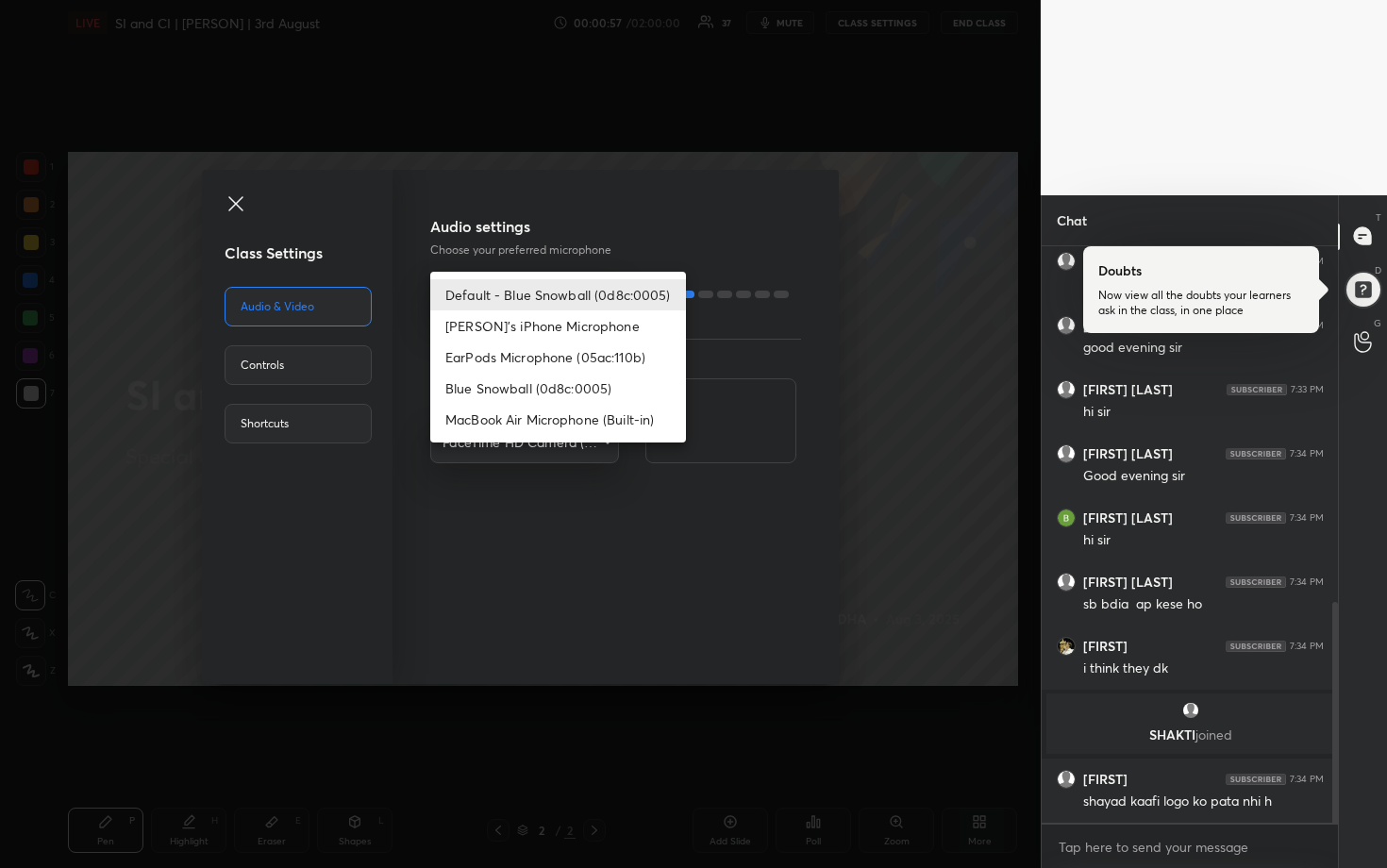 scroll, scrollTop: 995, scrollLeft: 0, axis: vertical 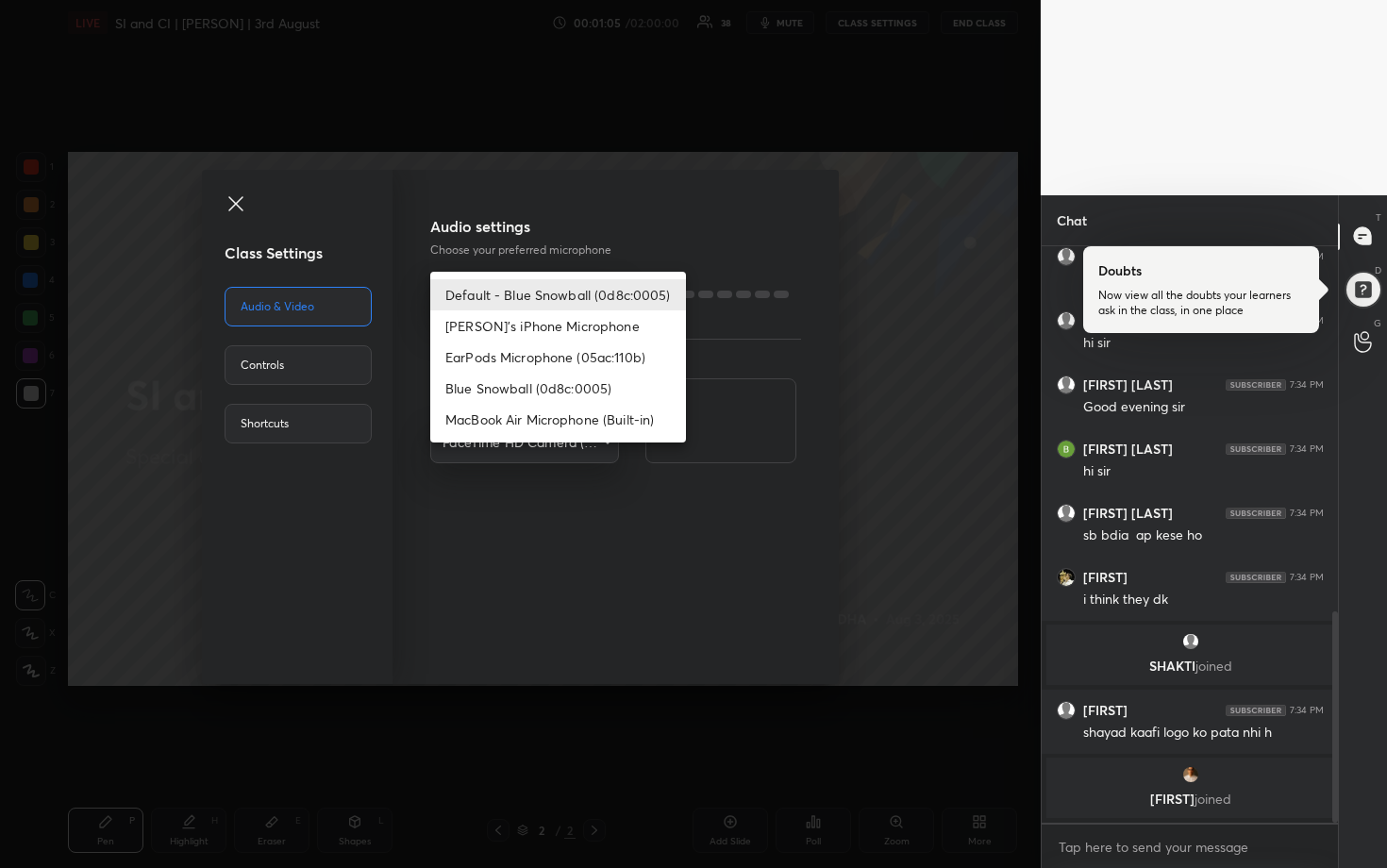 click at bounding box center (694, 434) 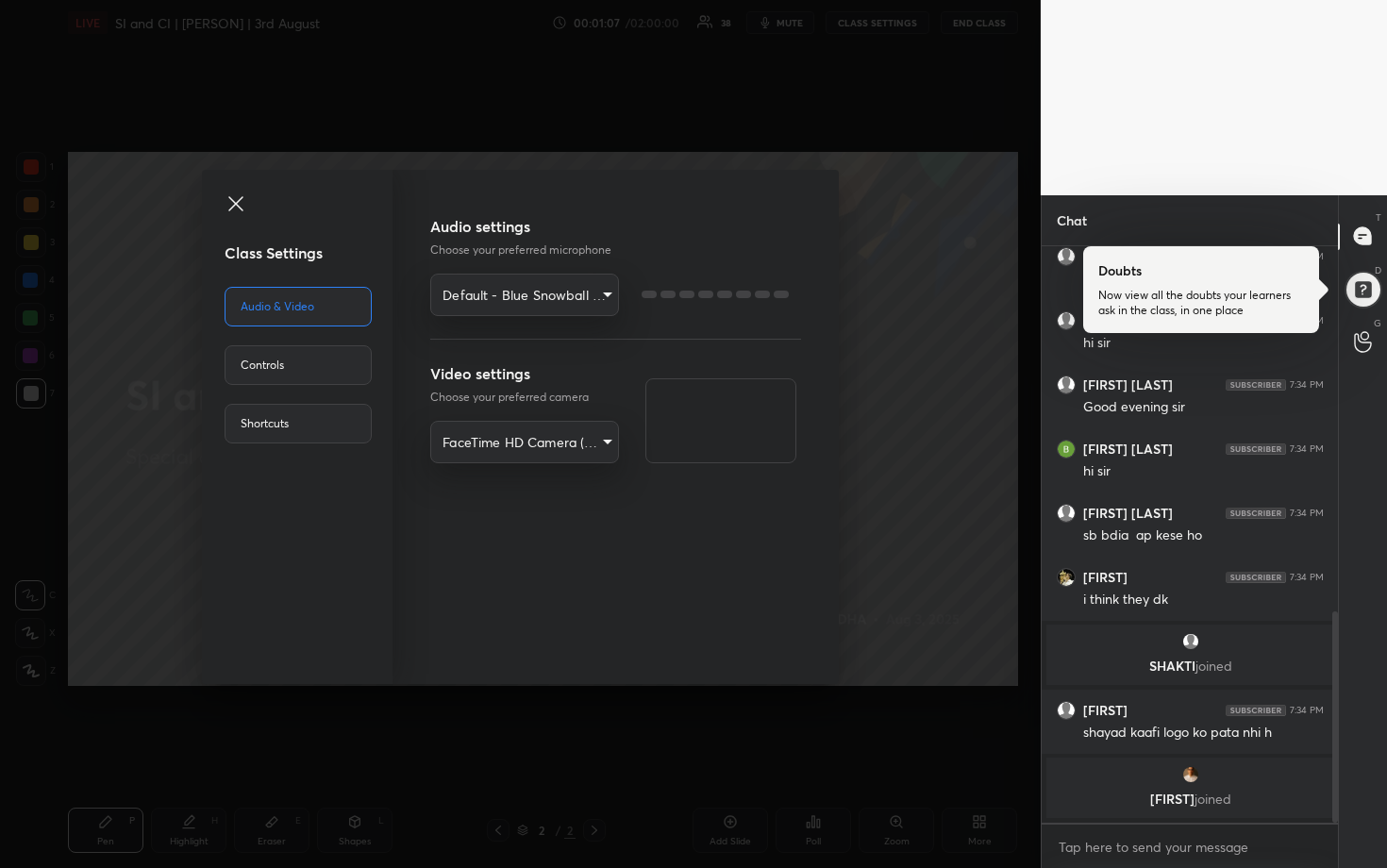 click on "1 2 3 4 5 6 7 R O A L C X Z Erase all   C X Z LIVE SI and CI | [PERSON] | 3rd August 00:01:07 /  02:00:00 38 mute CLASS SETTINGS END CLASS Setting up your live class Poll for   secs No correct answer Start poll Back SI and CI | [PERSON] | 3rd August RODHA Pen P Highlight H Eraser E Shapes L 2 / 2 Add Slide Poll Zoom More Chat [FIRST] 7:33 PM hi sir [FIRST] 7:33 PM good evening sir [FIRST] [LAST] 7:33 PM hi sir [FIRST] [LAST] 7:34 PM Good evening sir [FIRST] [LAST] 7:34 PM hi sir [FIRST] [LAST] 7:34 PM sb bdia  ap kese ho [FIRST] 7:34 PM i think they dk [FIRST]  joined [FIRST] 7:34 PM shayad kaafi logo ko pata nhi h [FIRST]  joined JUMP TO LATEST Enable hand raising Enable raise hand to speak to learners. Once enabled, chat will be turned off temporarily. Enable x   Doubts asked by learners will show up here NEW DOUBTS ASKED Learners who raise their hands will show up here Guidelines Got it Can't raise hand Looks like educator just invited you to speak. Please wait before you can raise your hand again. Got it T Doubts" at bounding box center [694, 434] 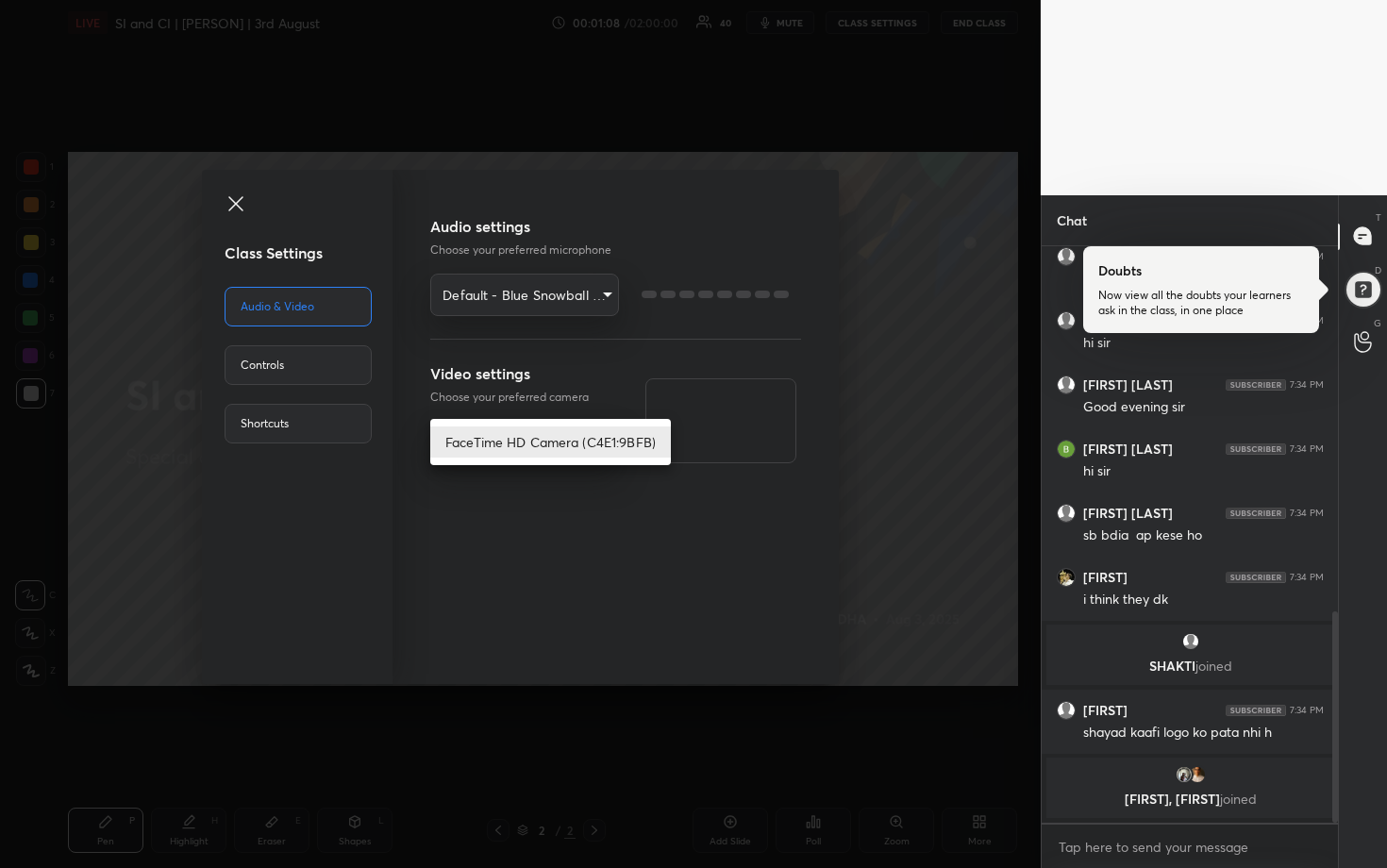 click at bounding box center [694, 434] 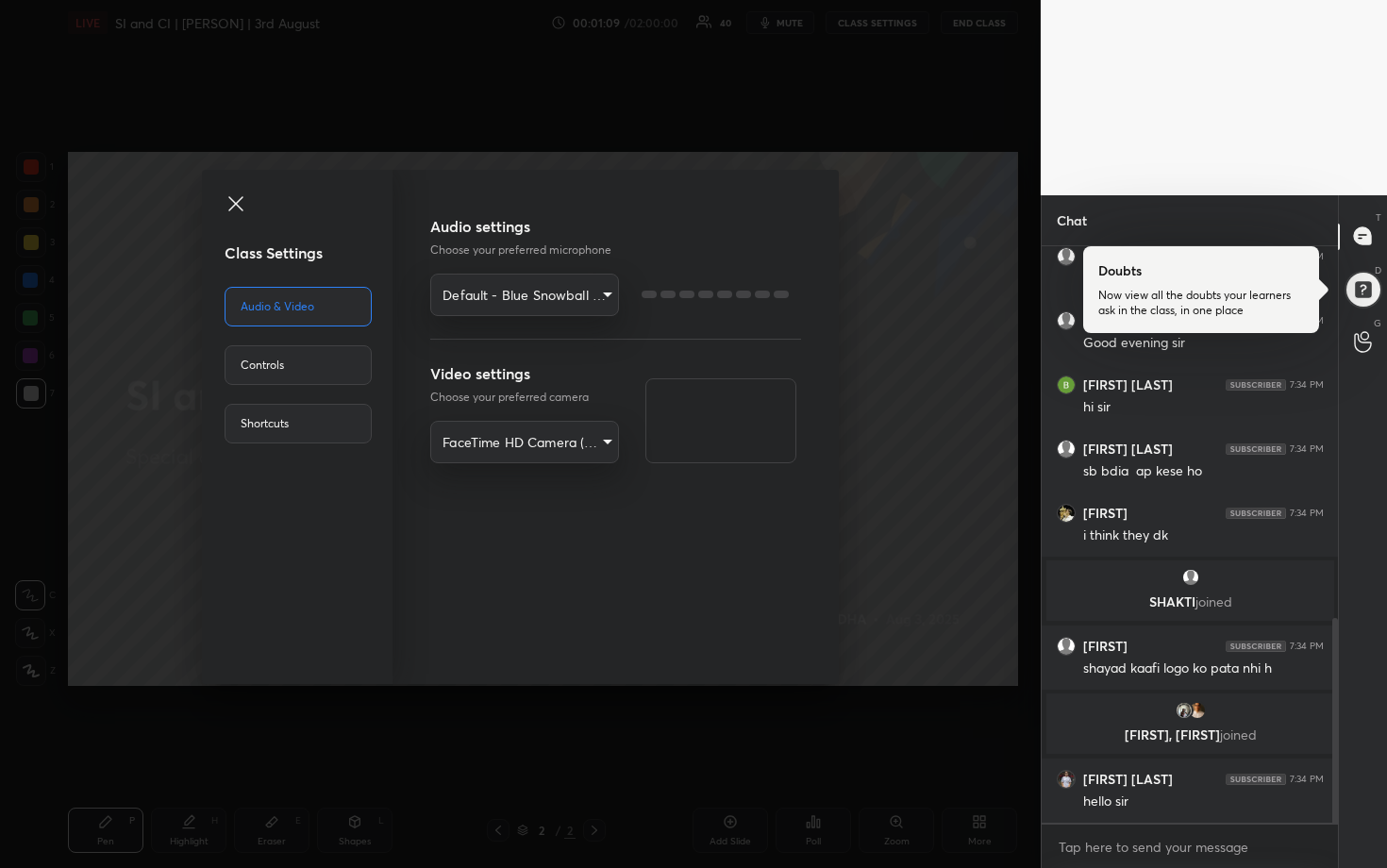 click on "Class Settings Audio & Video Controls Shortcuts Audio settings Choose your preferred microphone Default - Blue Snowball  (0d8c:0005) default Video settings Choose your preferred camera FaceTime HD Camera (C4E1:9BFB) [HASH]" at bounding box center (520, 434) 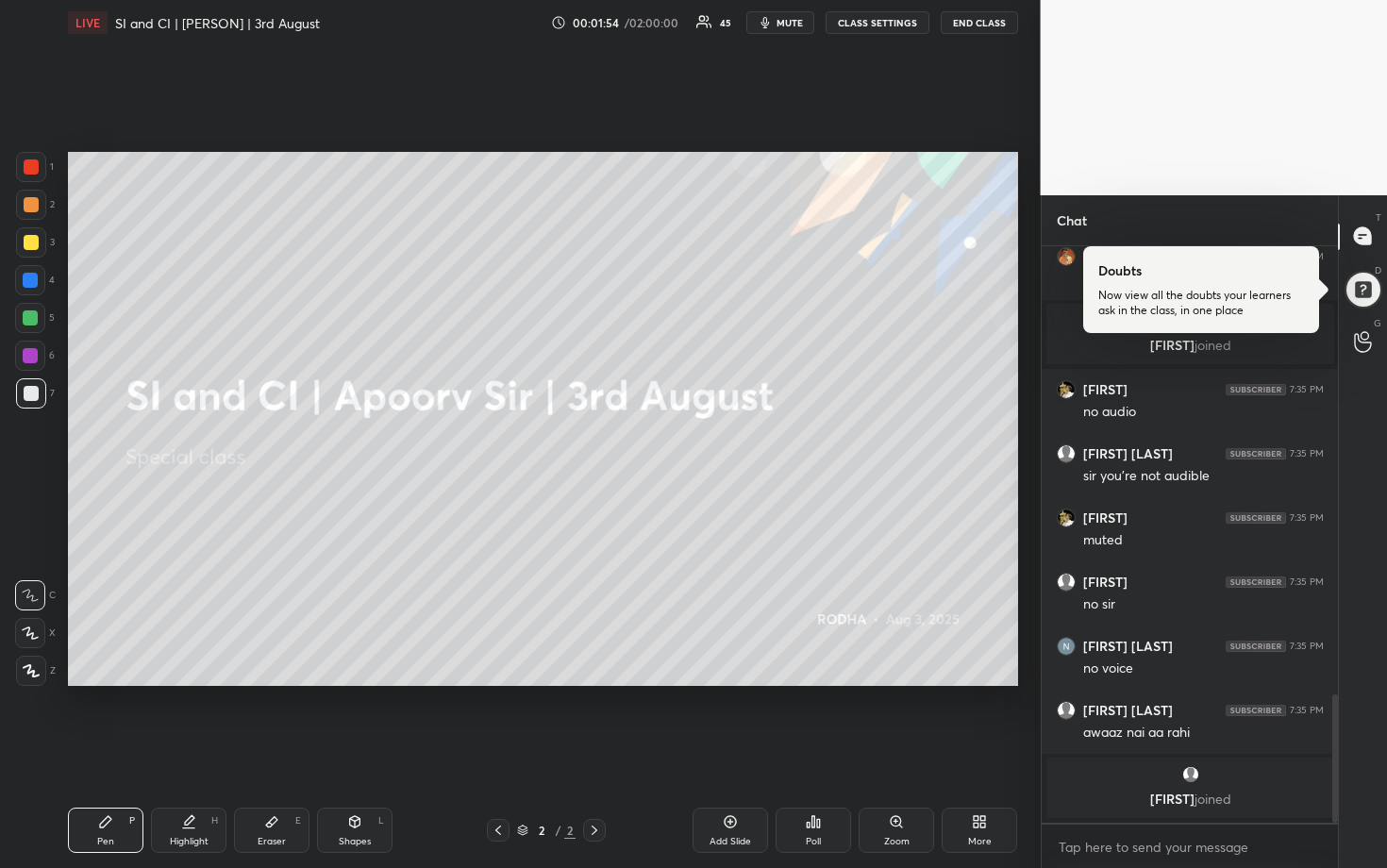 scroll, scrollTop: 1953, scrollLeft: 0, axis: vertical 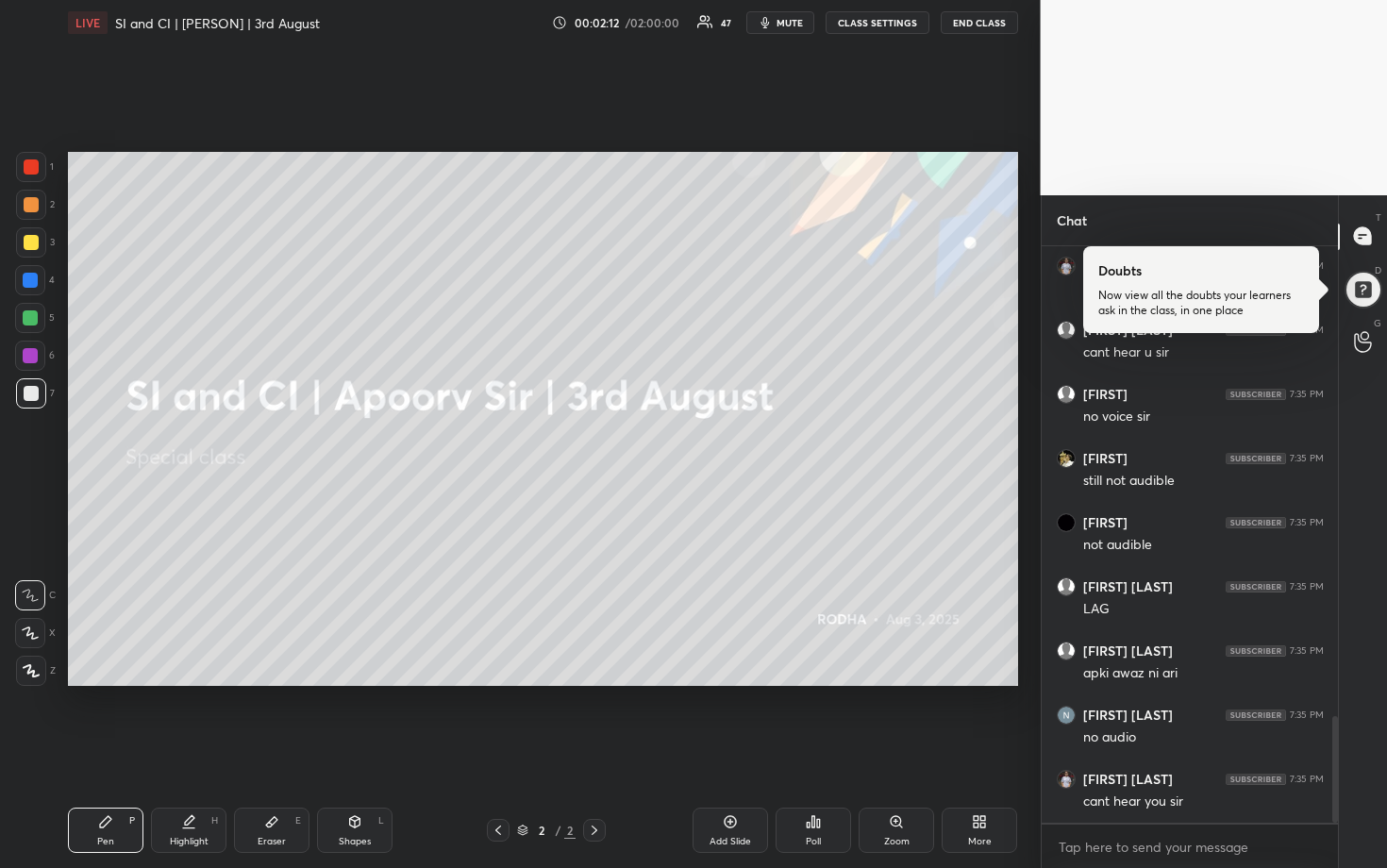 click on "CLASS SETTINGS" at bounding box center (877, 23) 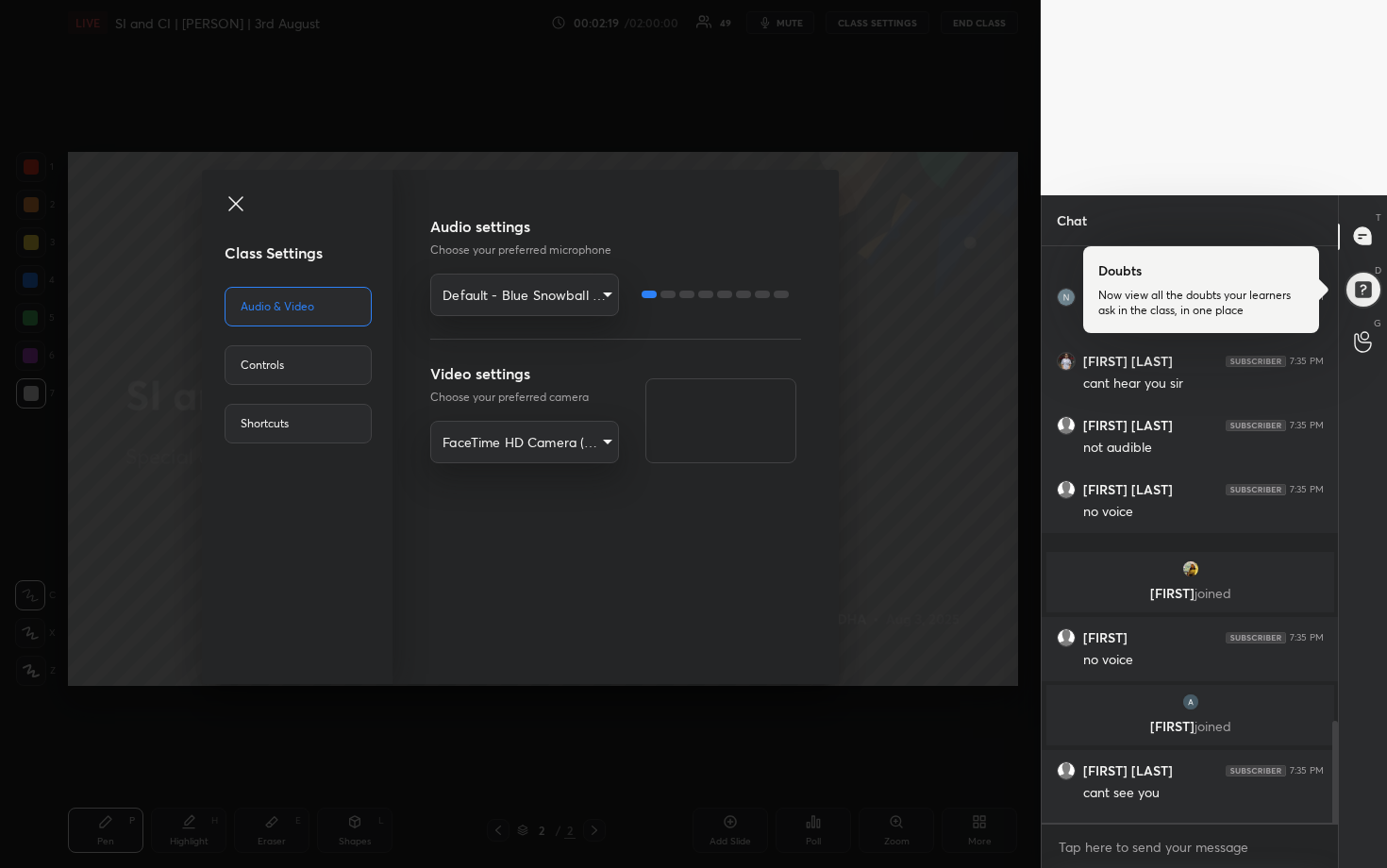 scroll, scrollTop: 2687, scrollLeft: 0, axis: vertical 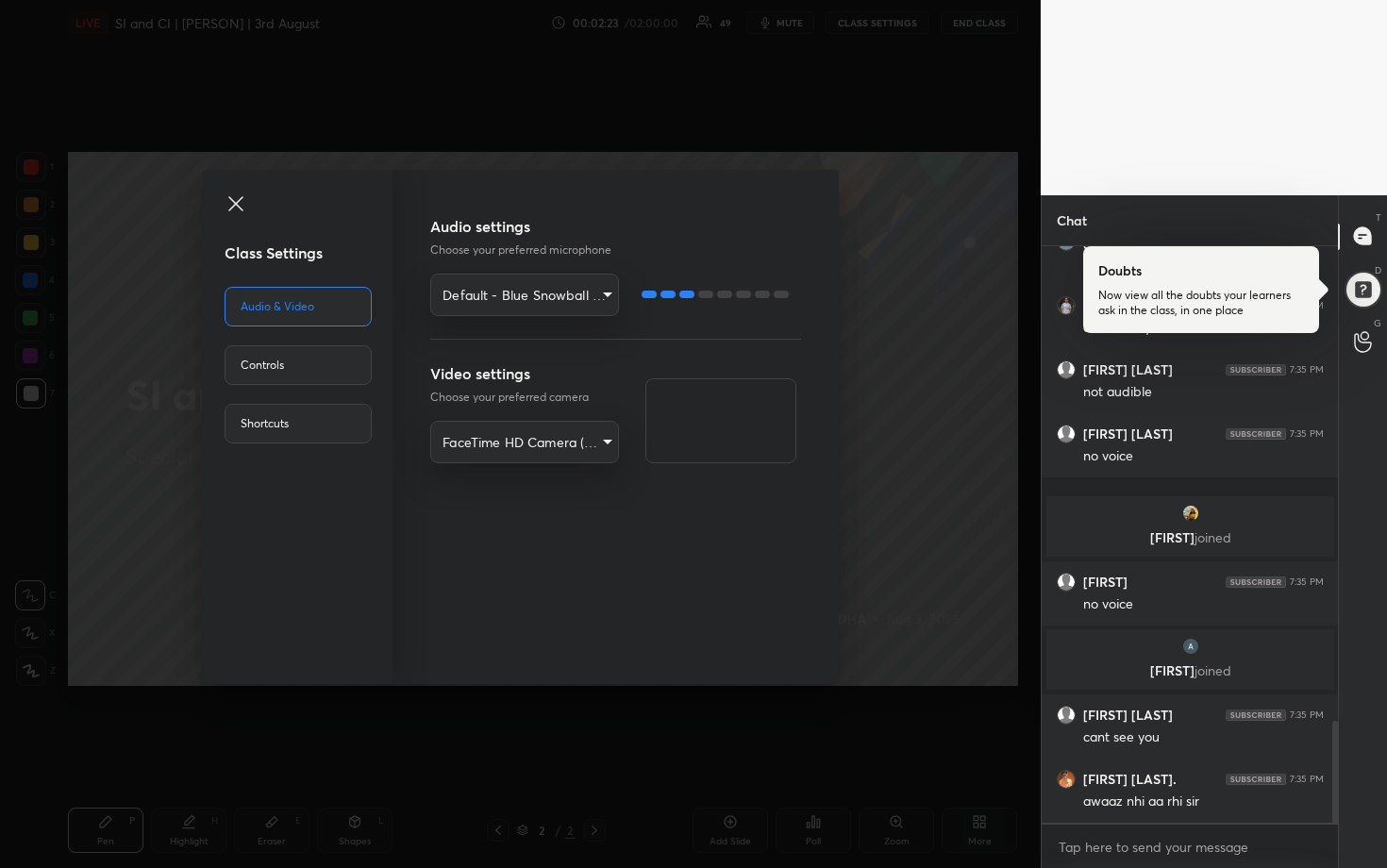 click on "Class Settings Audio & Video Controls Shortcuts Audio settings Choose your preferred microphone Default - Blue Snowball  (0d8c:0005) default Video settings Choose your preferred camera FaceTime HD Camera (C4E1:9BFB) [HASH]" at bounding box center [520, 434] 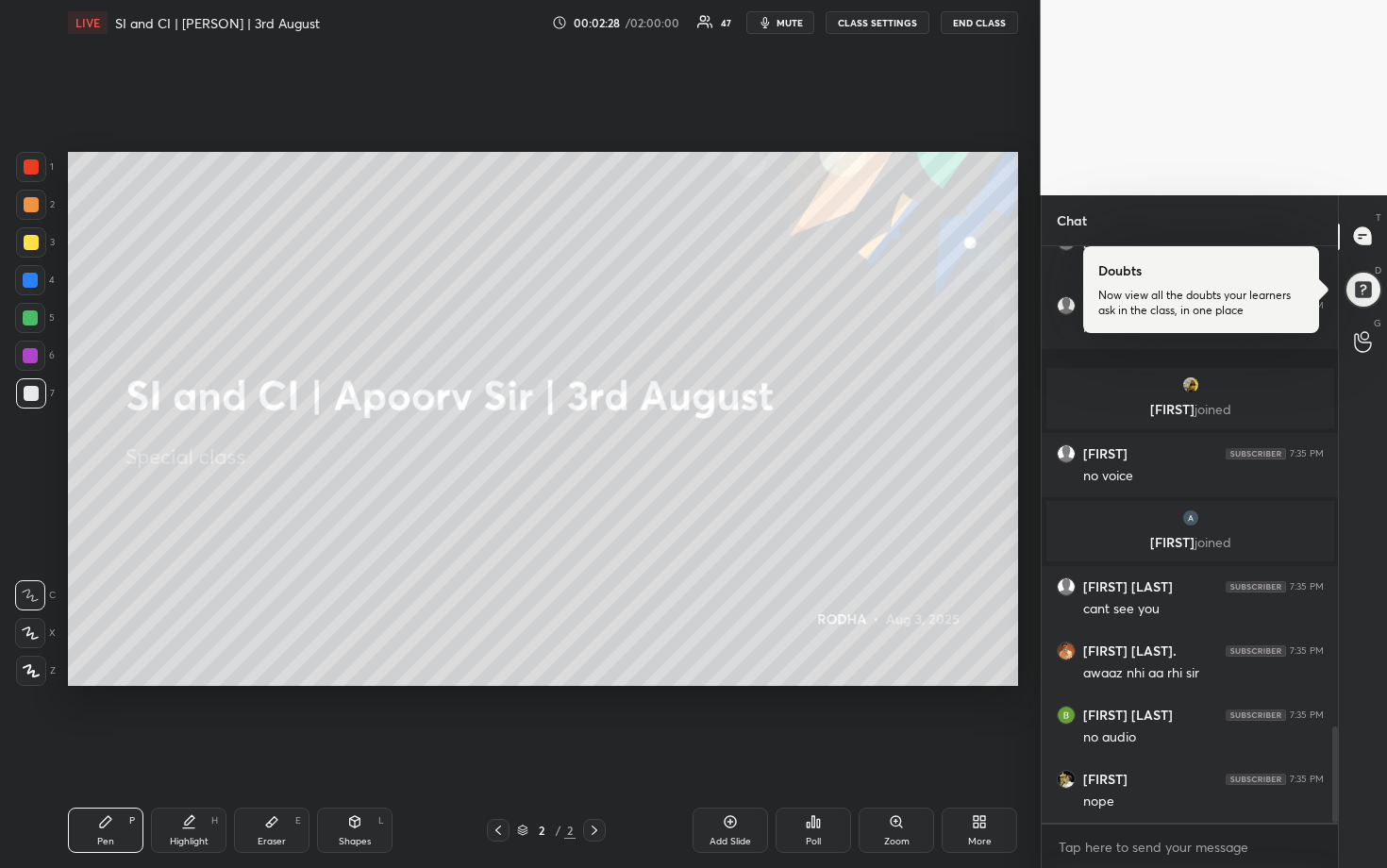 scroll, scrollTop: 2879, scrollLeft: 0, axis: vertical 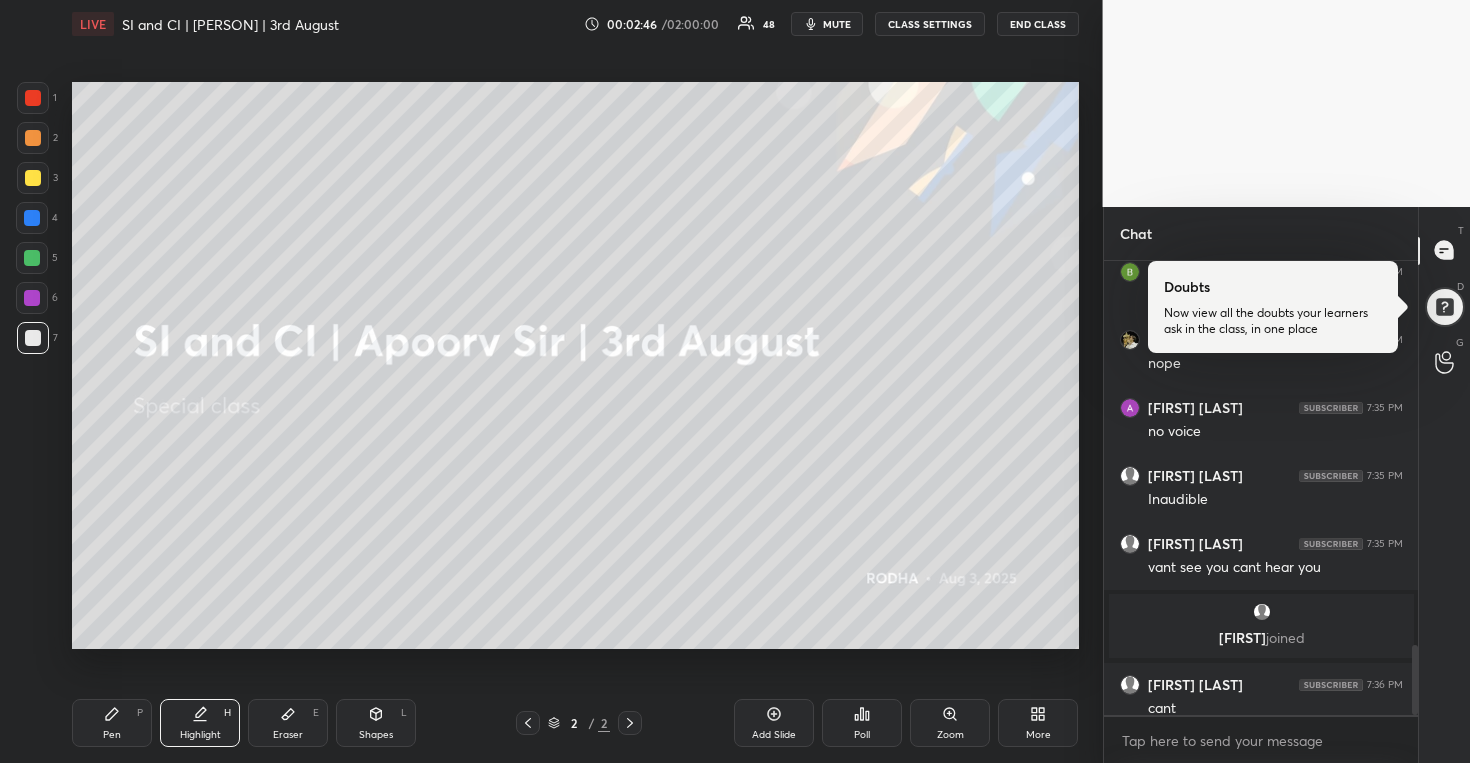 type on "x" 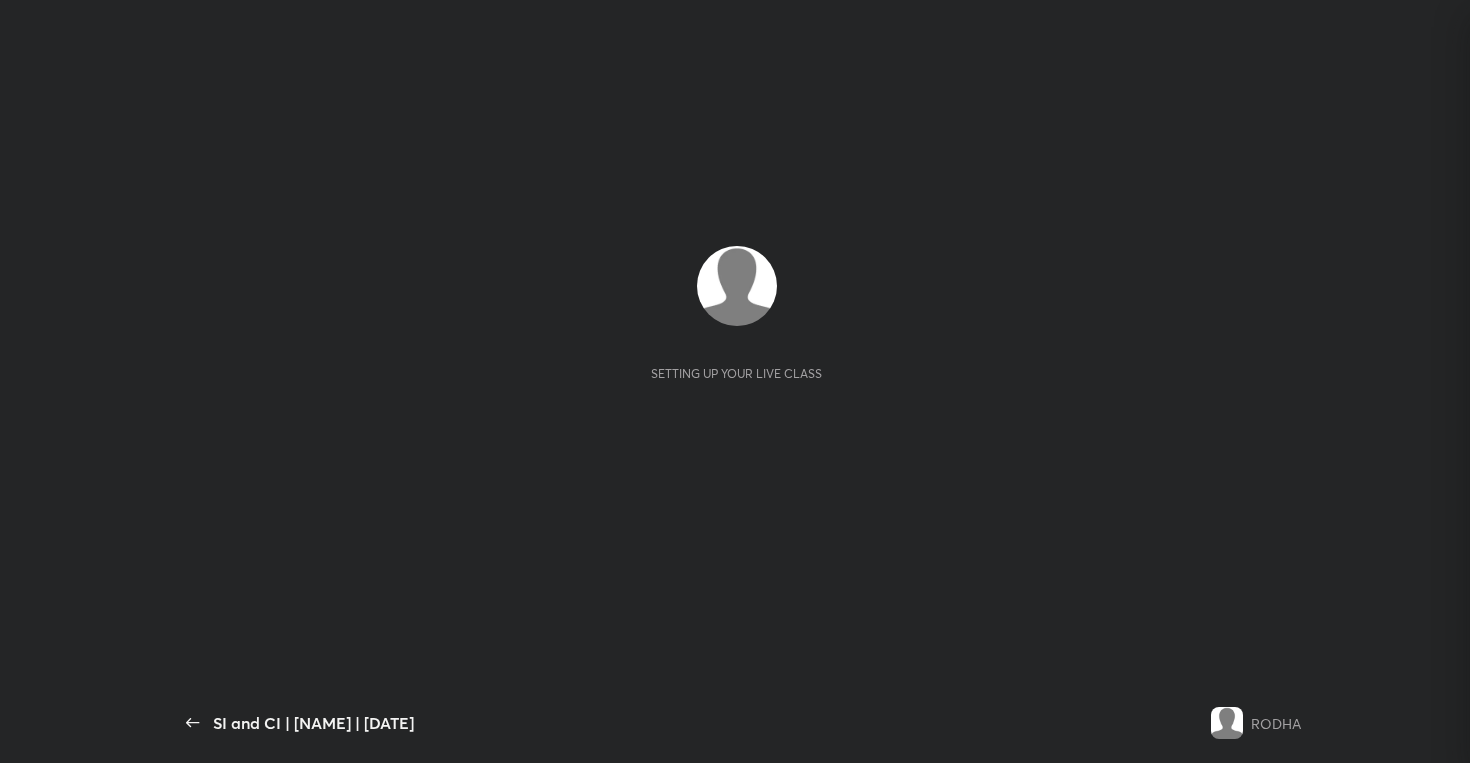 scroll, scrollTop: 0, scrollLeft: 0, axis: both 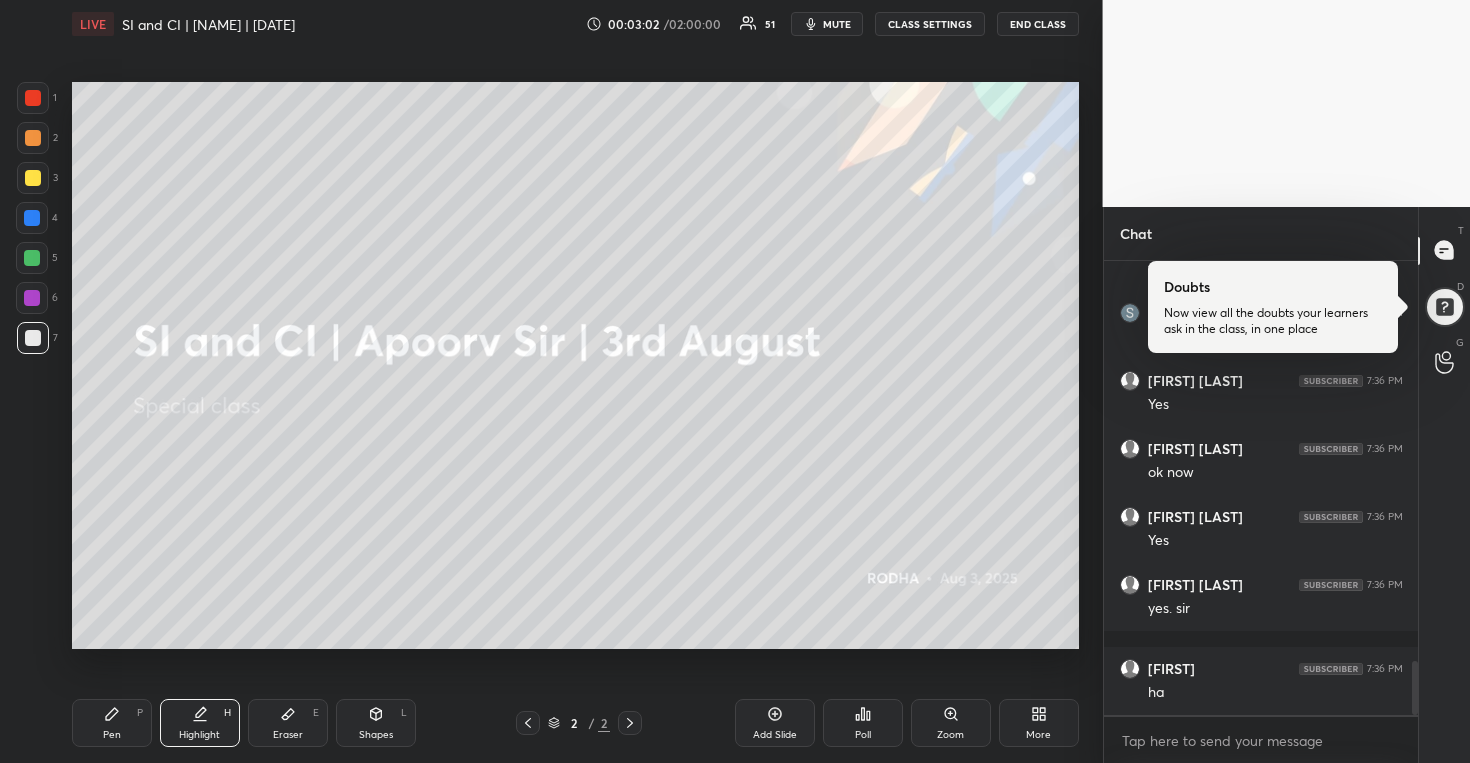 click on "Eraser E" at bounding box center [288, 723] 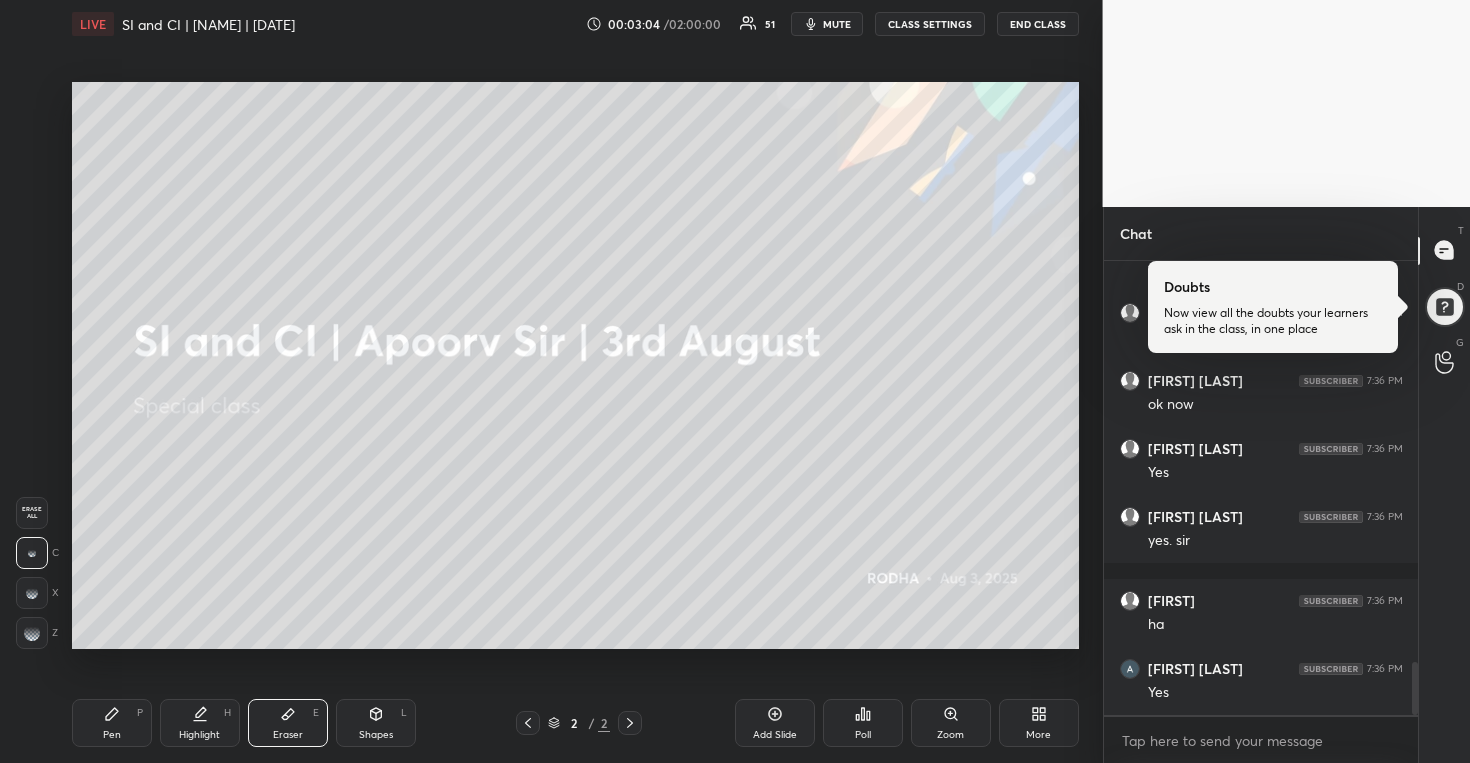 click at bounding box center (32, 593) 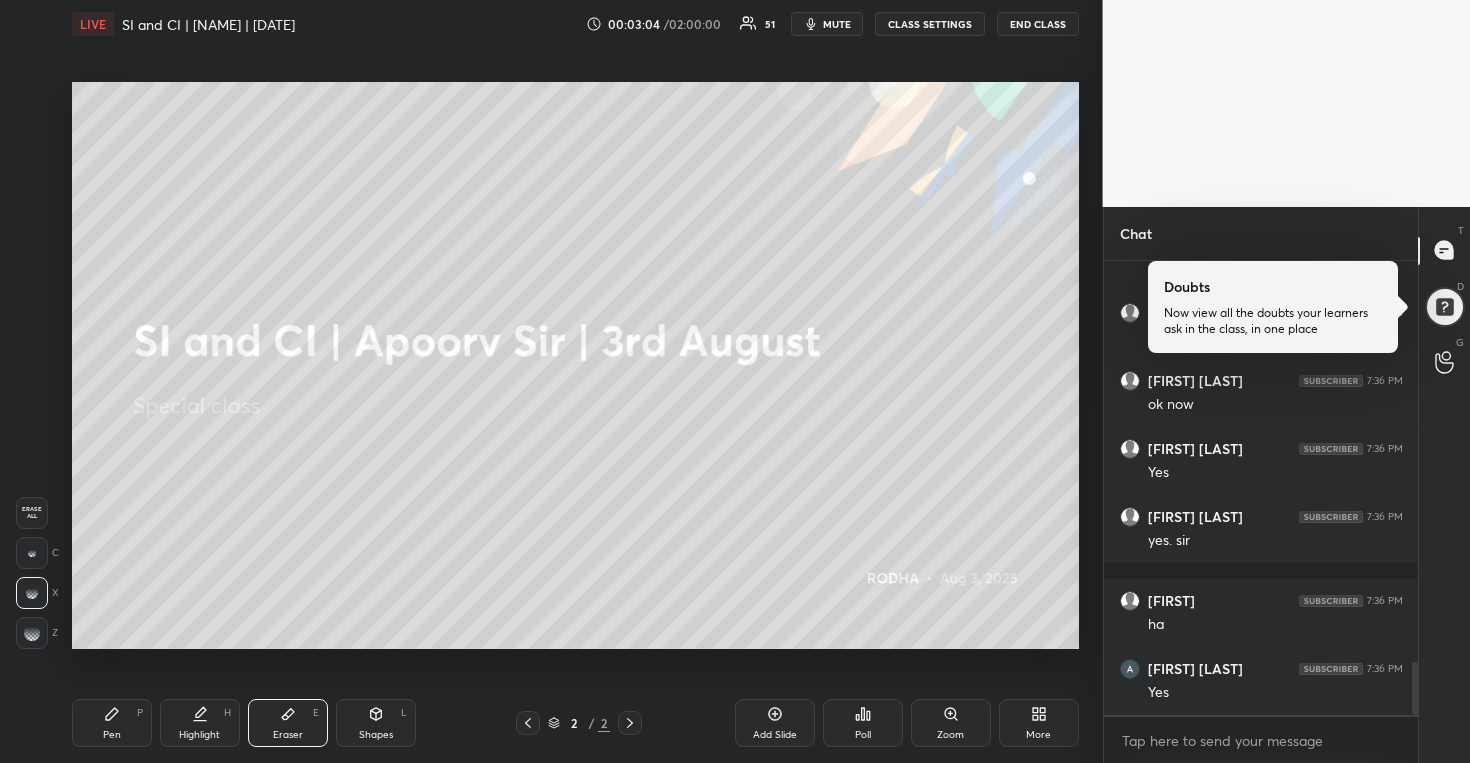 drag, startPoint x: 32, startPoint y: 635, endPoint x: 57, endPoint y: 618, distance: 30.232433 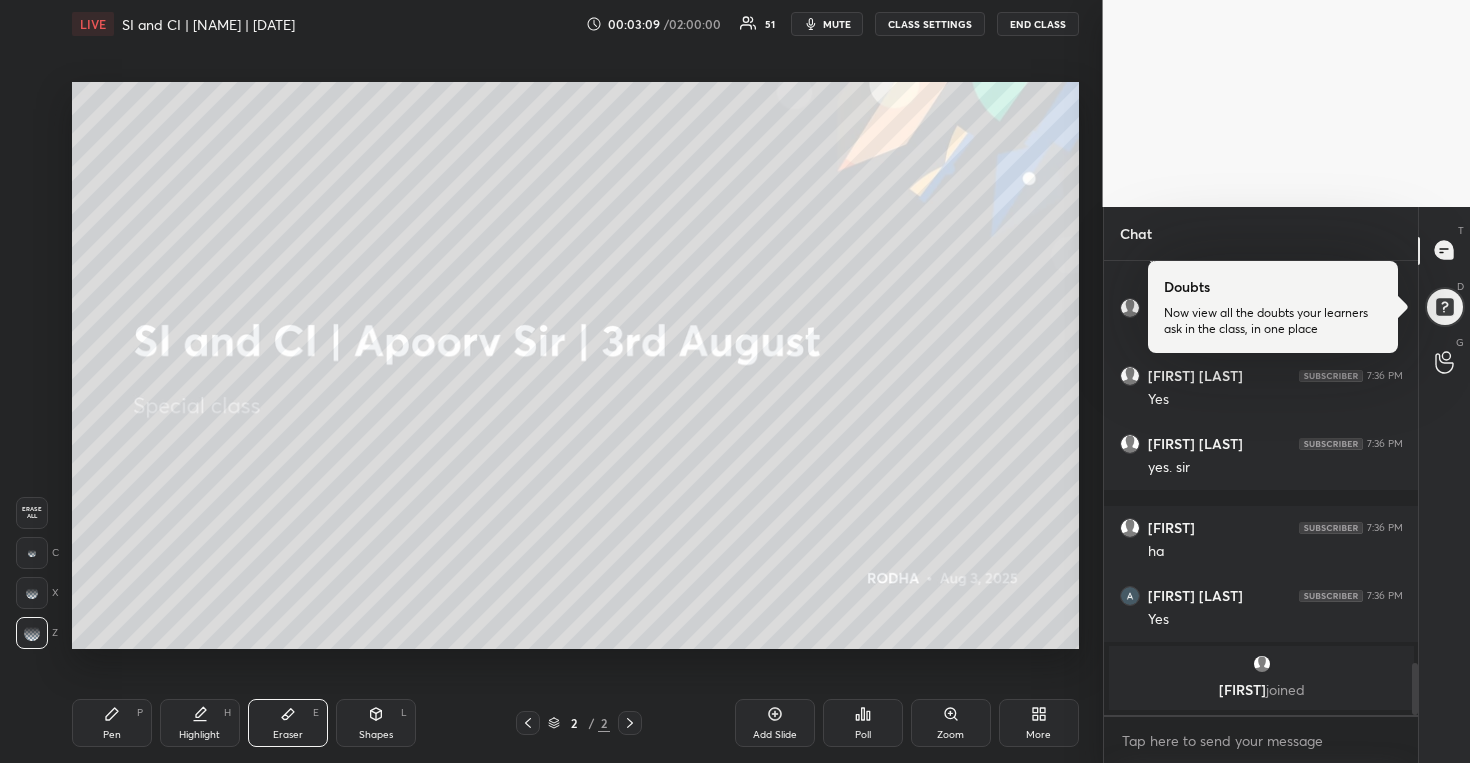 click on "Pen" at bounding box center [112, 735] 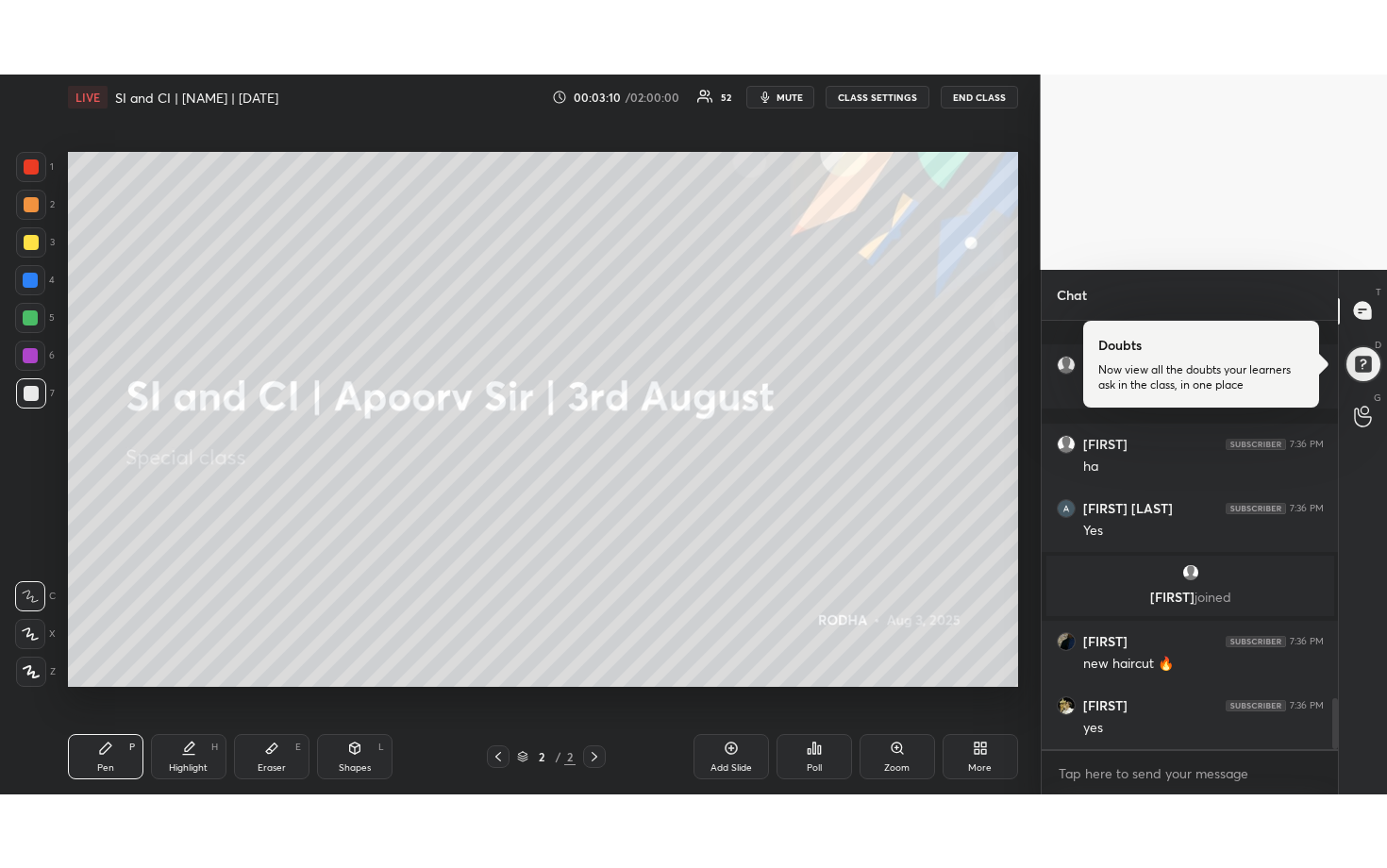 scroll, scrollTop: 3203, scrollLeft: 0, axis: vertical 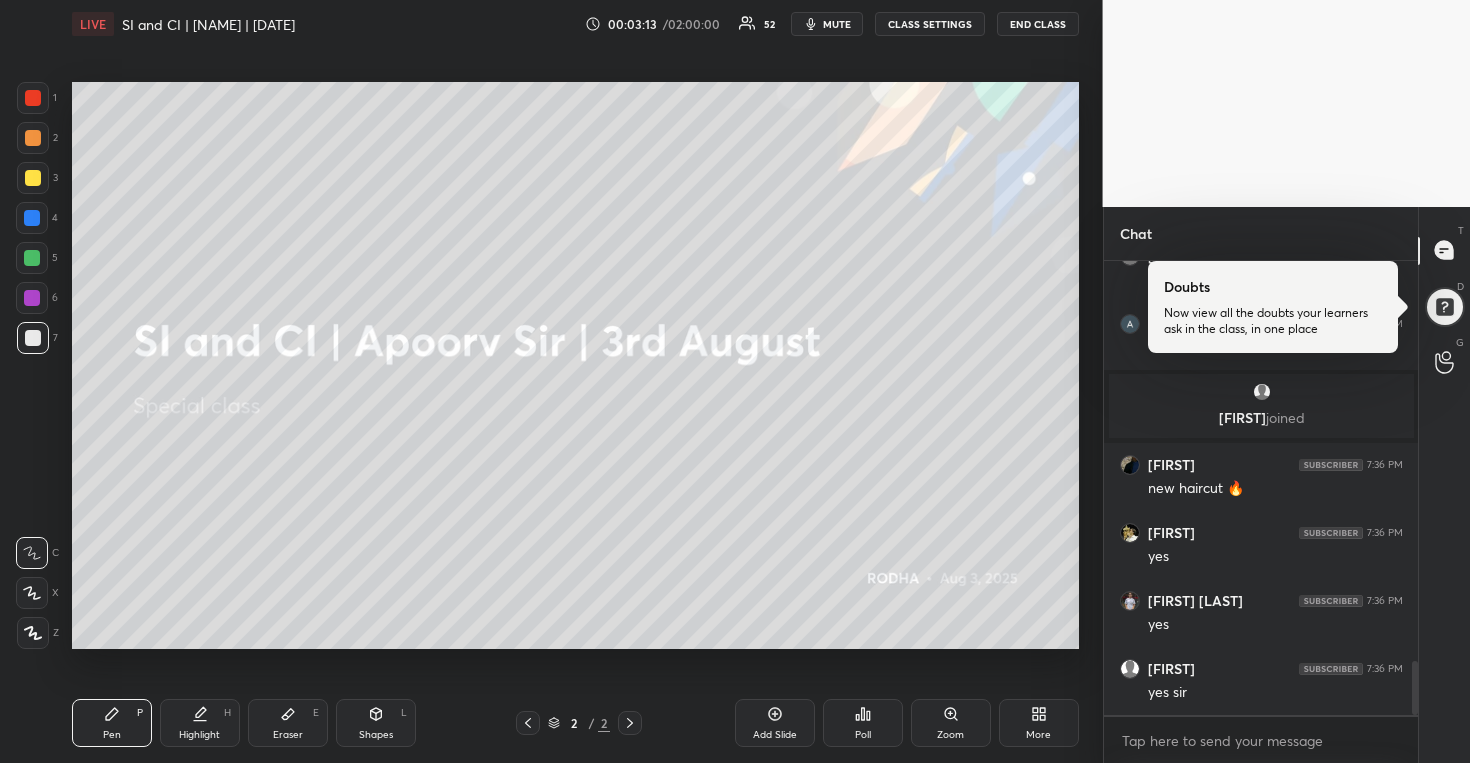 click 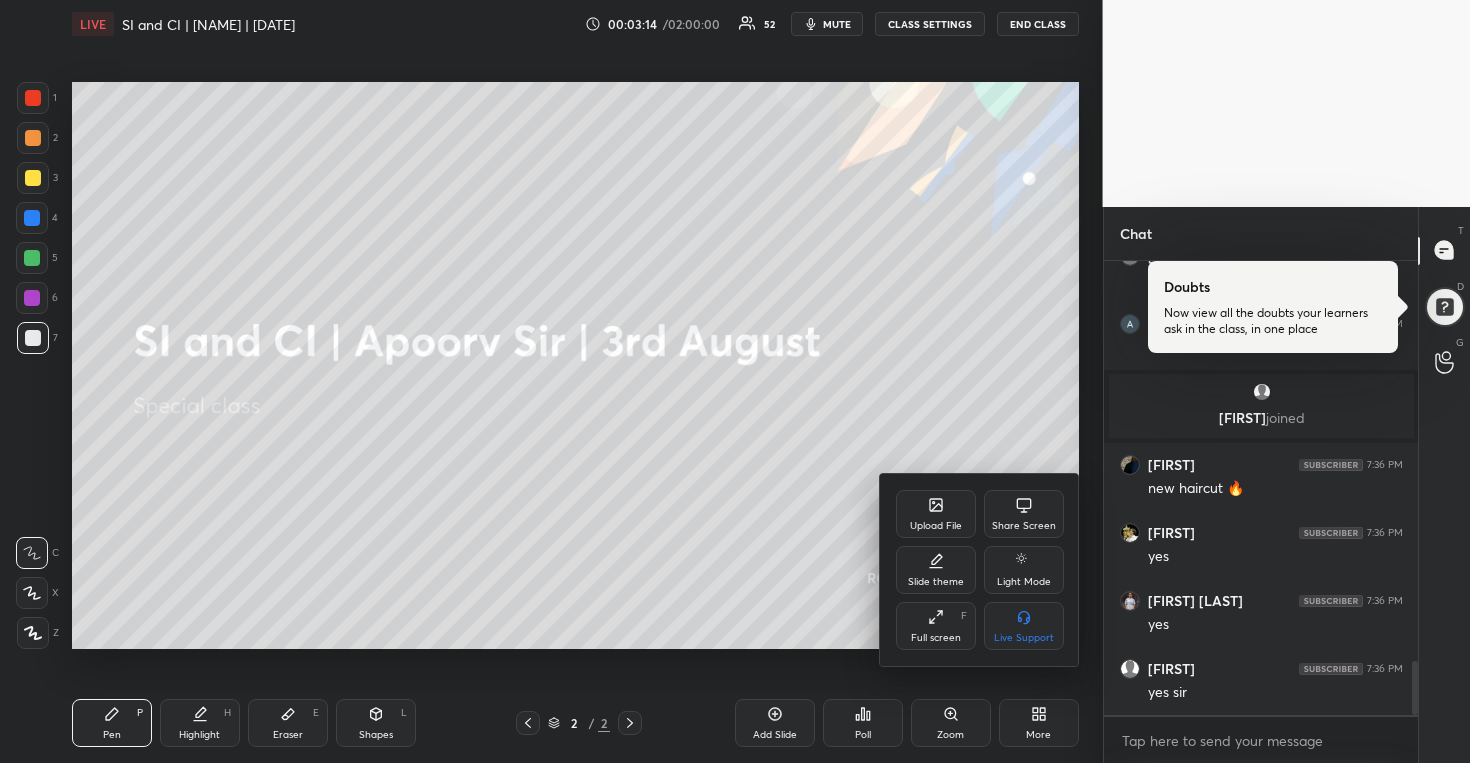 click on "Full screen" at bounding box center [936, 638] 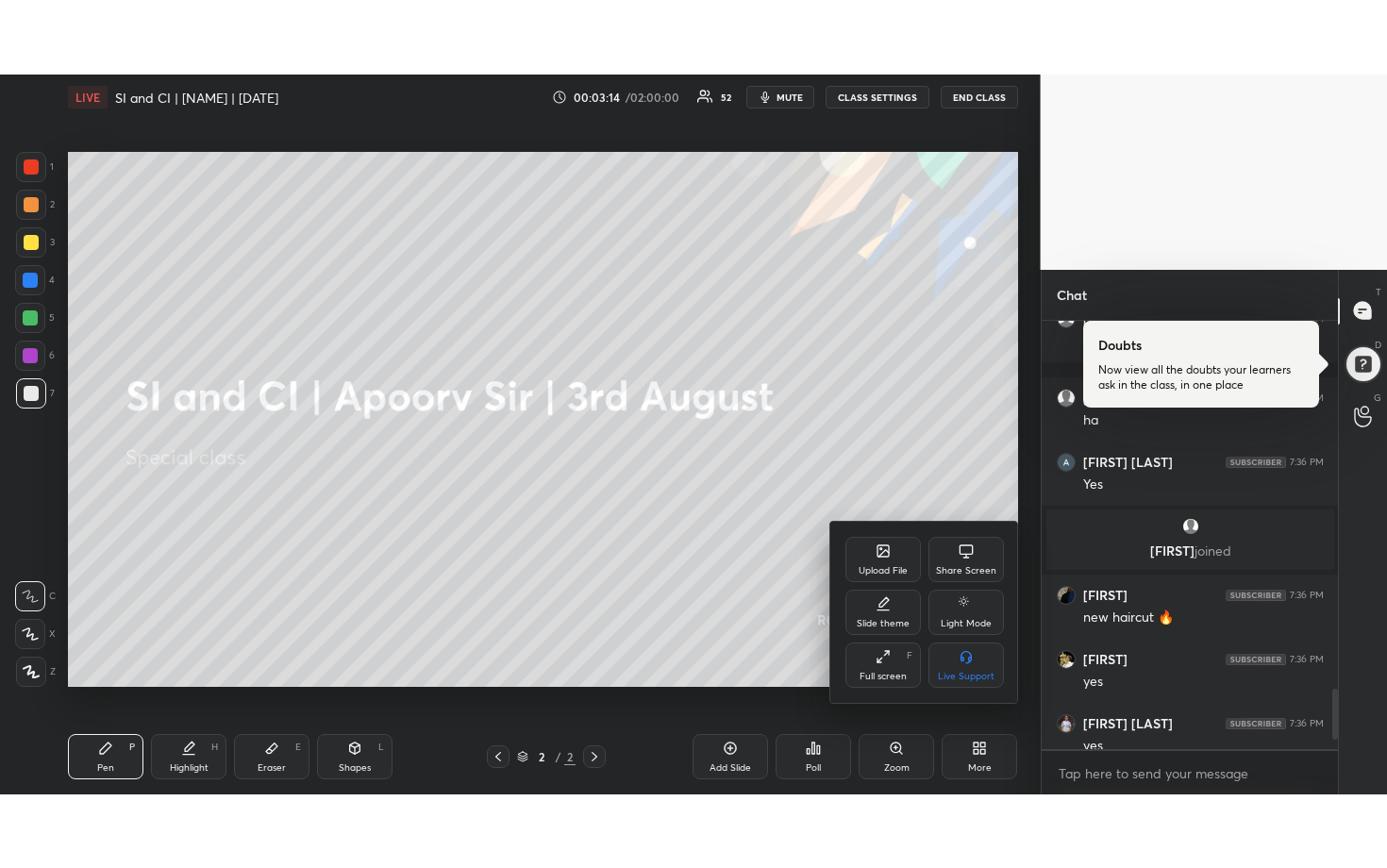 scroll, scrollTop: 93601, scrollLeft: 93389, axis: both 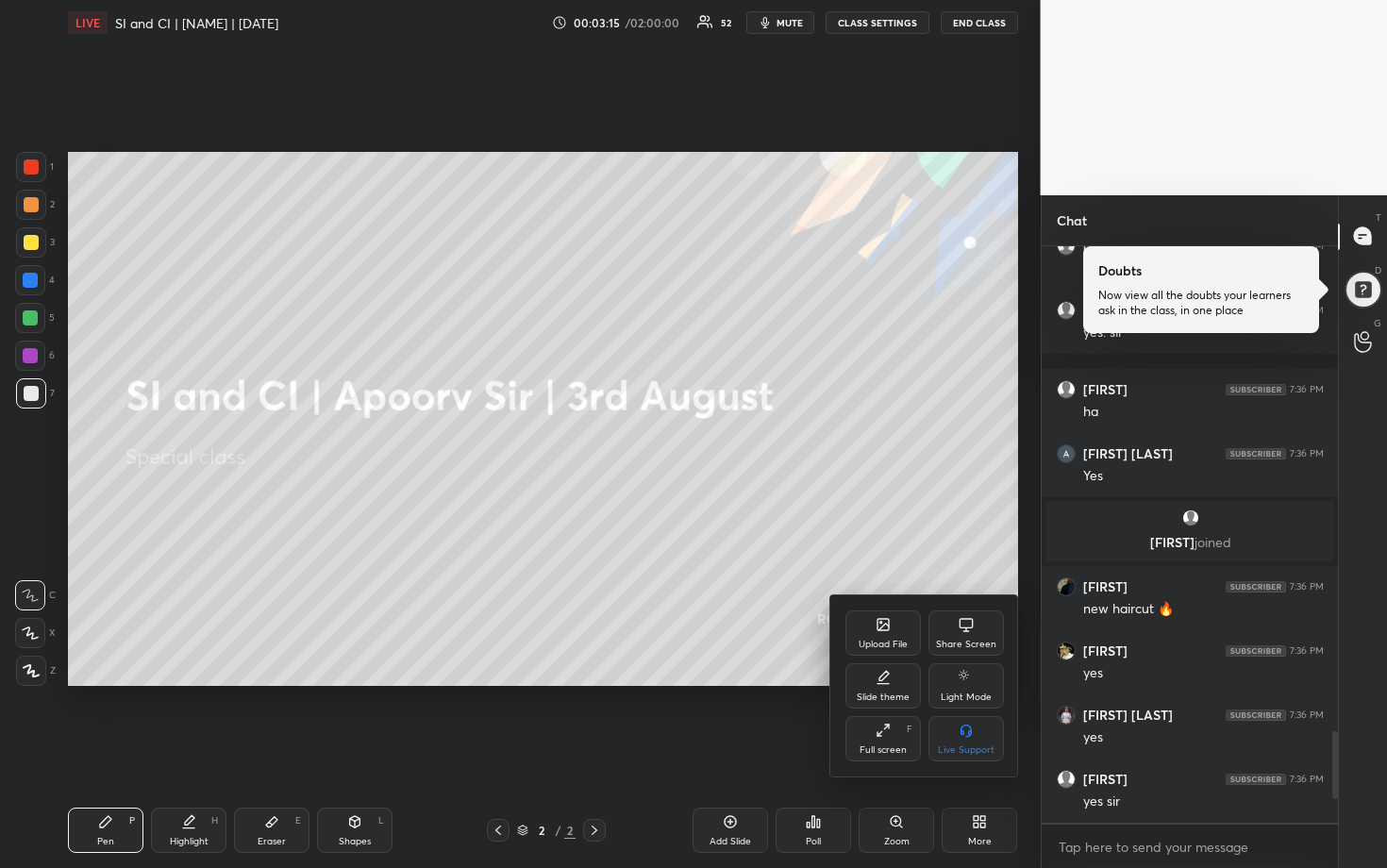 click at bounding box center (694, 434) 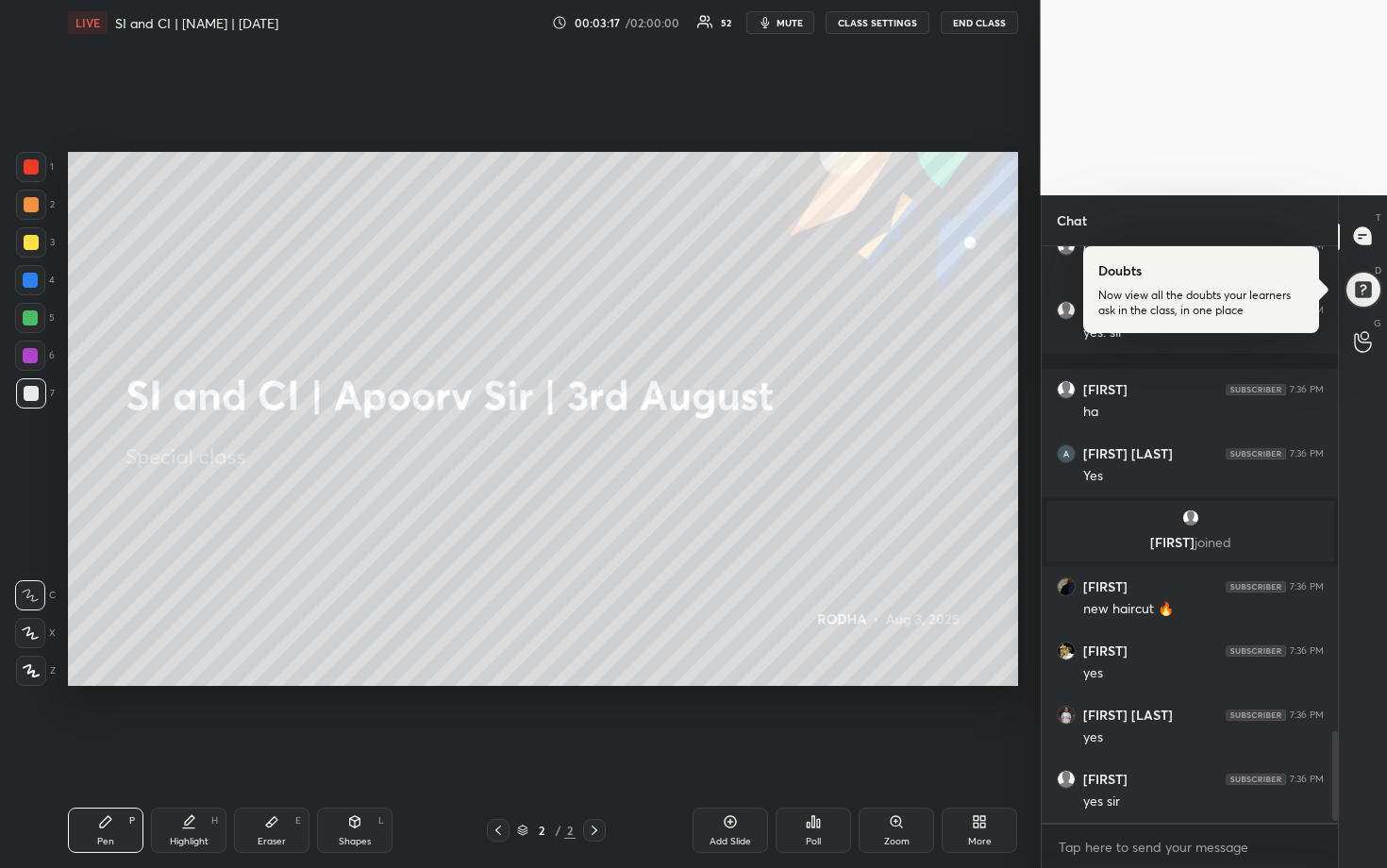 scroll, scrollTop: 3119, scrollLeft: 0, axis: vertical 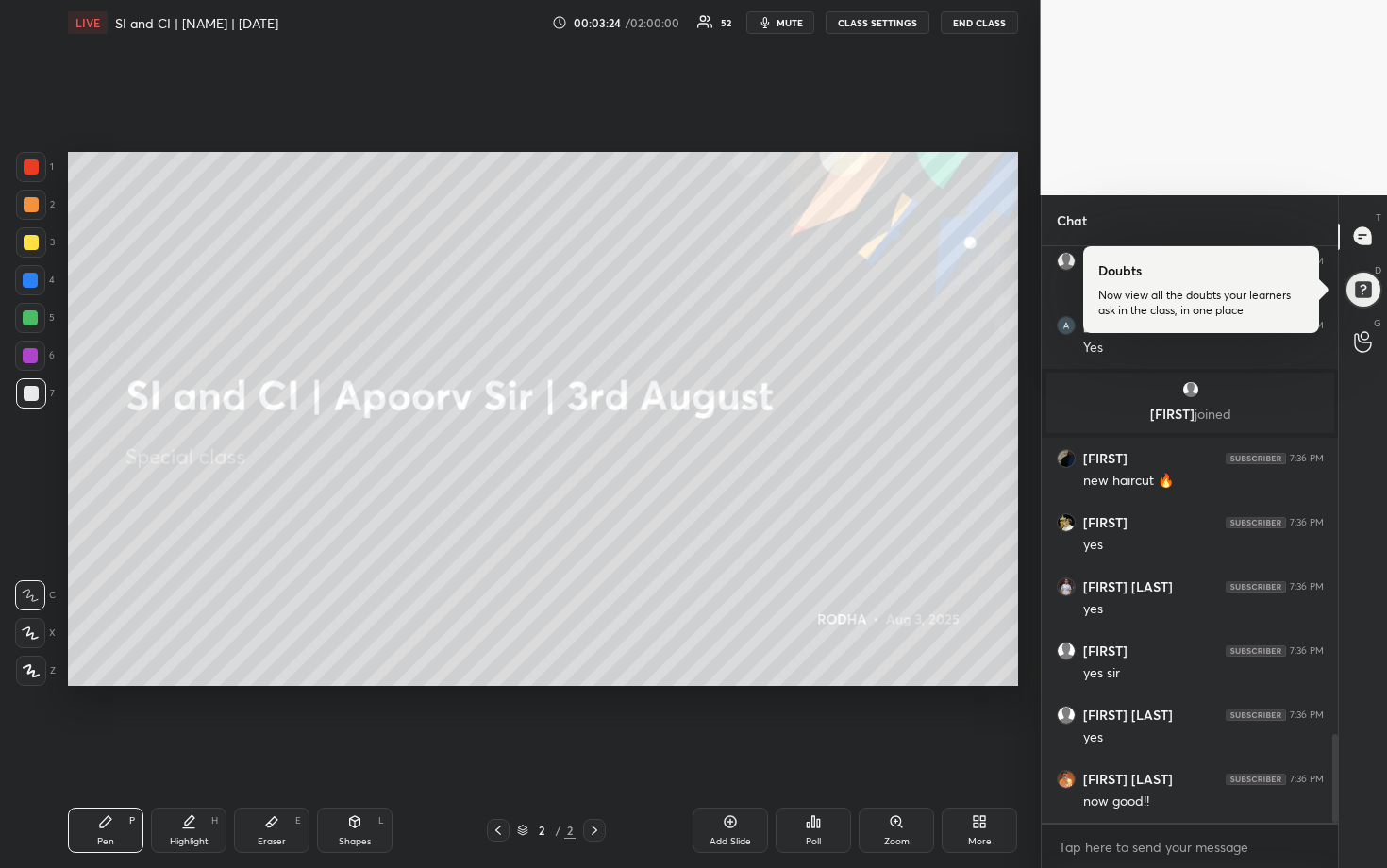click at bounding box center [31, 242] 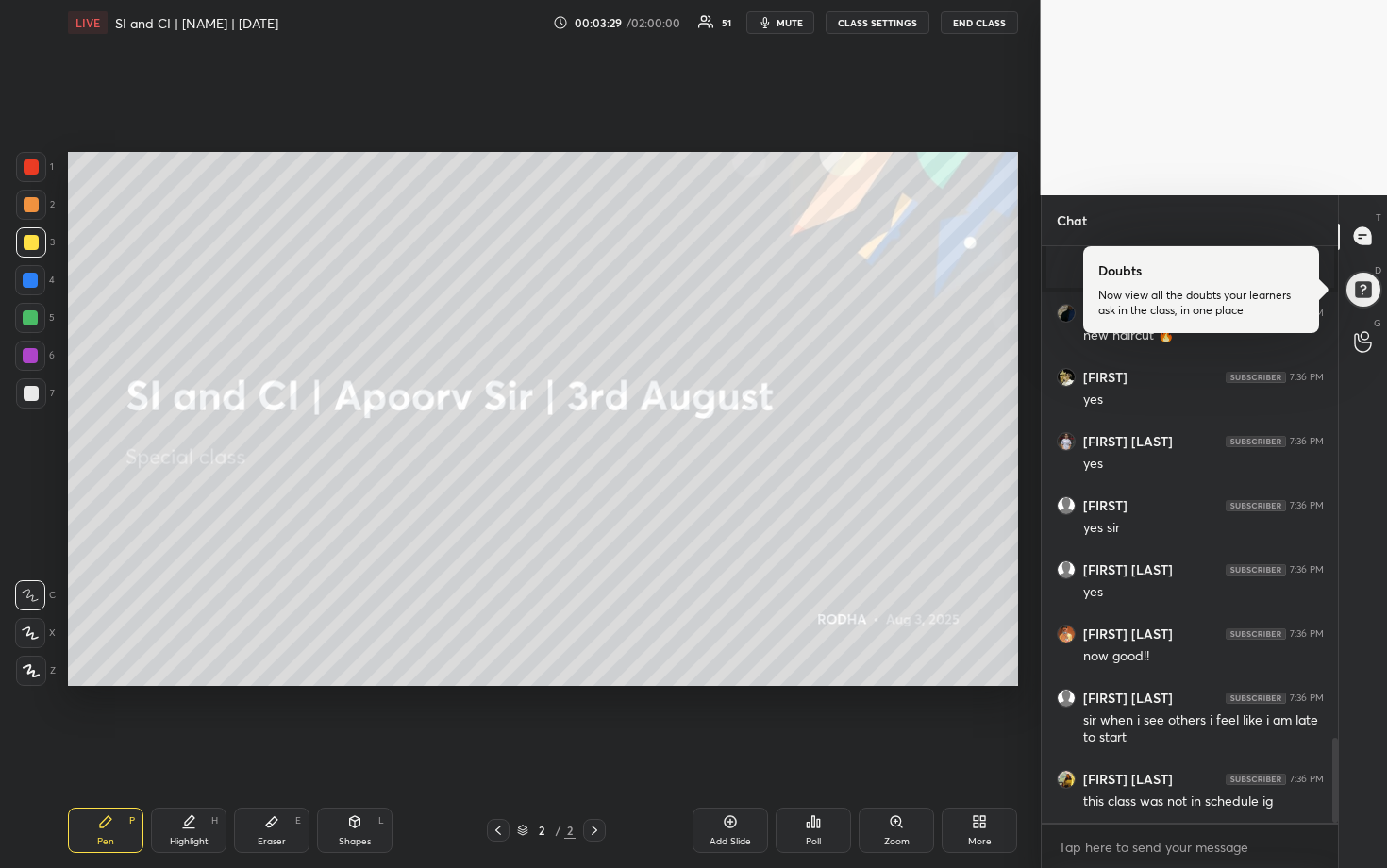 click 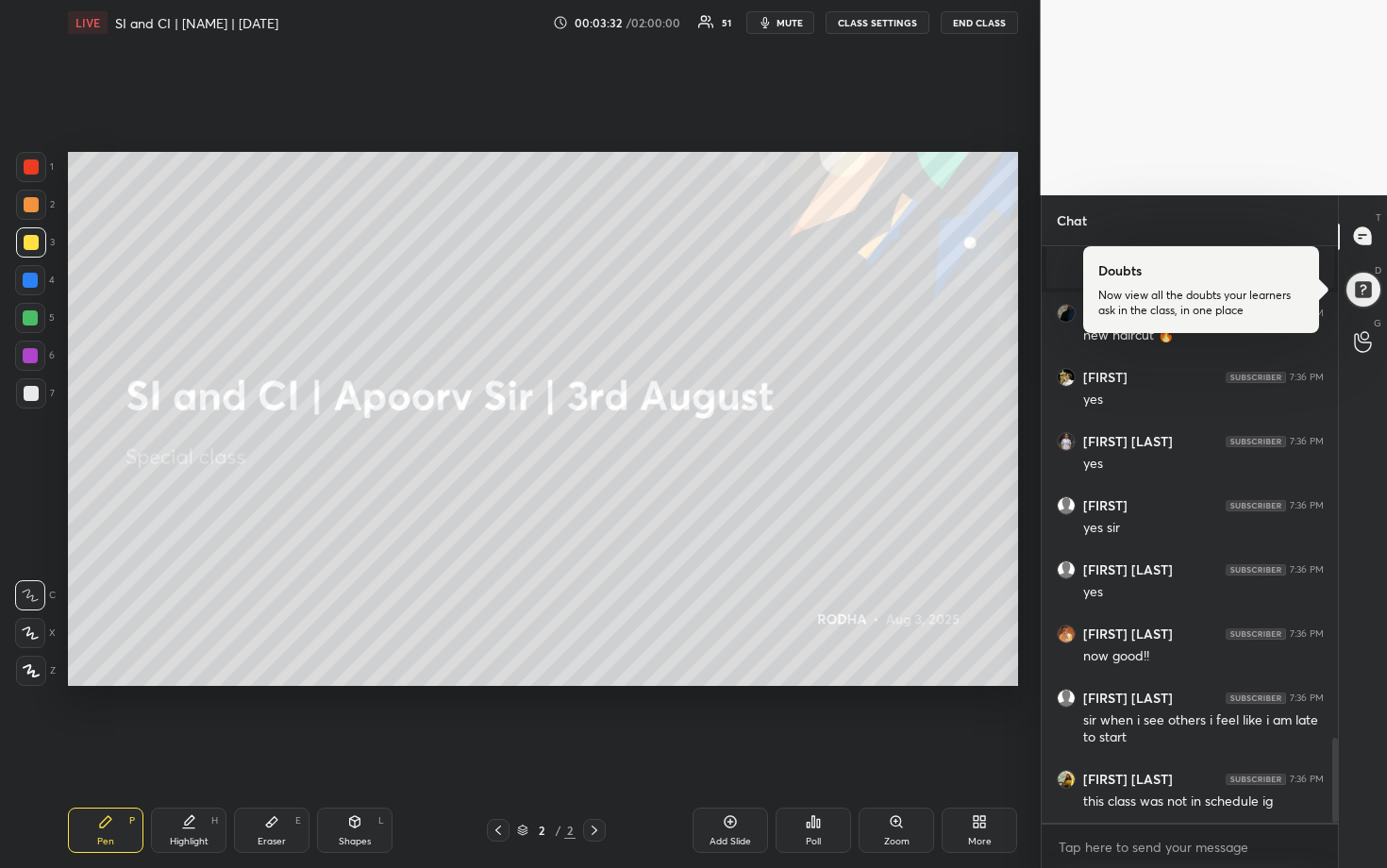 click 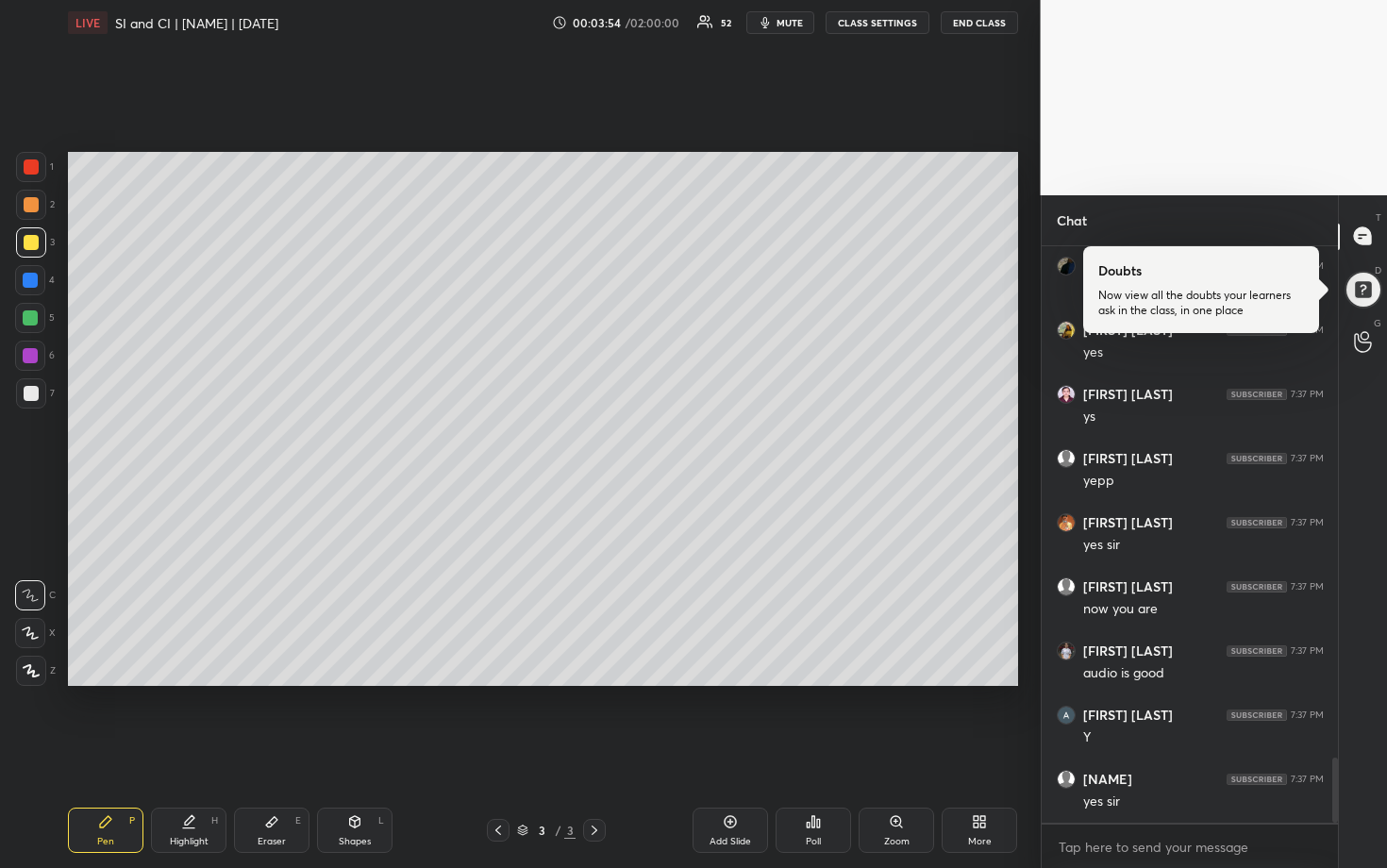 scroll, scrollTop: 4629, scrollLeft: 0, axis: vertical 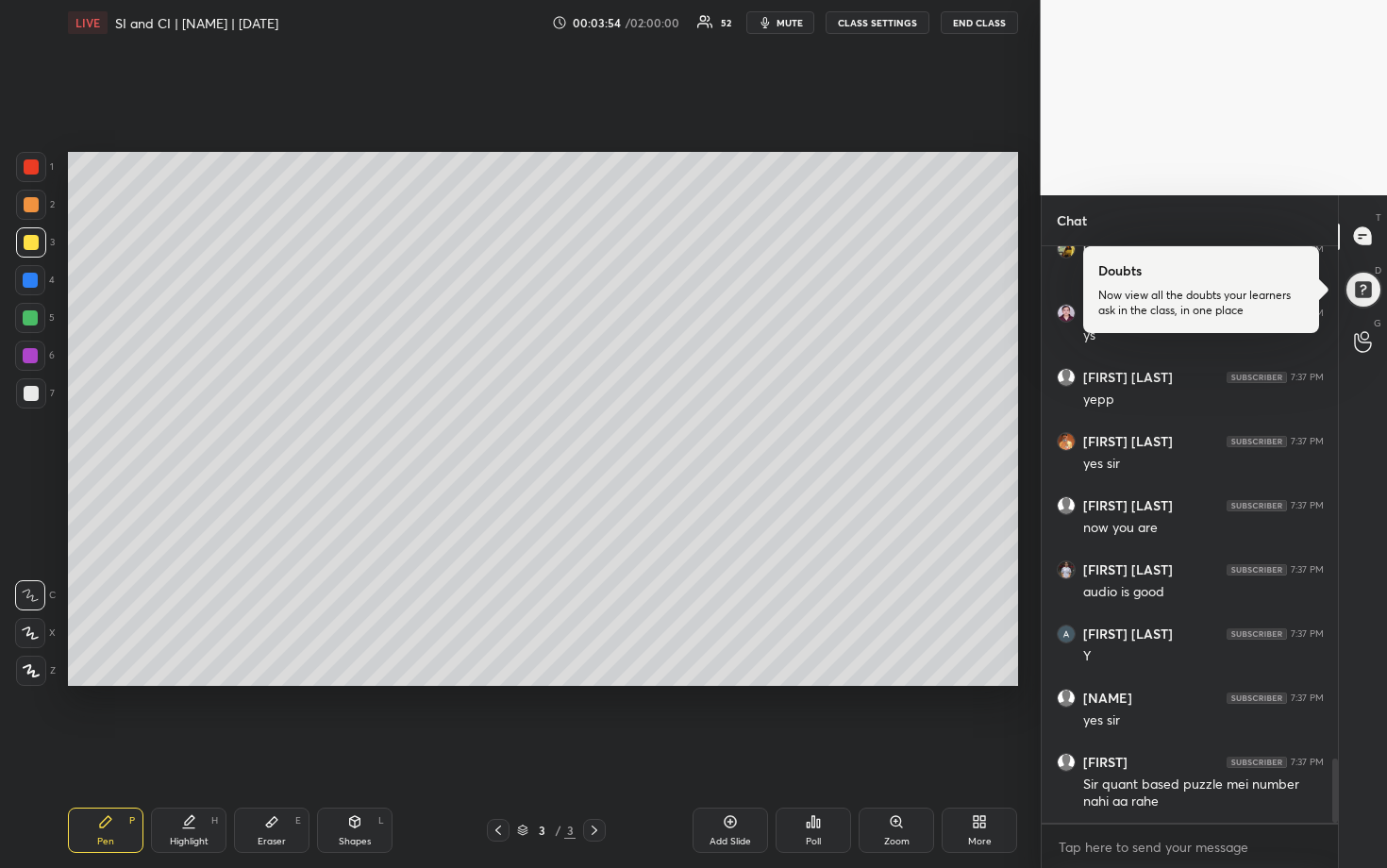 click 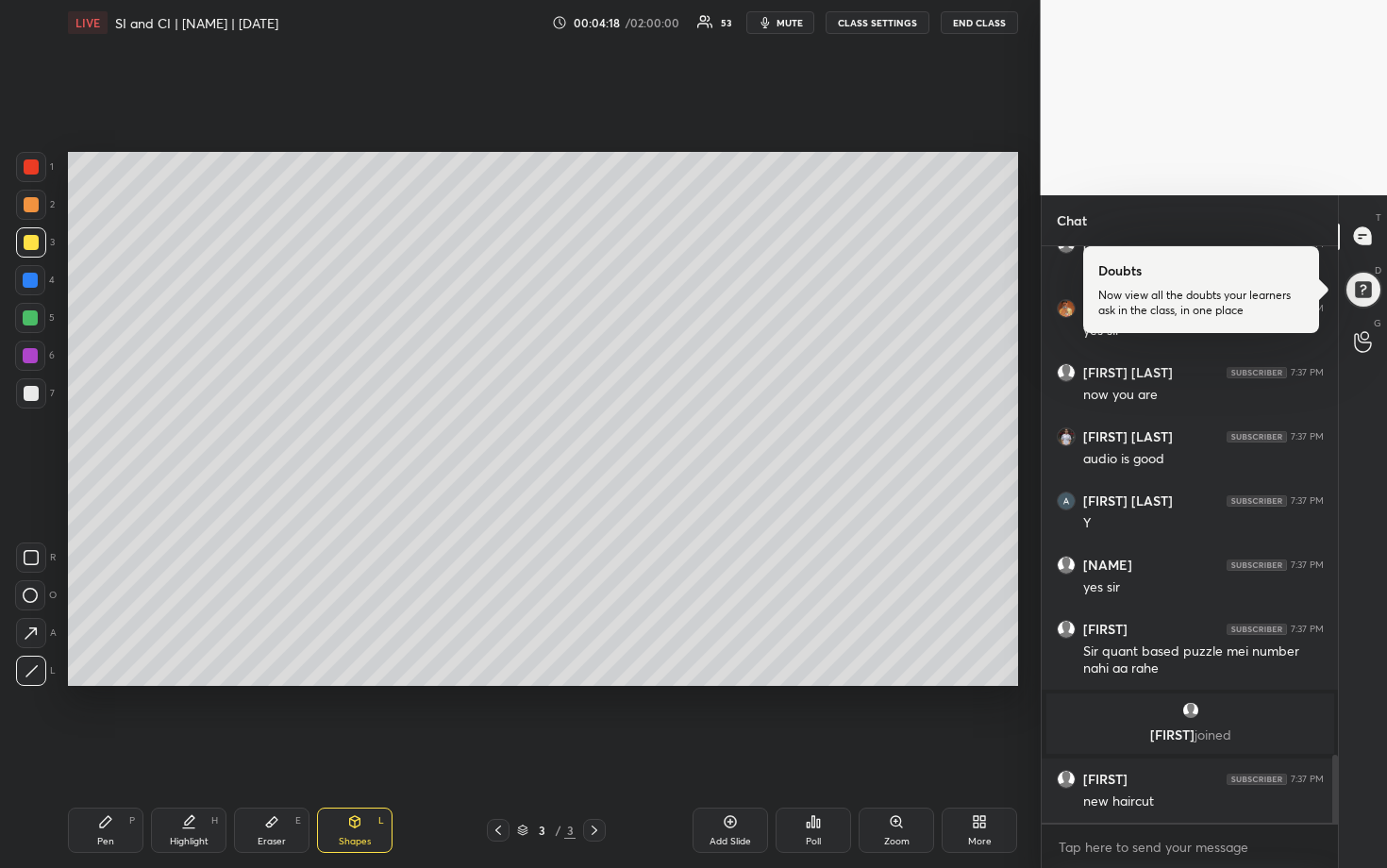 scroll, scrollTop: 4300, scrollLeft: 0, axis: vertical 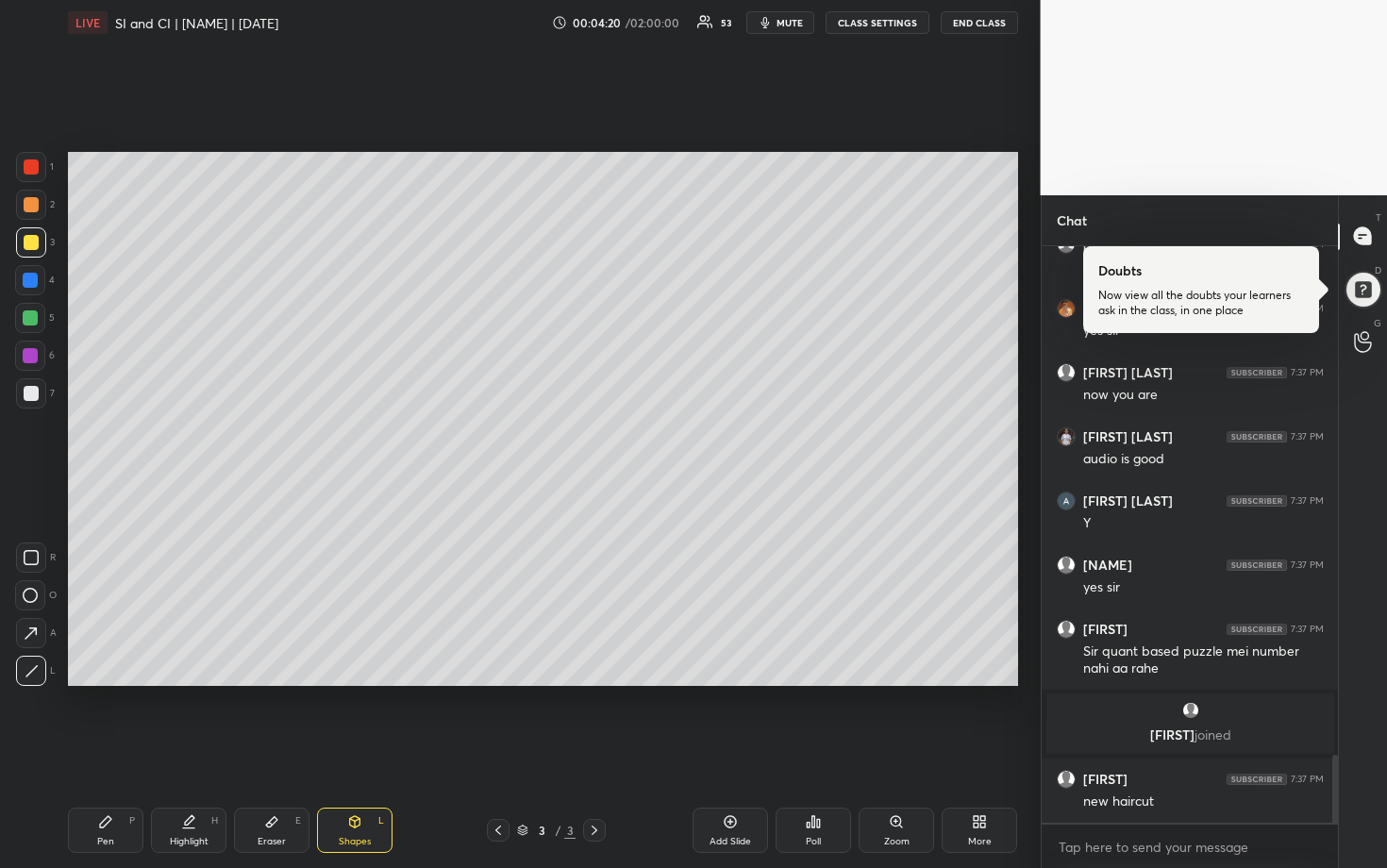 click at bounding box center [30, 318] 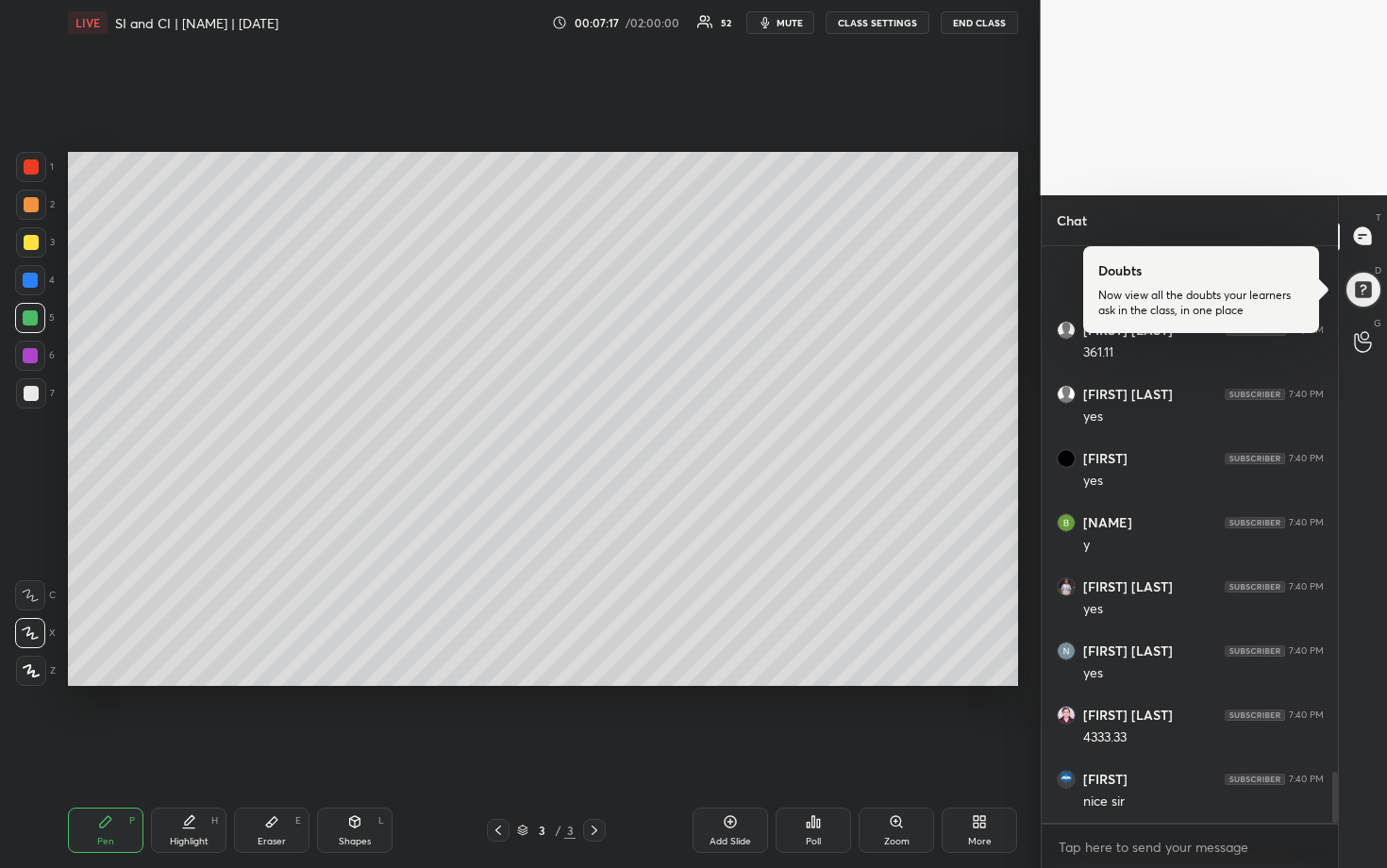scroll, scrollTop: 6025, scrollLeft: 0, axis: vertical 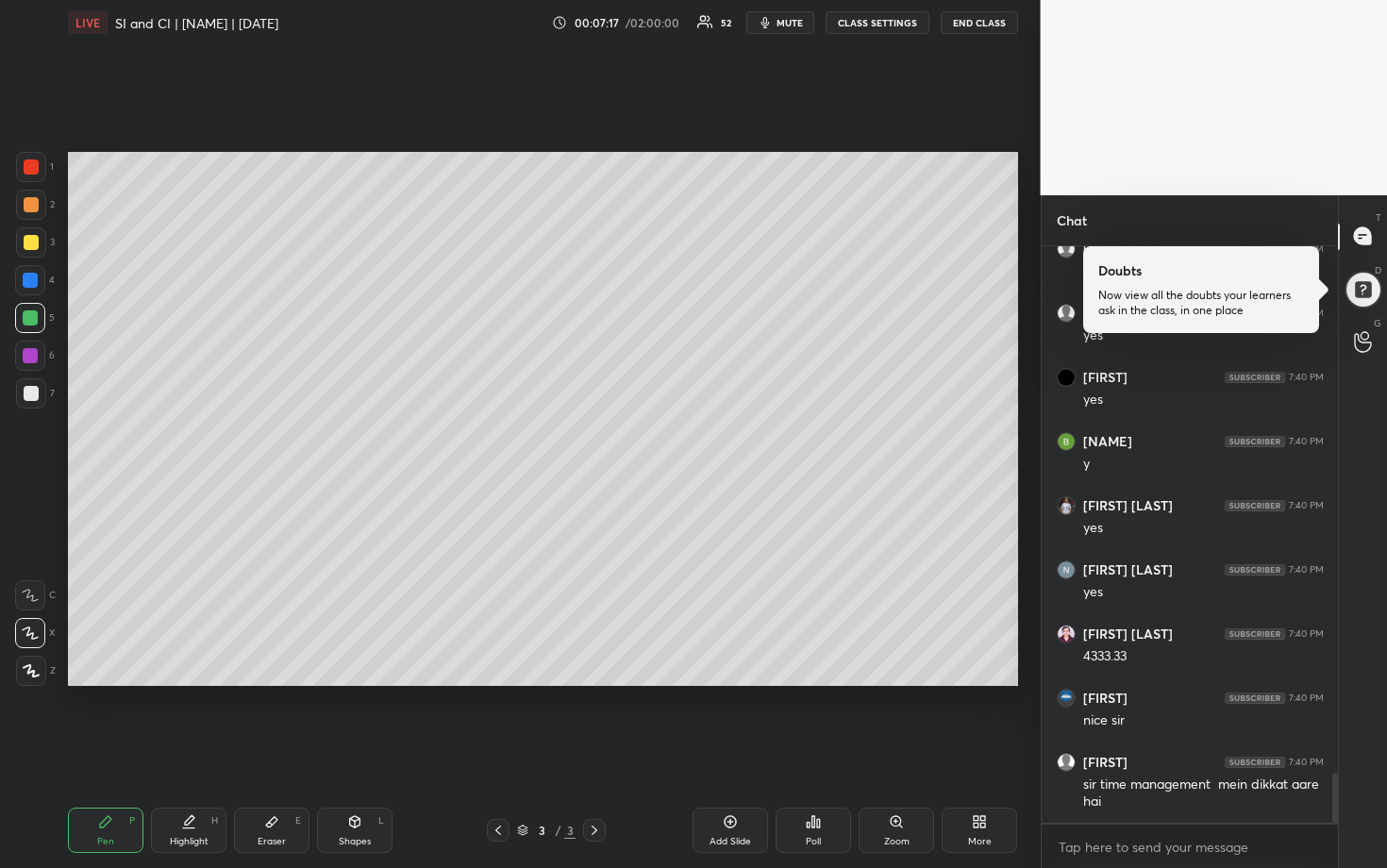 drag, startPoint x: 36, startPoint y: 244, endPoint x: 40, endPoint y: 227, distance: 17.464249 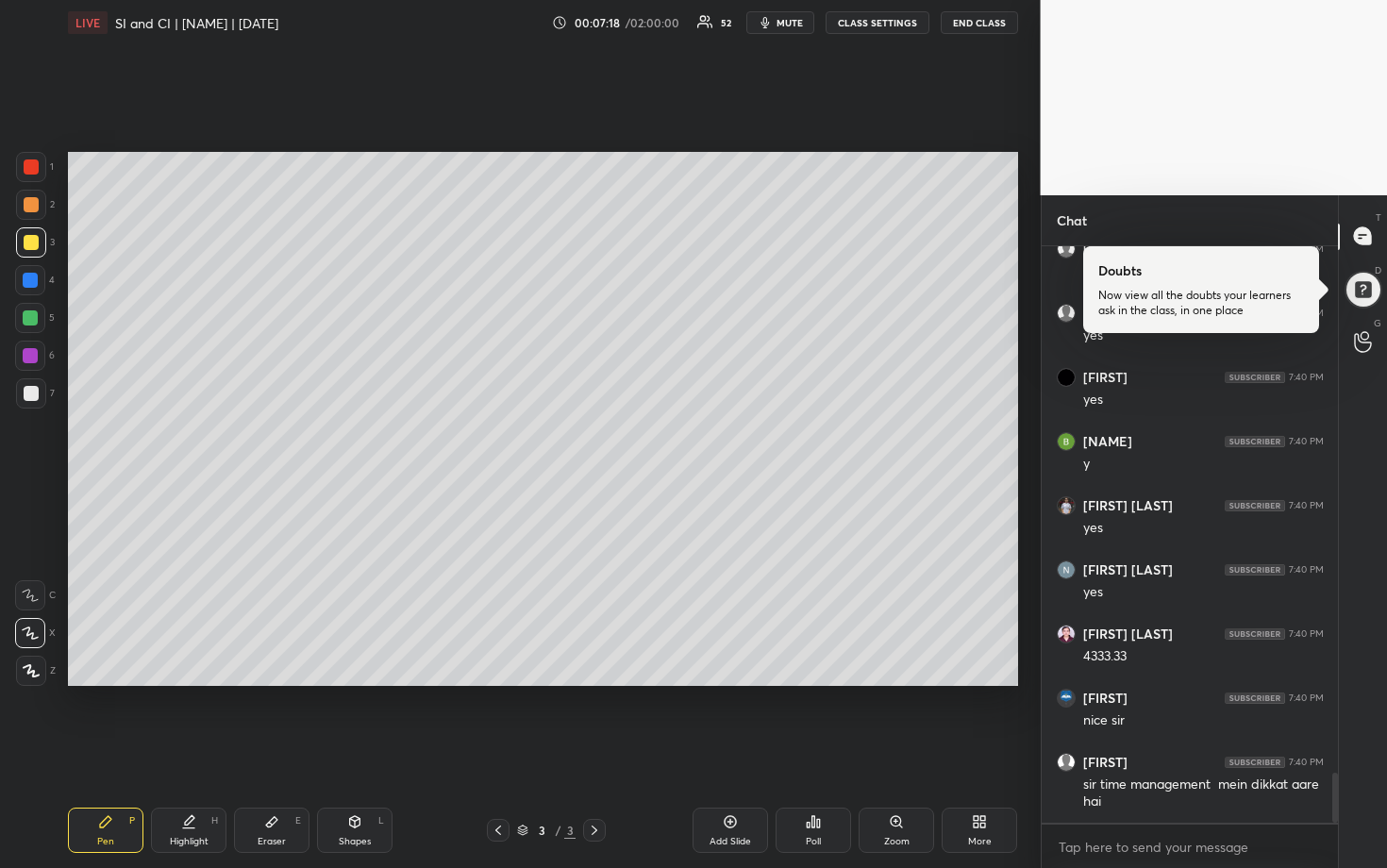click at bounding box center (31, 205) 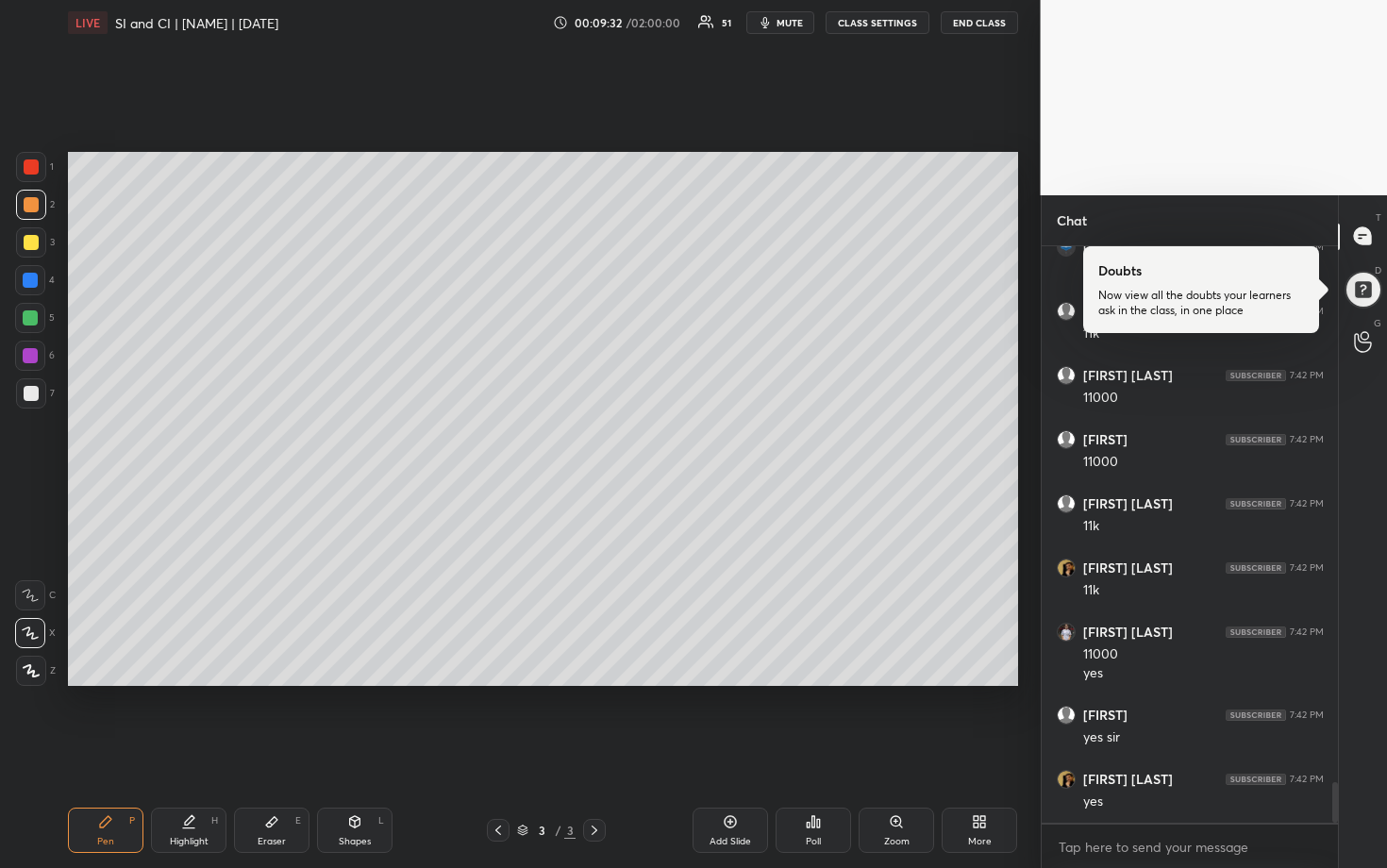 scroll, scrollTop: 7587, scrollLeft: 0, axis: vertical 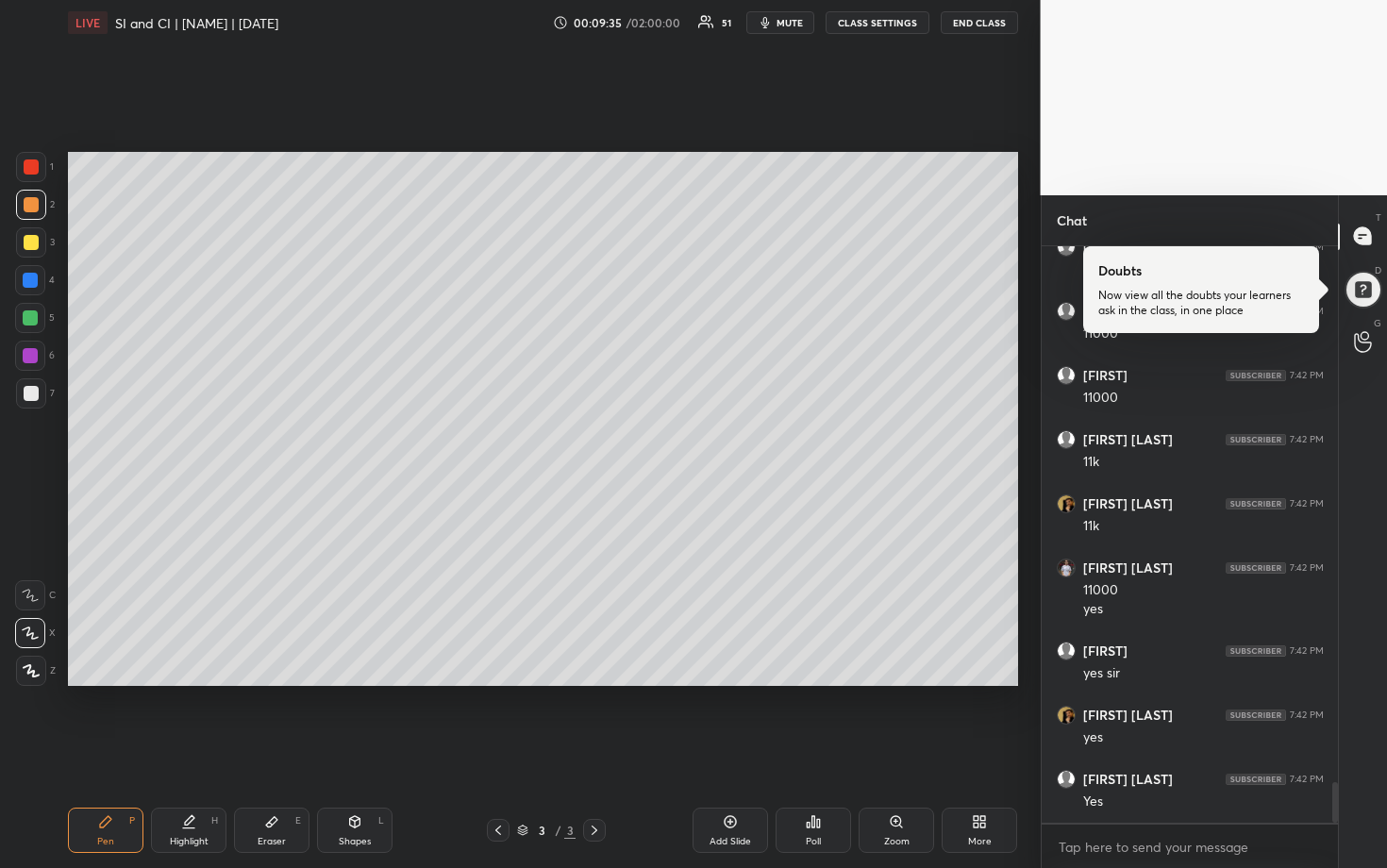 click at bounding box center [30, 356] 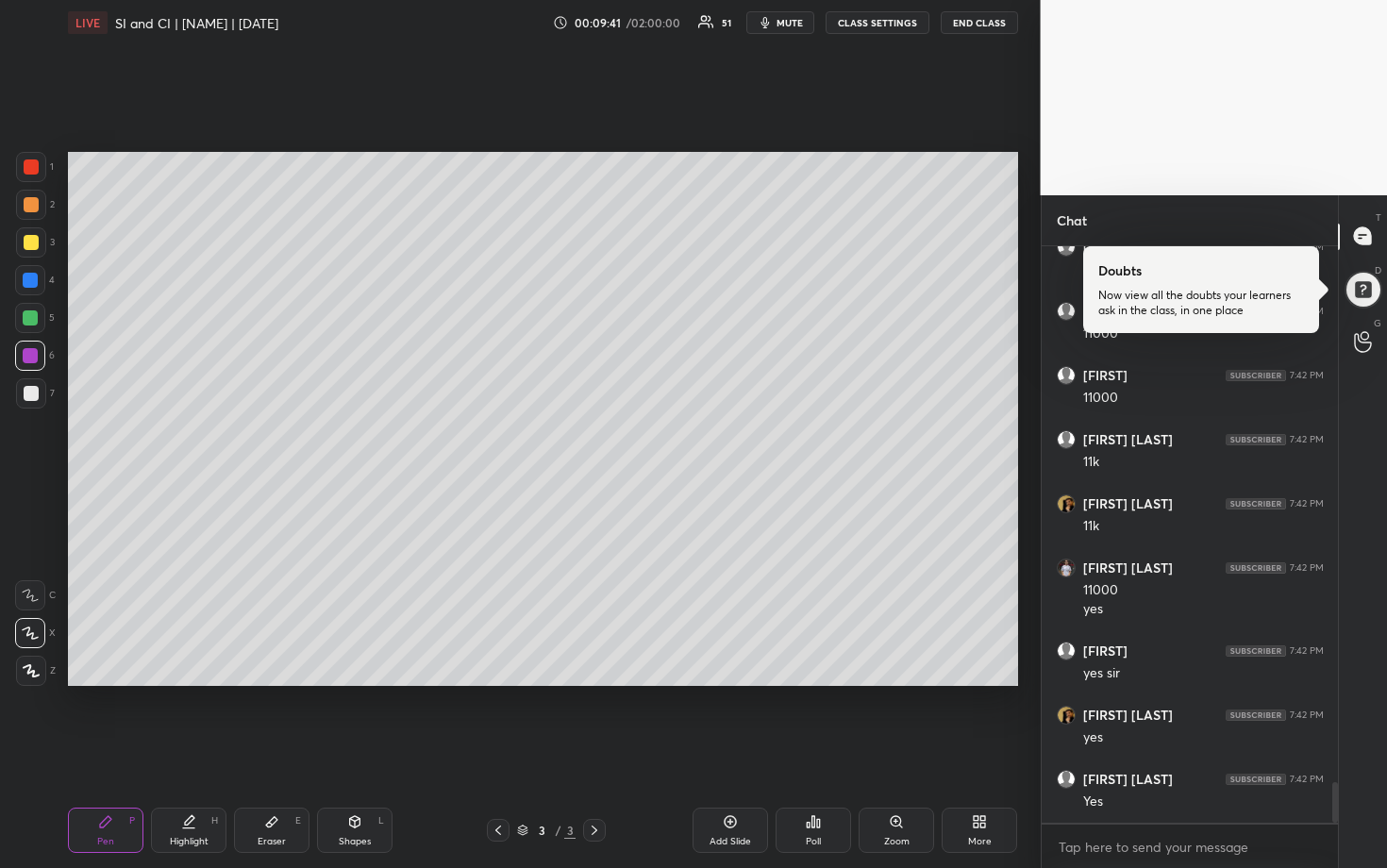 click at bounding box center [31, 205] 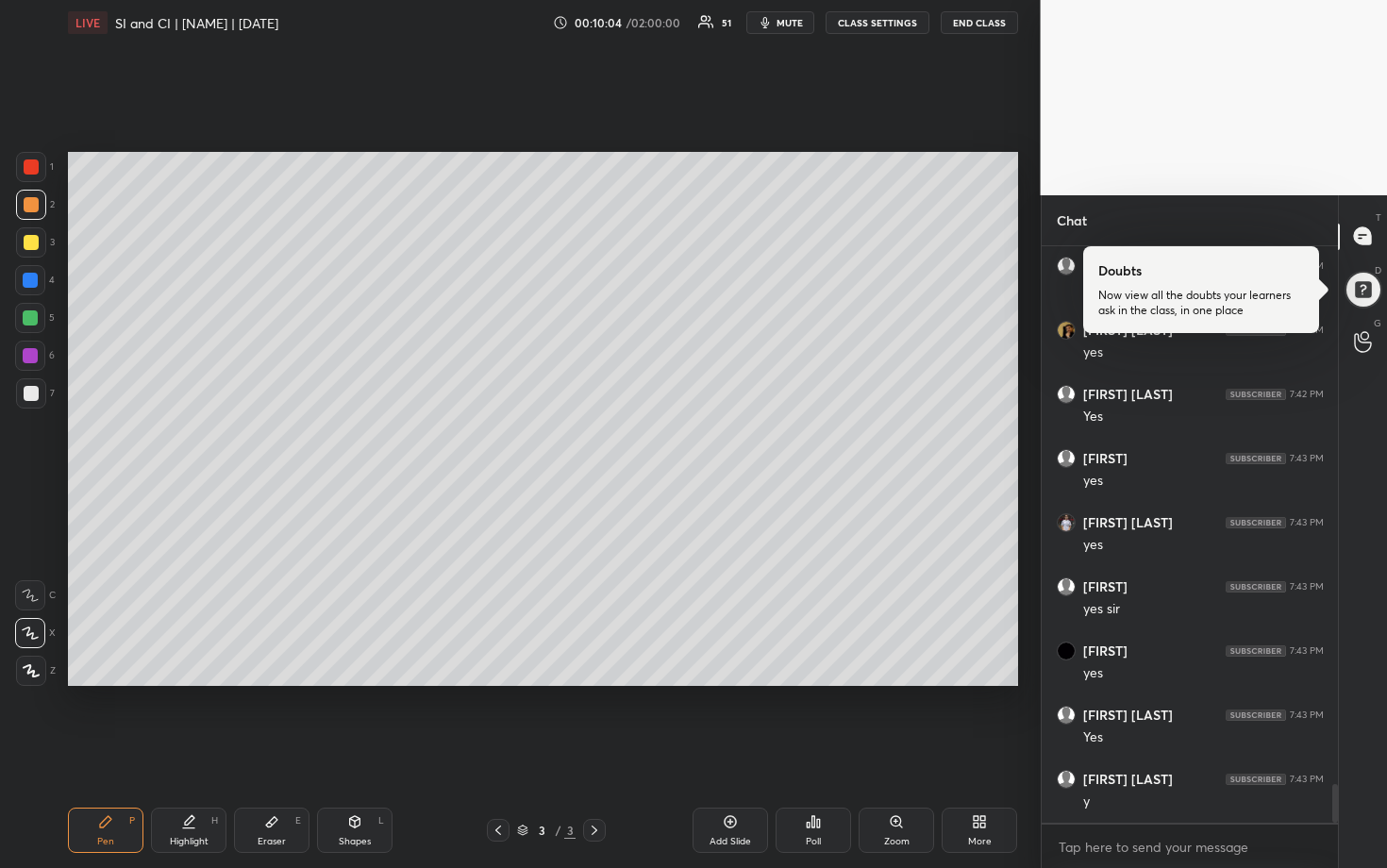 scroll, scrollTop: 8037, scrollLeft: 0, axis: vertical 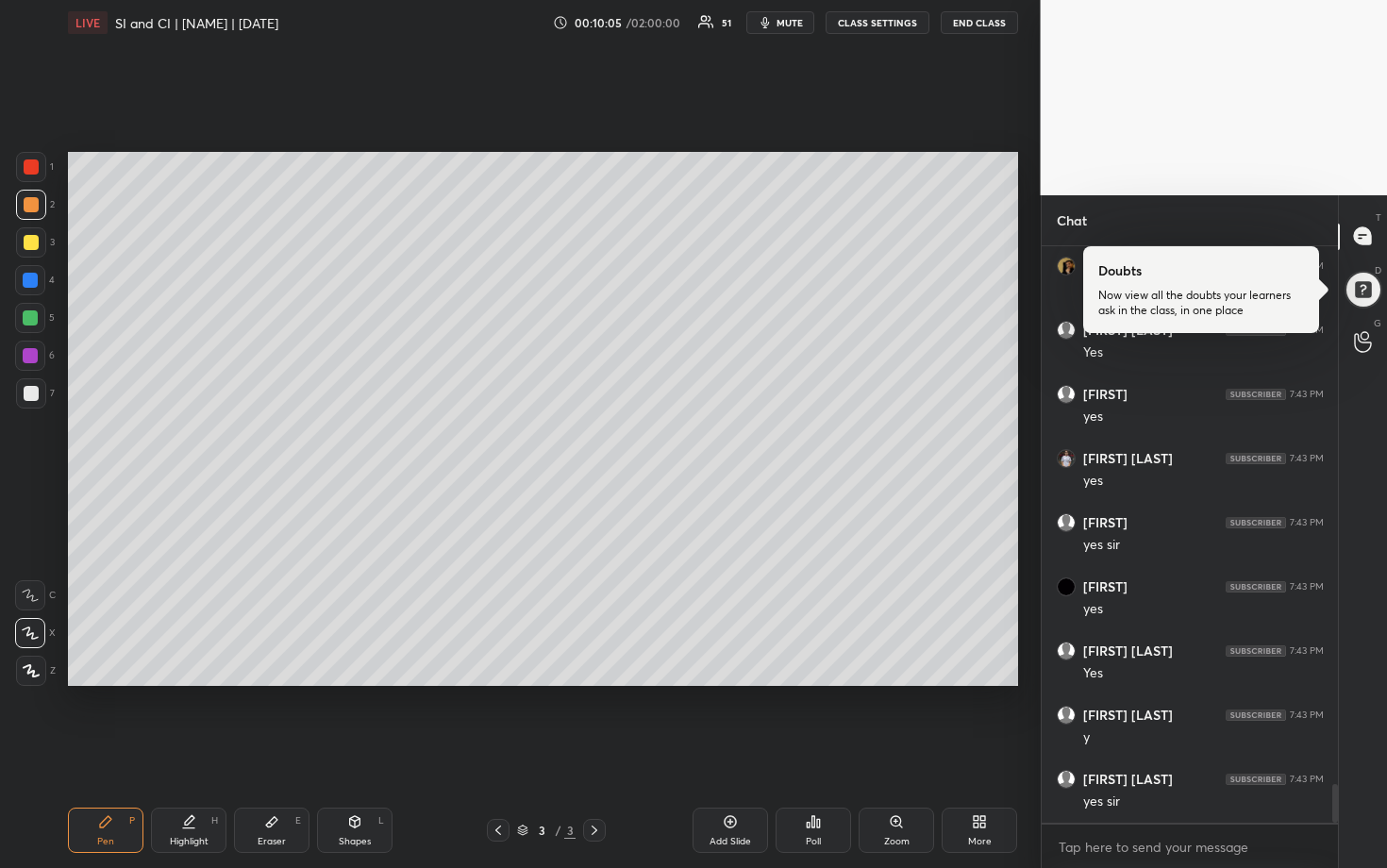 click at bounding box center [30, 356] 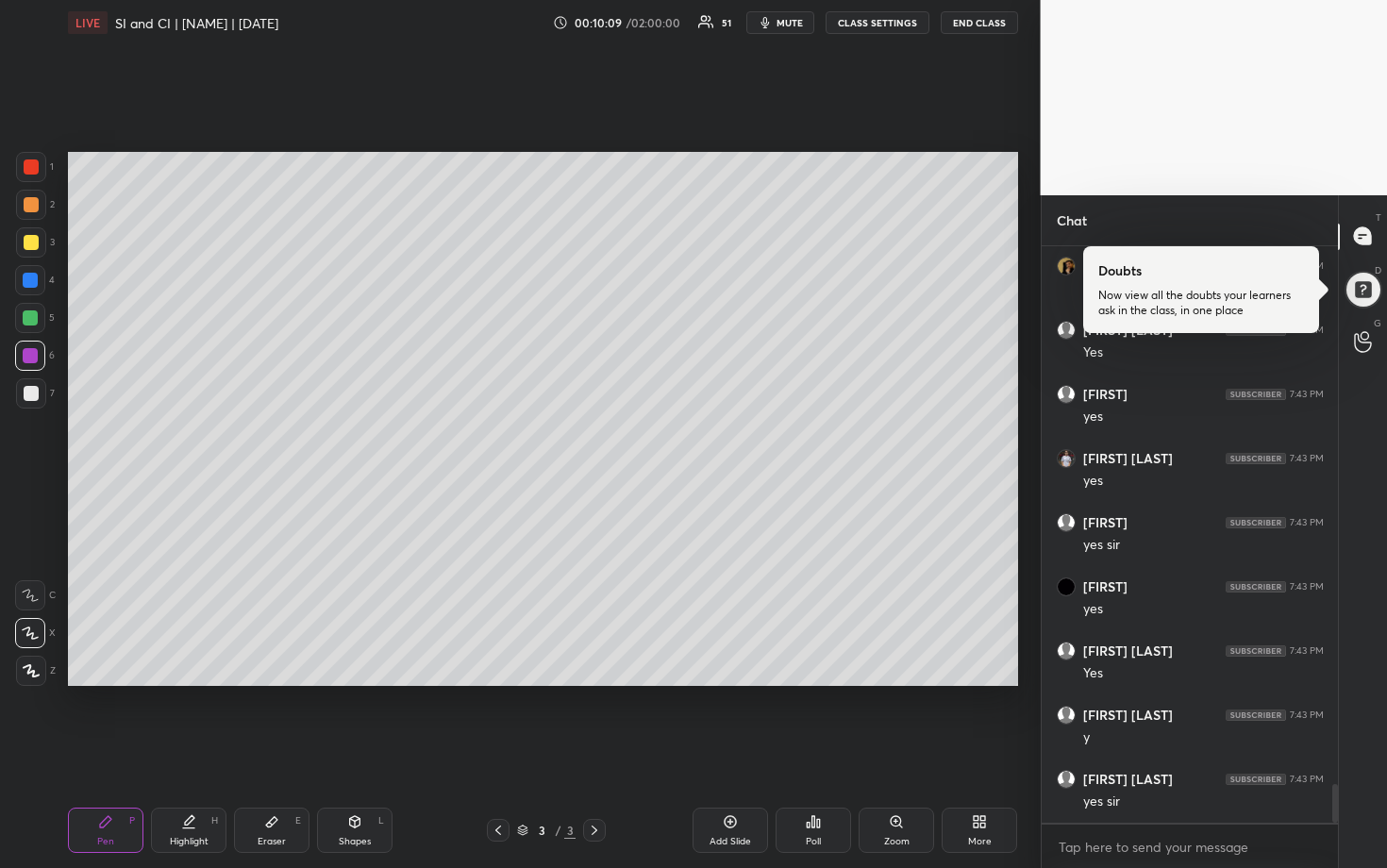 scroll, scrollTop: 8101, scrollLeft: 0, axis: vertical 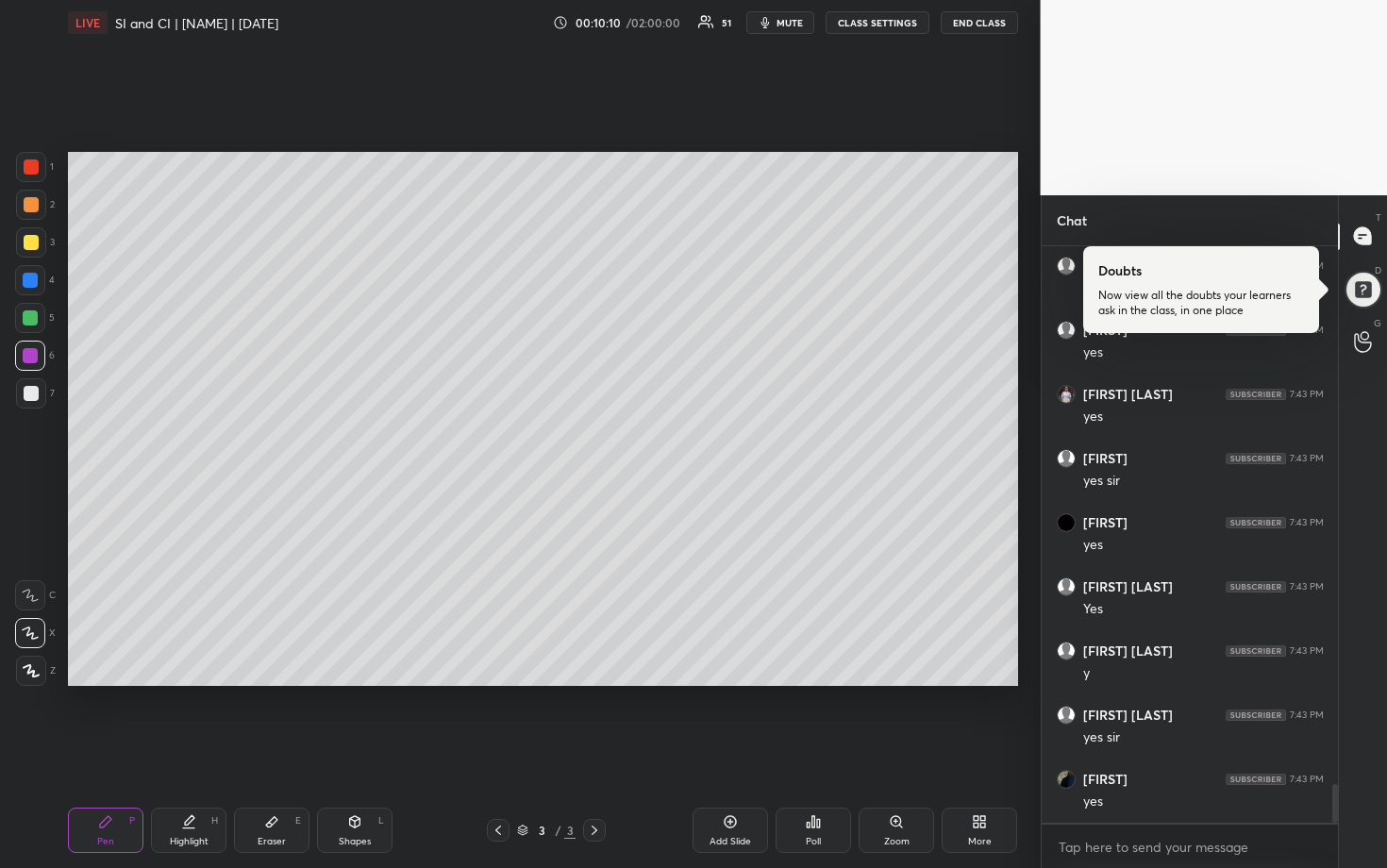 drag, startPoint x: 30, startPoint y: 218, endPoint x: 51, endPoint y: 228, distance: 23.259407 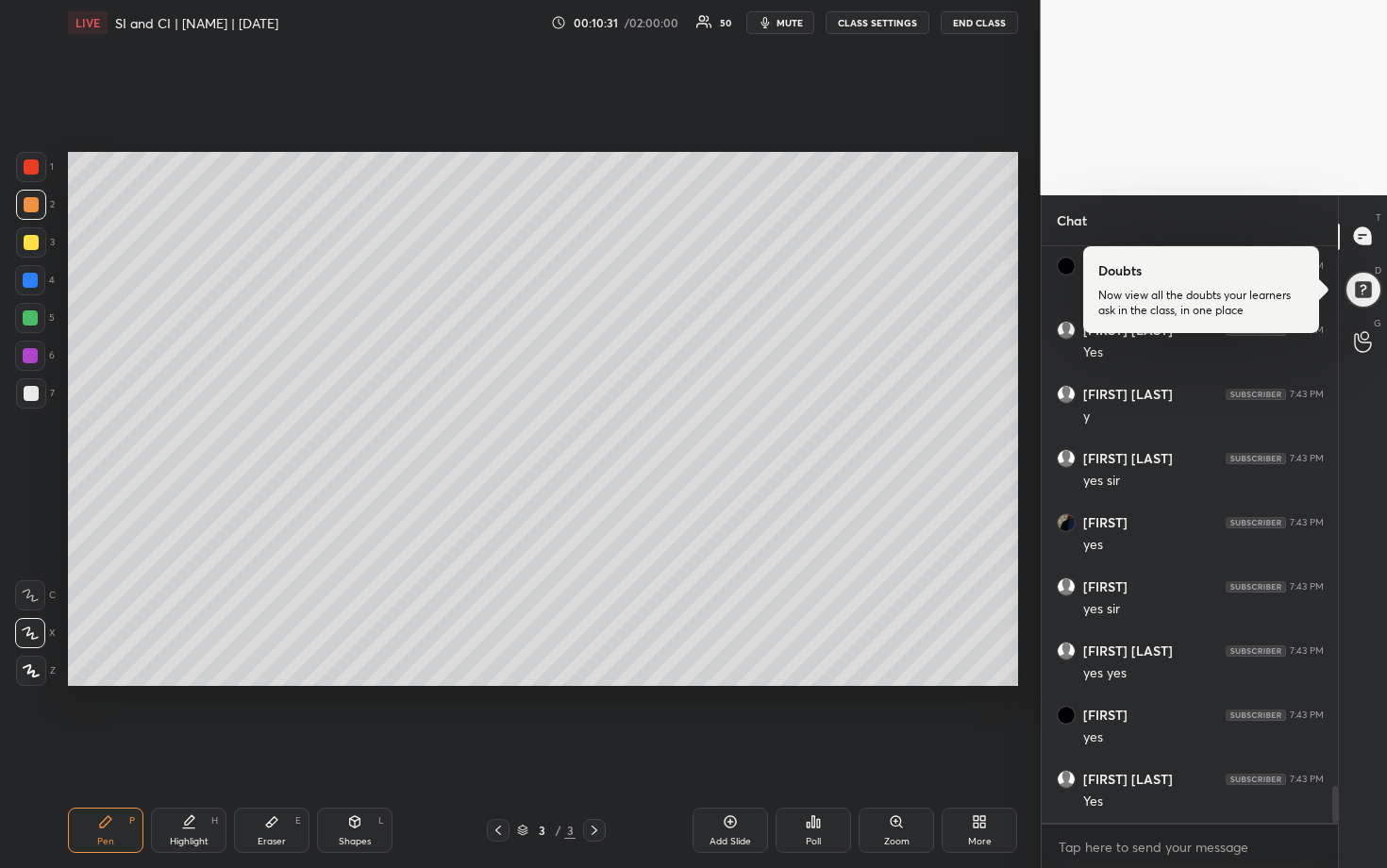 scroll, scrollTop: 8426, scrollLeft: 0, axis: vertical 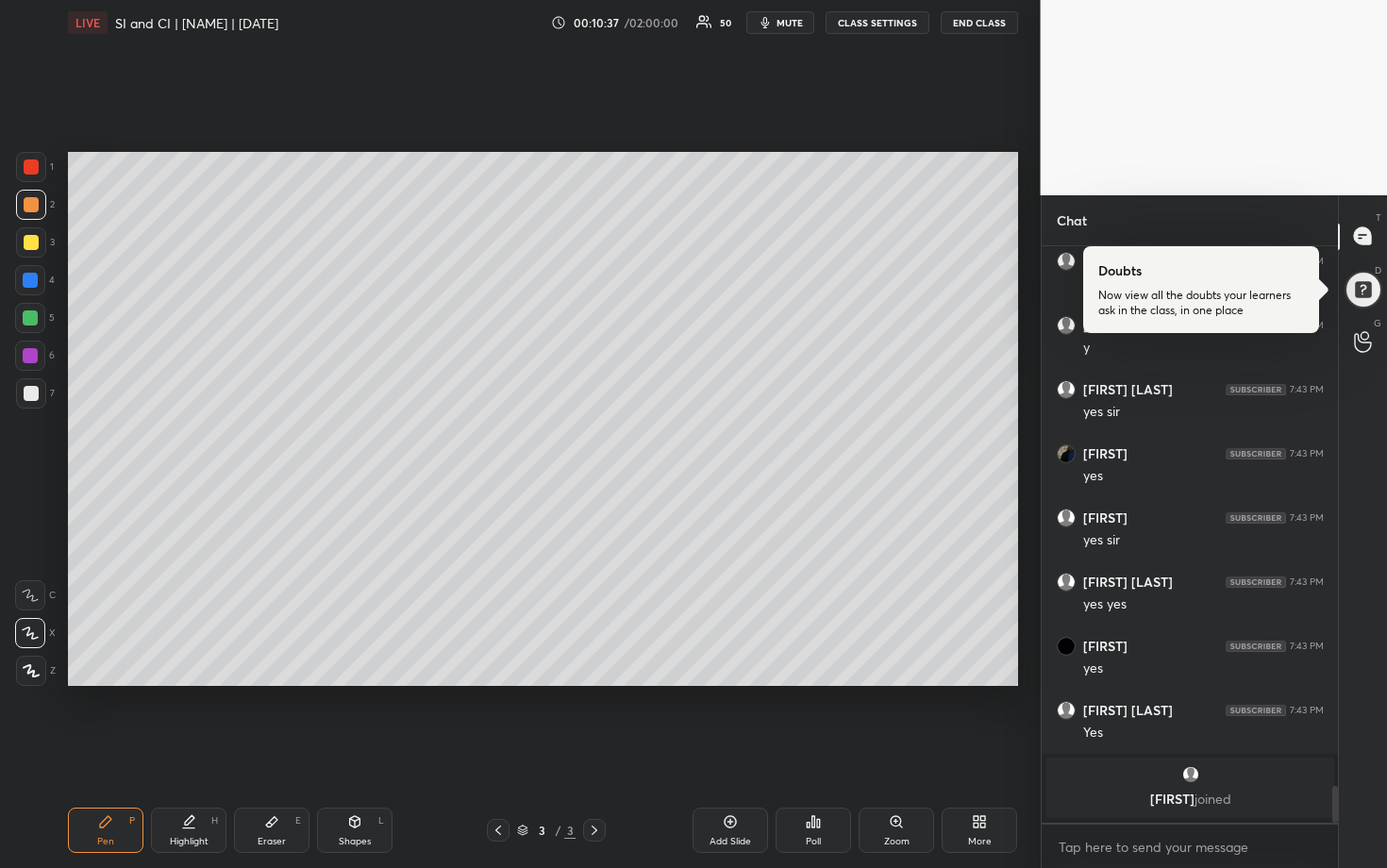 click at bounding box center (30, 356) 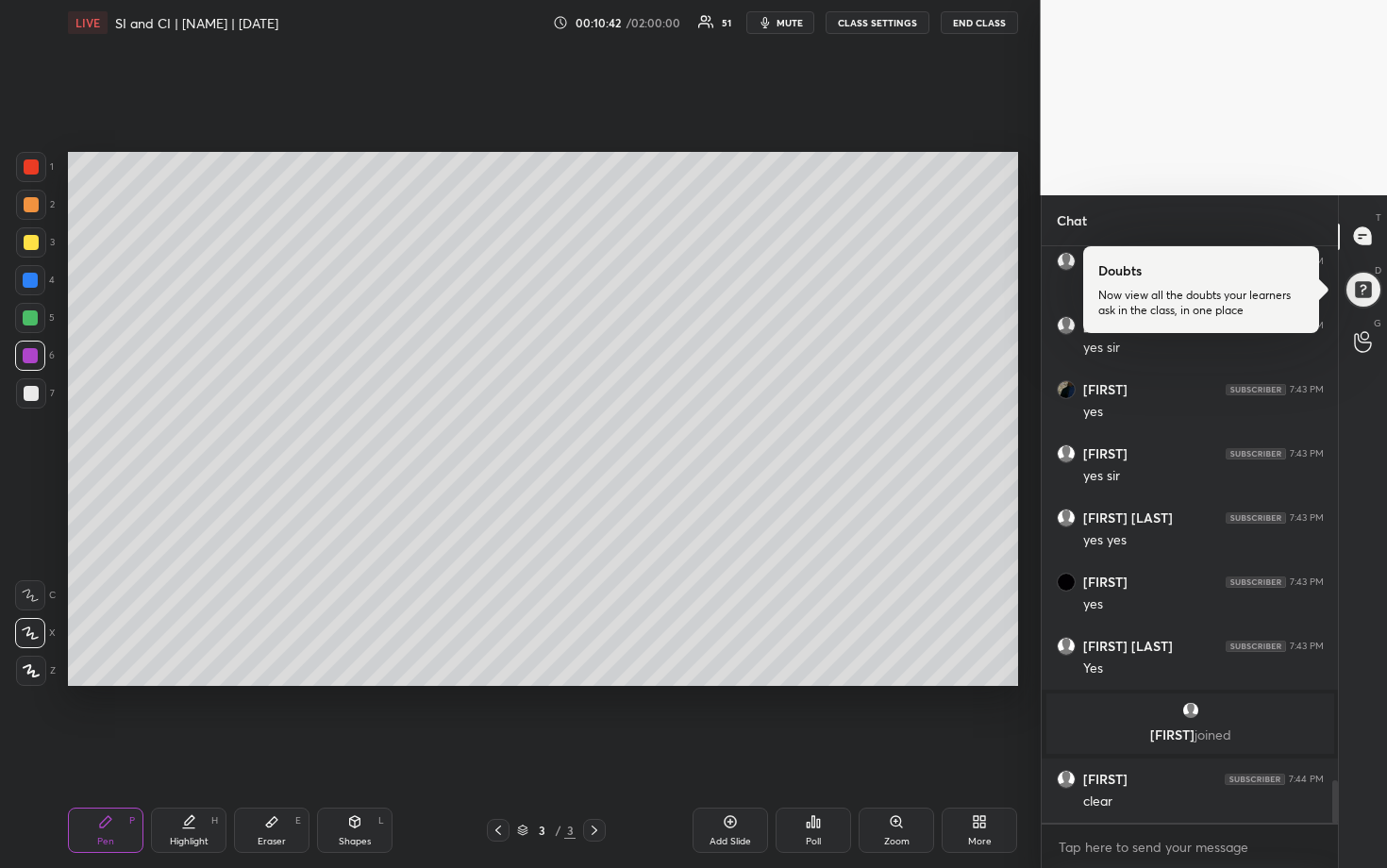 scroll, scrollTop: 7386, scrollLeft: 0, axis: vertical 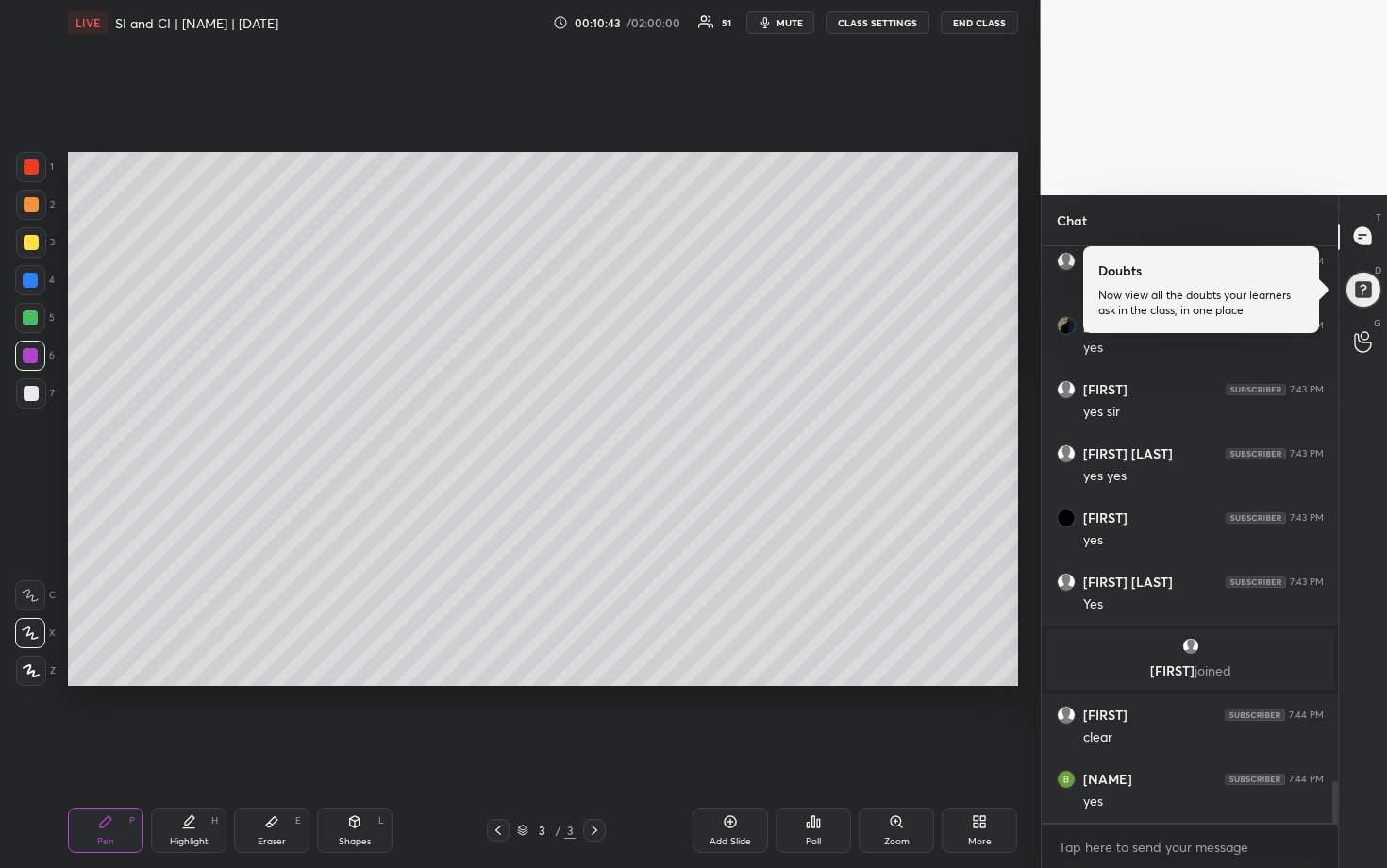 click at bounding box center (31, 205) 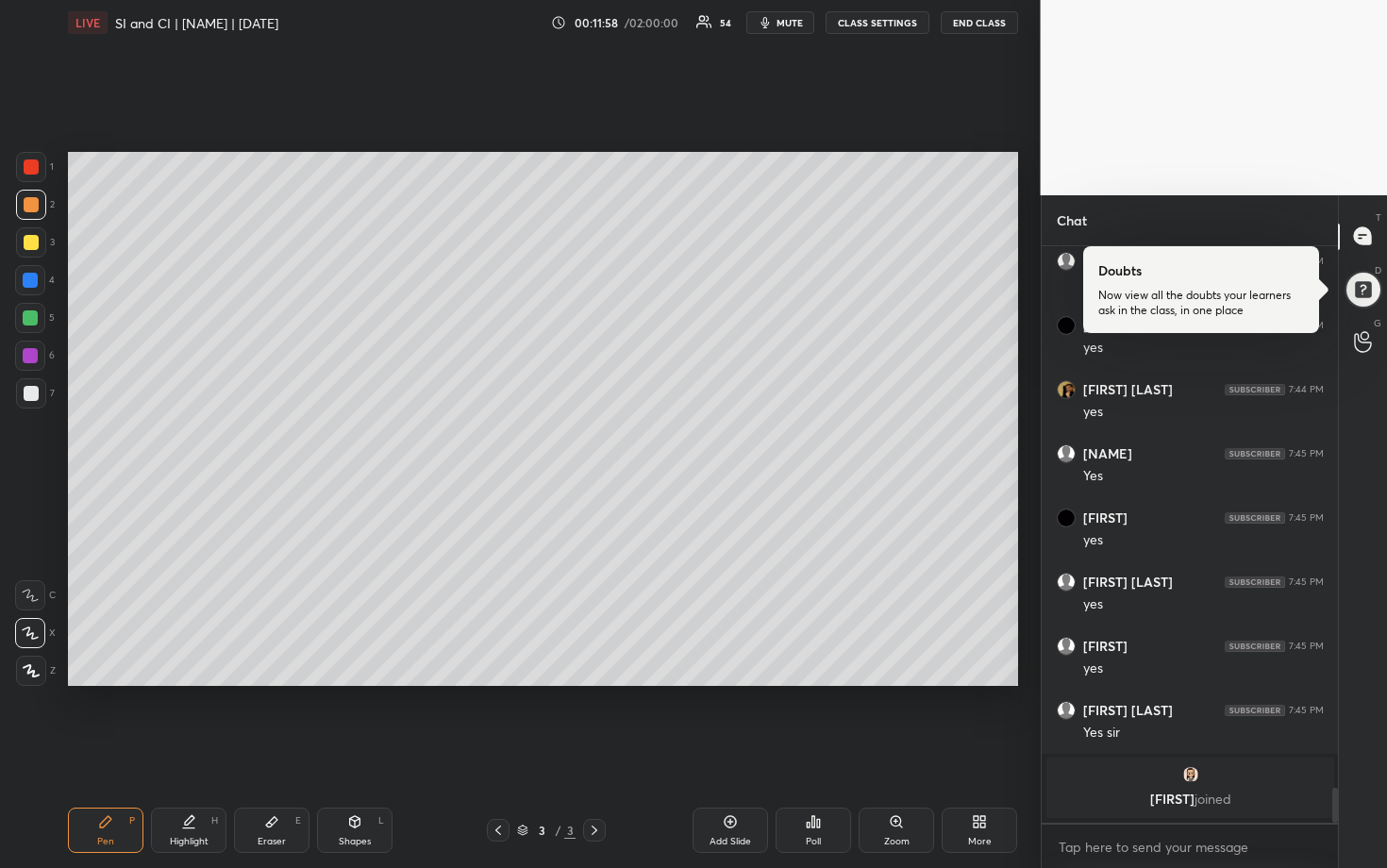 scroll, scrollTop: 8529, scrollLeft: 0, axis: vertical 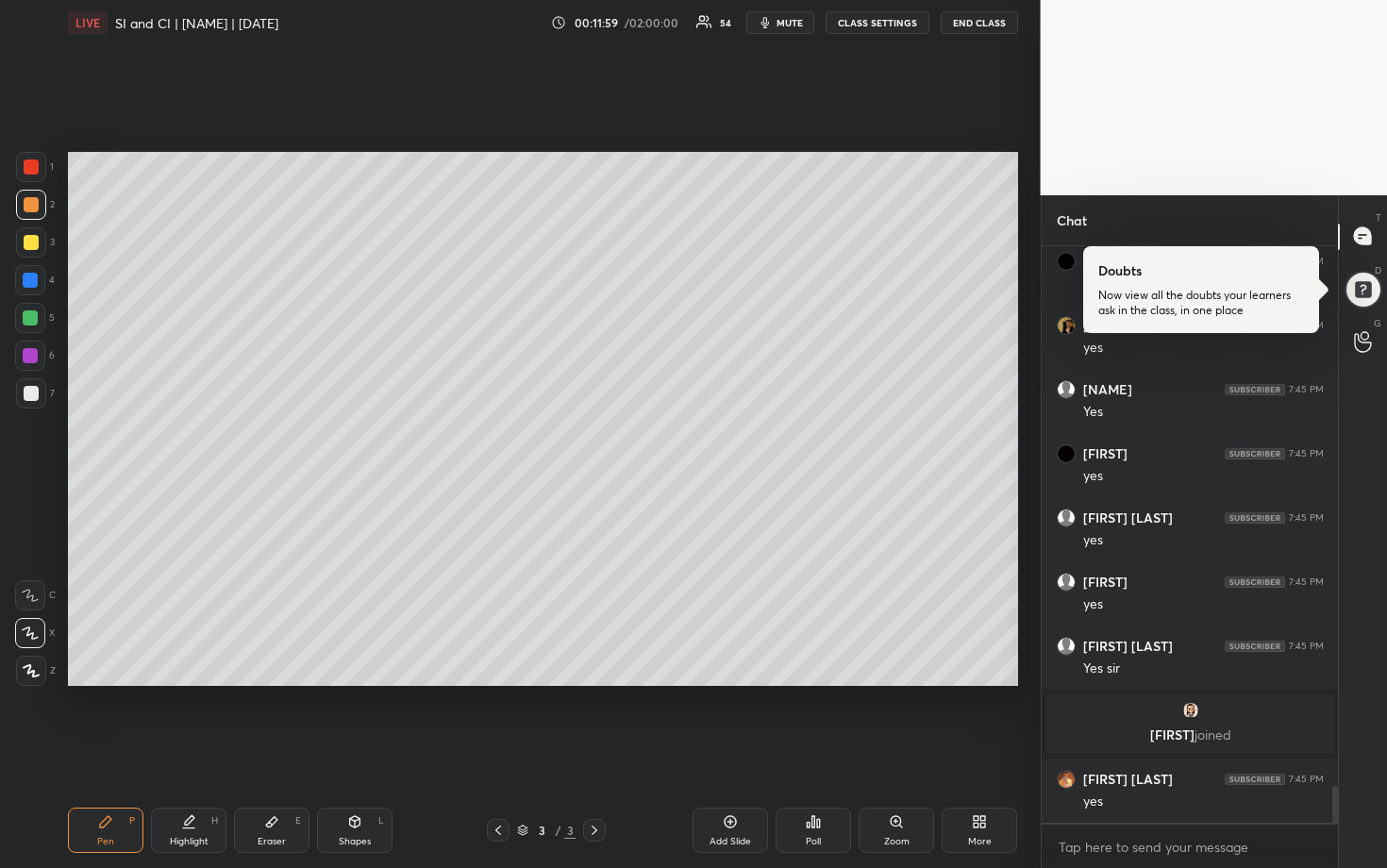 click on "Add Slide" at bounding box center (730, 830) 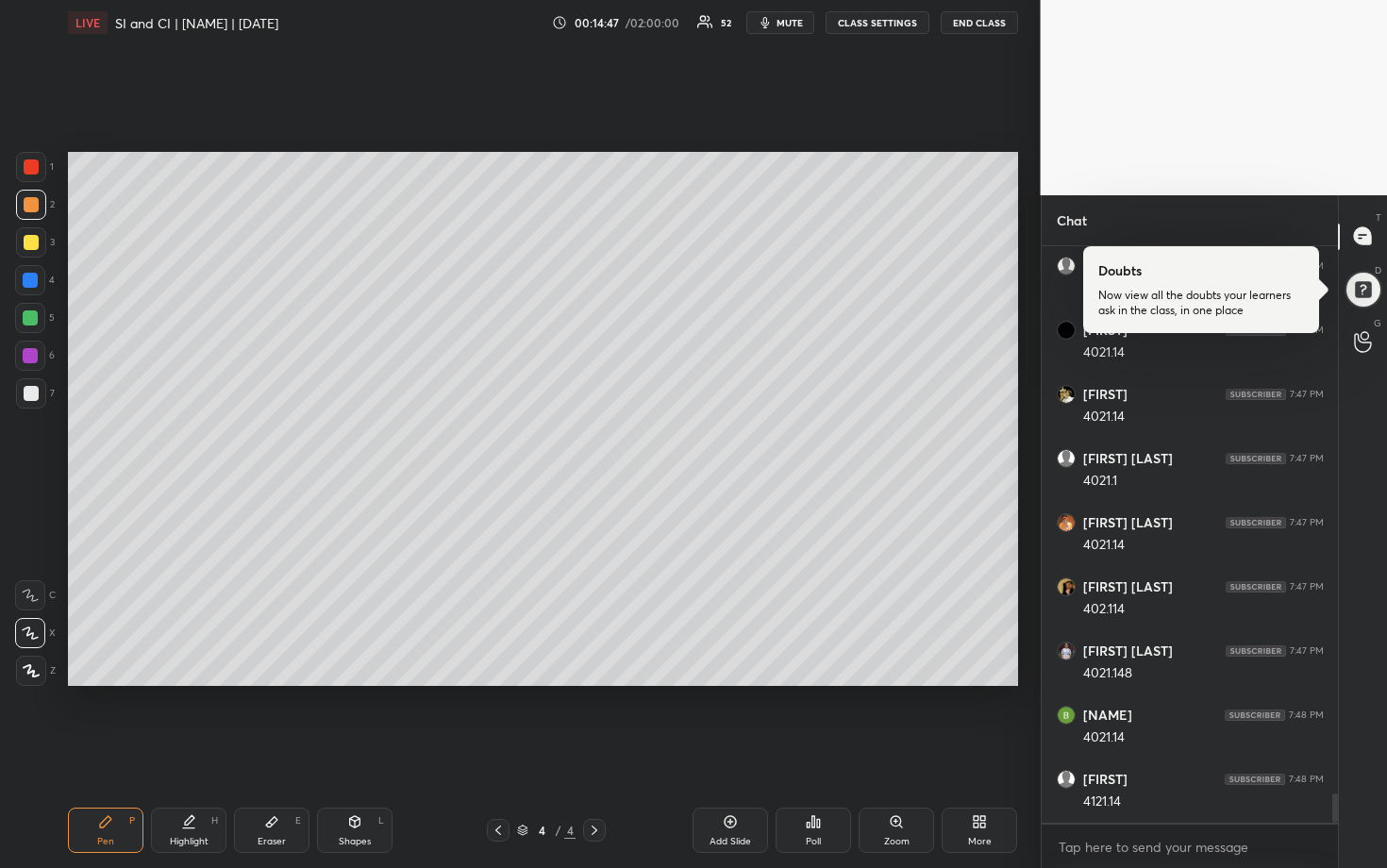 scroll, scrollTop: 11031, scrollLeft: 0, axis: vertical 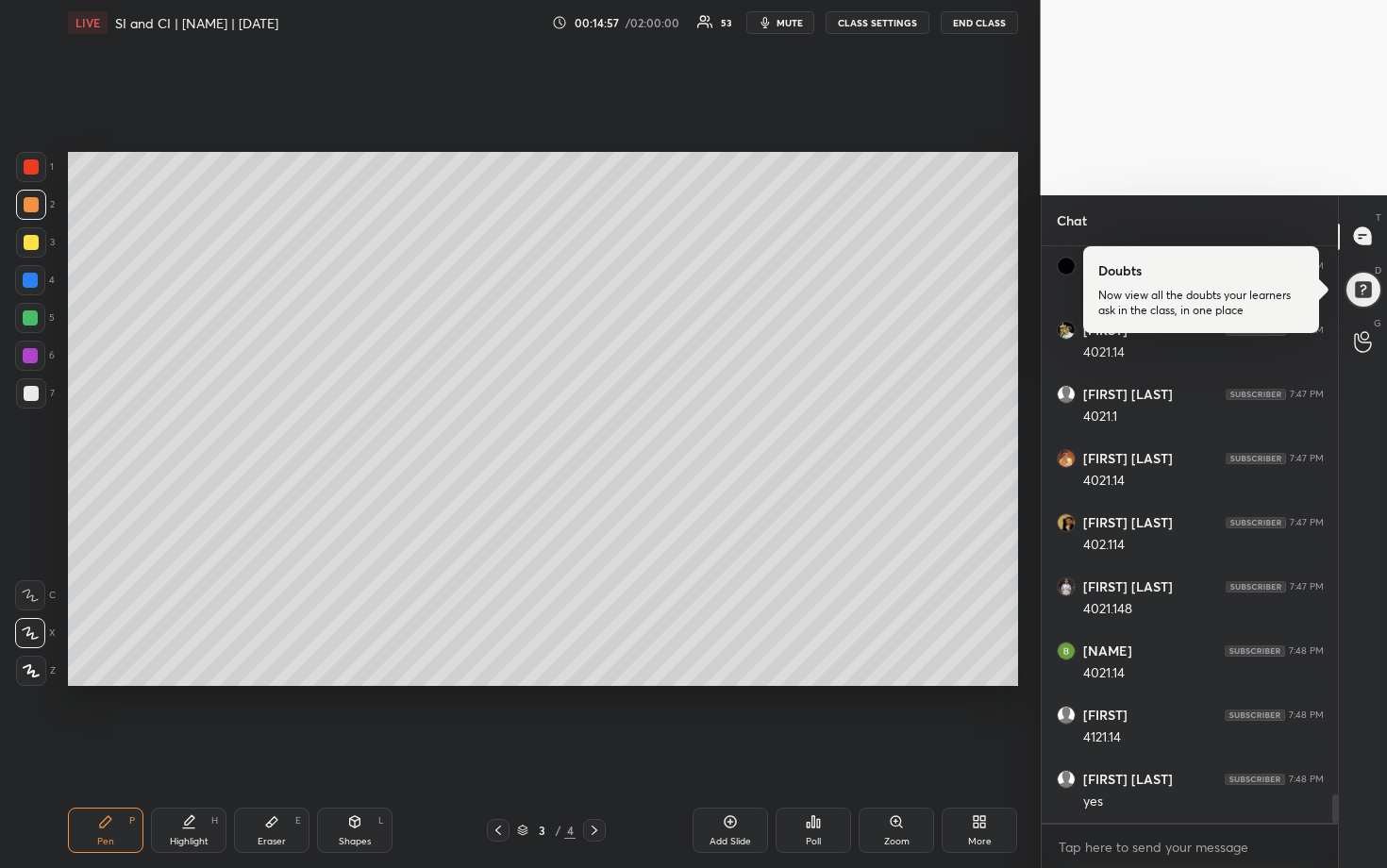 click at bounding box center [30, 356] 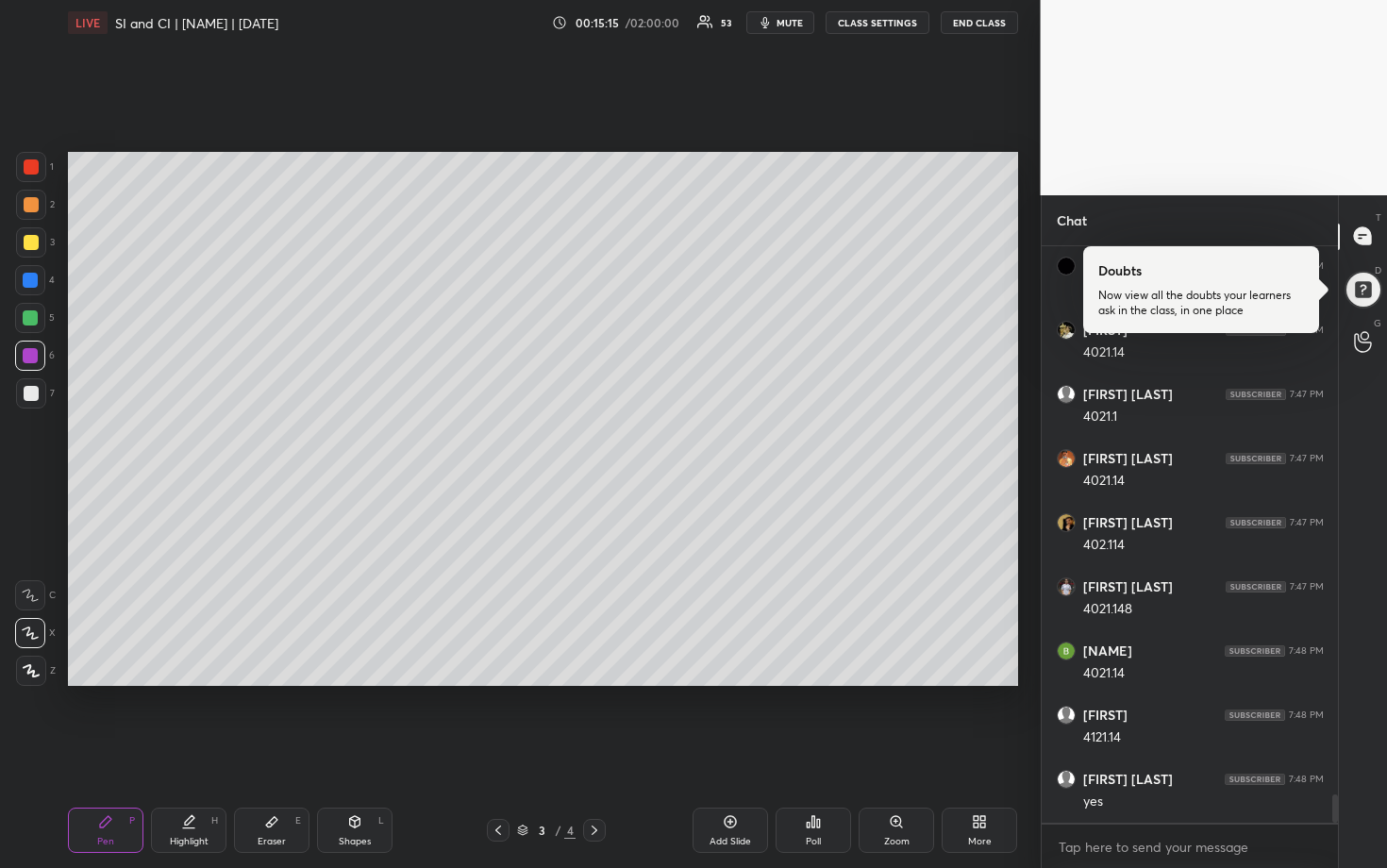 click at bounding box center (30, 280) 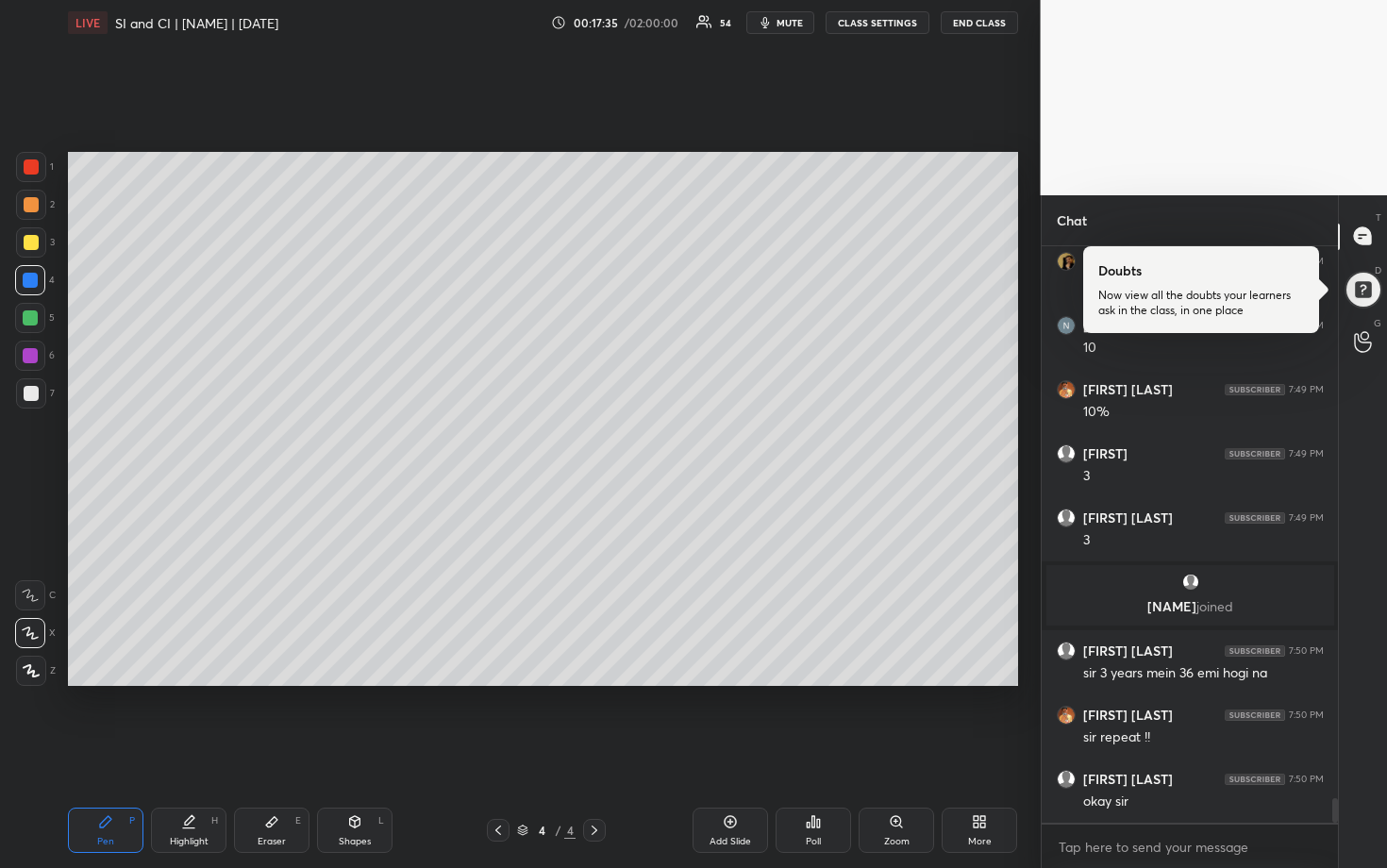 scroll, scrollTop: 12826, scrollLeft: 0, axis: vertical 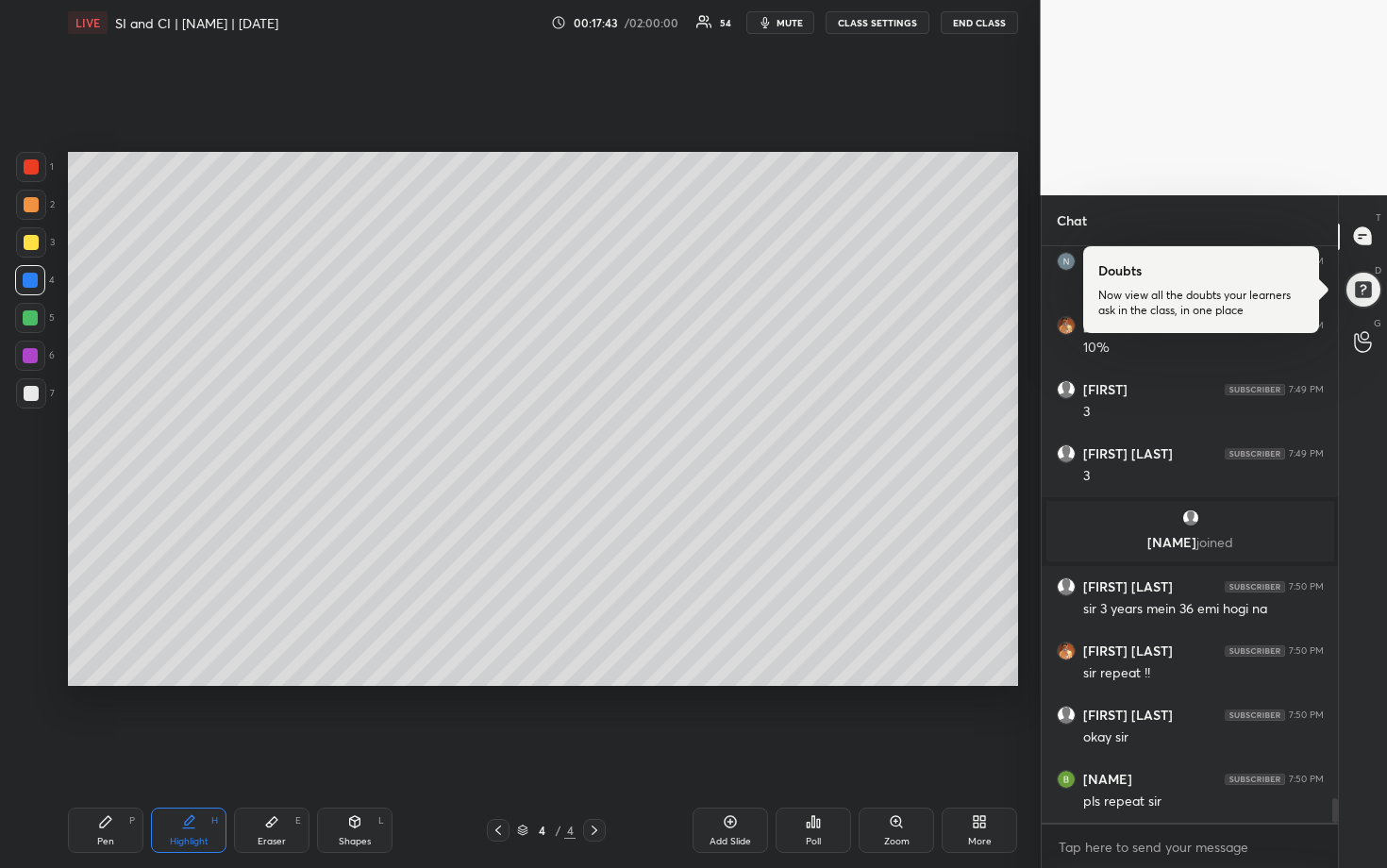 click at bounding box center [31, 167] 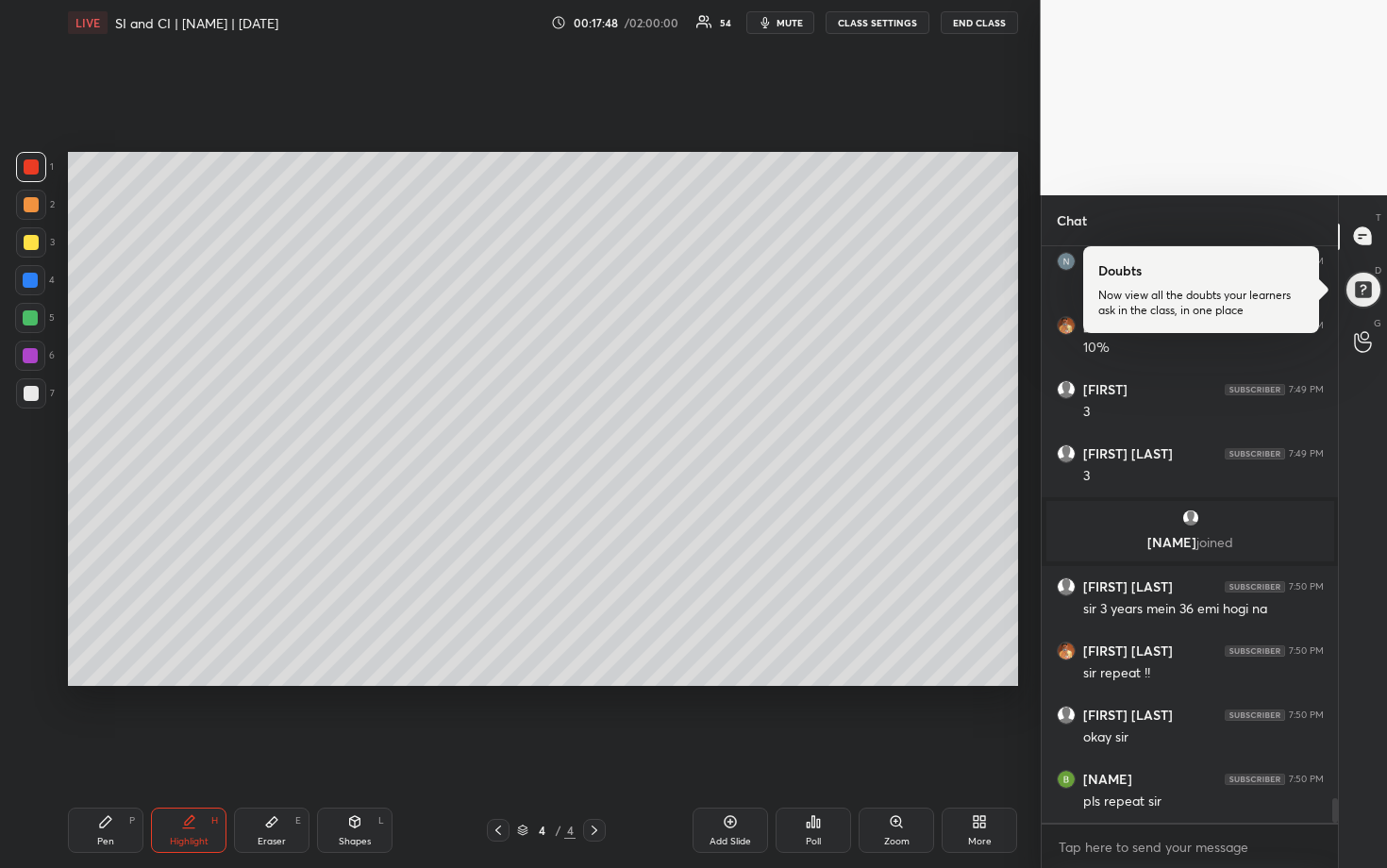 scroll, scrollTop: 12890, scrollLeft: 0, axis: vertical 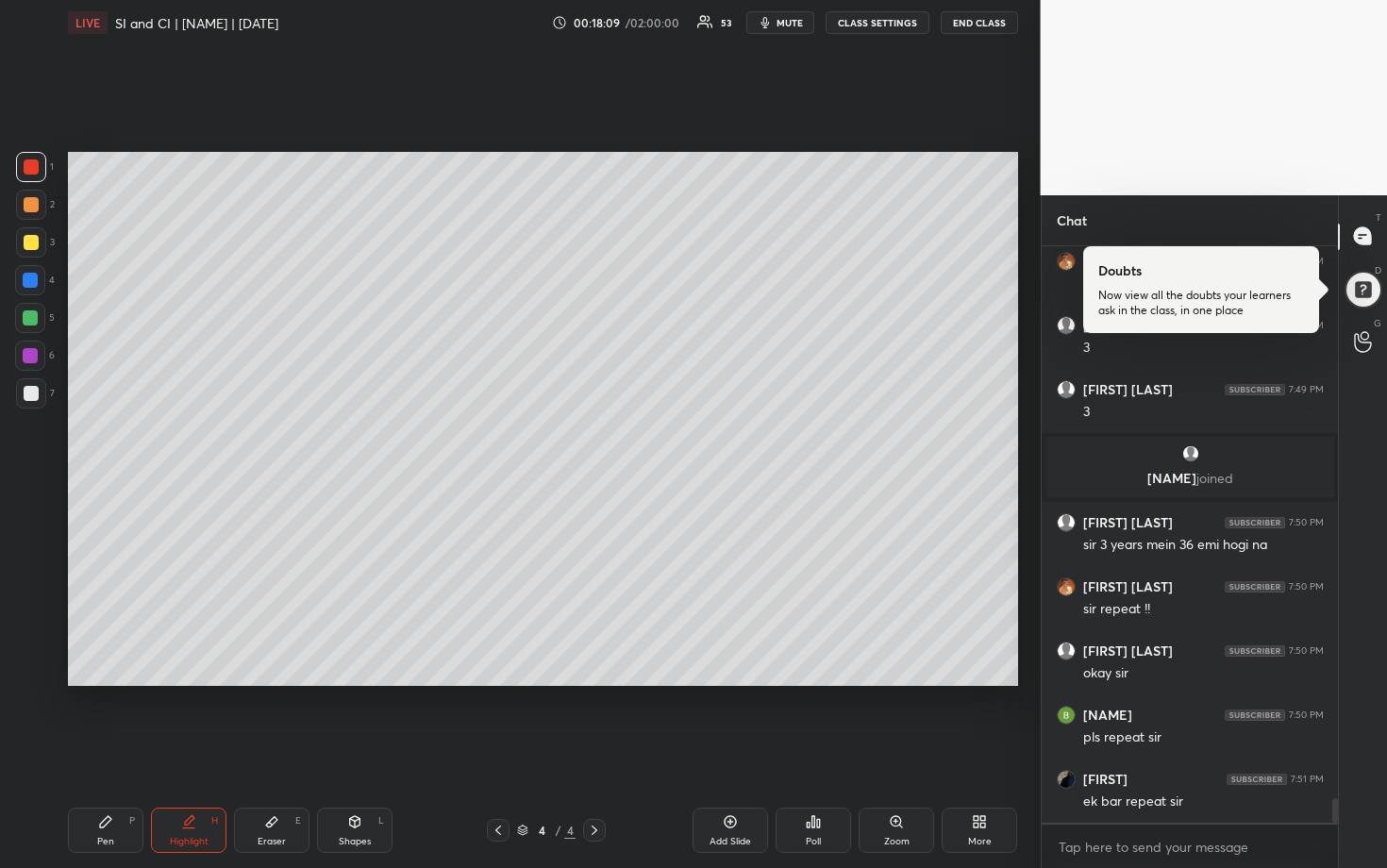 drag, startPoint x: 736, startPoint y: 813, endPoint x: 730, endPoint y: 786, distance: 27.658633 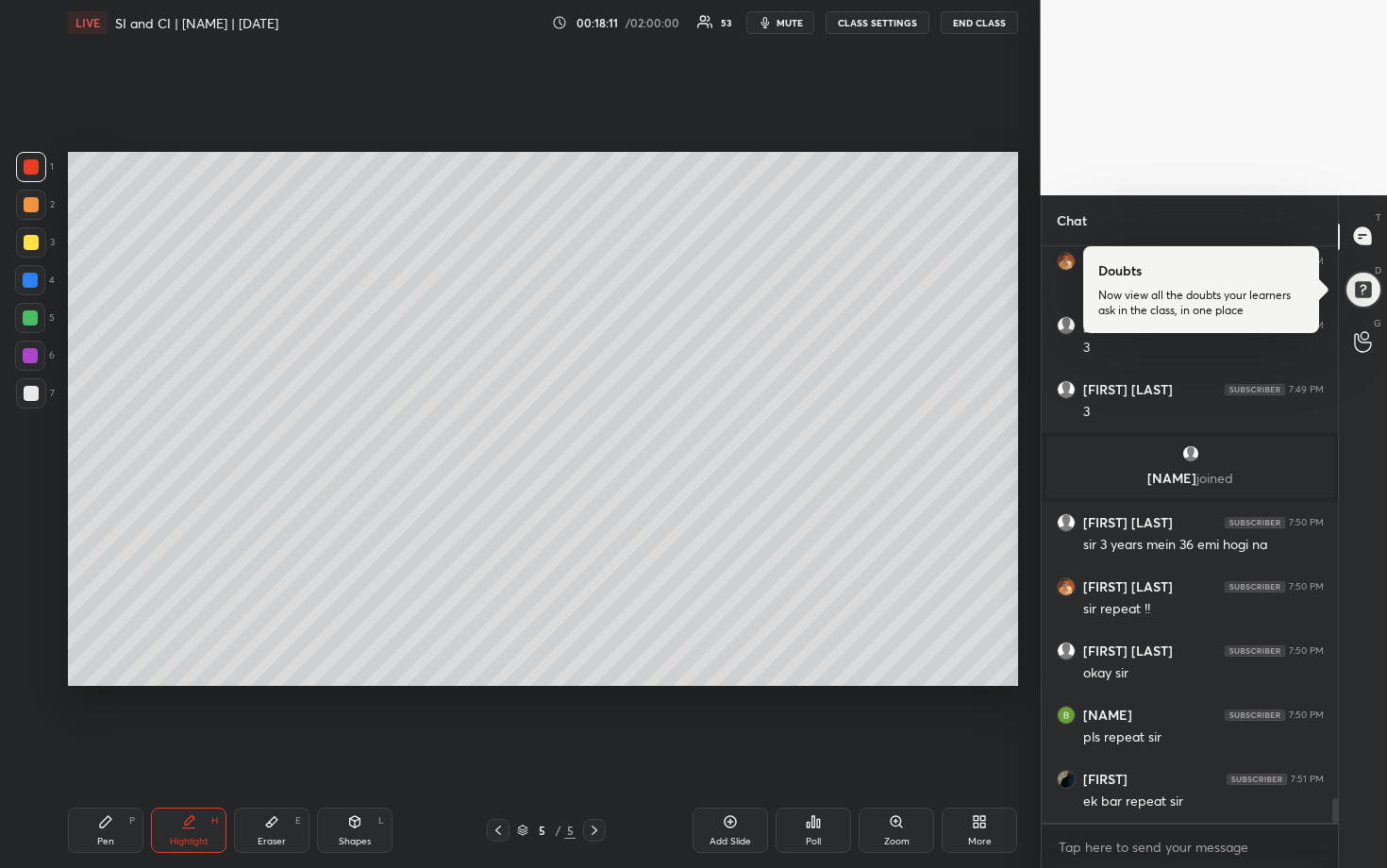 click at bounding box center [30, 318] 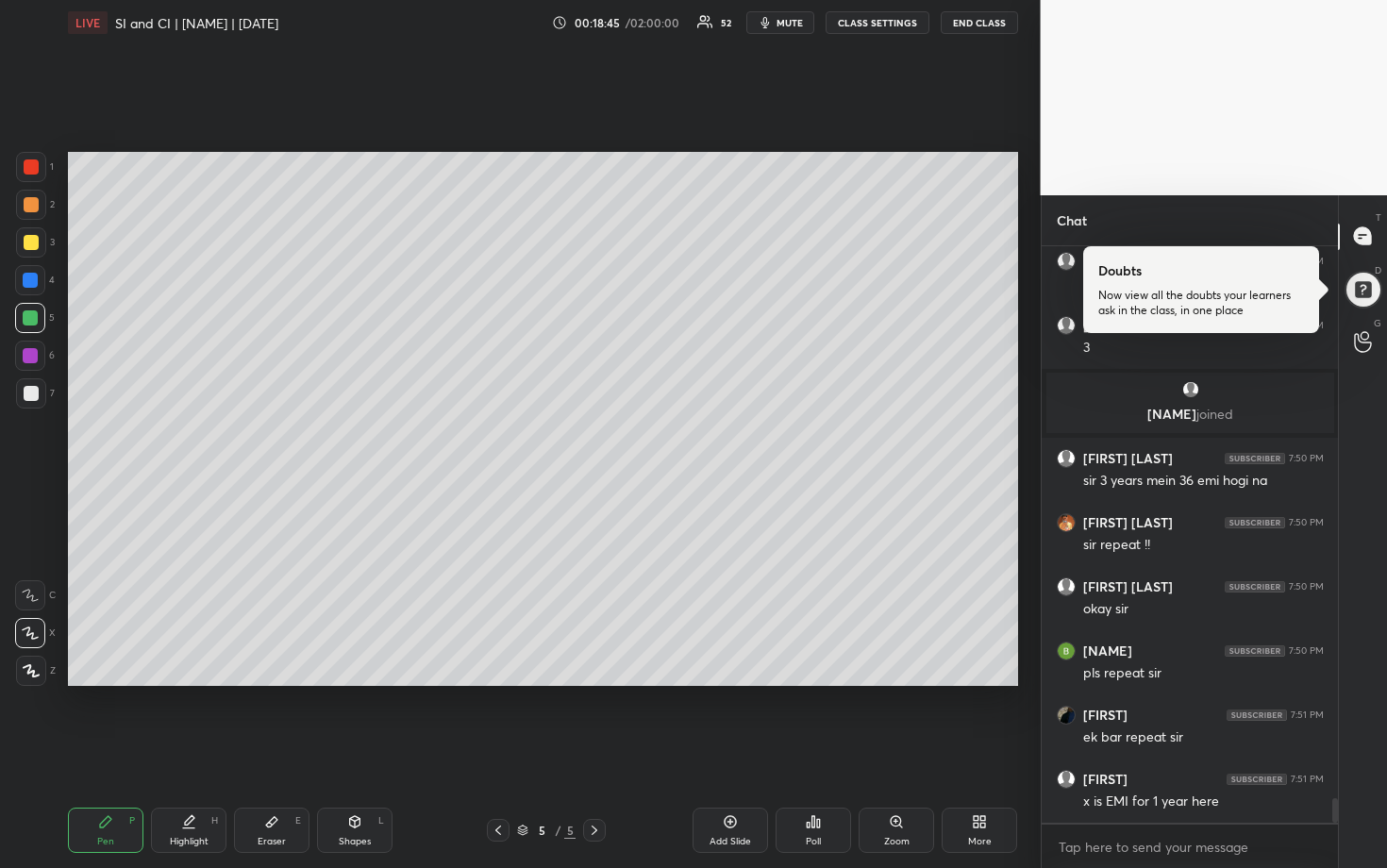 click at bounding box center [31, 393] 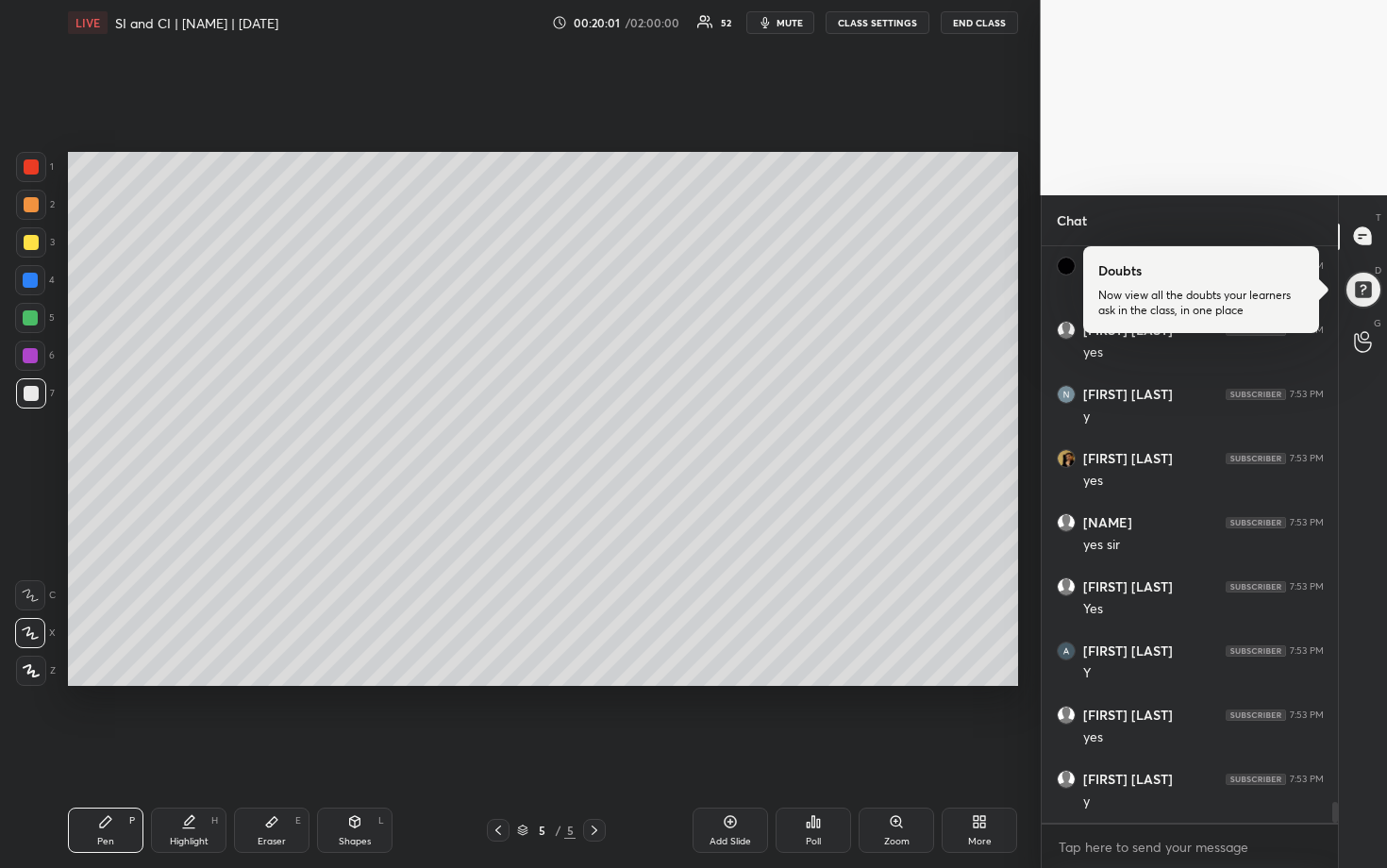 scroll, scrollTop: 15199, scrollLeft: 0, axis: vertical 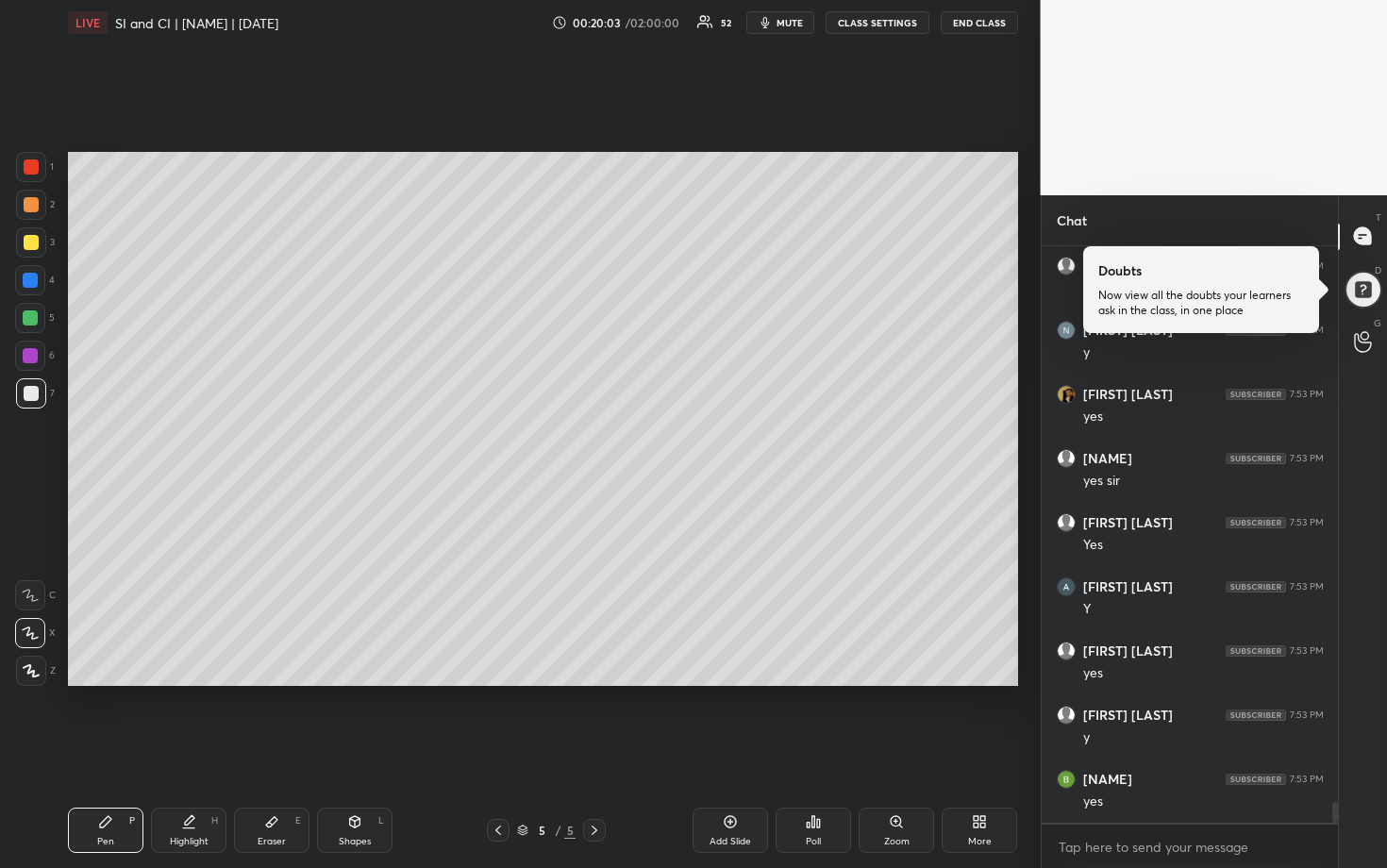 click at bounding box center (30, 280) 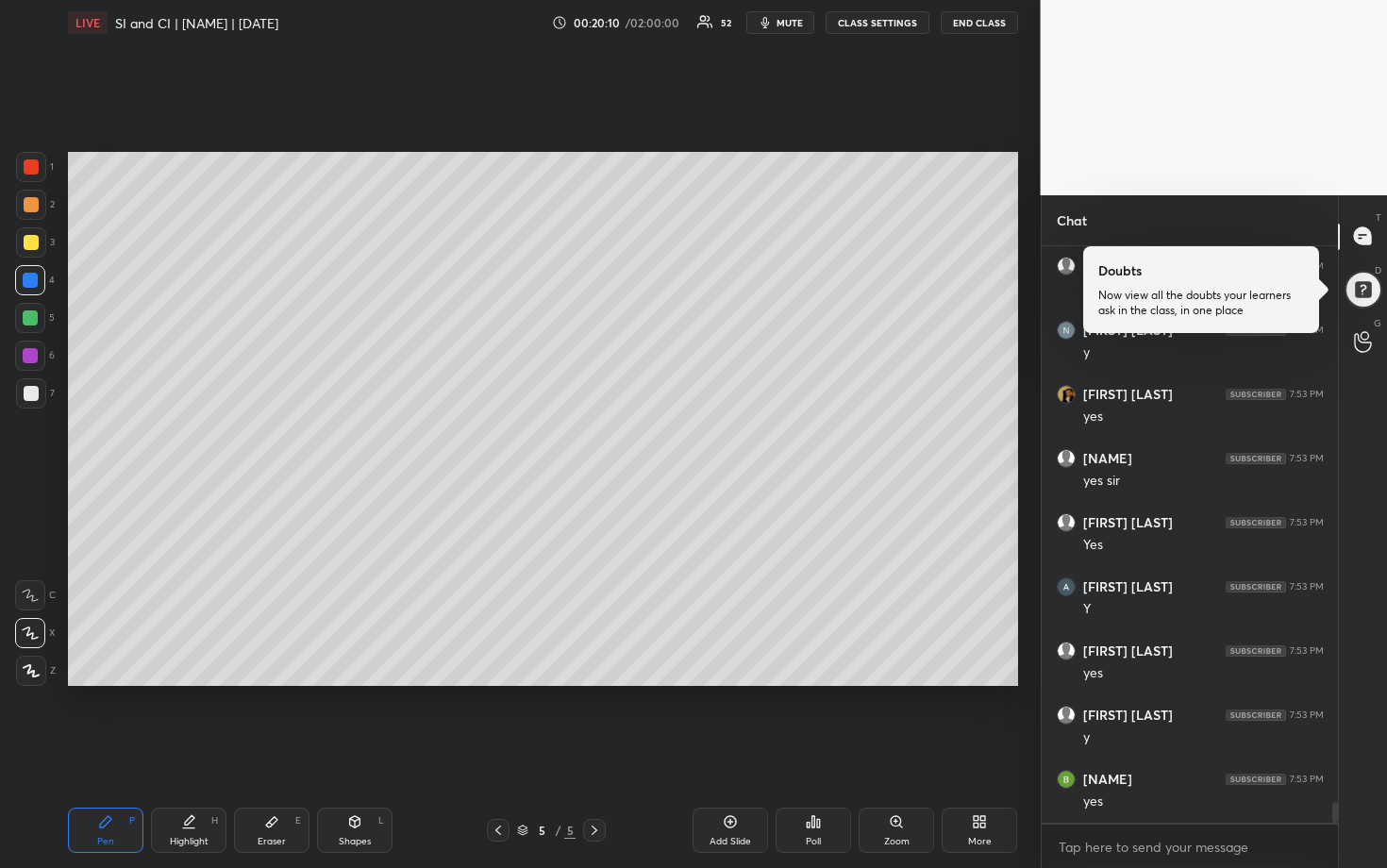 scroll, scrollTop: 15279, scrollLeft: 0, axis: vertical 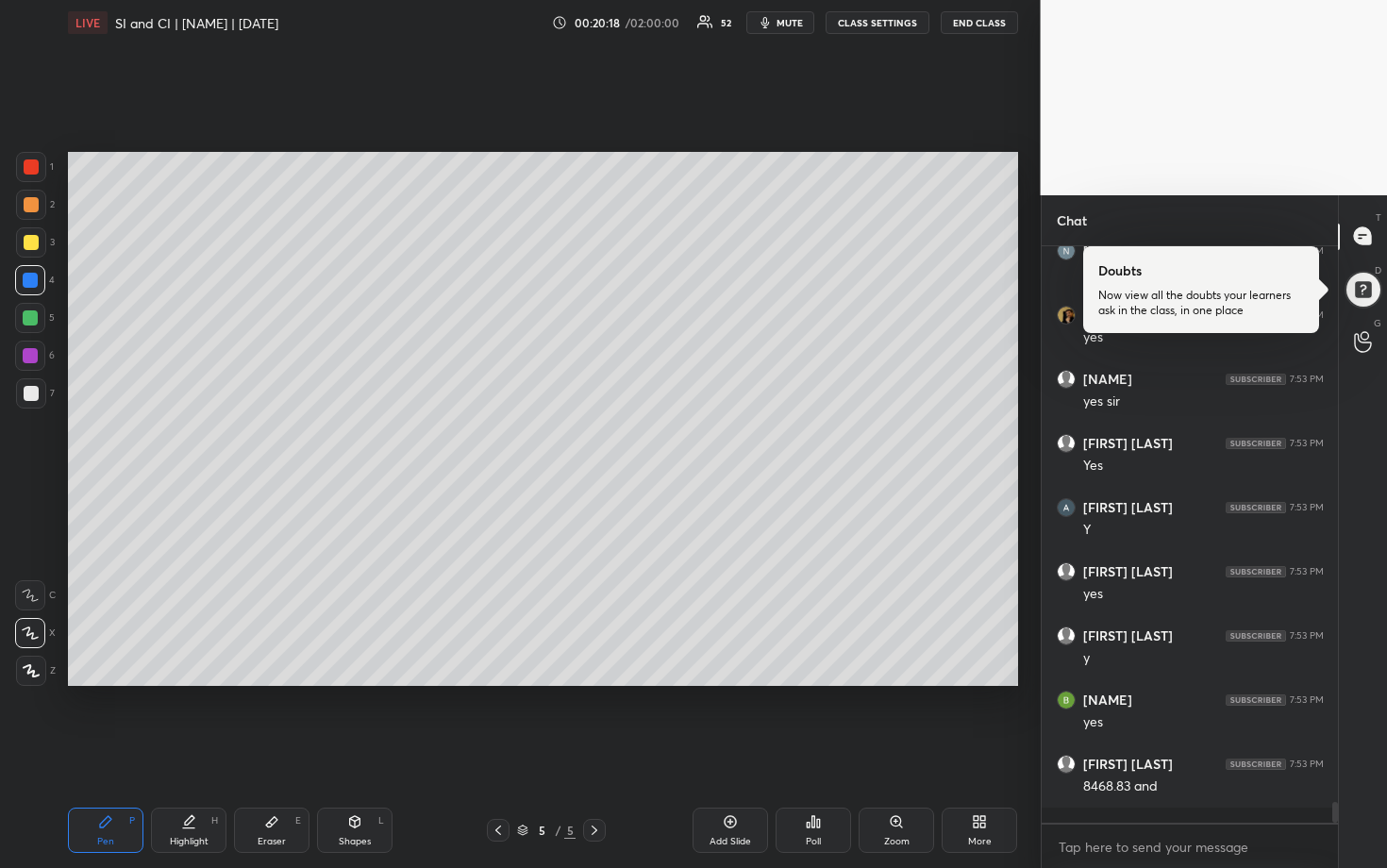 click at bounding box center [31, 167] 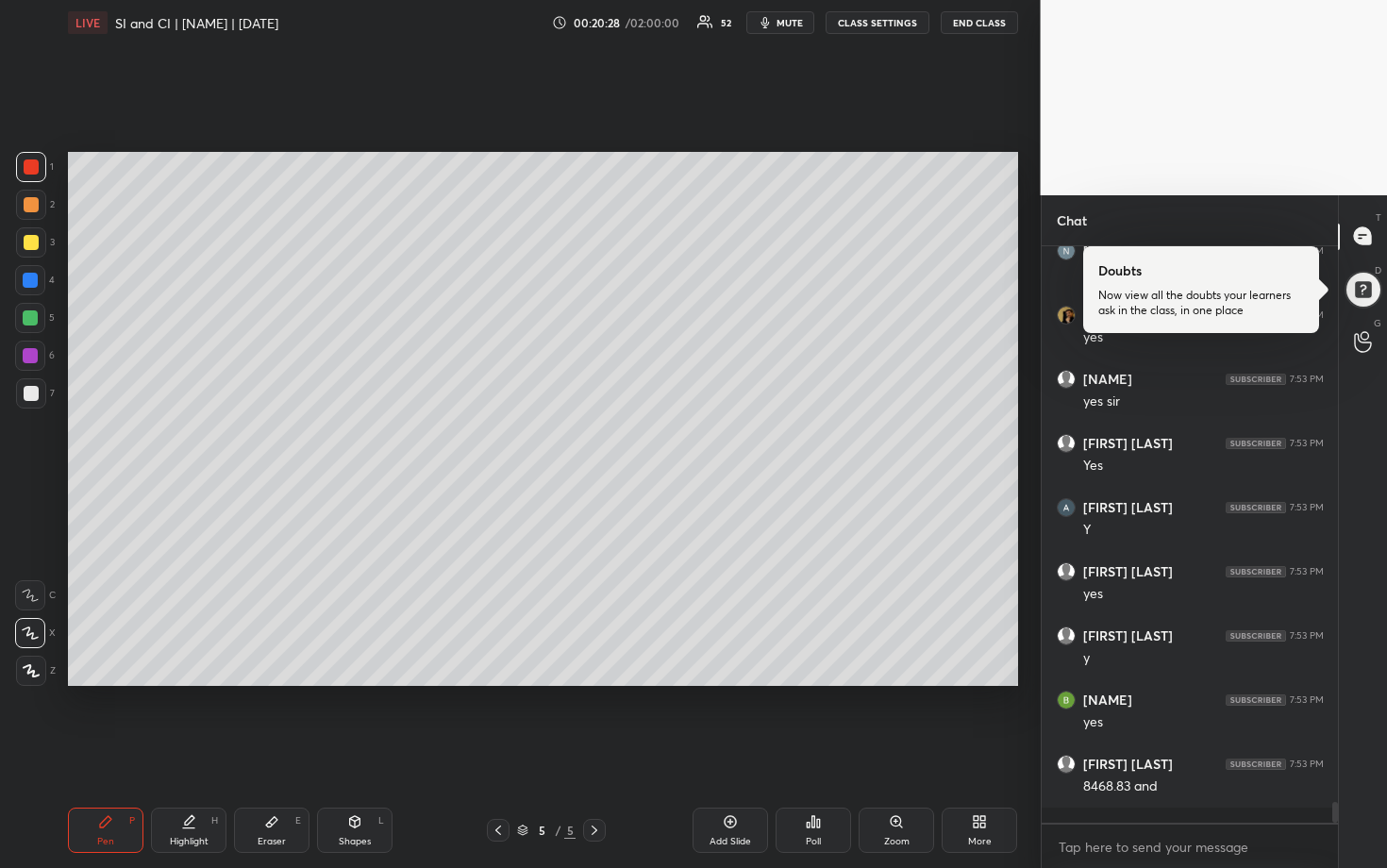 scroll, scrollTop: 15360, scrollLeft: 0, axis: vertical 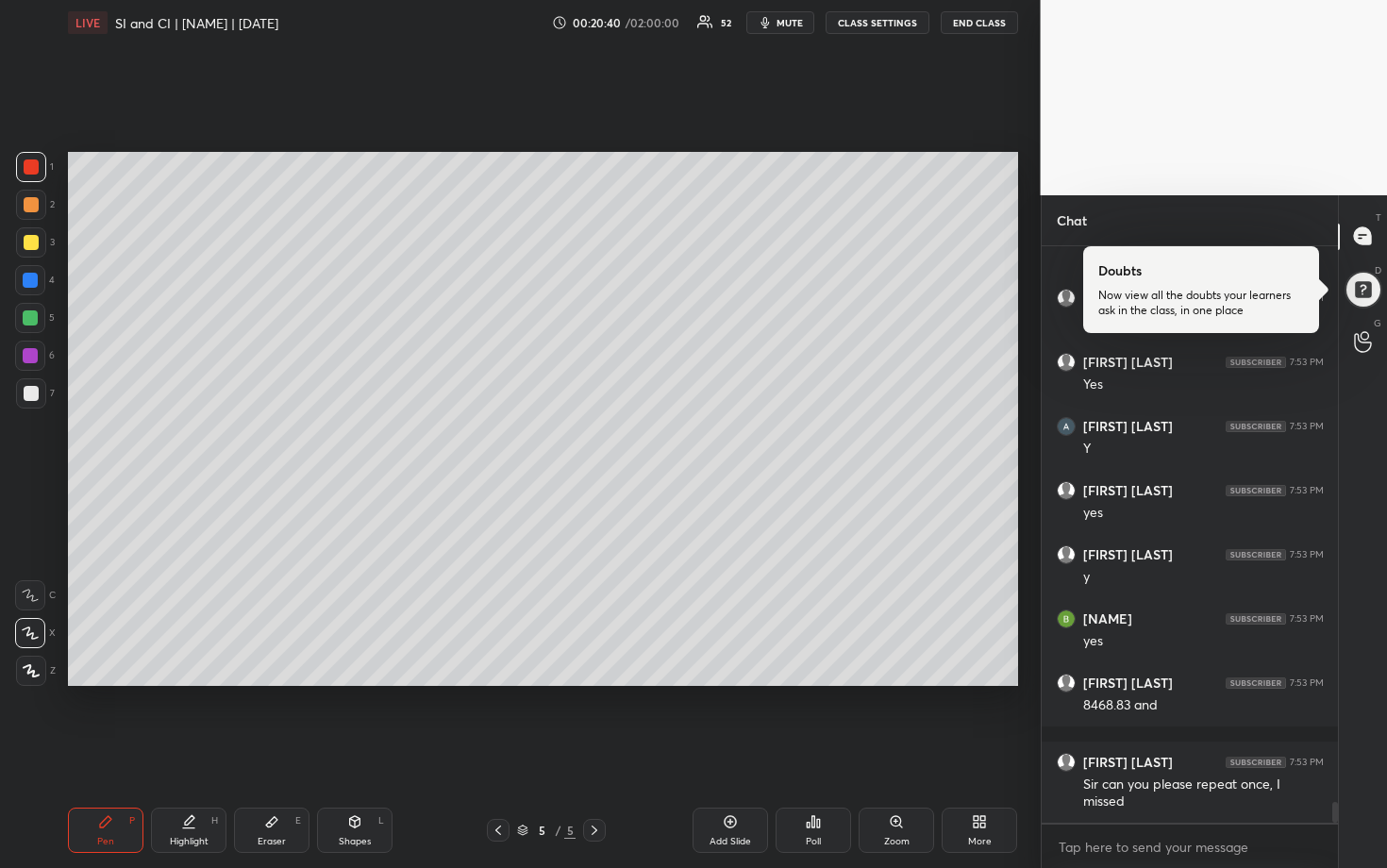 click on "Add Slide" at bounding box center [730, 842] 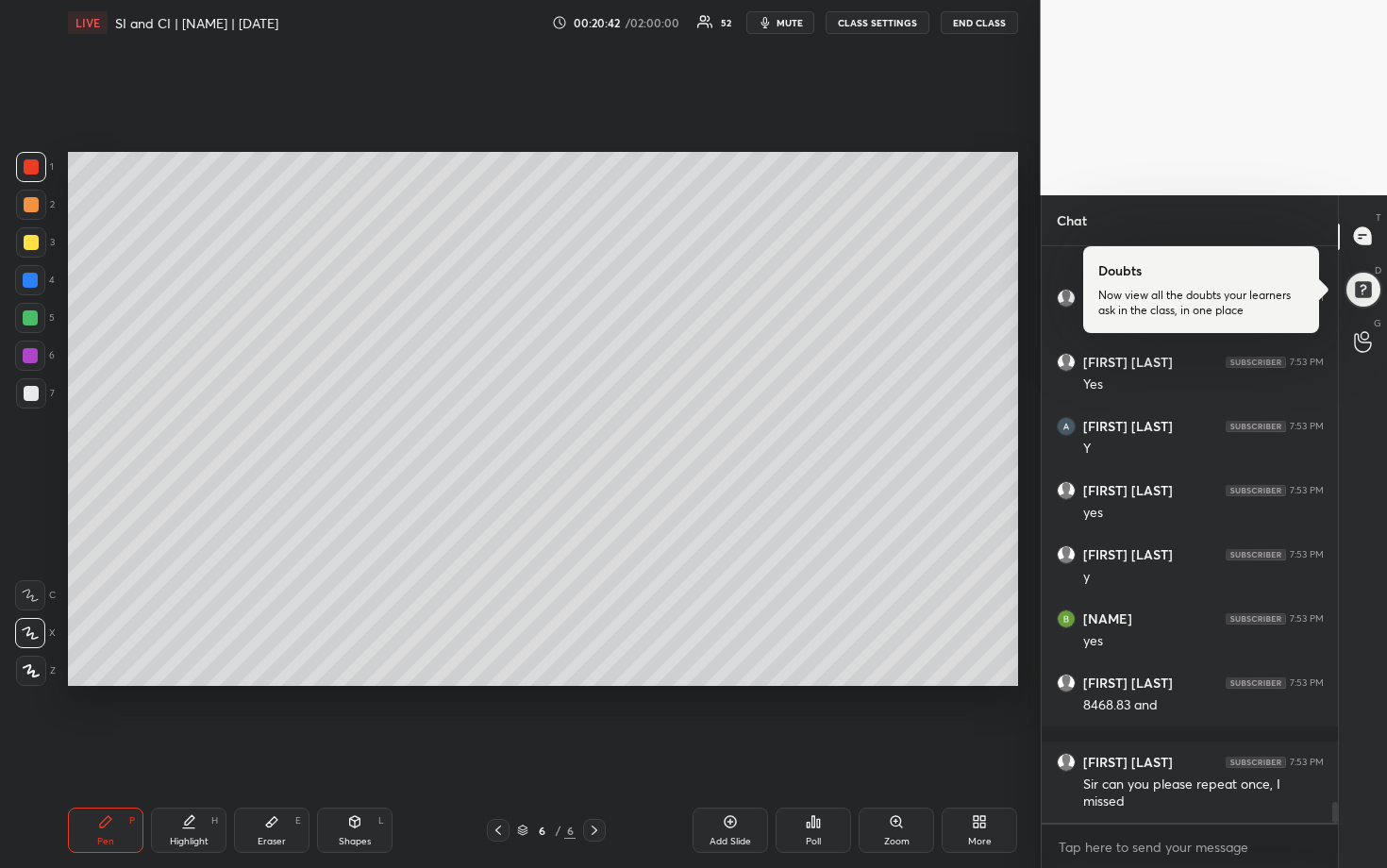 click at bounding box center [31, 242] 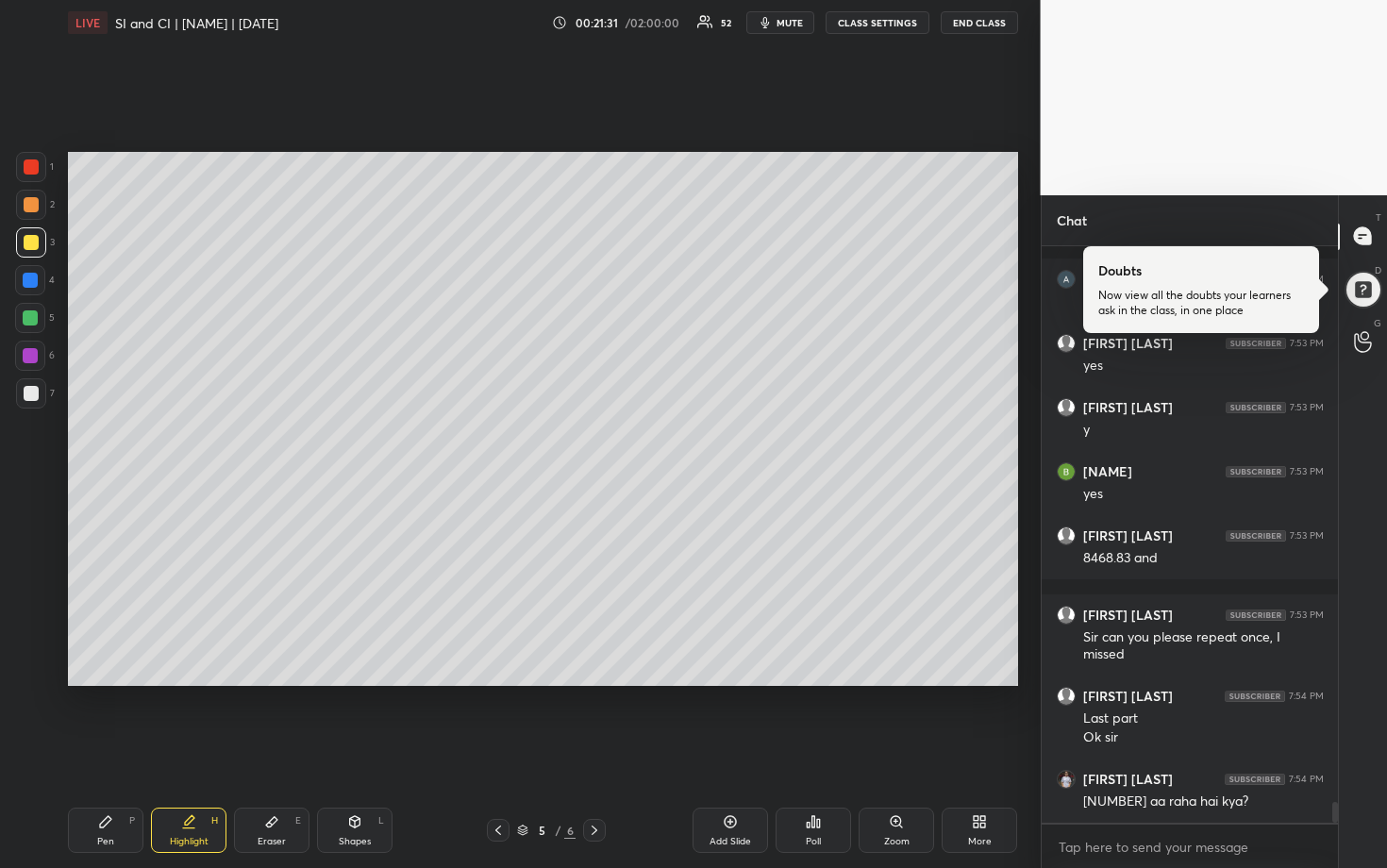 scroll, scrollTop: 15586, scrollLeft: 0, axis: vertical 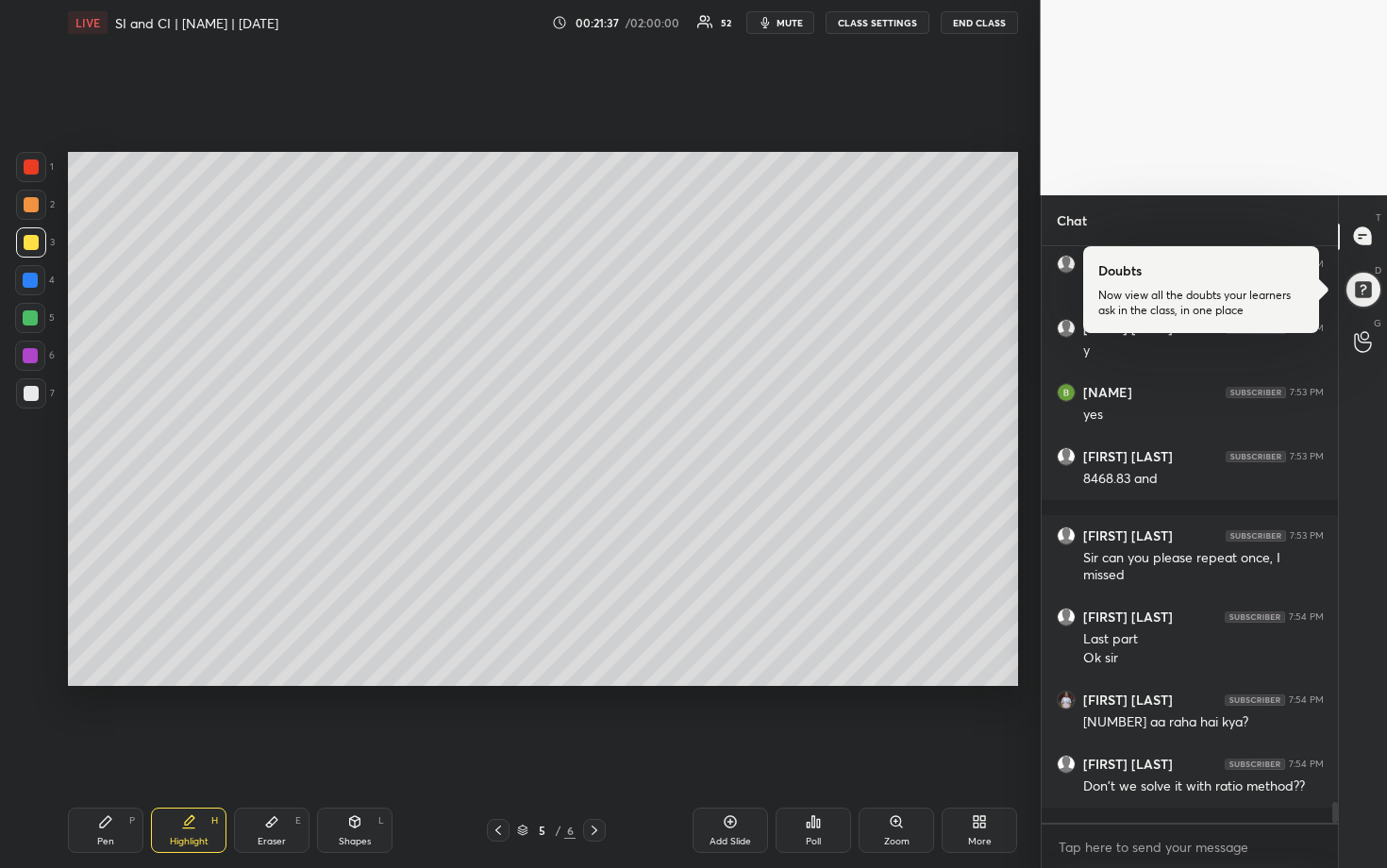 click at bounding box center (30, 318) 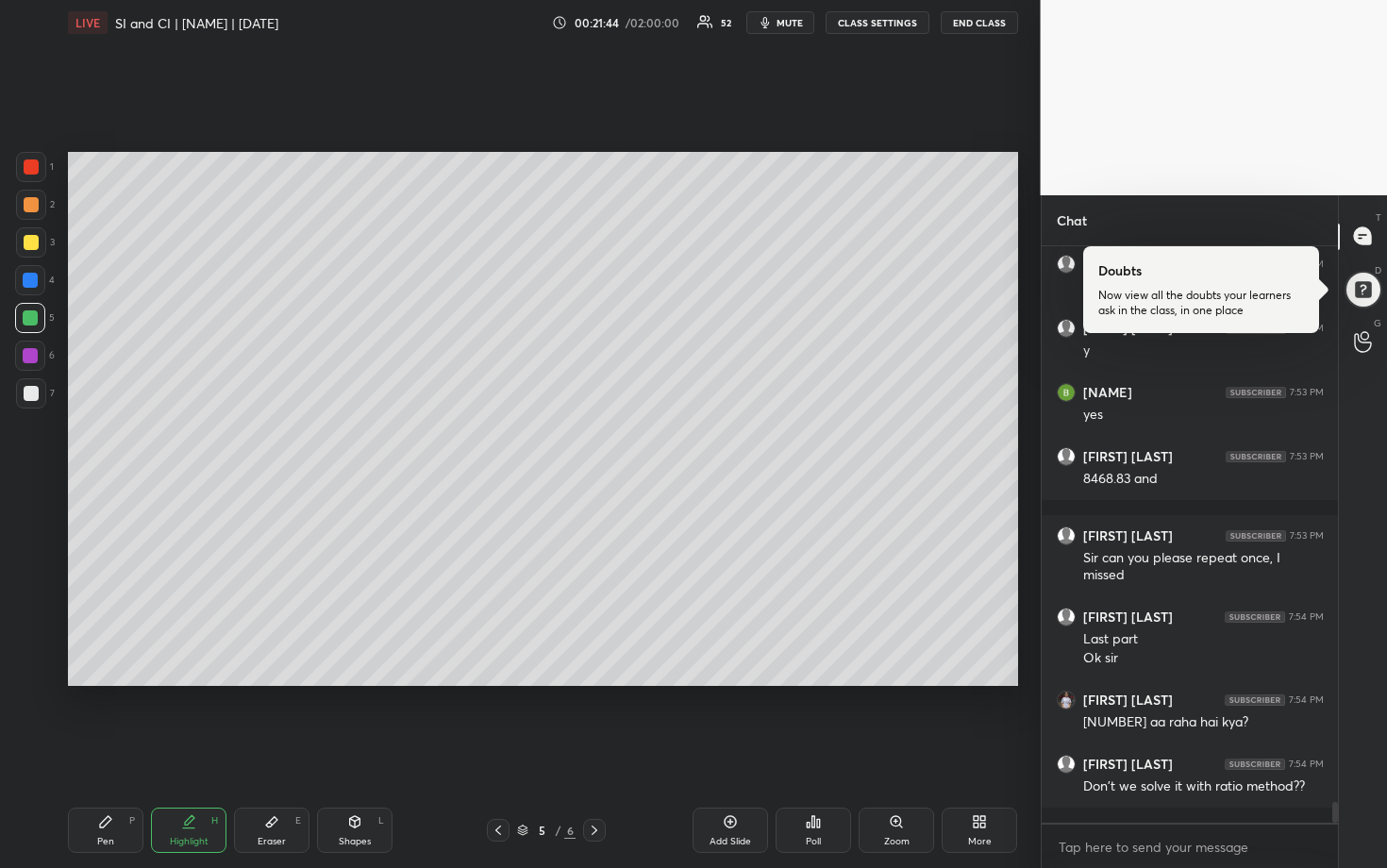 click at bounding box center [31, 205] 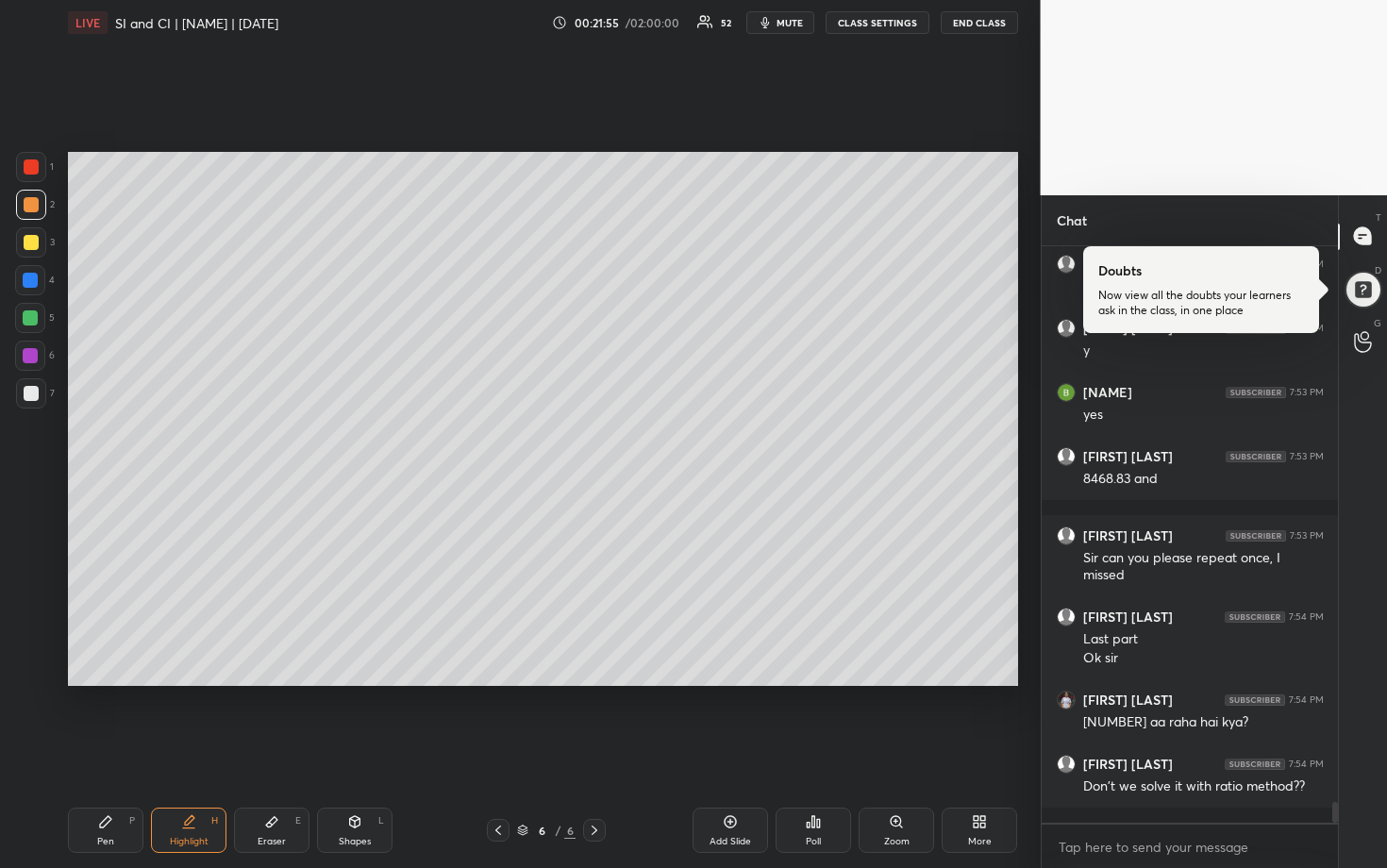 scroll, scrollTop: 15650, scrollLeft: 0, axis: vertical 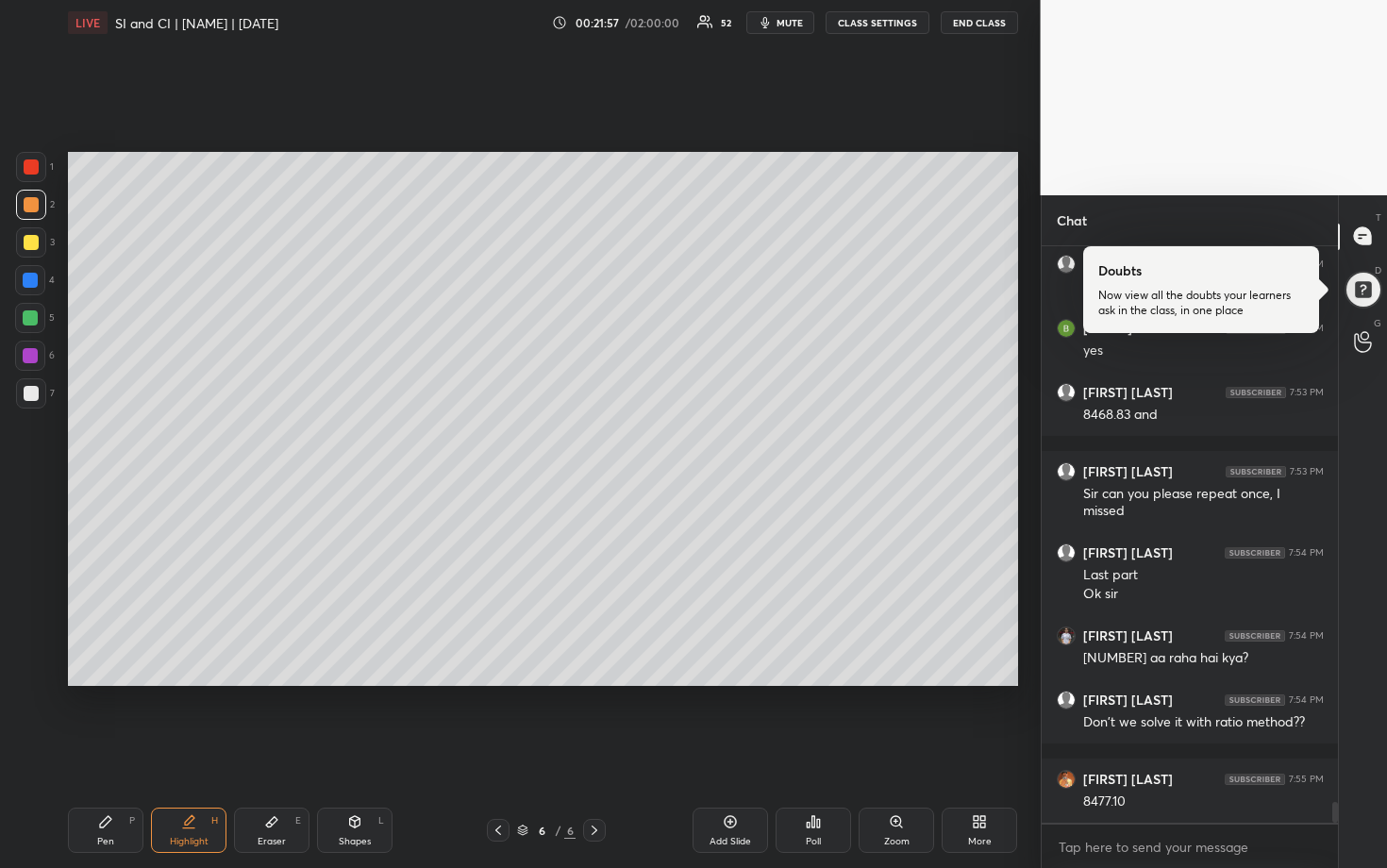 click at bounding box center (31, 242) 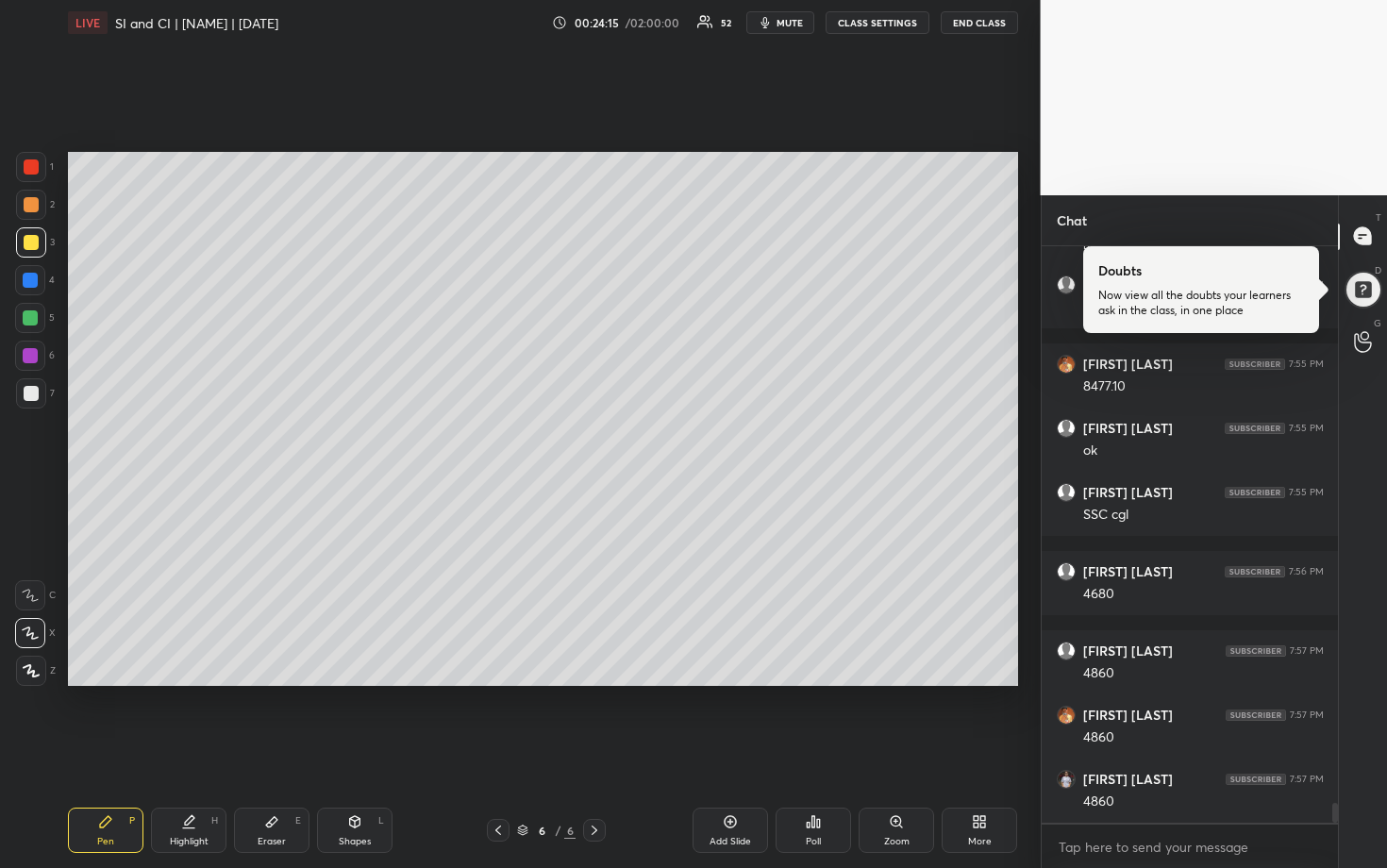 scroll, scrollTop: 16130, scrollLeft: 0, axis: vertical 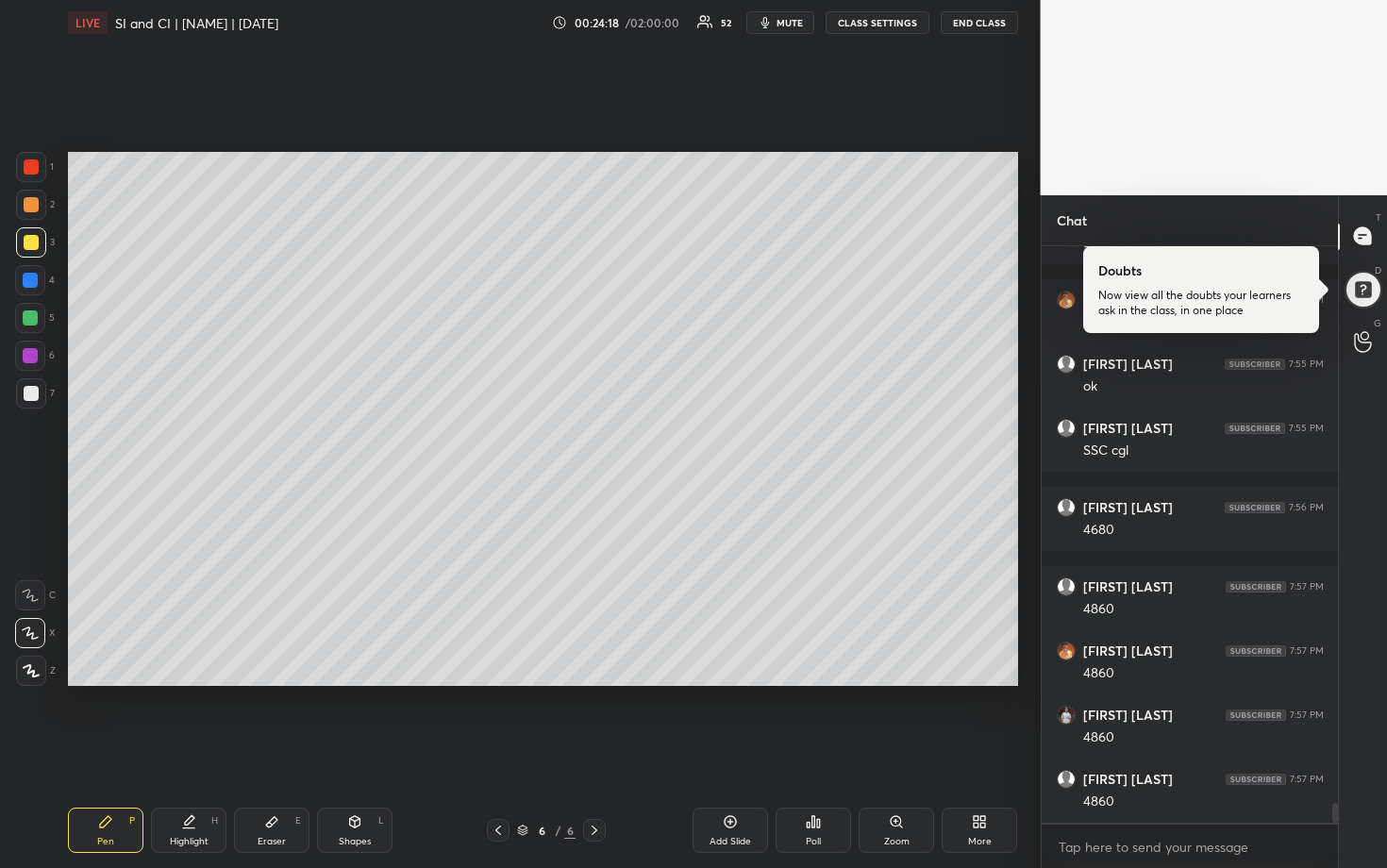 click at bounding box center (30, 318) 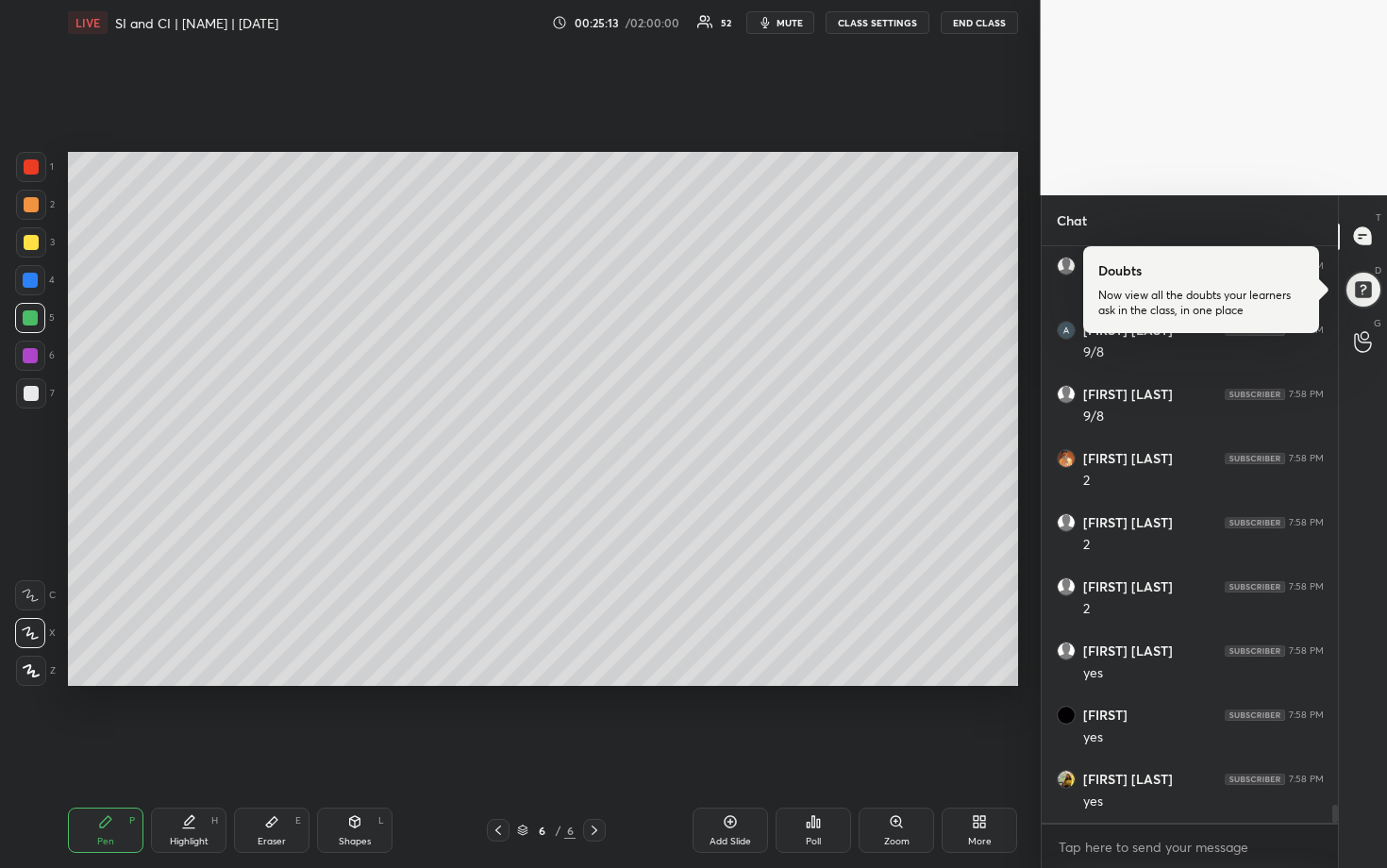 scroll, scrollTop: 17579, scrollLeft: 0, axis: vertical 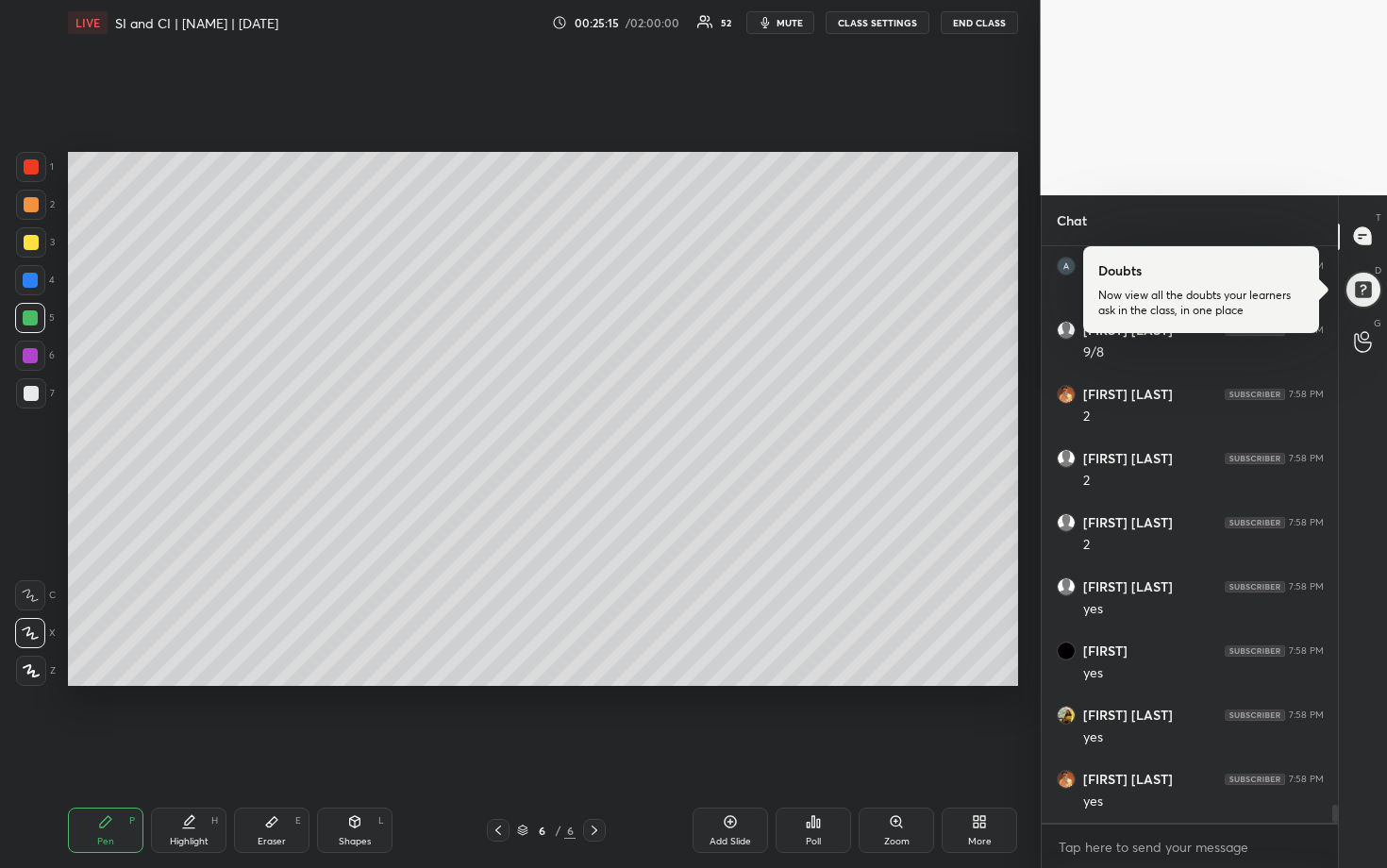 click 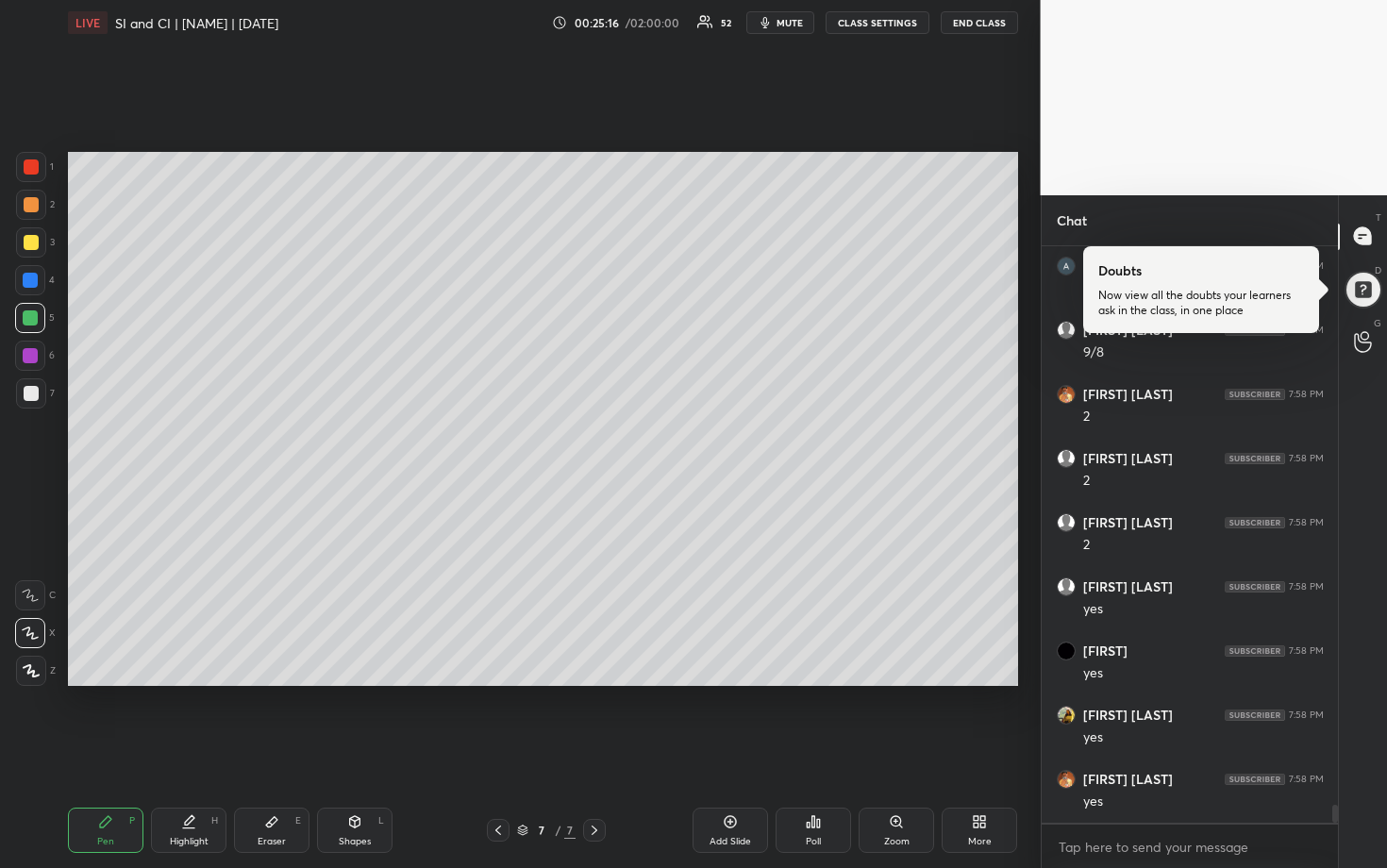 click at bounding box center [31, 242] 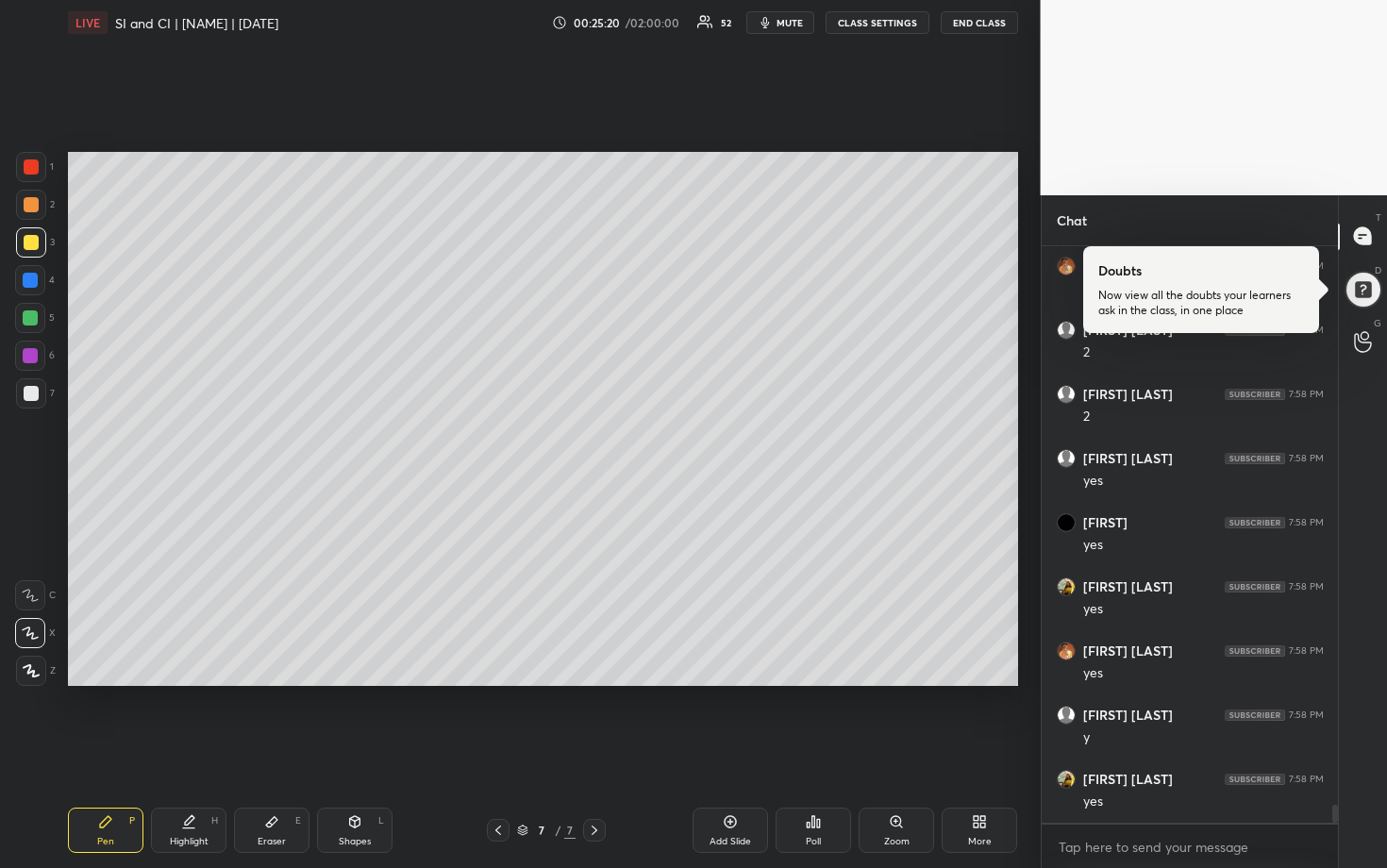 scroll, scrollTop: 17771, scrollLeft: 0, axis: vertical 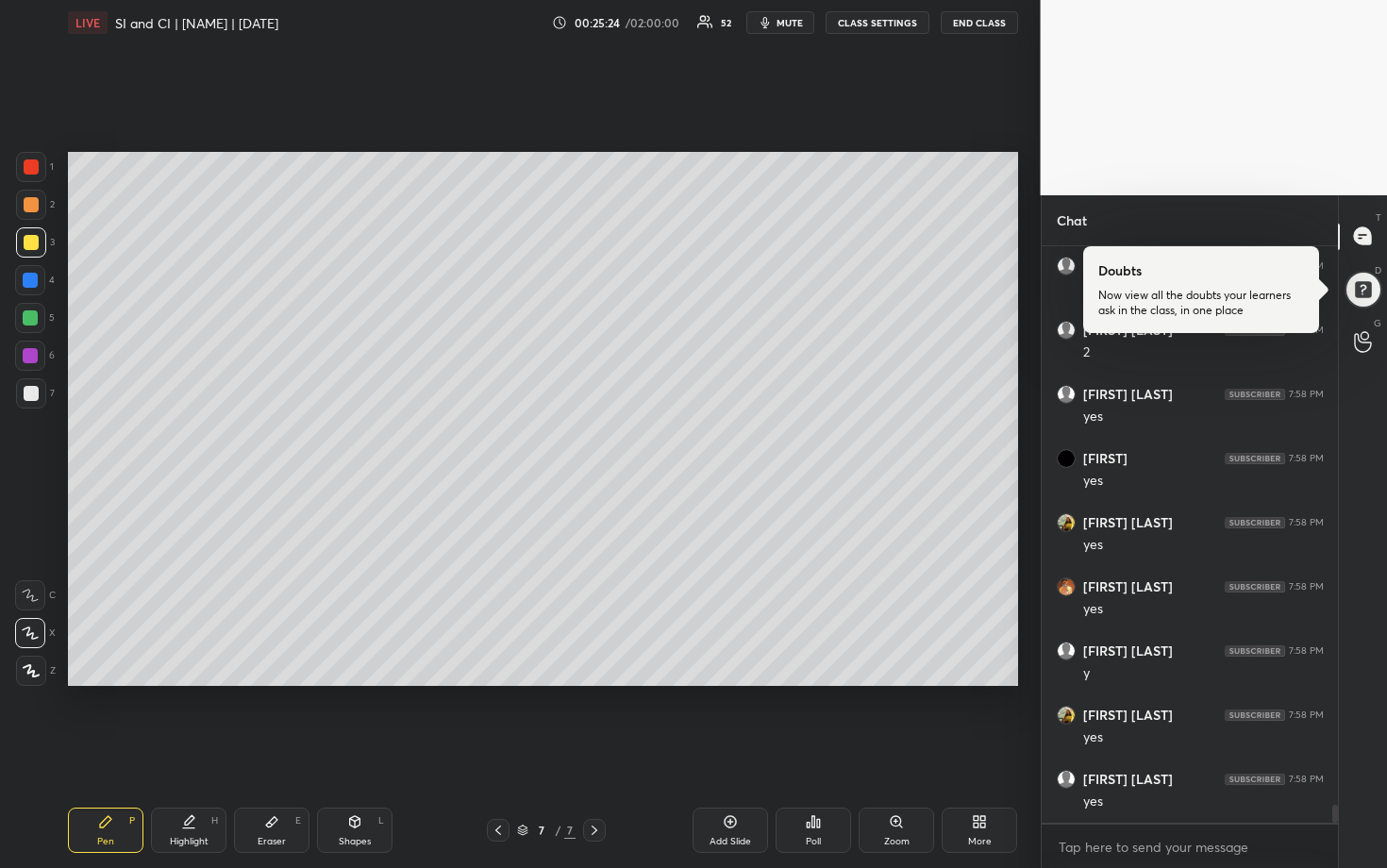 drag, startPoint x: 30, startPoint y: 322, endPoint x: 43, endPoint y: 309, distance: 18.384776 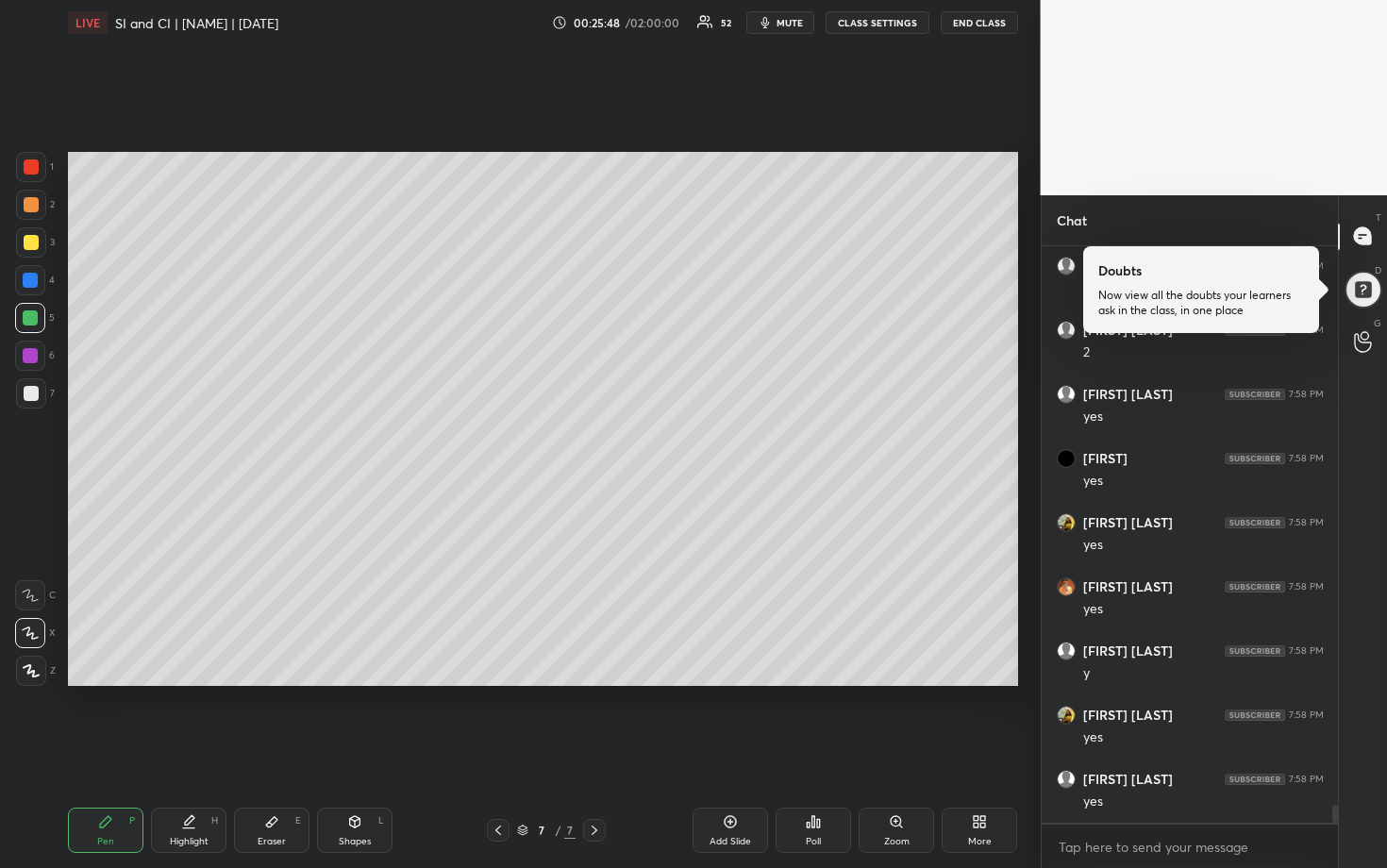 scroll, scrollTop: 17840, scrollLeft: 0, axis: vertical 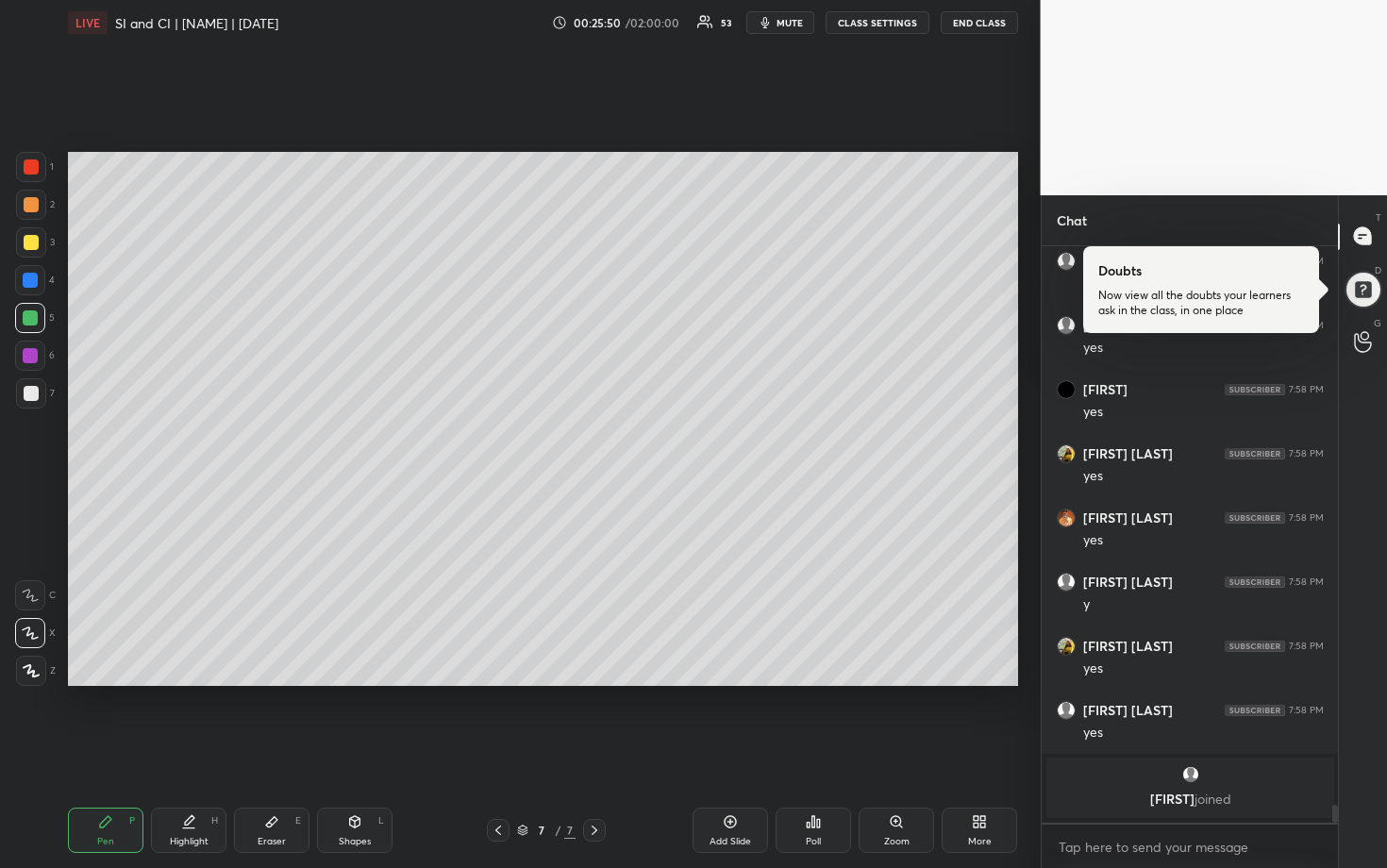 click at bounding box center [31, 393] 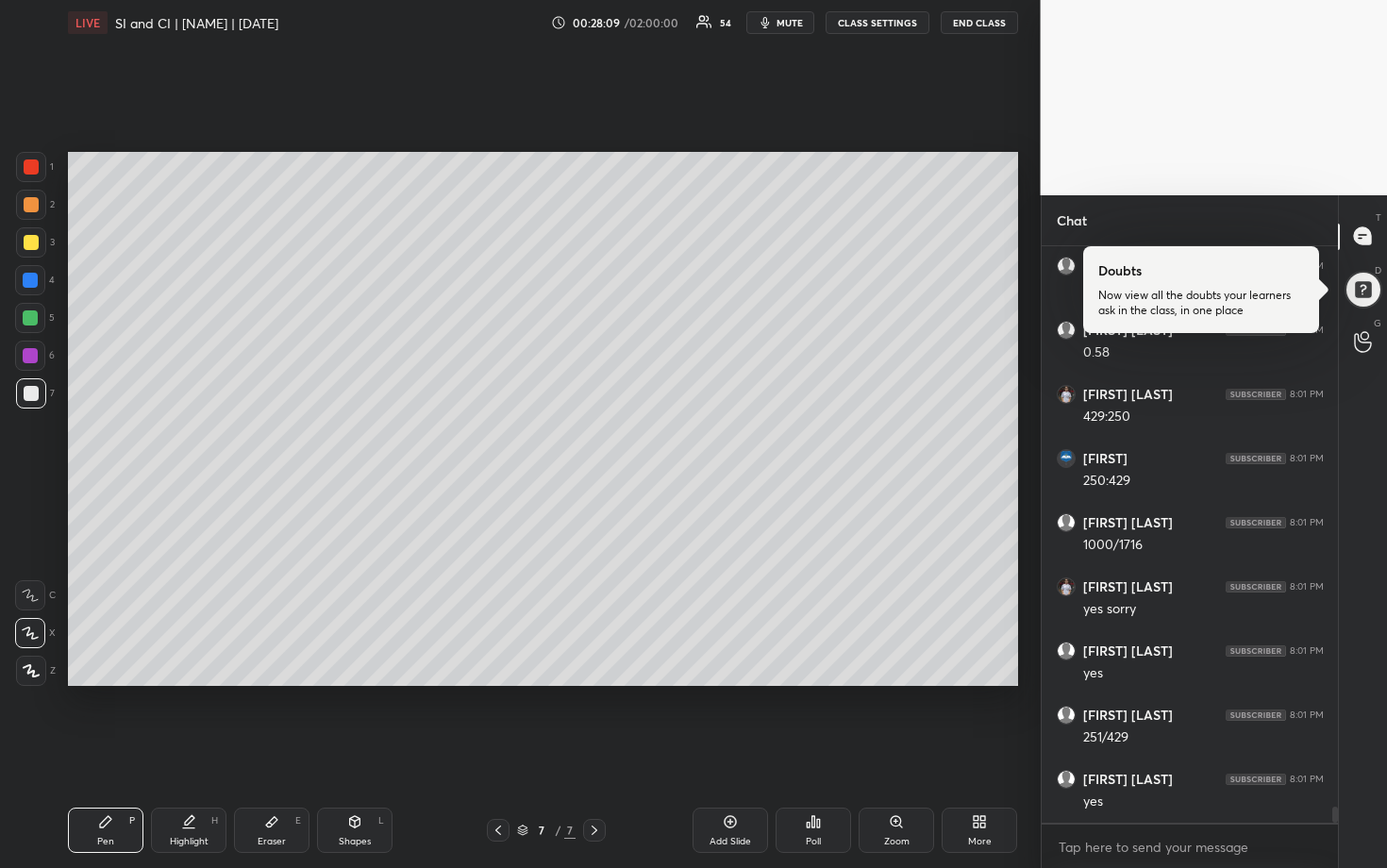 scroll, scrollTop: 19930, scrollLeft: 0, axis: vertical 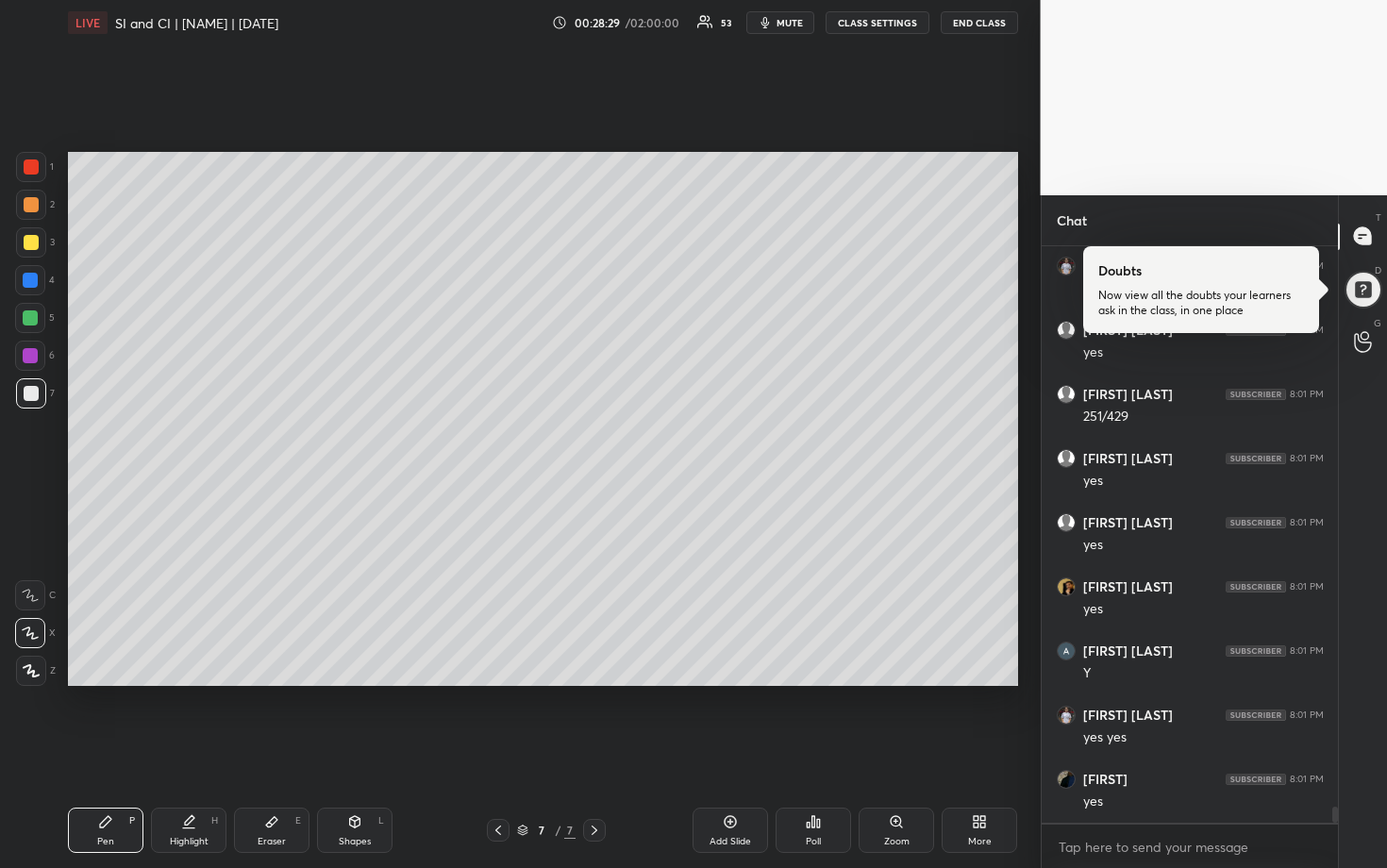 click 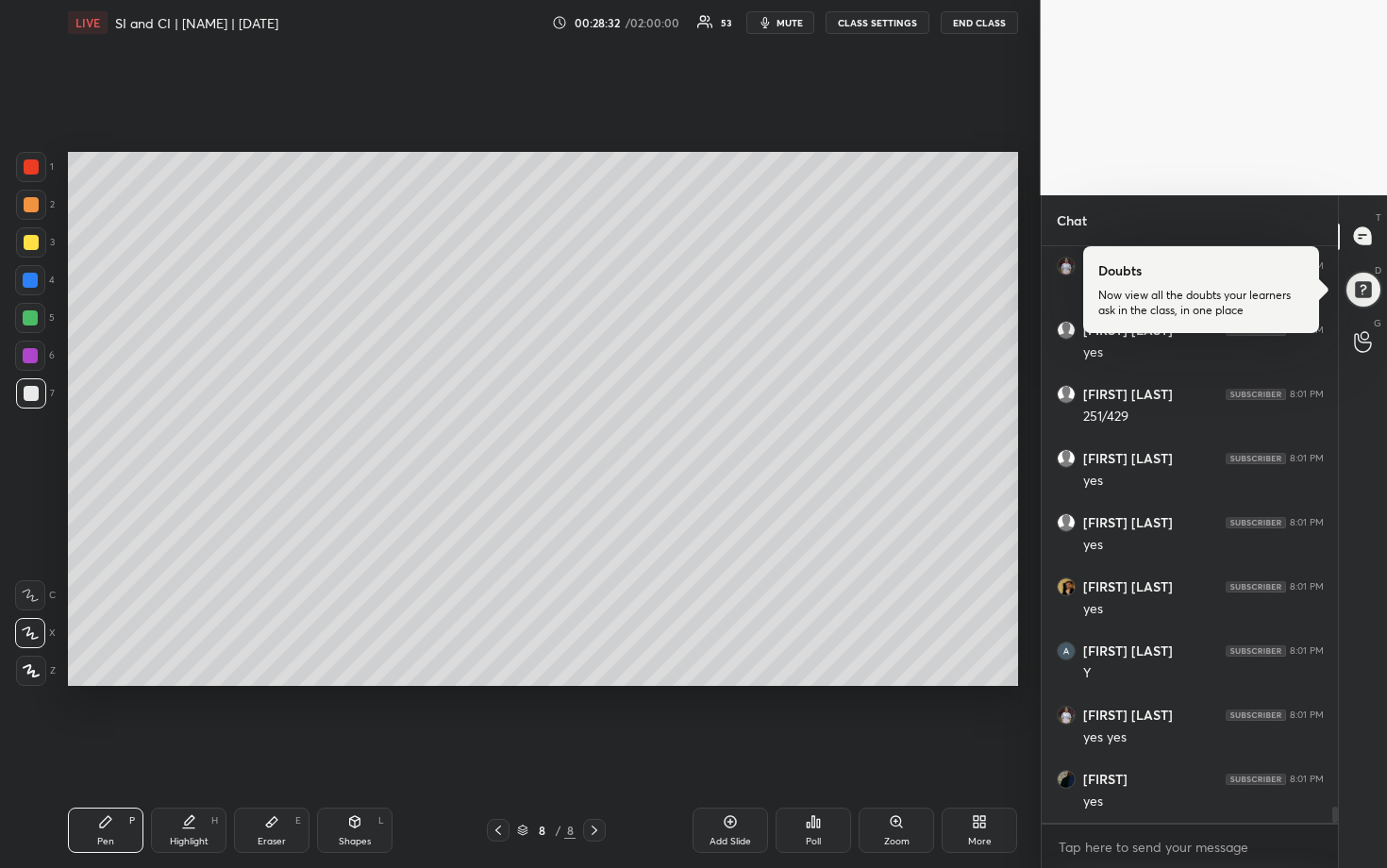 click on "Setting up your live class Poll for   secs No correct answer Start poll" at bounding box center (543, 419) 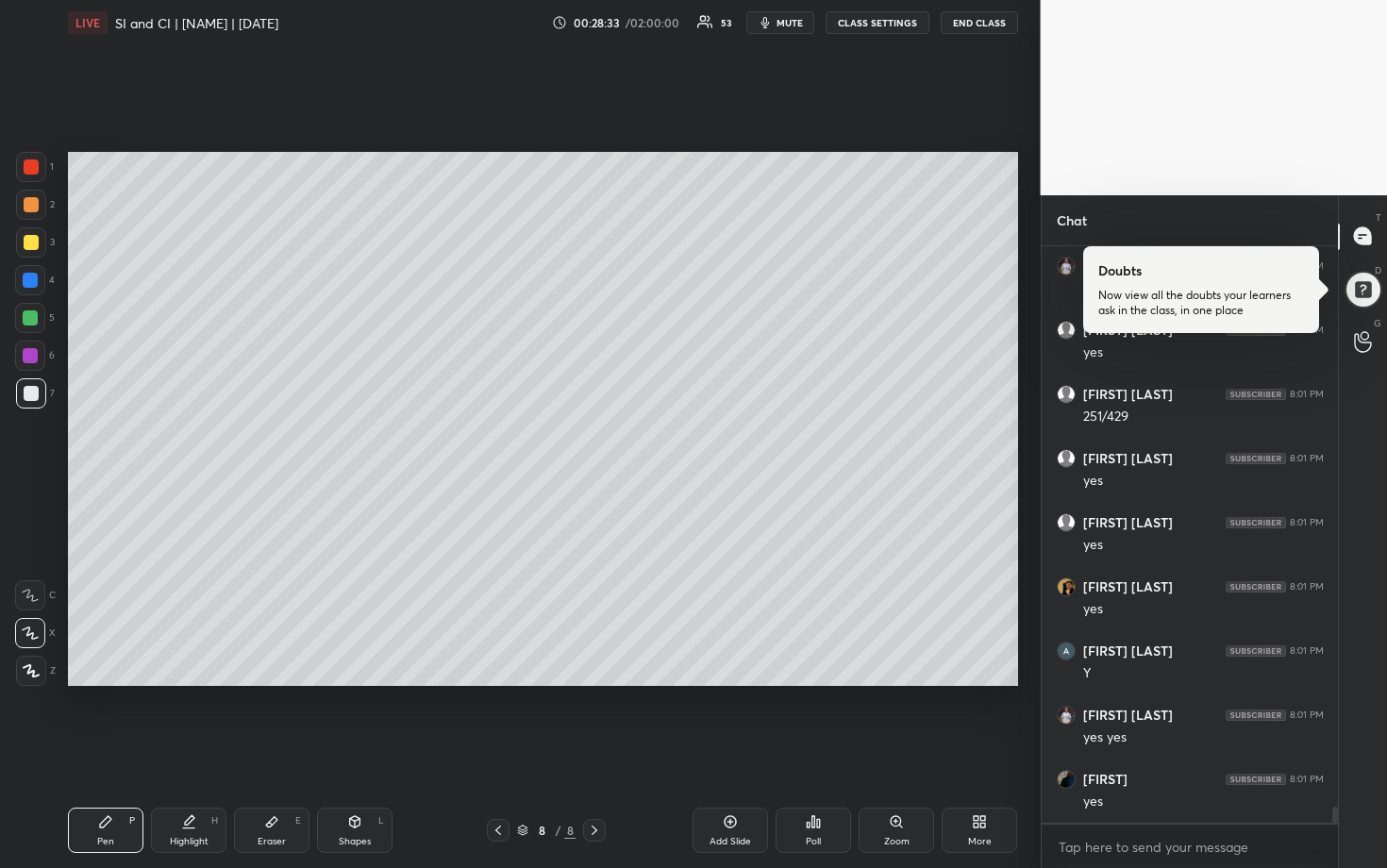 drag, startPoint x: 34, startPoint y: 243, endPoint x: 52, endPoint y: 242, distance: 18.027756 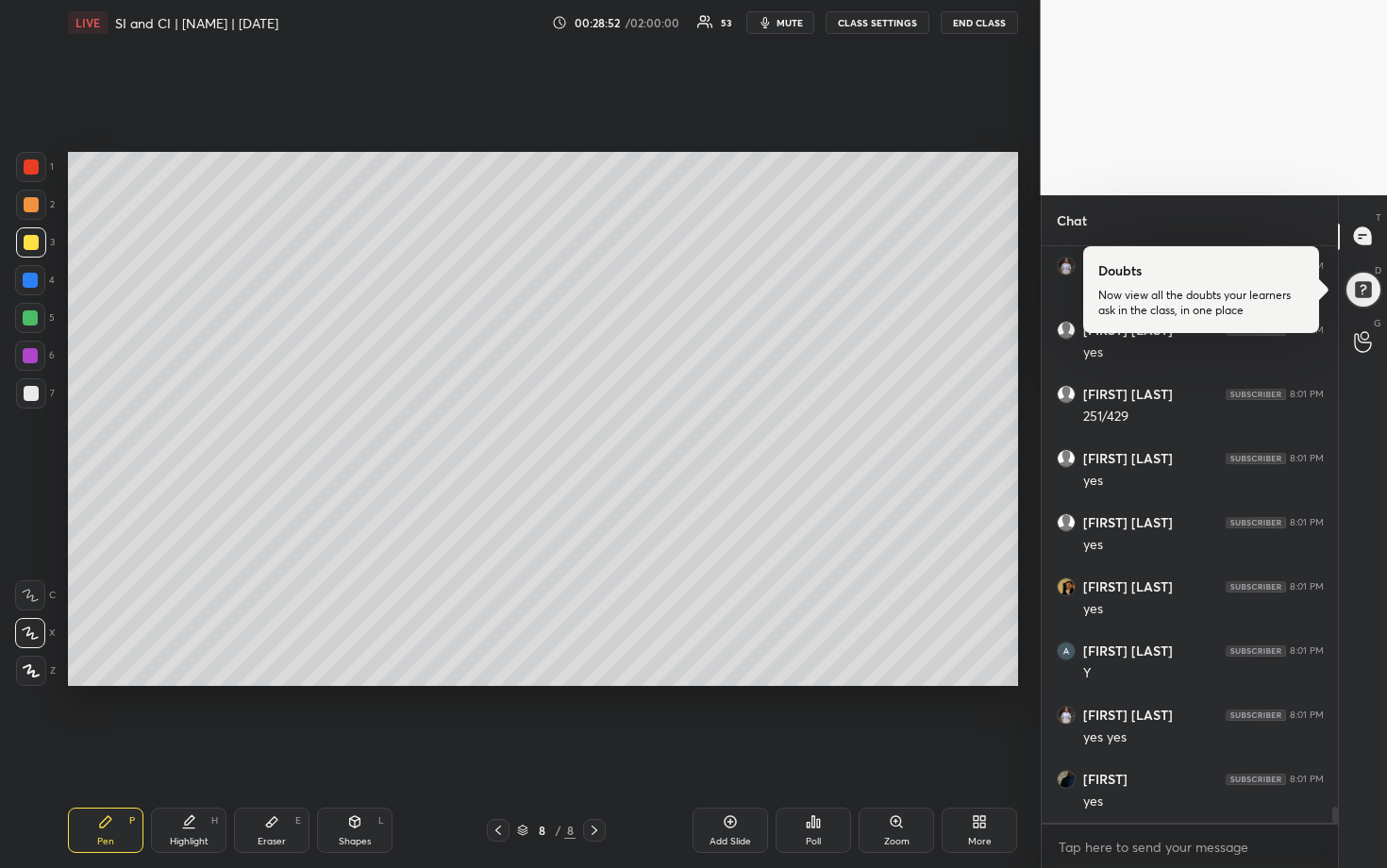 click at bounding box center [30, 318] 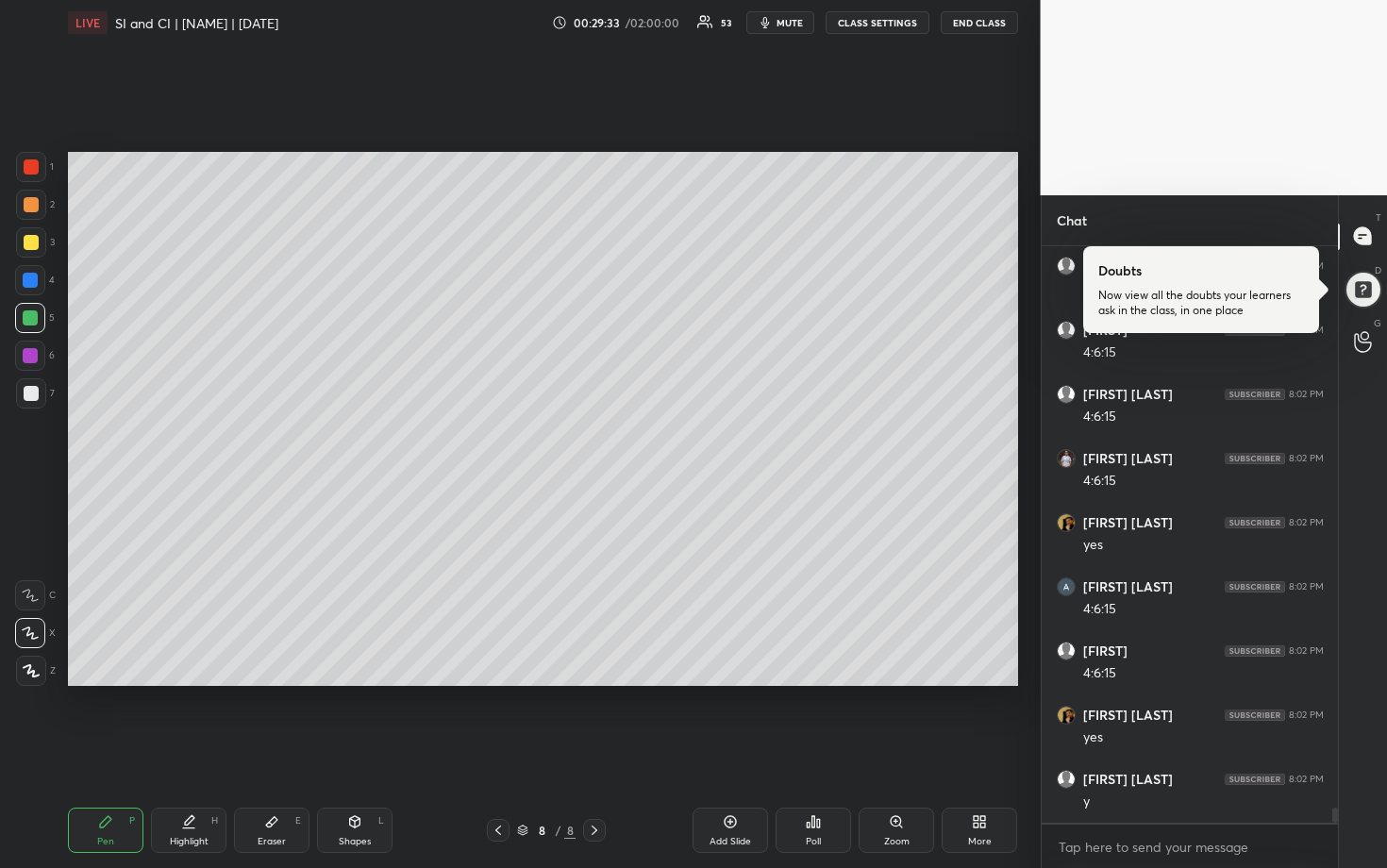 scroll, scrollTop: 21341, scrollLeft: 0, axis: vertical 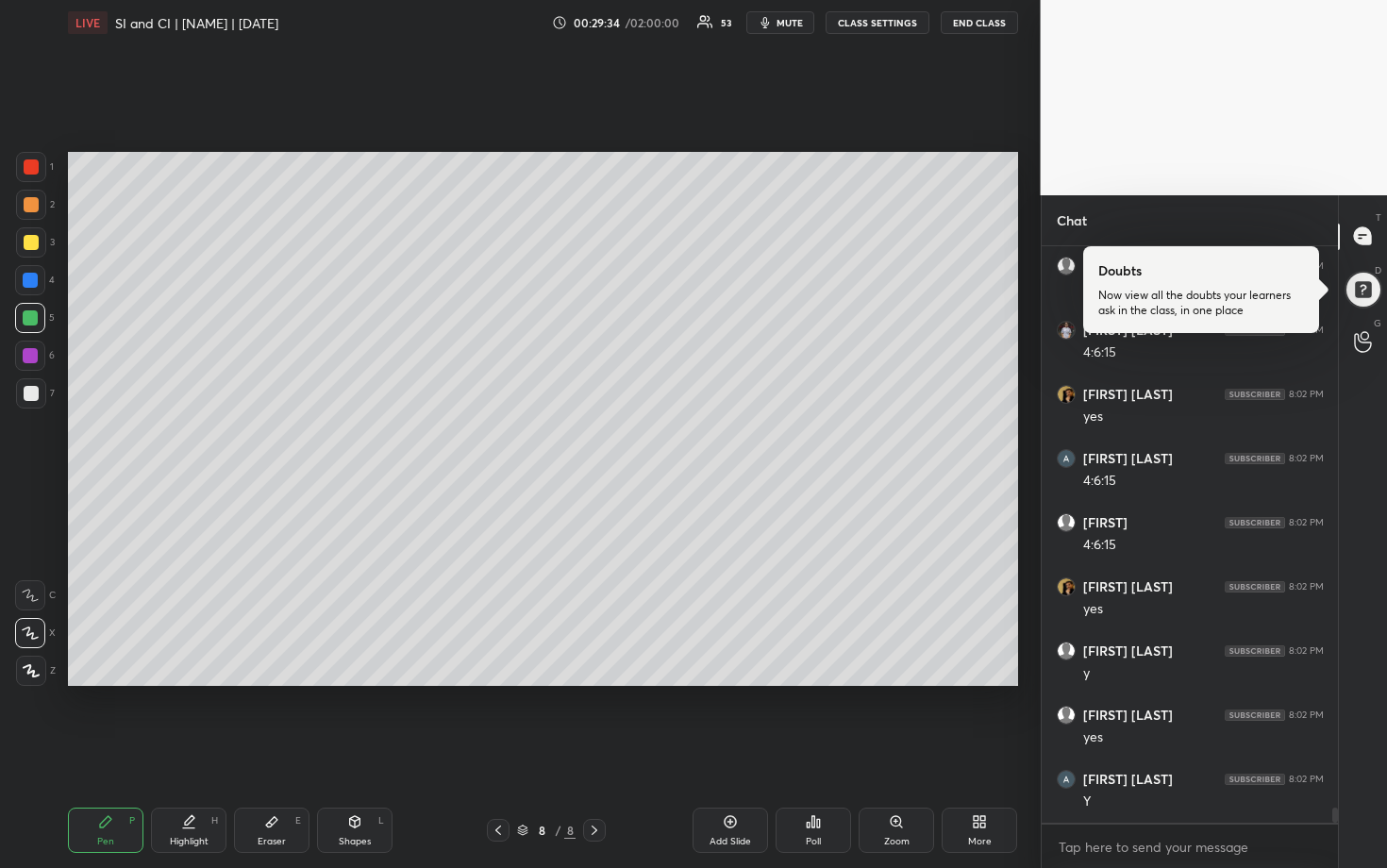 click at bounding box center (31, 205) 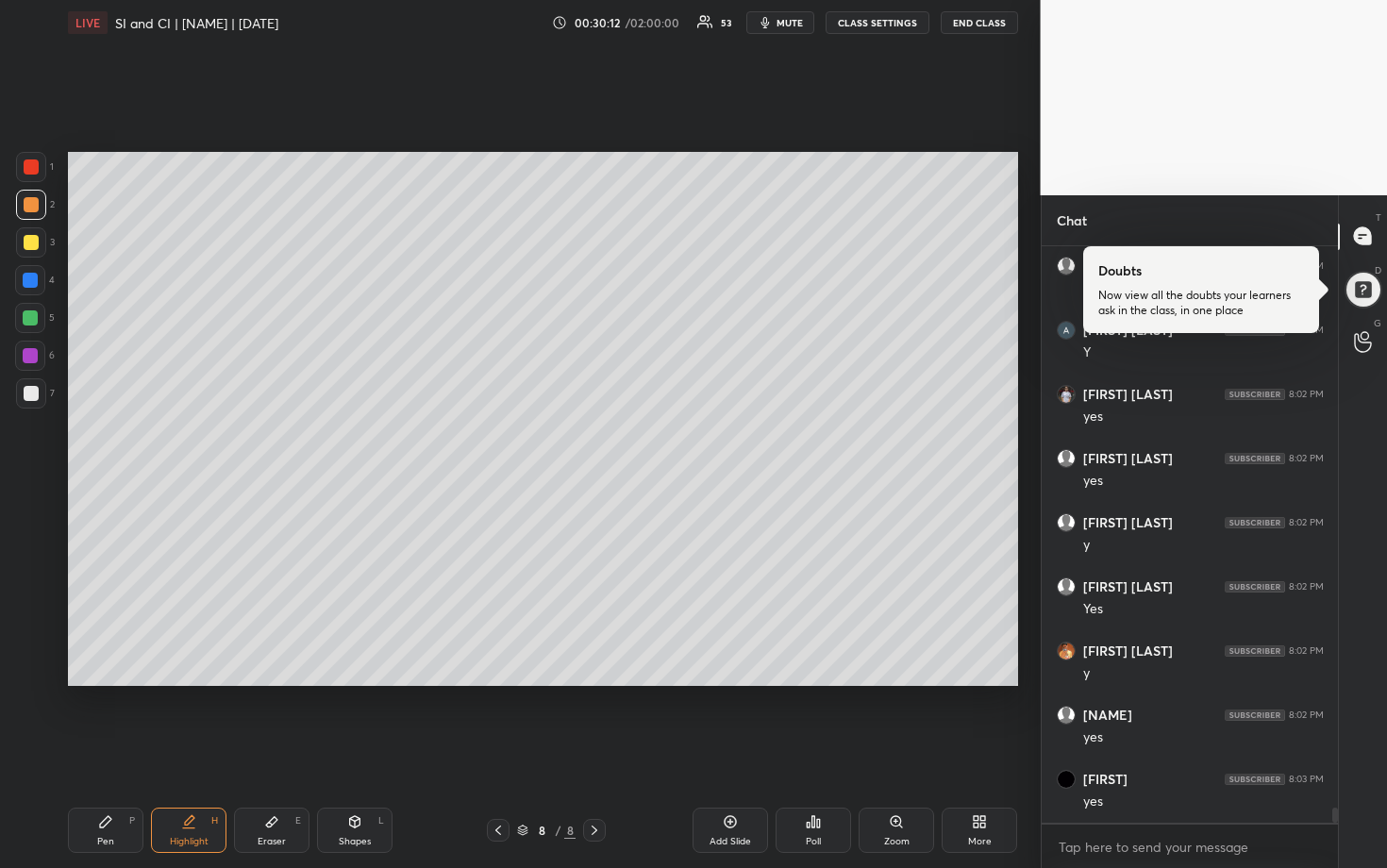 scroll, scrollTop: 21855, scrollLeft: 0, axis: vertical 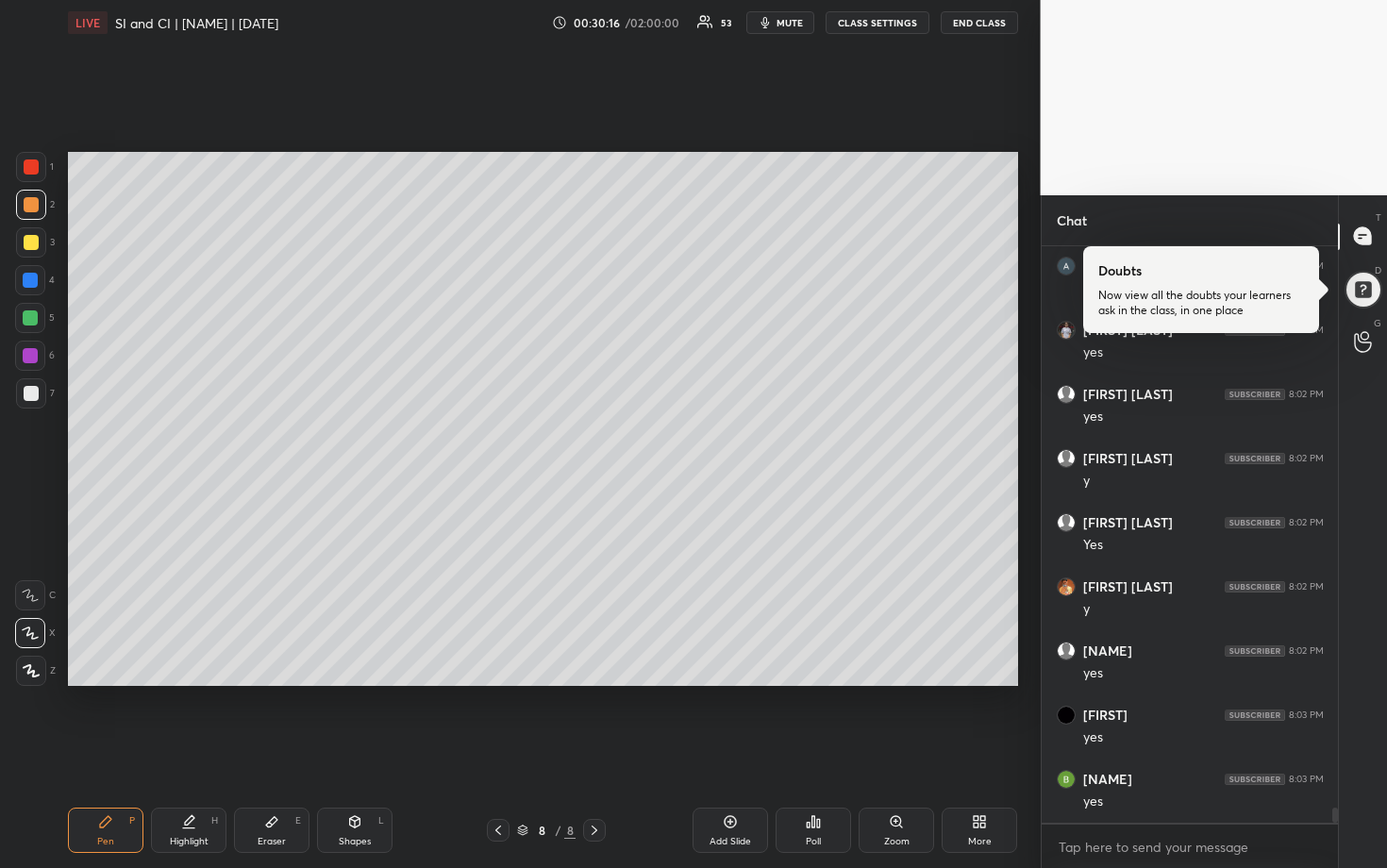 click at bounding box center [30, 280] 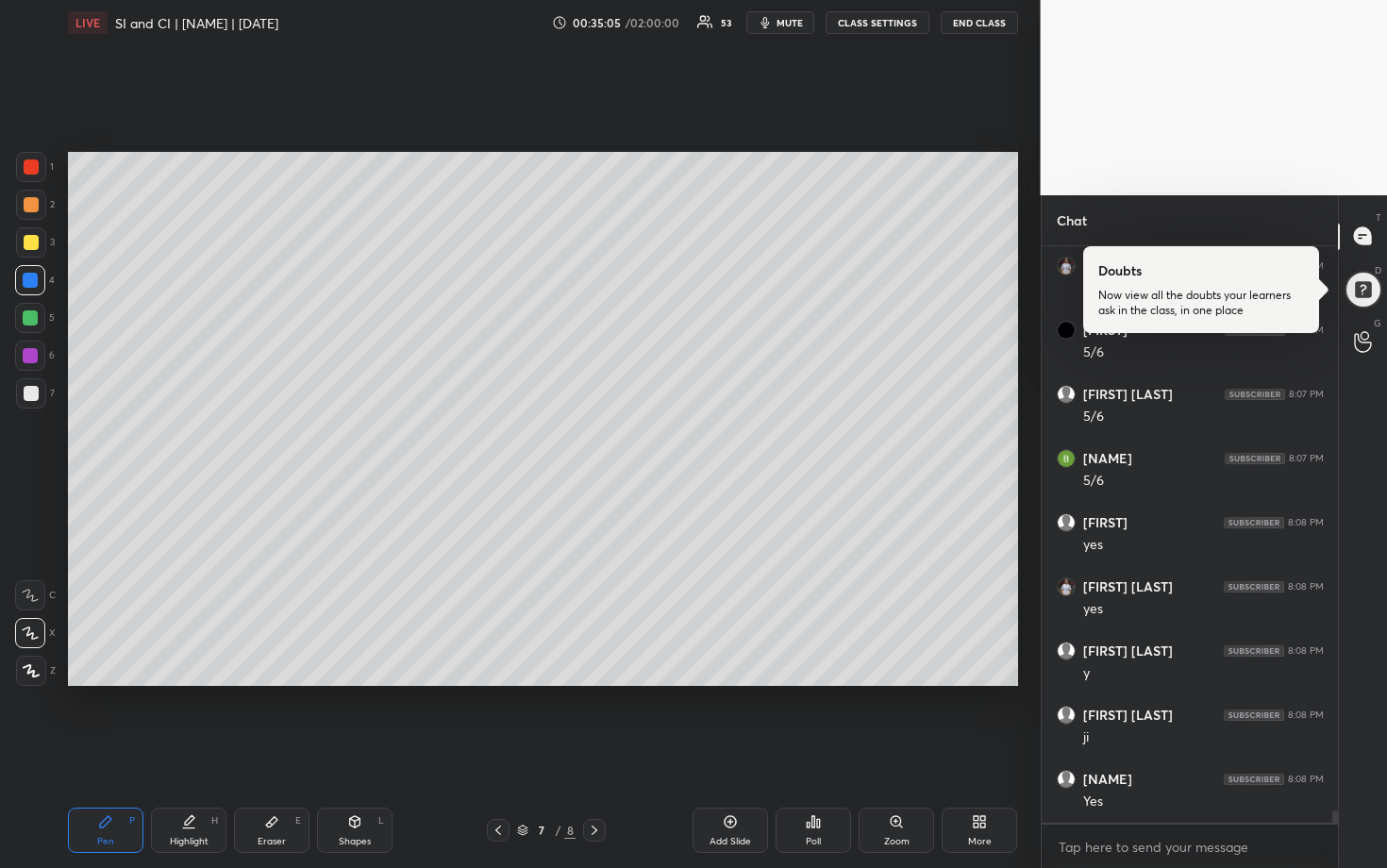 scroll, scrollTop: 26132, scrollLeft: 0, axis: vertical 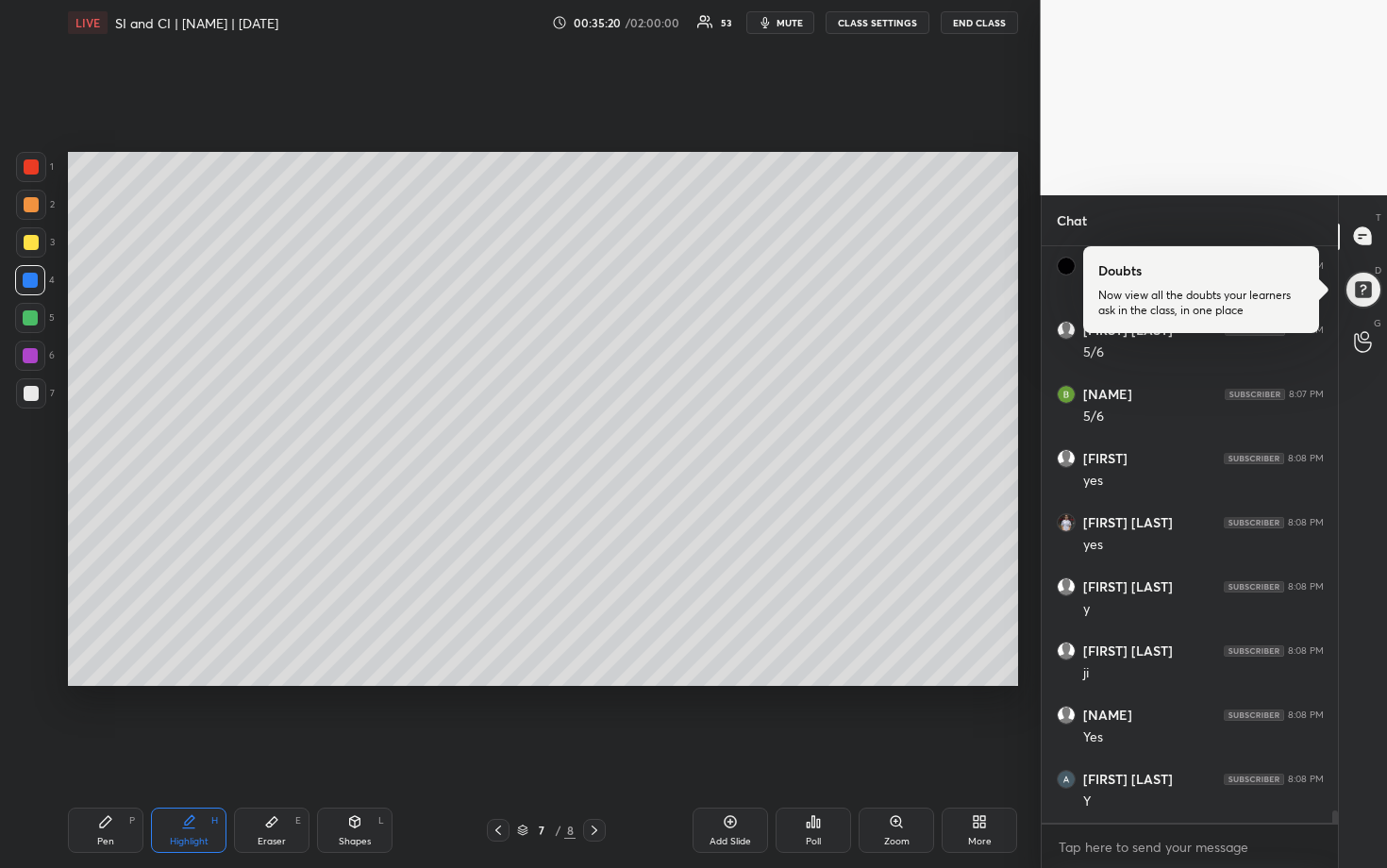 click at bounding box center [31, 393] 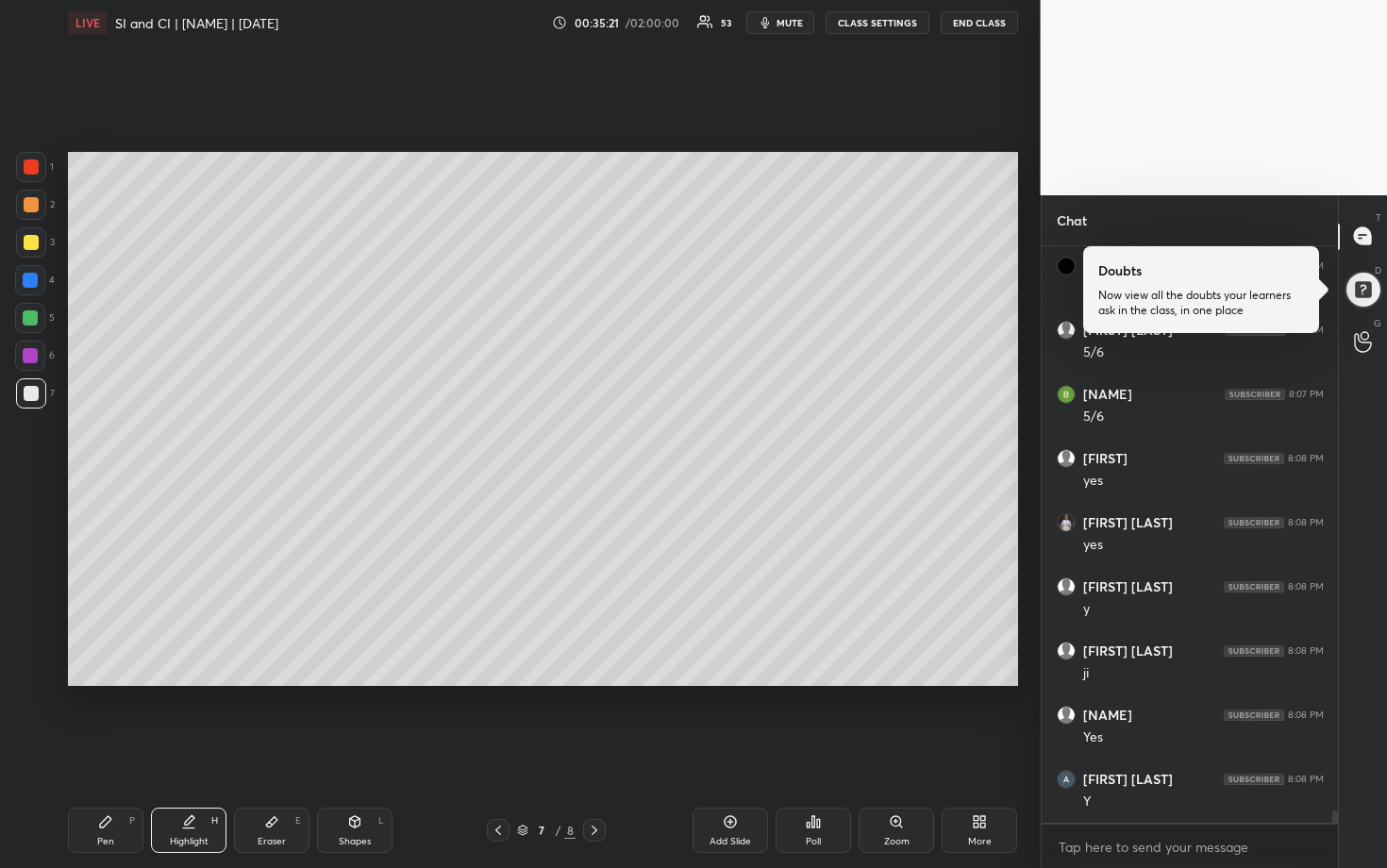 drag, startPoint x: 28, startPoint y: 244, endPoint x: 54, endPoint y: 259, distance: 30.01666 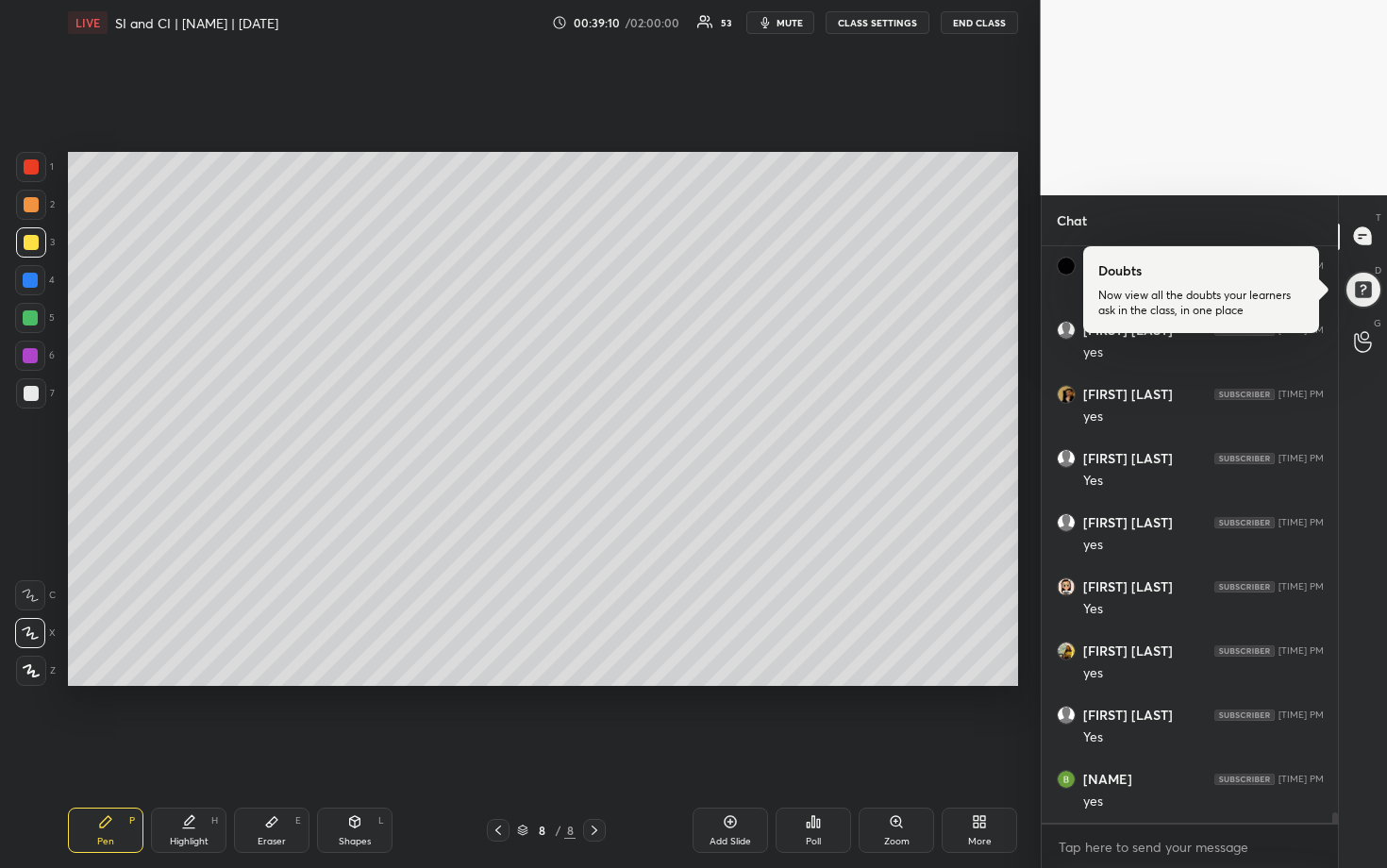 scroll, scrollTop: 31963, scrollLeft: 0, axis: vertical 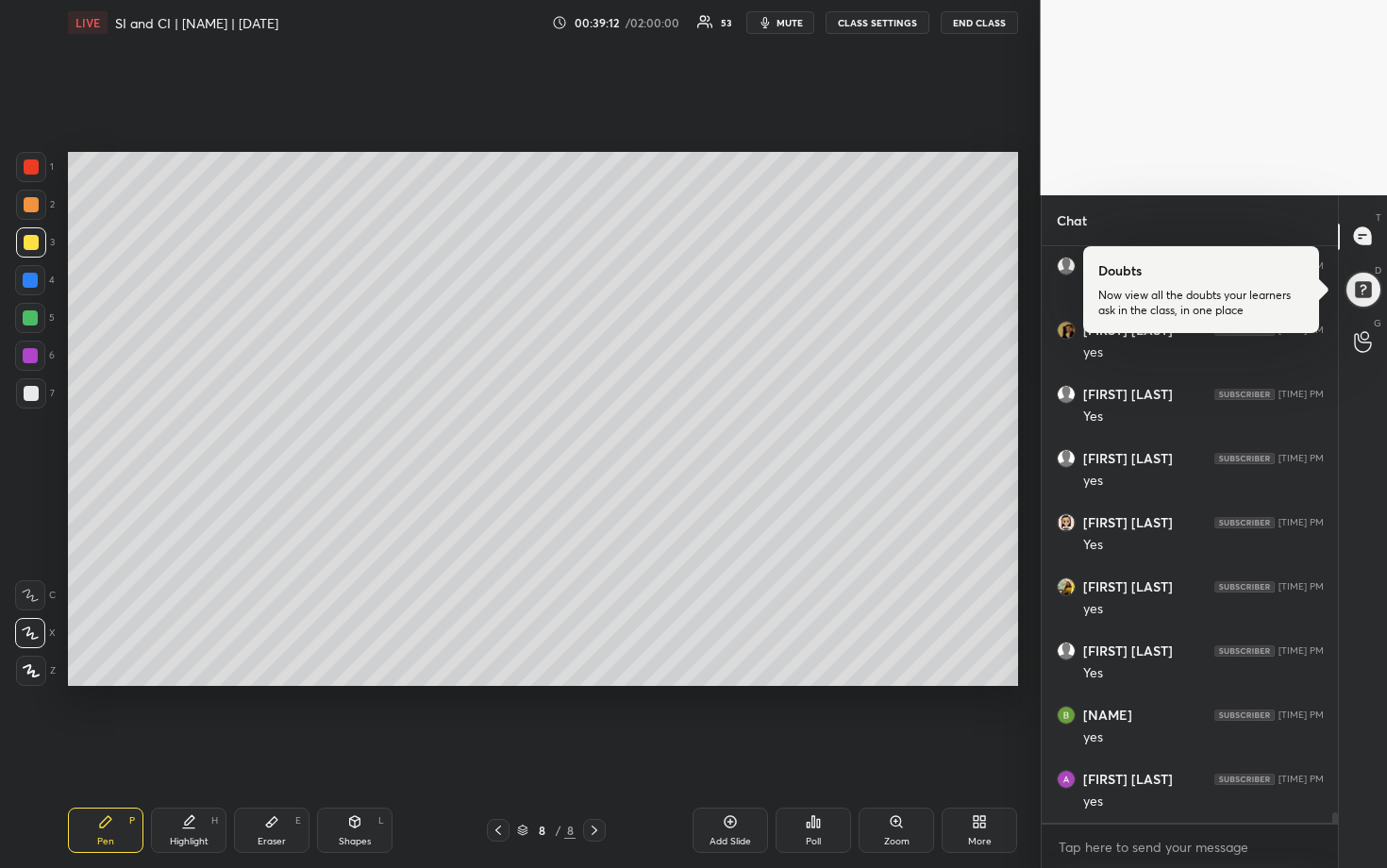 click at bounding box center [31, 393] 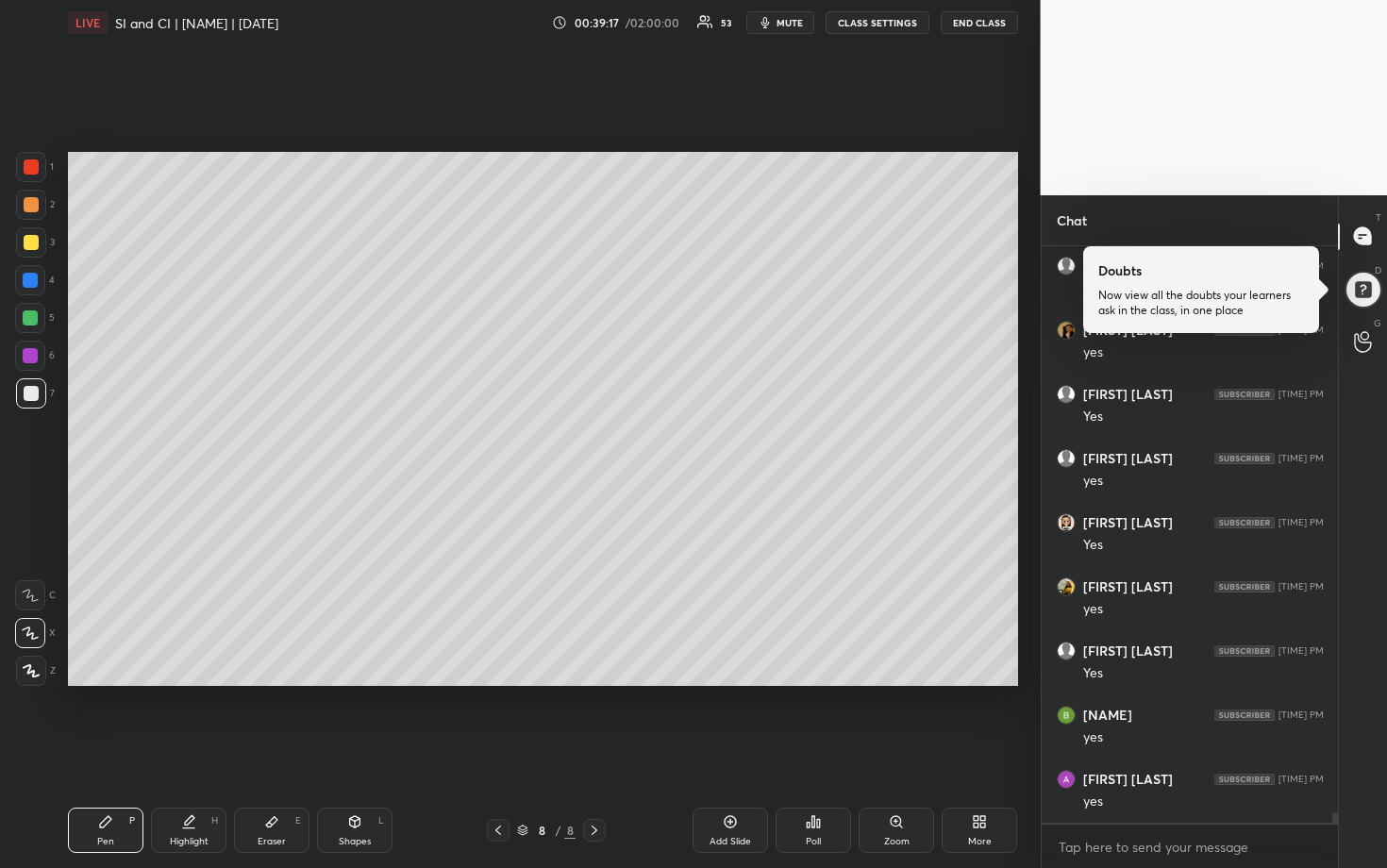 click on "Add Slide" at bounding box center (730, 830) 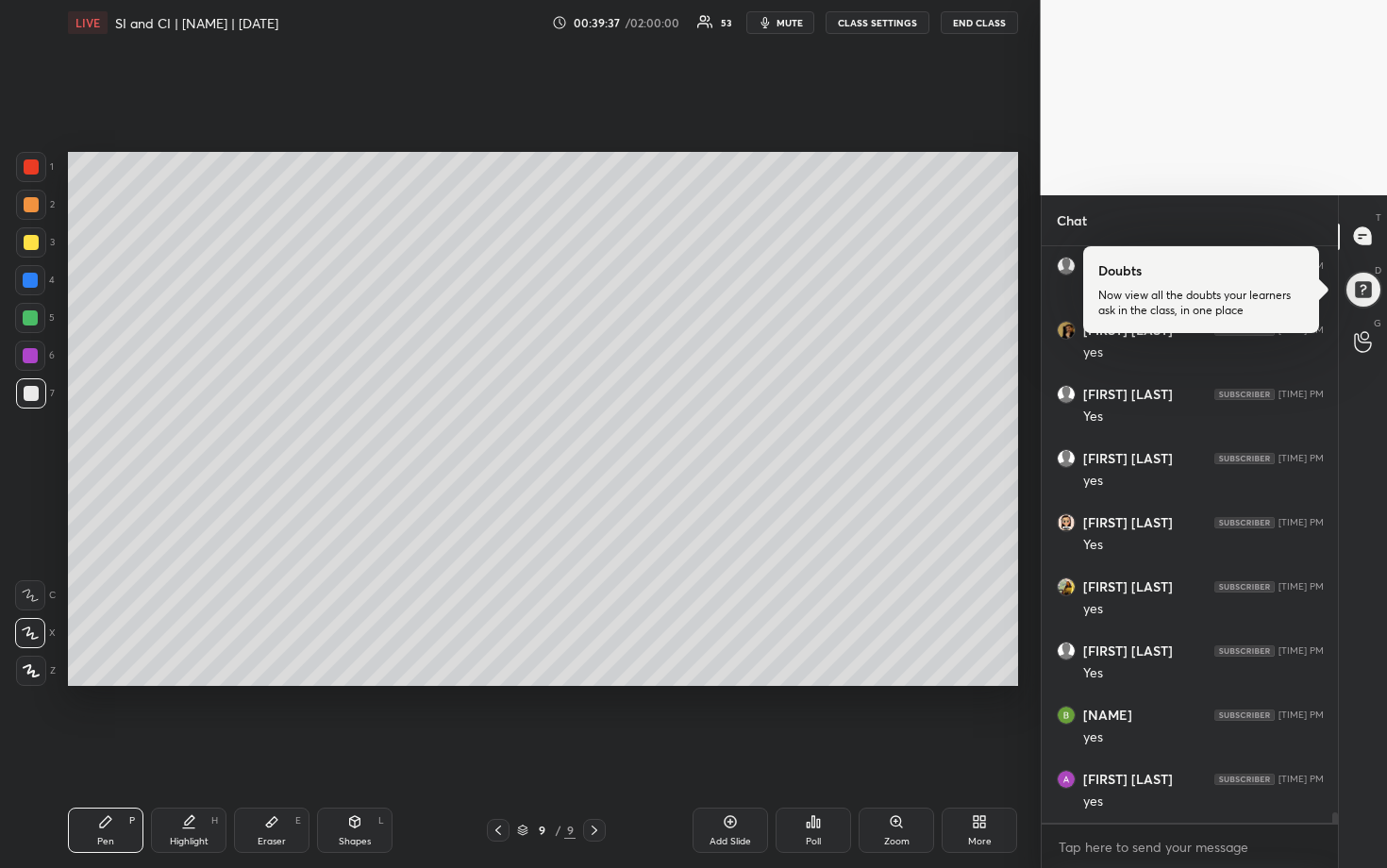 drag, startPoint x: 31, startPoint y: 243, endPoint x: 55, endPoint y: 253, distance: 26 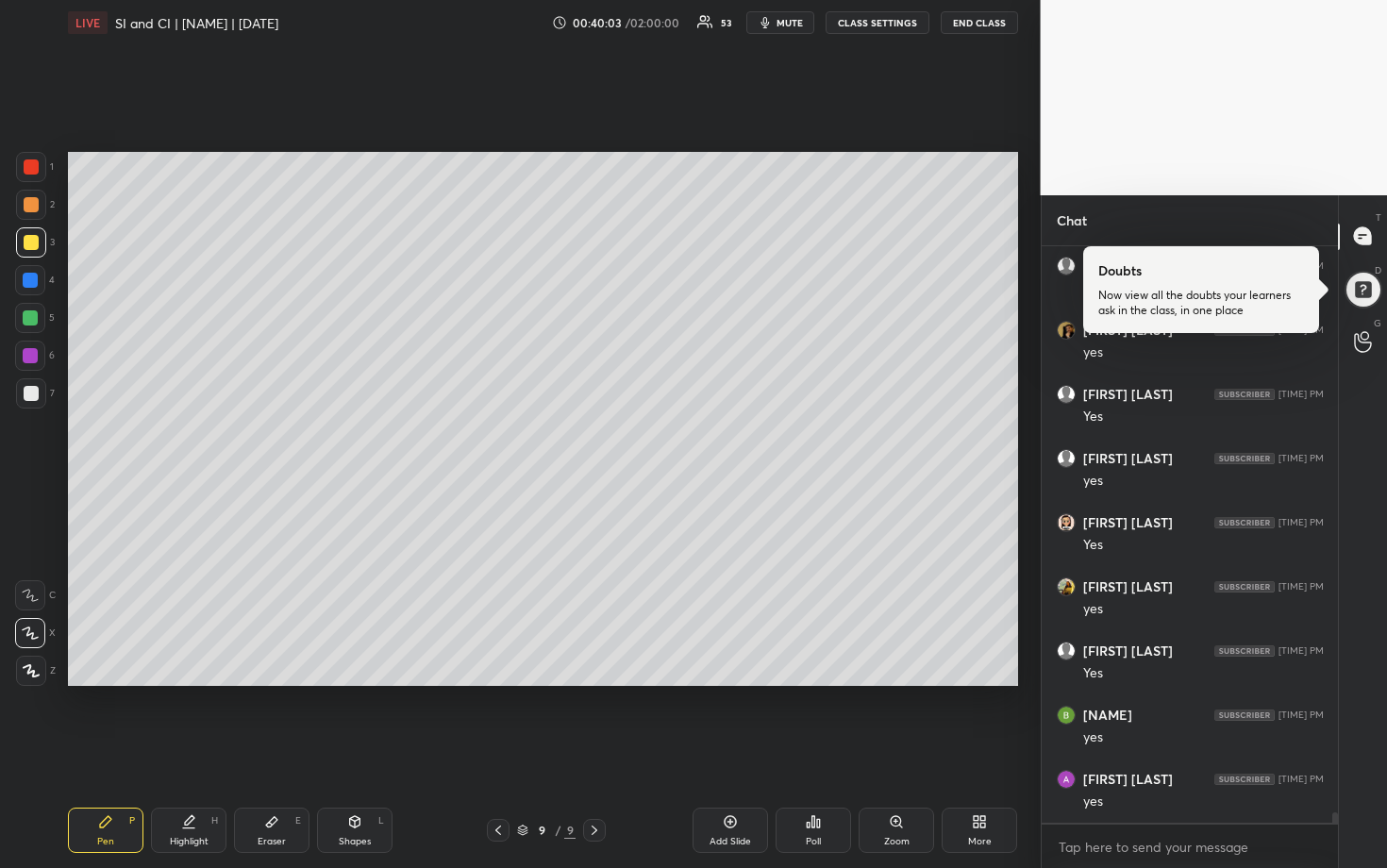 drag, startPoint x: 31, startPoint y: 315, endPoint x: 54, endPoint y: 315, distance: 23 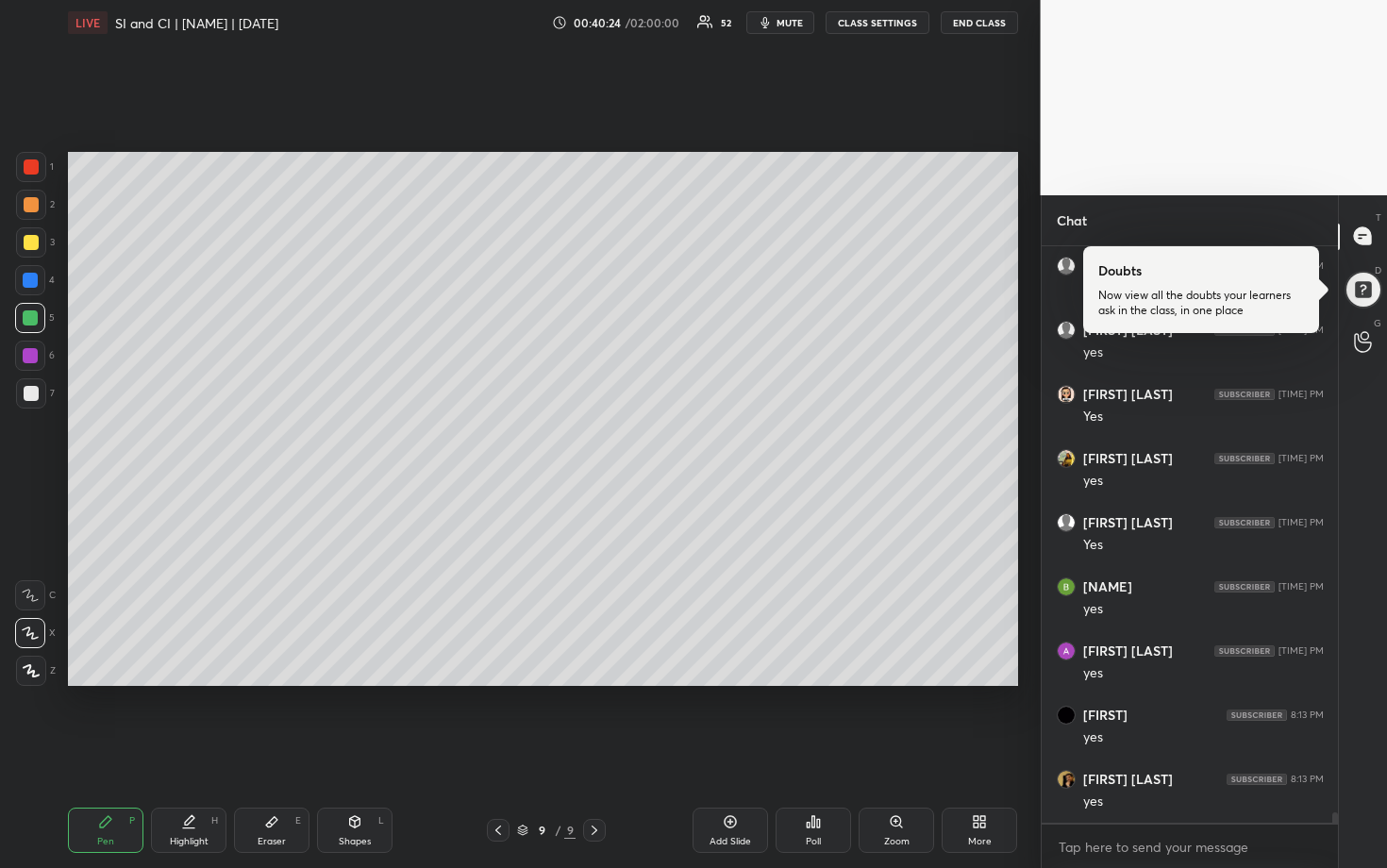 scroll, scrollTop: 32156, scrollLeft: 0, axis: vertical 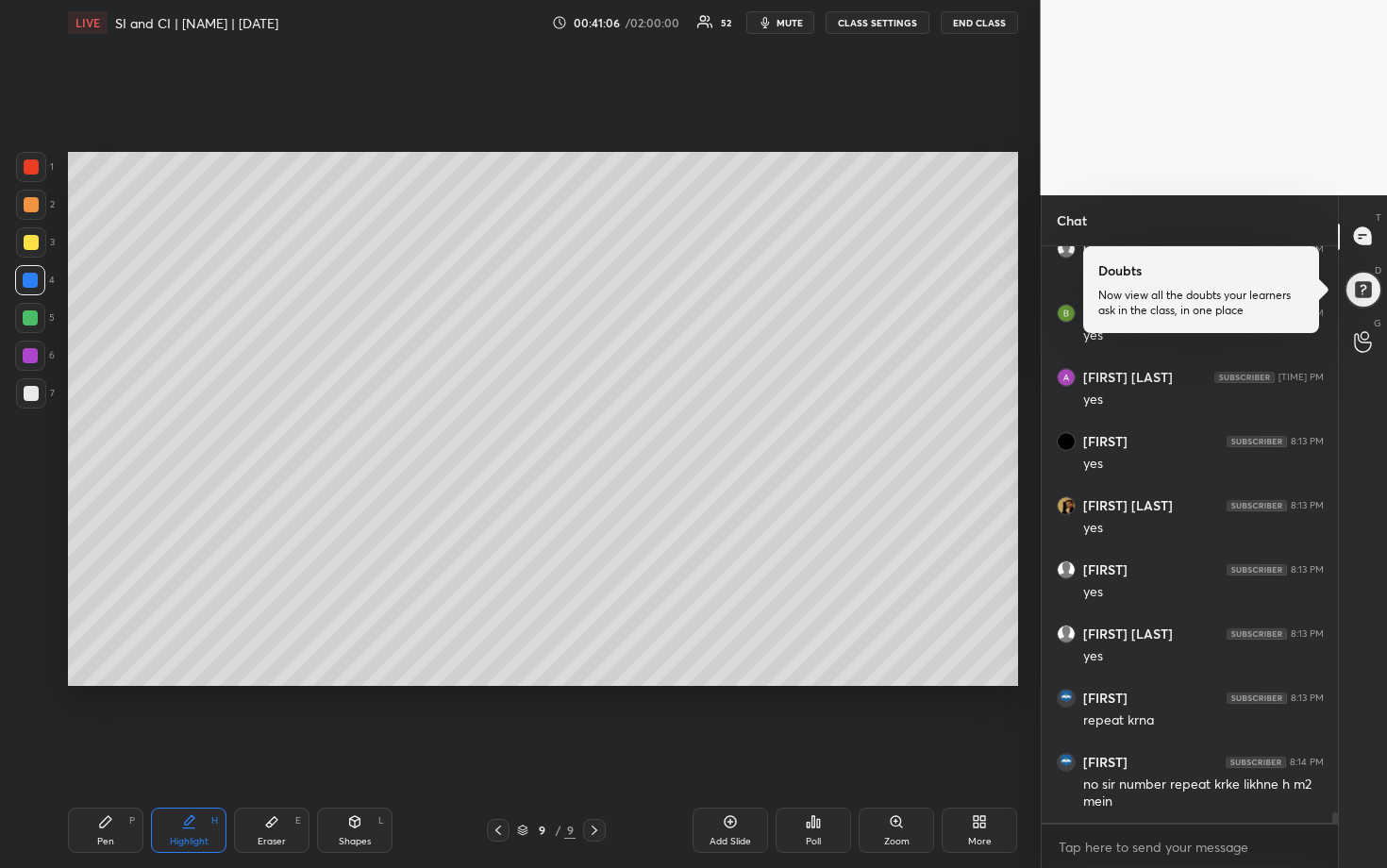 click at bounding box center (31, 167) 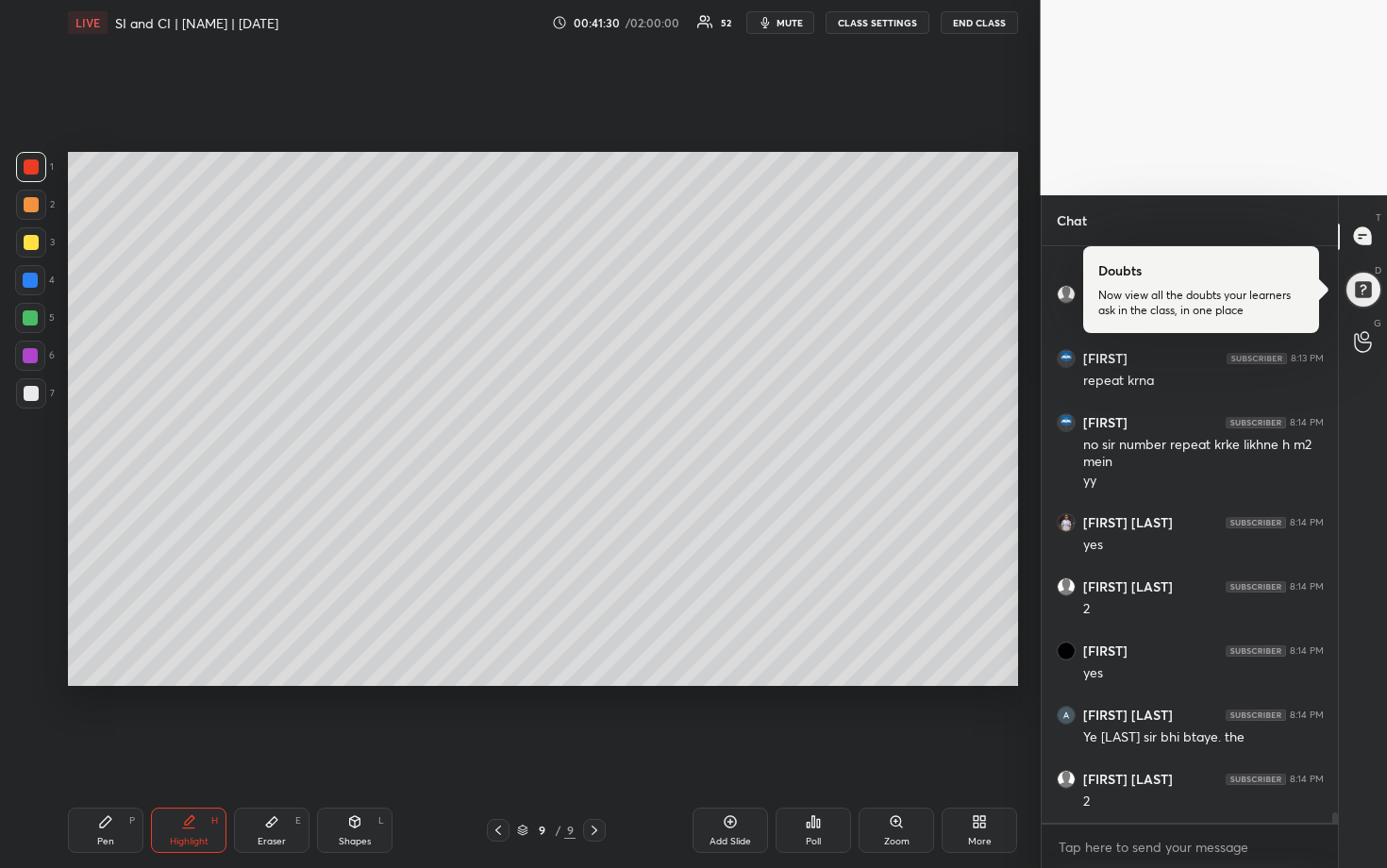 scroll, scrollTop: 32769, scrollLeft: 0, axis: vertical 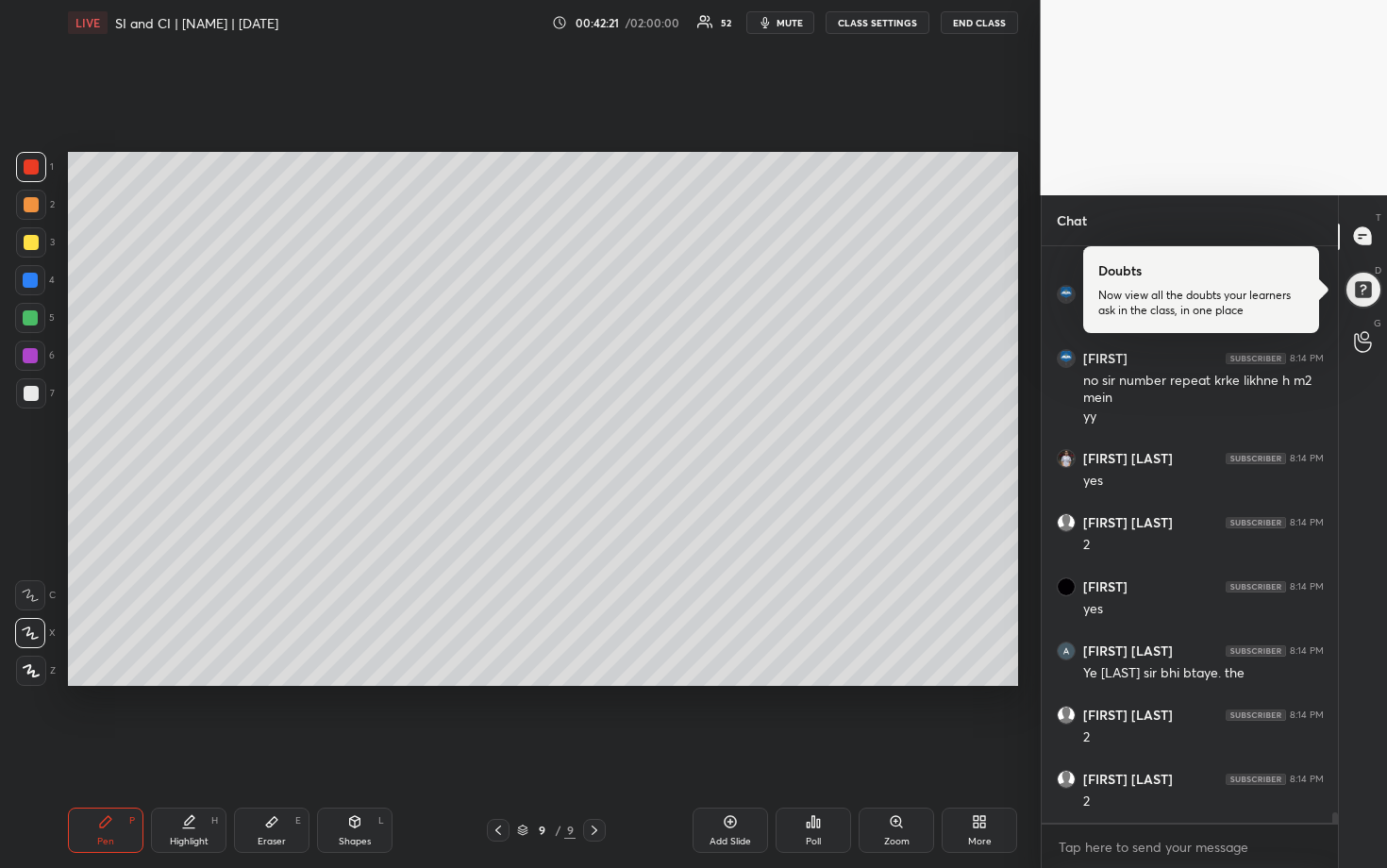 click at bounding box center [30, 280] 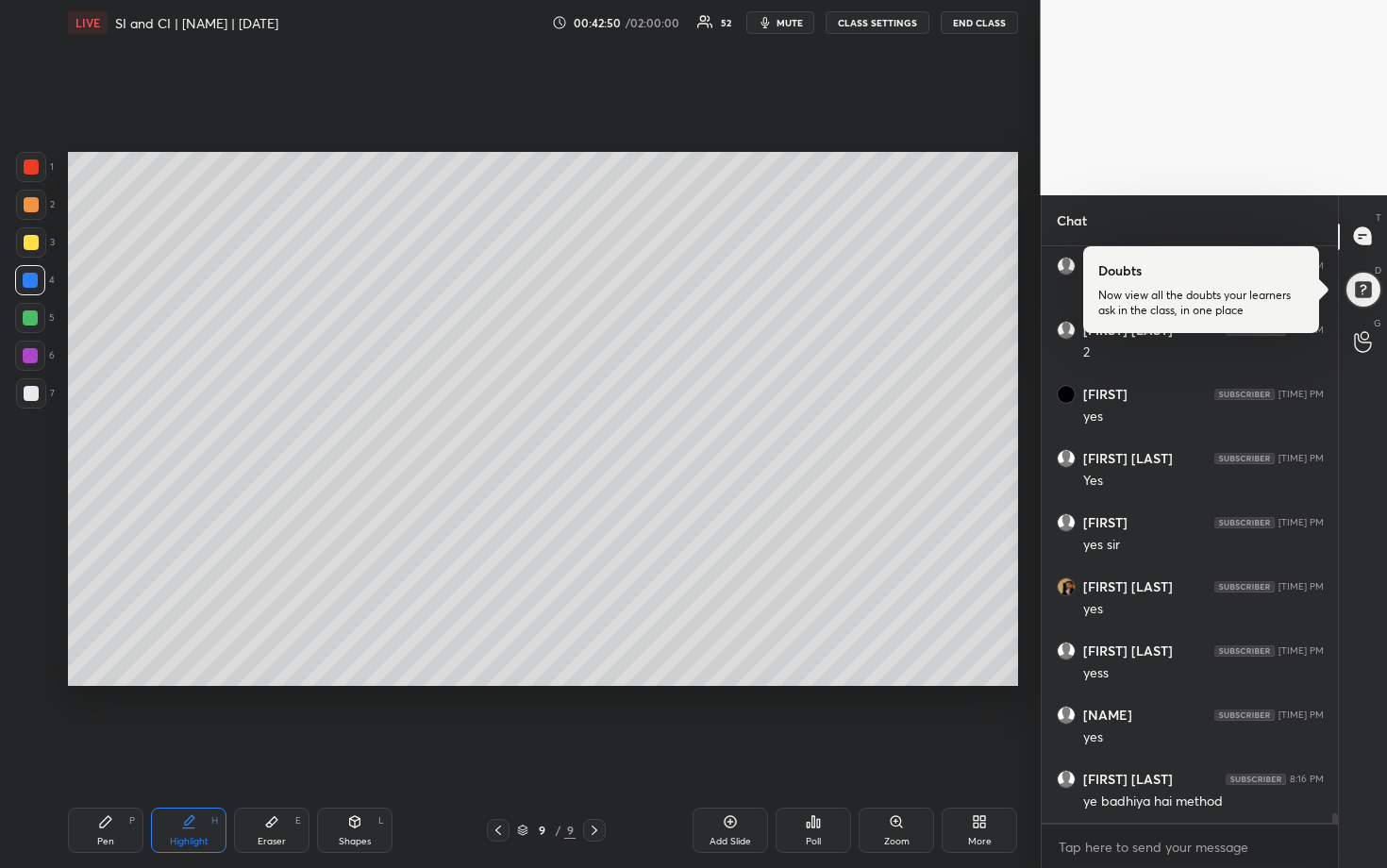 scroll, scrollTop: 33299, scrollLeft: 0, axis: vertical 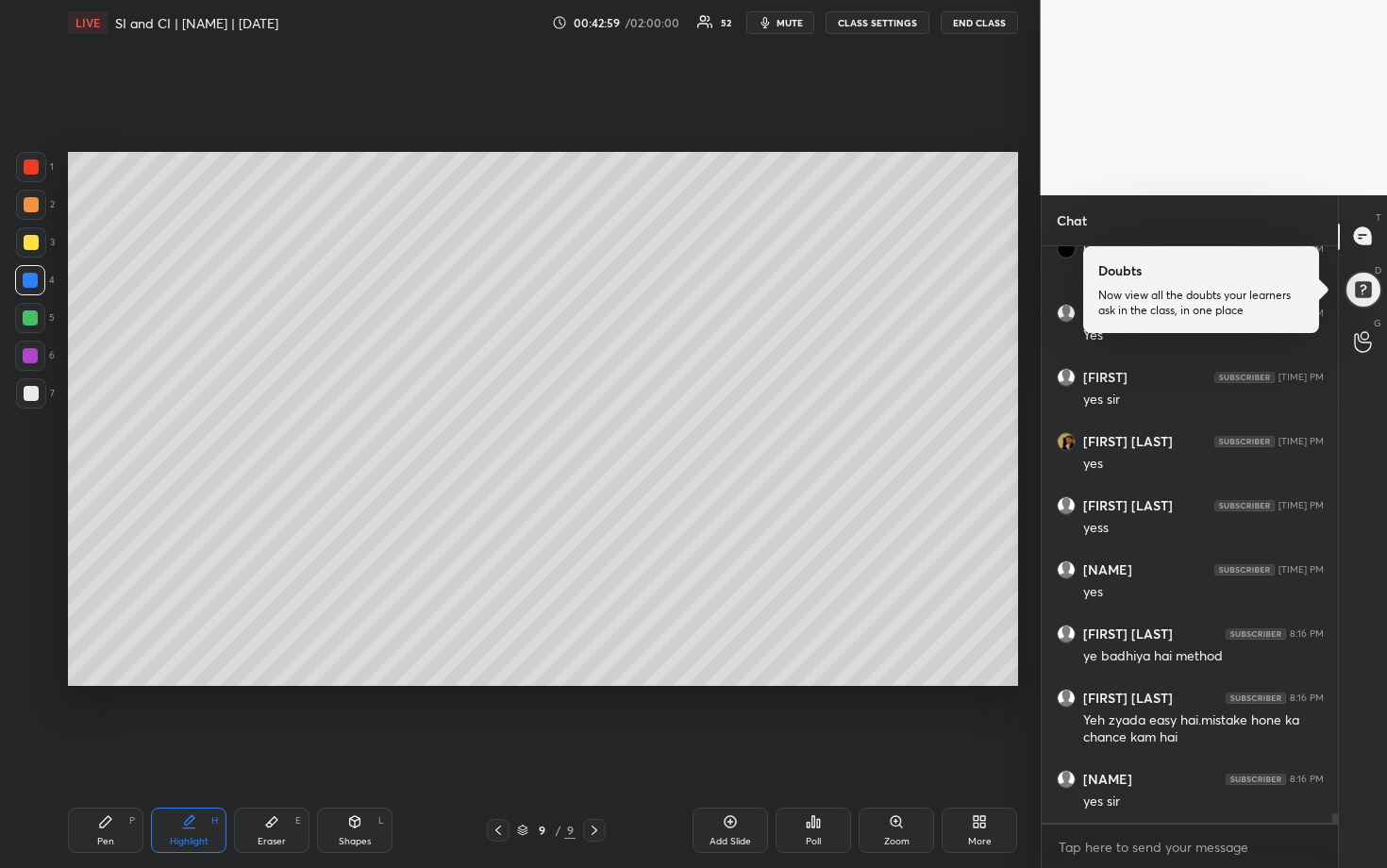 click at bounding box center [31, 393] 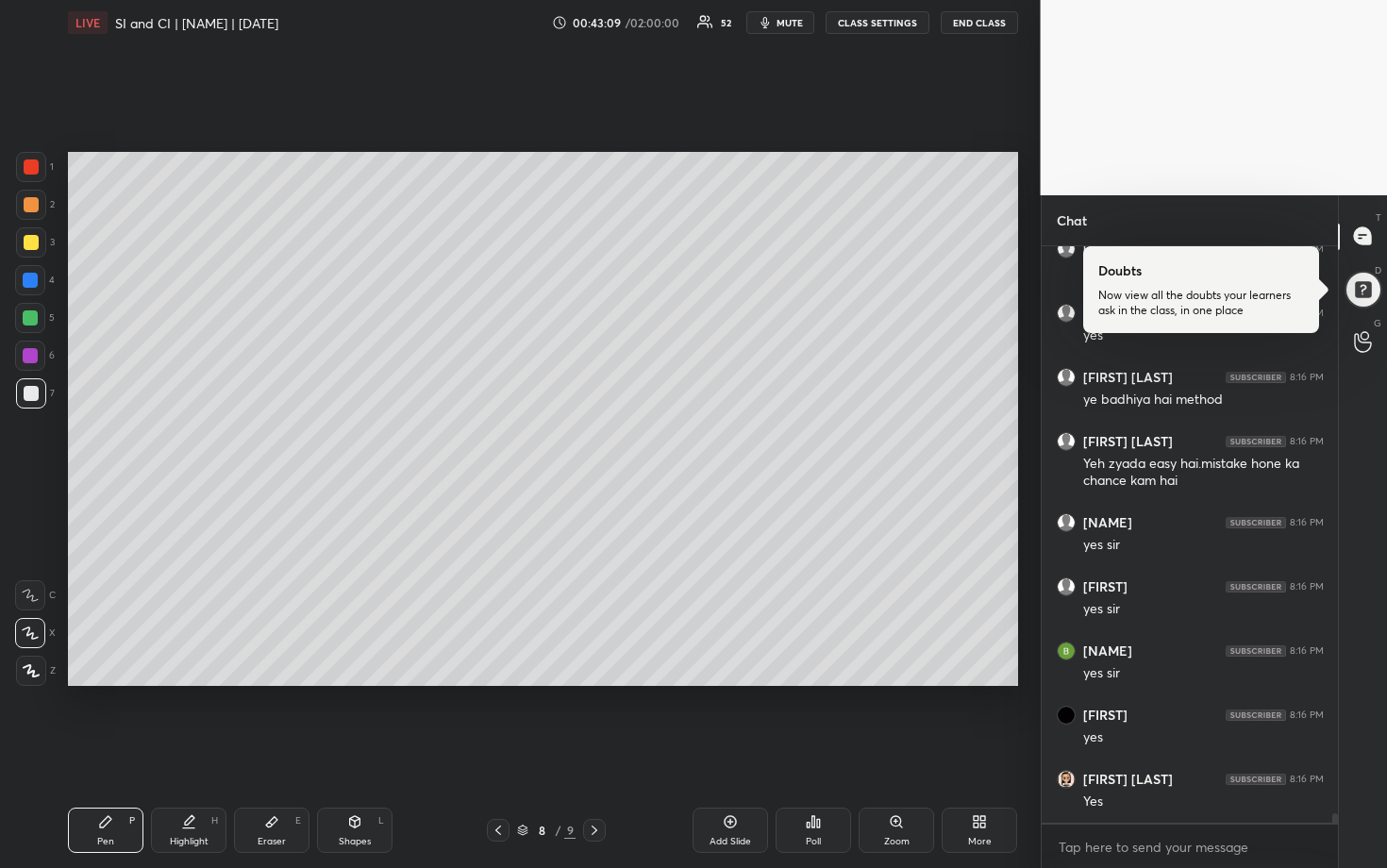 scroll, scrollTop: 33684, scrollLeft: 0, axis: vertical 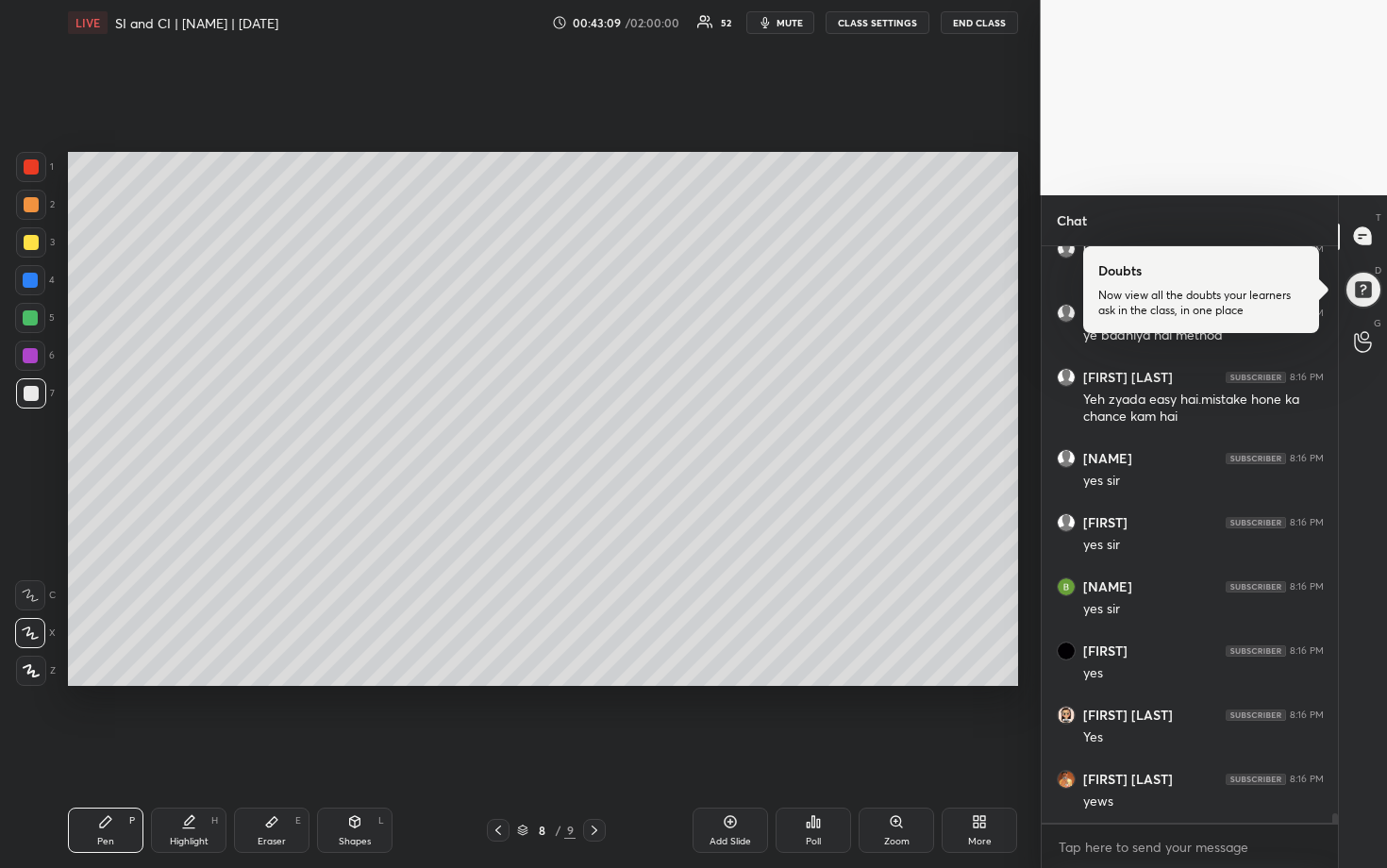 click at bounding box center [31, 167] 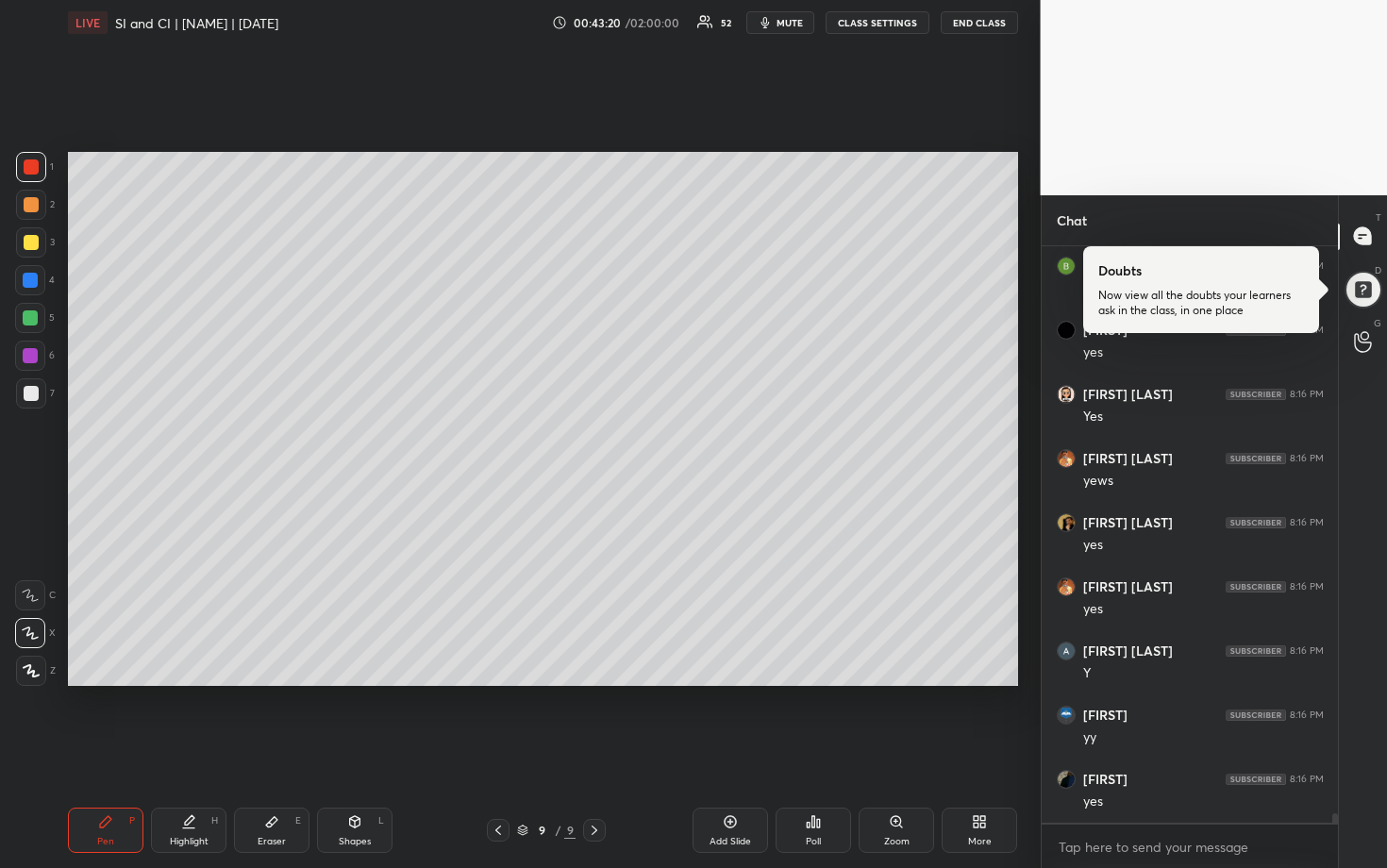 scroll, scrollTop: 34069, scrollLeft: 0, axis: vertical 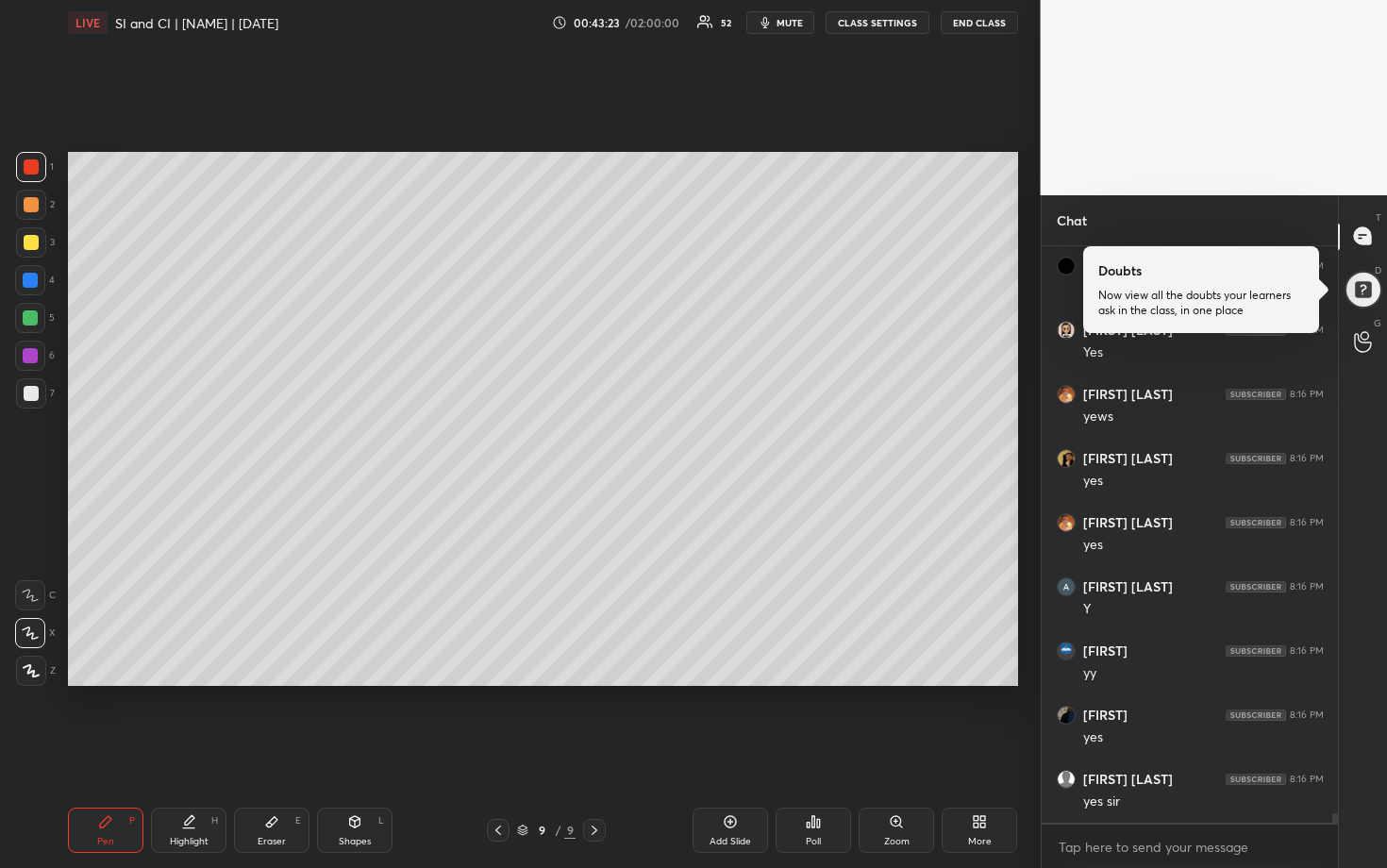 click on "Add Slide" at bounding box center [730, 830] 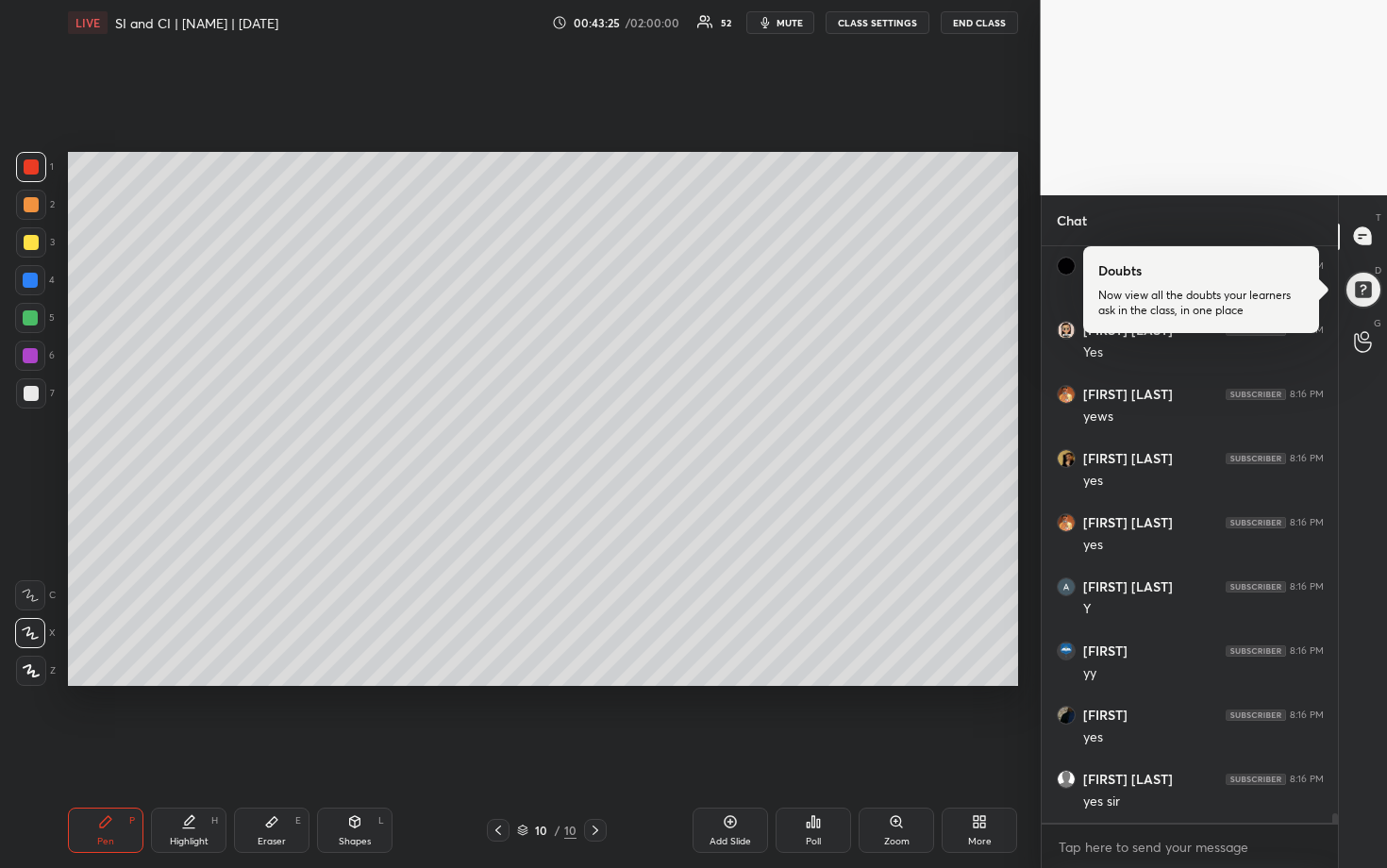 click at bounding box center (30, 318) 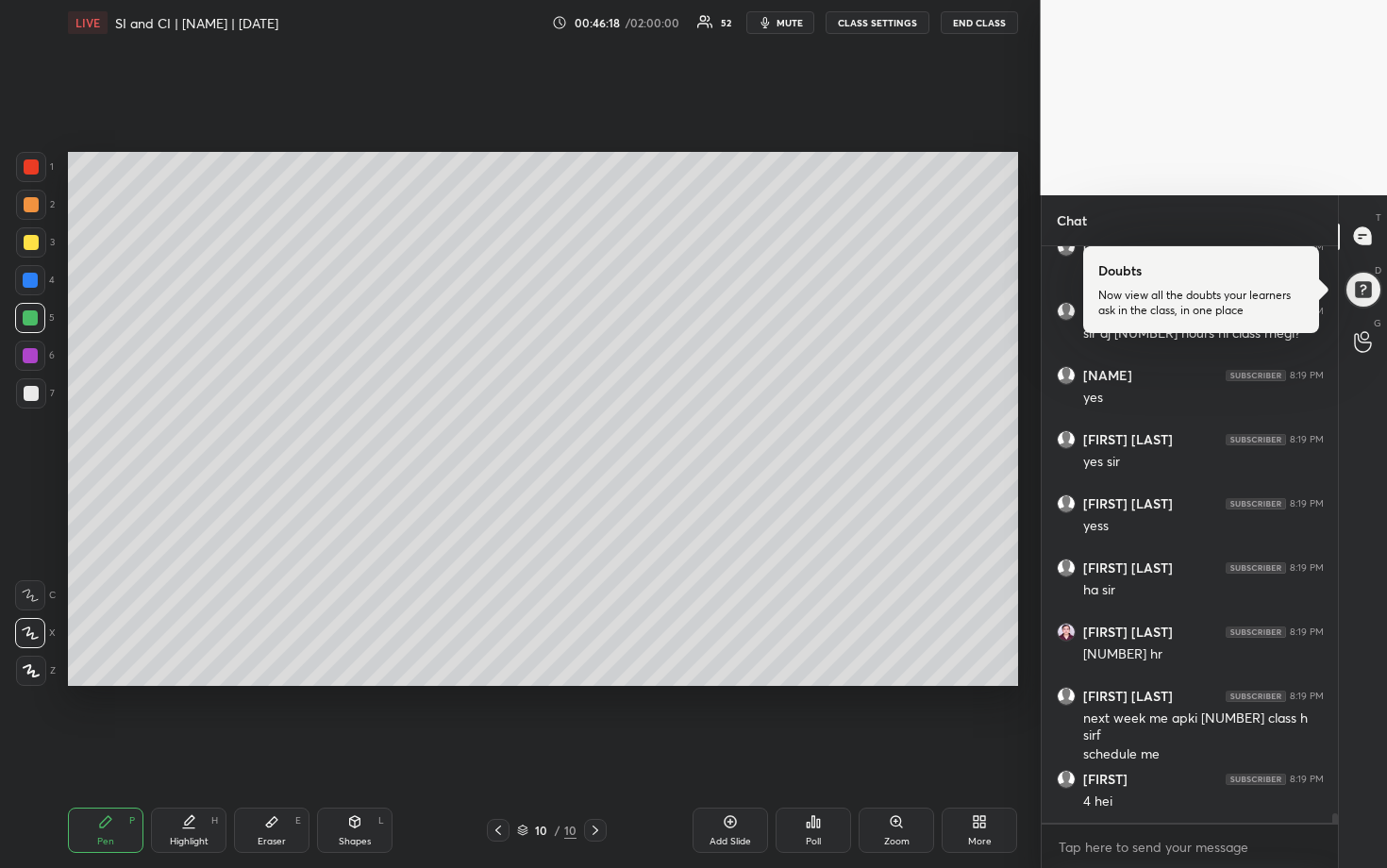 scroll, scrollTop: 34746, scrollLeft: 0, axis: vertical 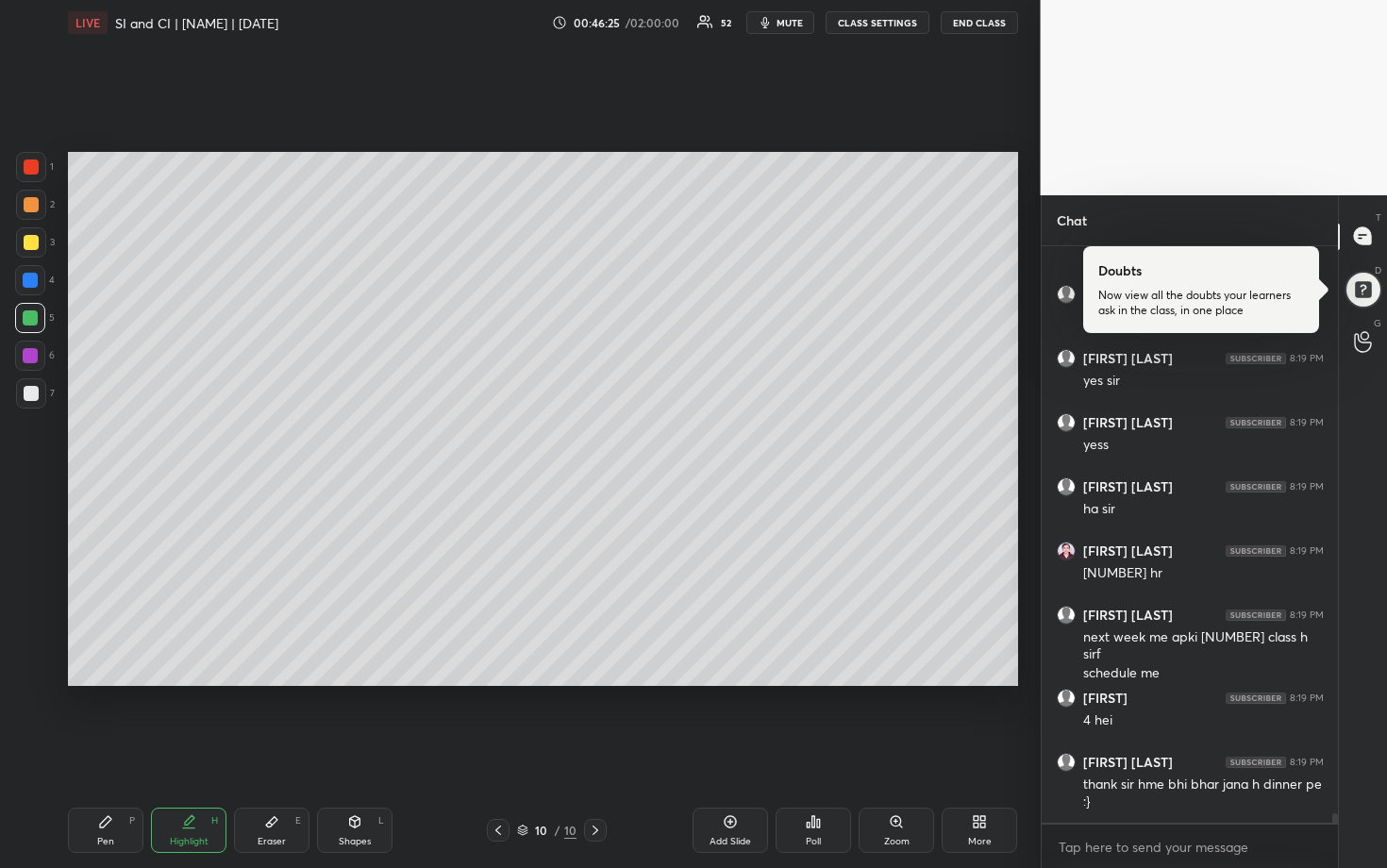 click at bounding box center [30, 280] 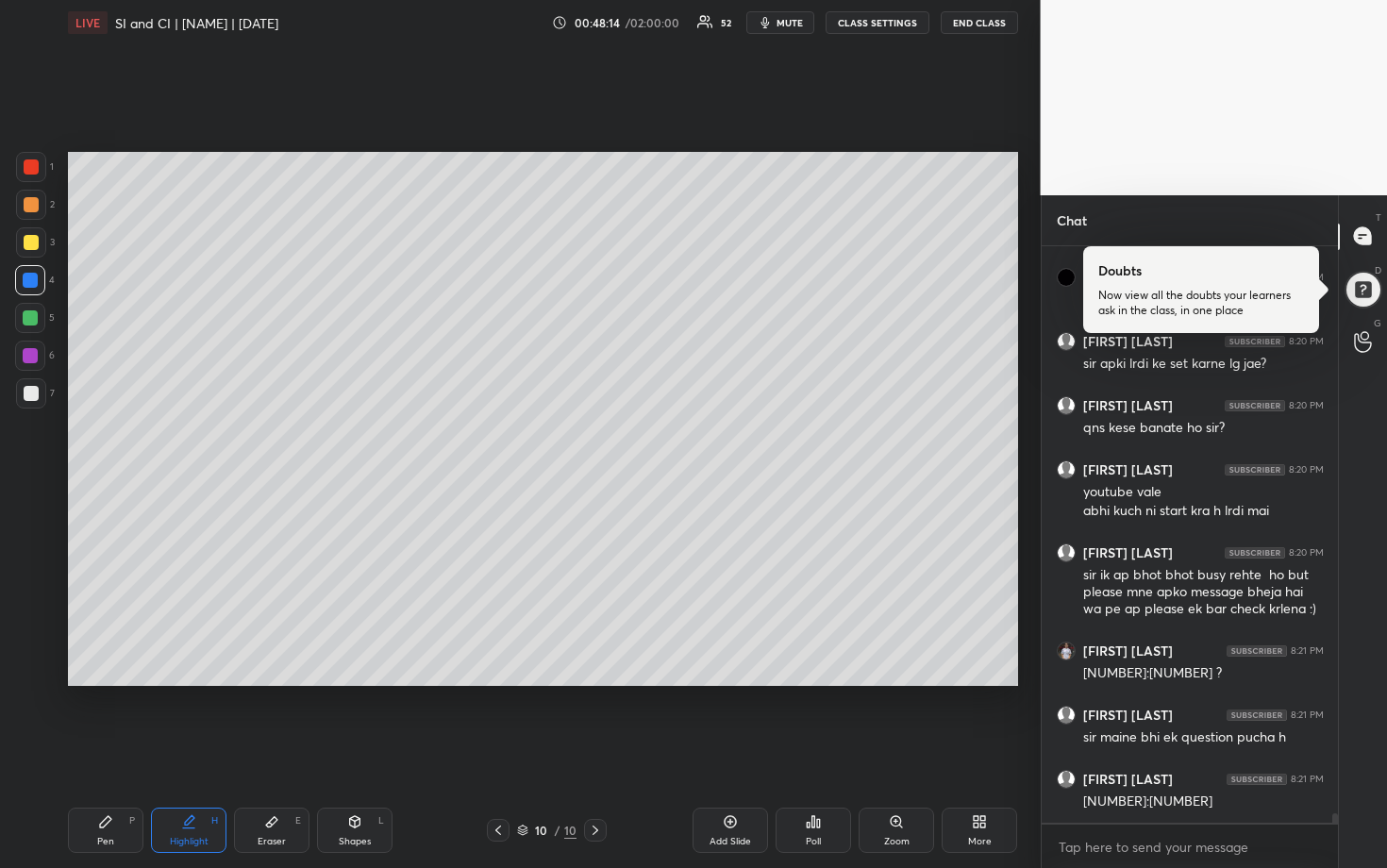 scroll, scrollTop: 35697, scrollLeft: 0, axis: vertical 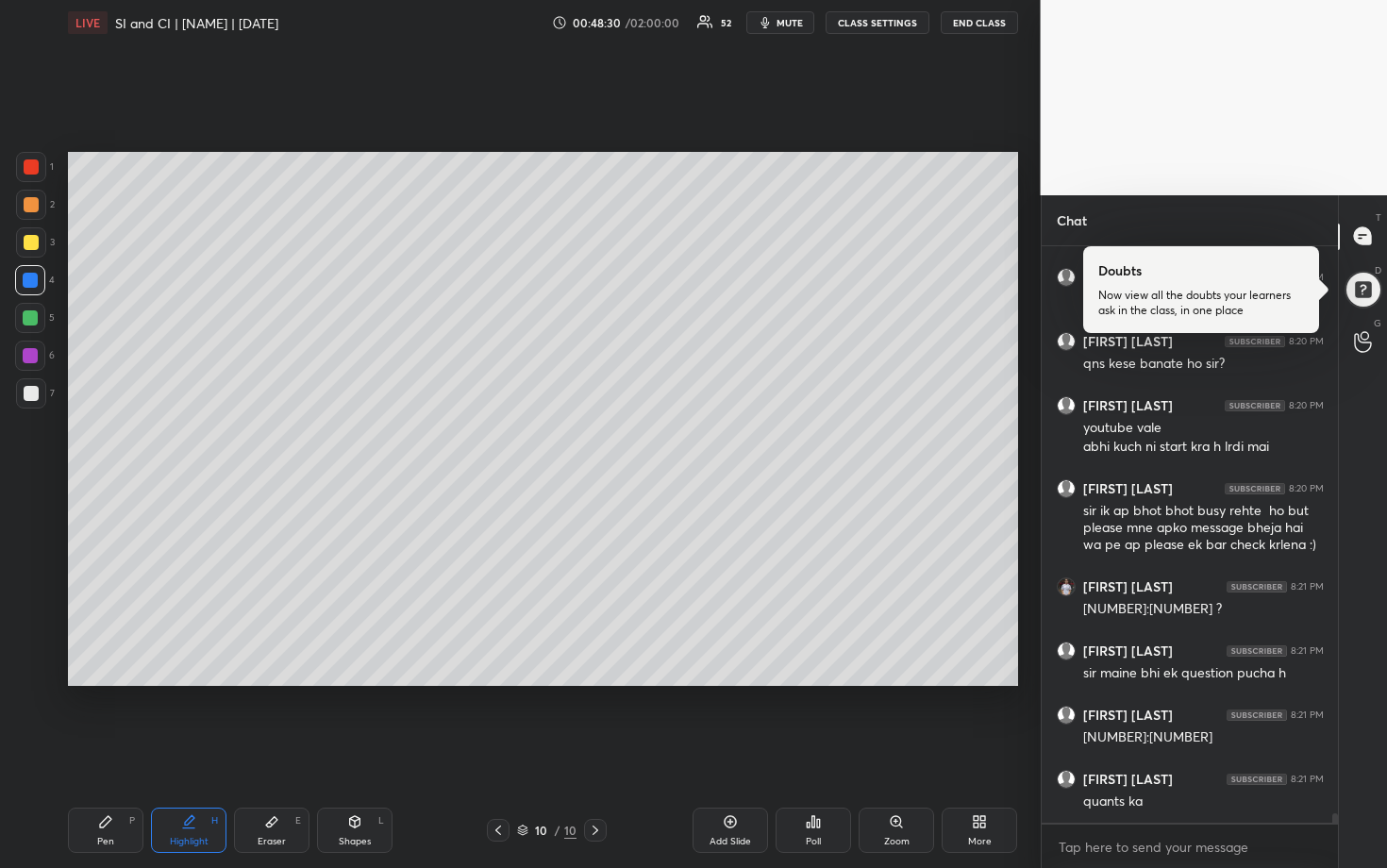 click at bounding box center [31, 205] 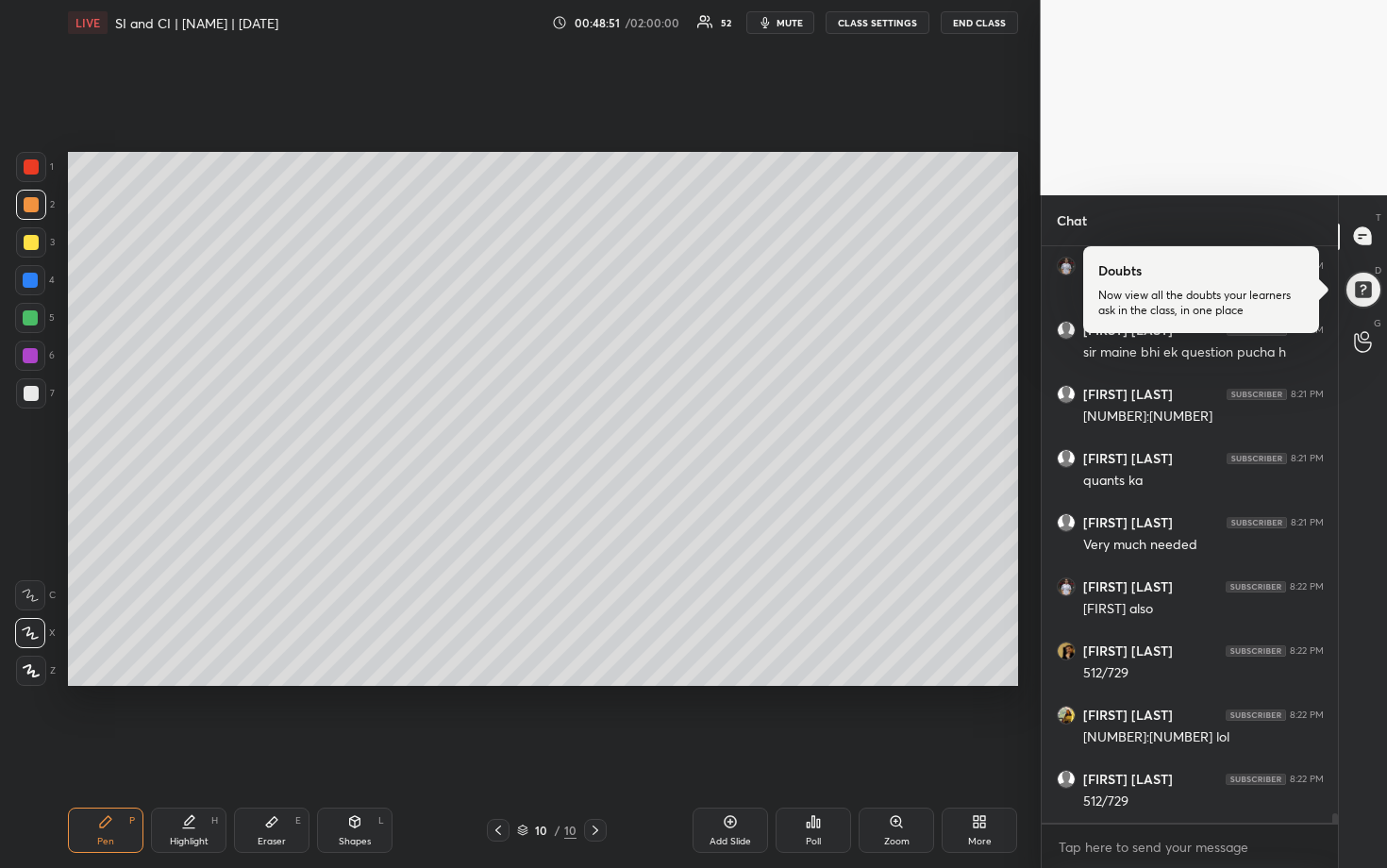 scroll, scrollTop: 36082, scrollLeft: 0, axis: vertical 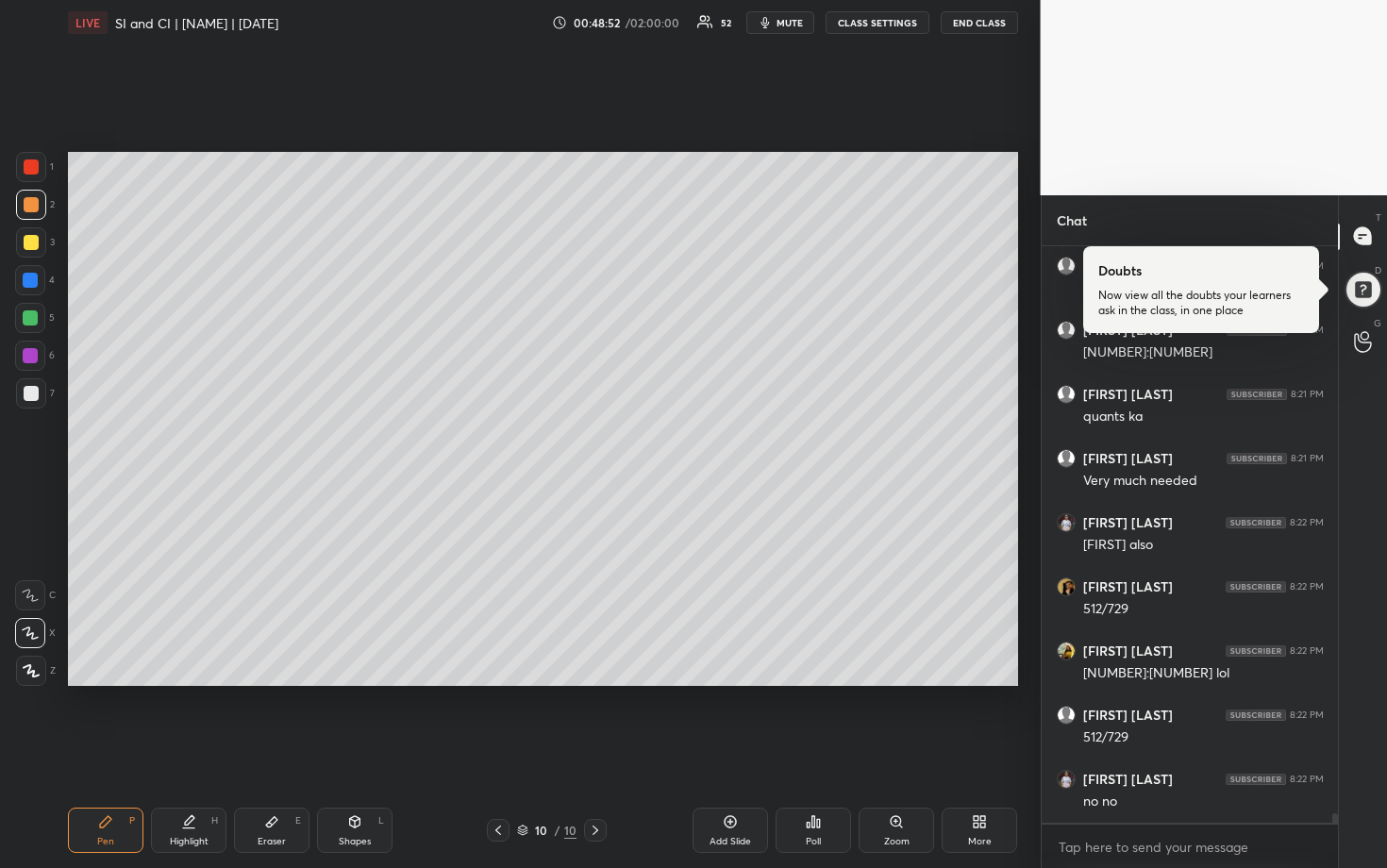 click at bounding box center [31, 393] 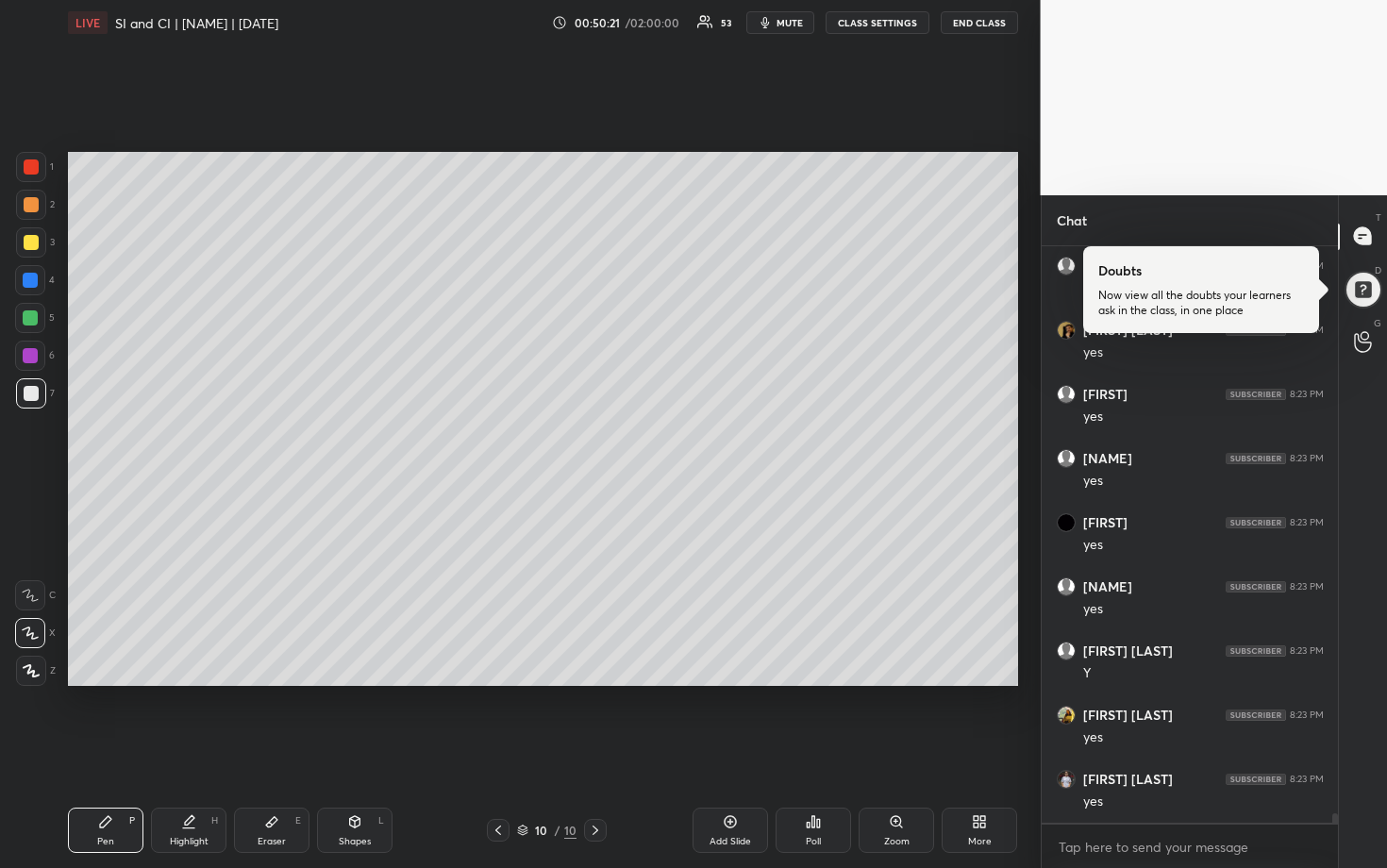 scroll, scrollTop: 33488, scrollLeft: 0, axis: vertical 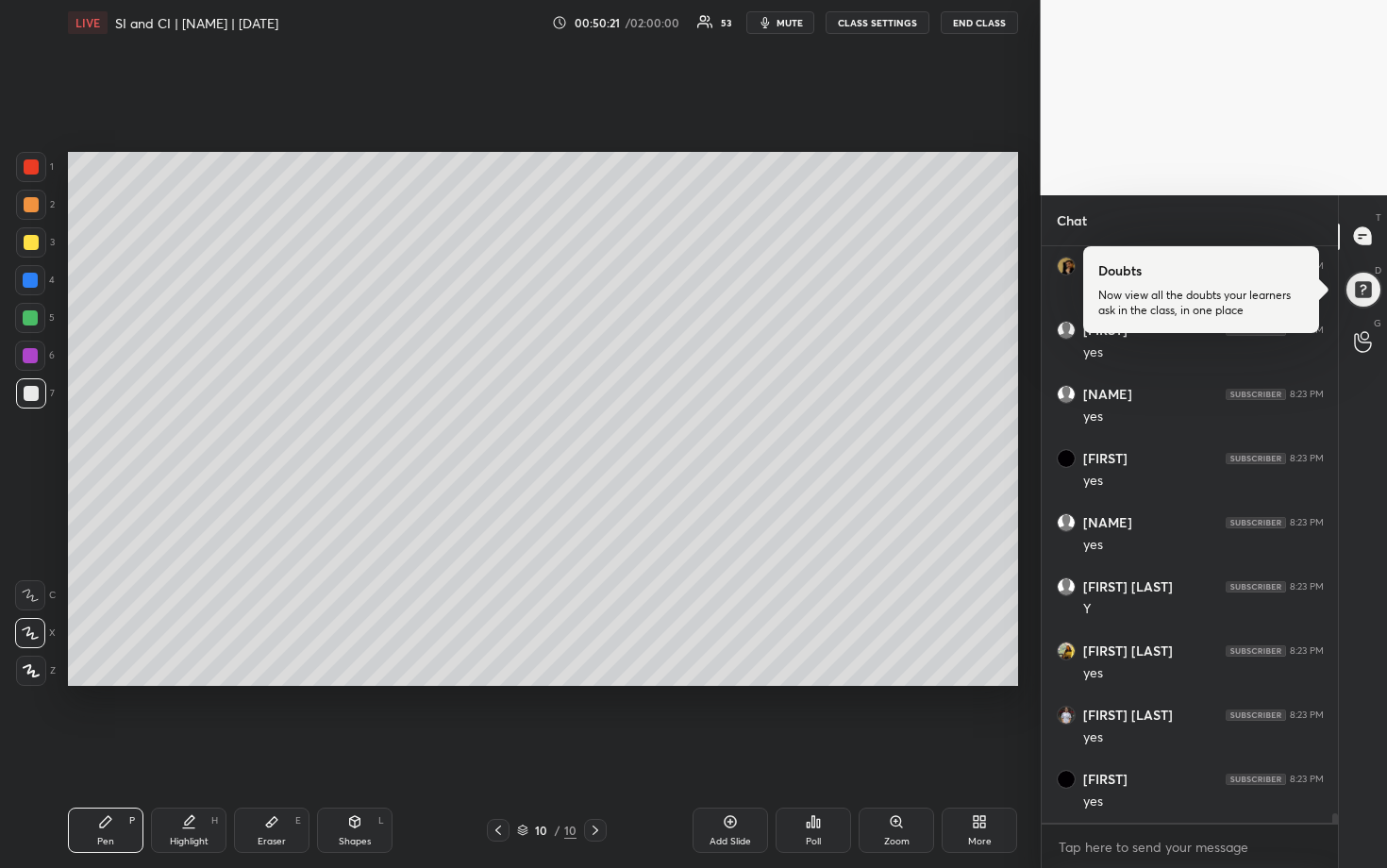 drag, startPoint x: 28, startPoint y: 356, endPoint x: 49, endPoint y: 354, distance: 21.095023 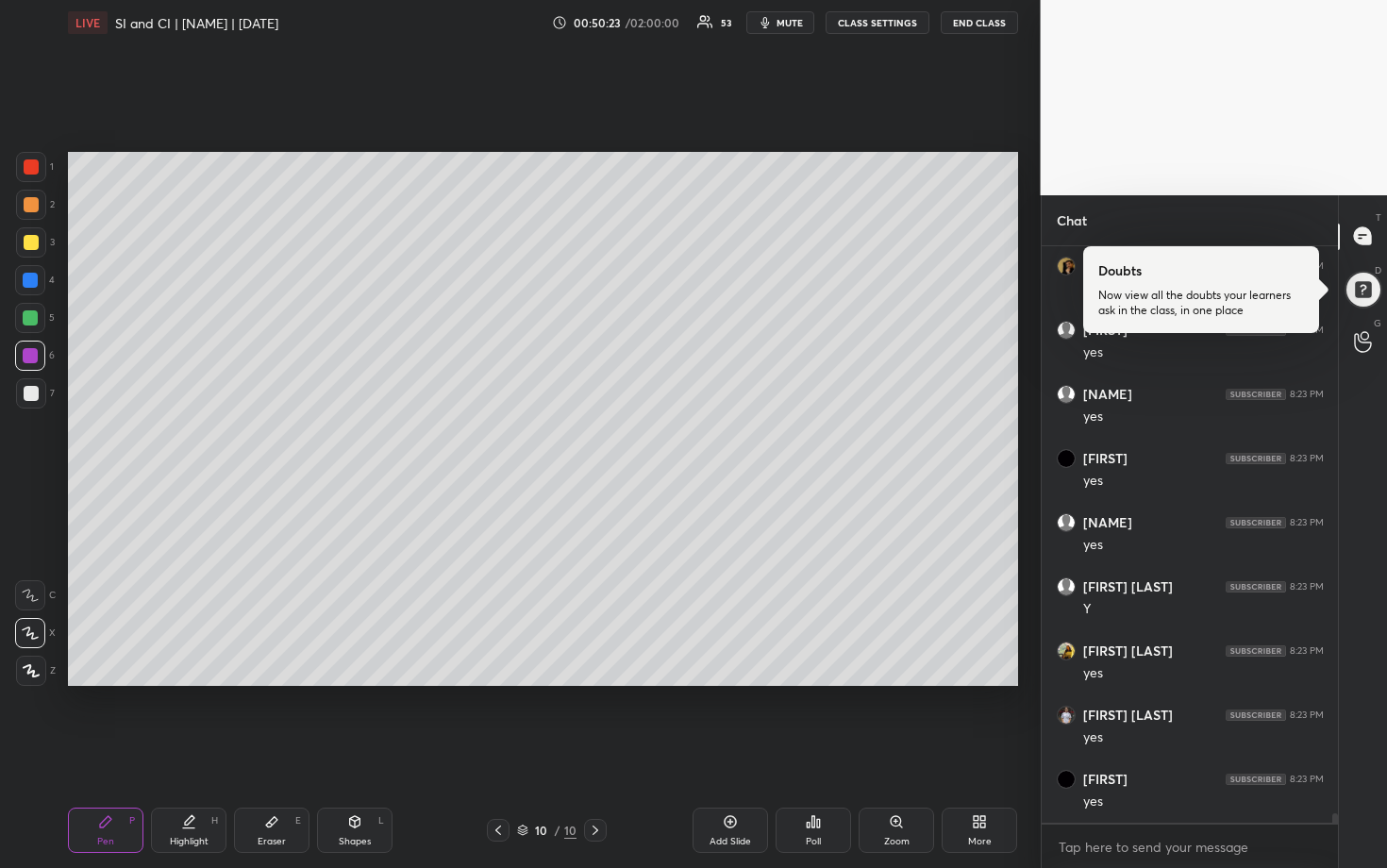 click at bounding box center [31, 242] 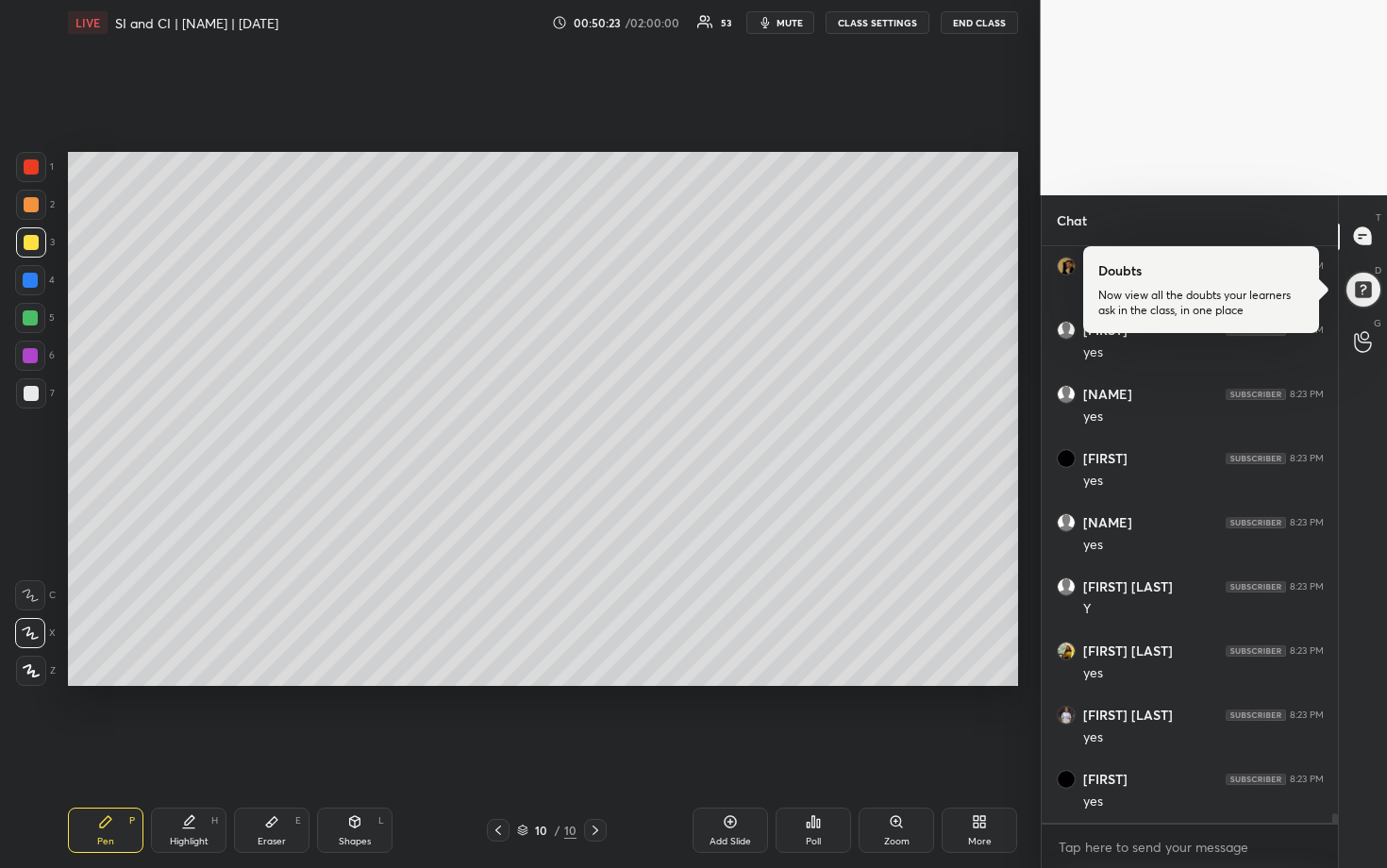 click at bounding box center (31, 205) 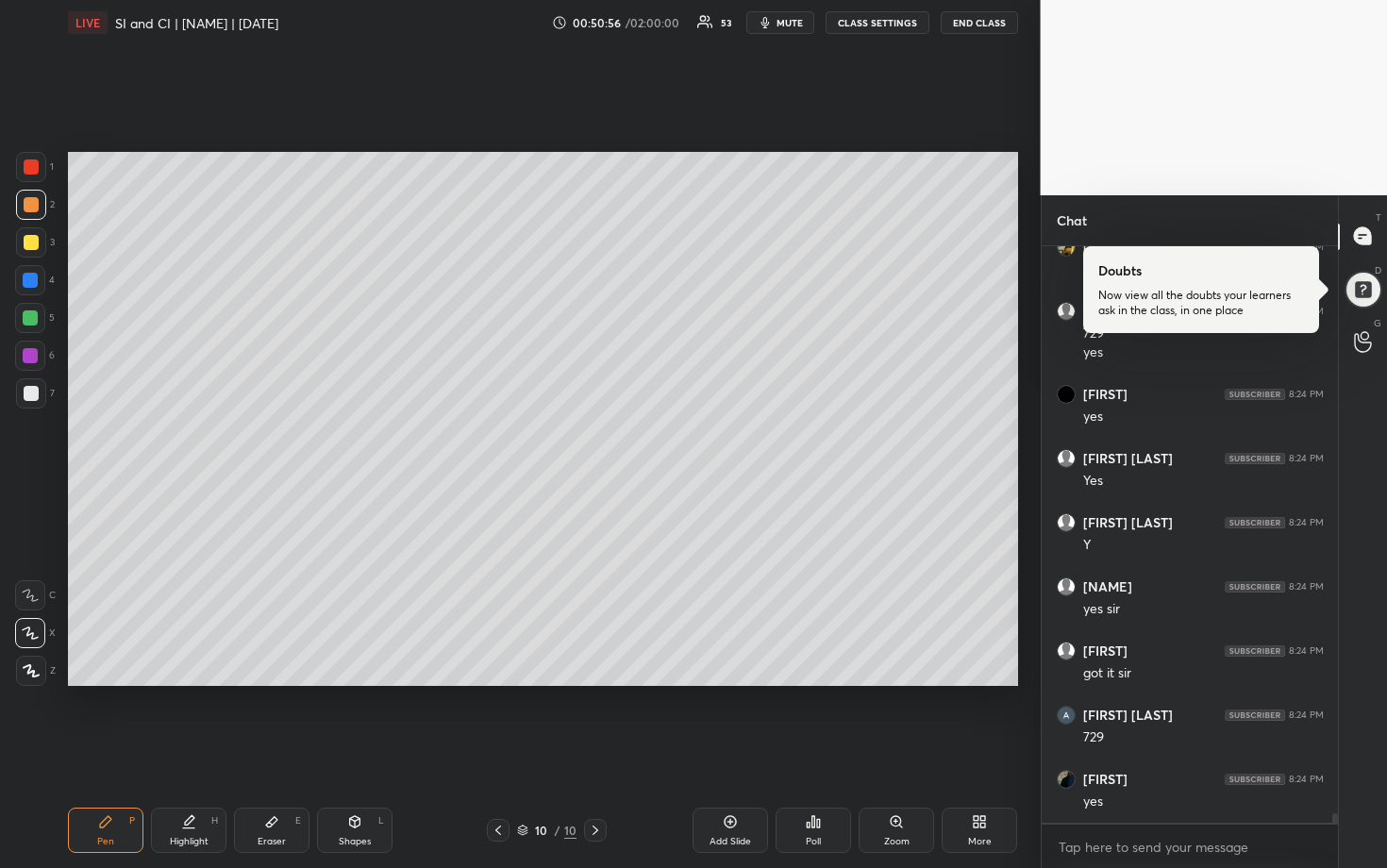 scroll, scrollTop: 34533, scrollLeft: 0, axis: vertical 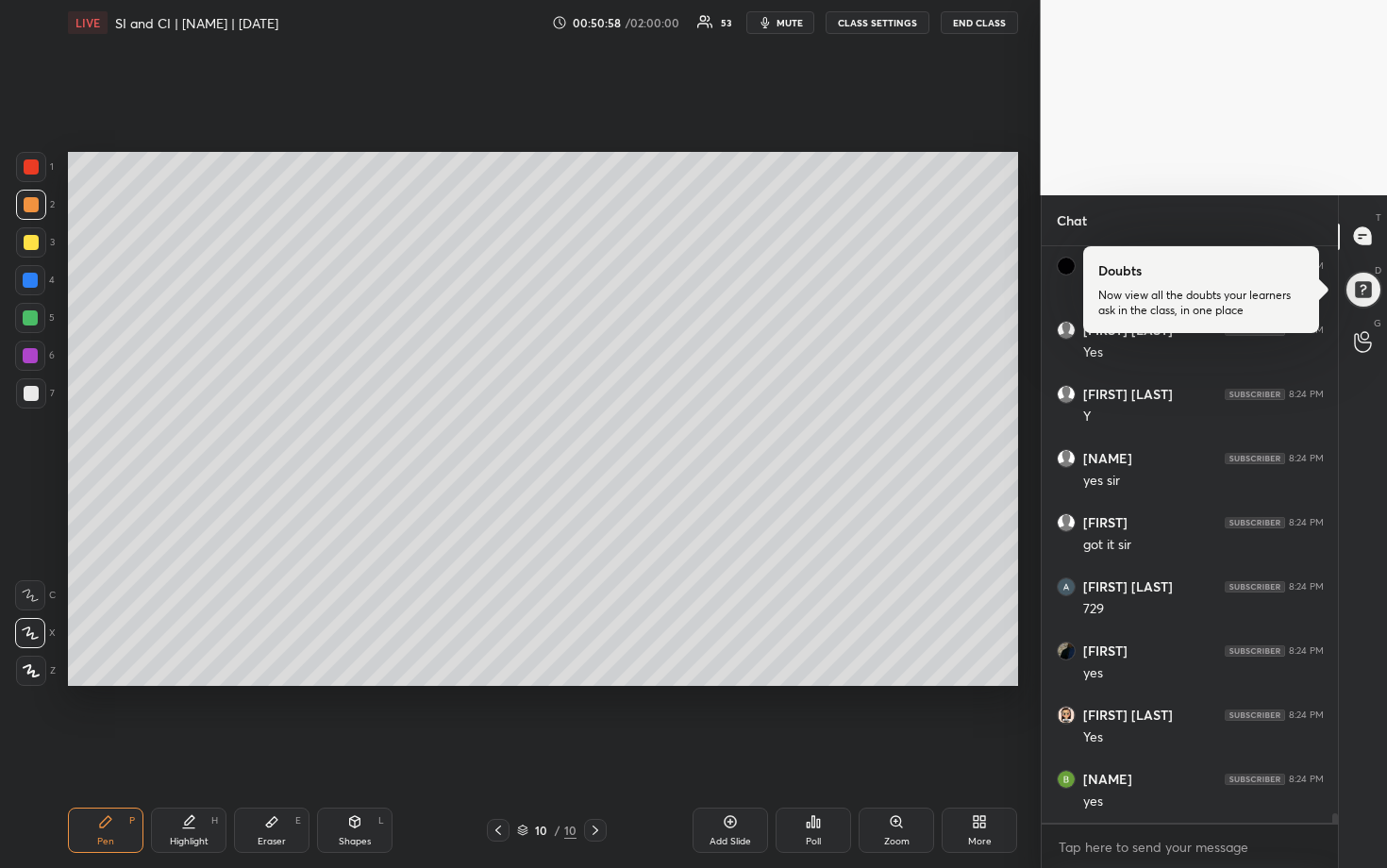 click 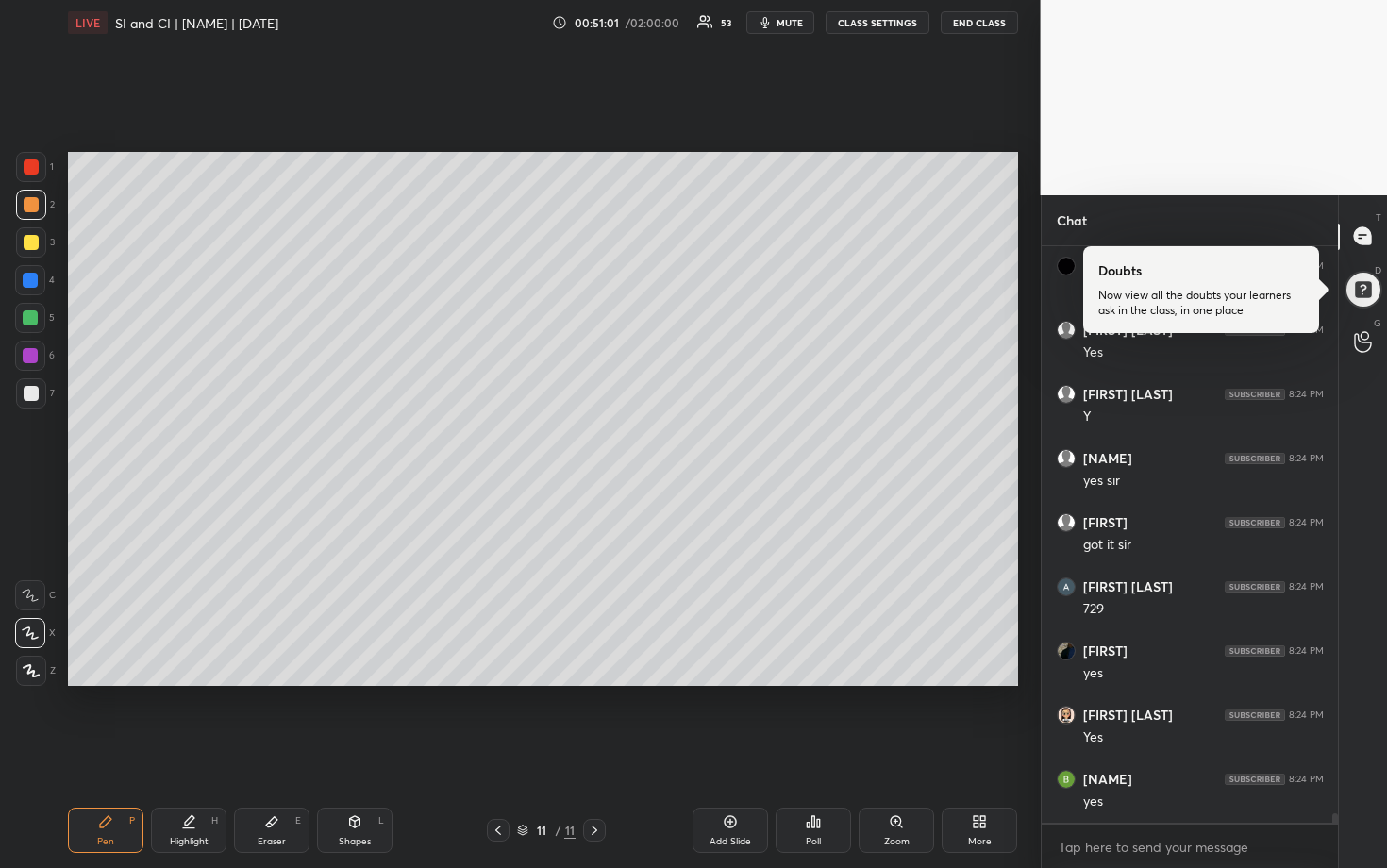 click at bounding box center [30, 280] 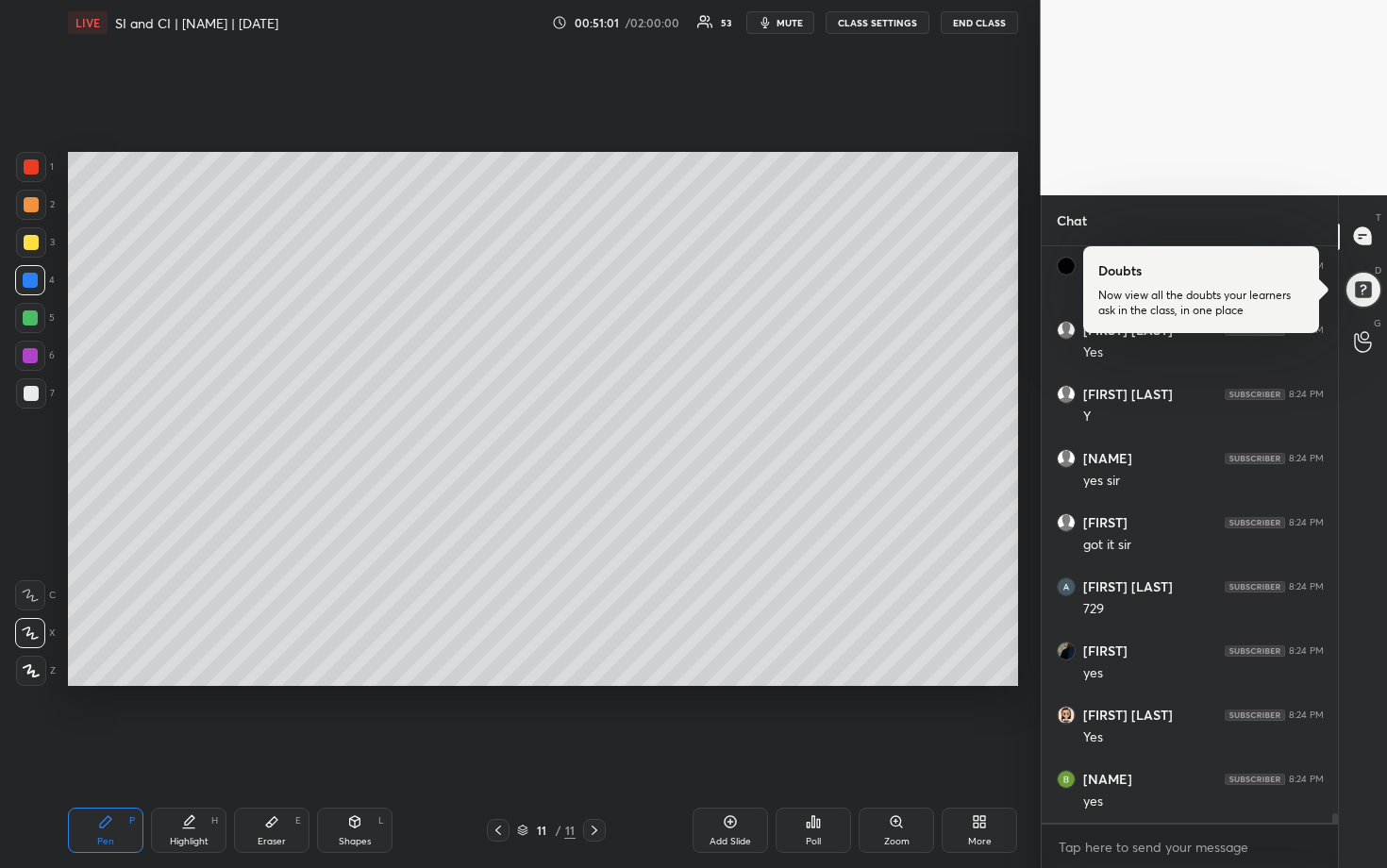 click at bounding box center (30, 318) 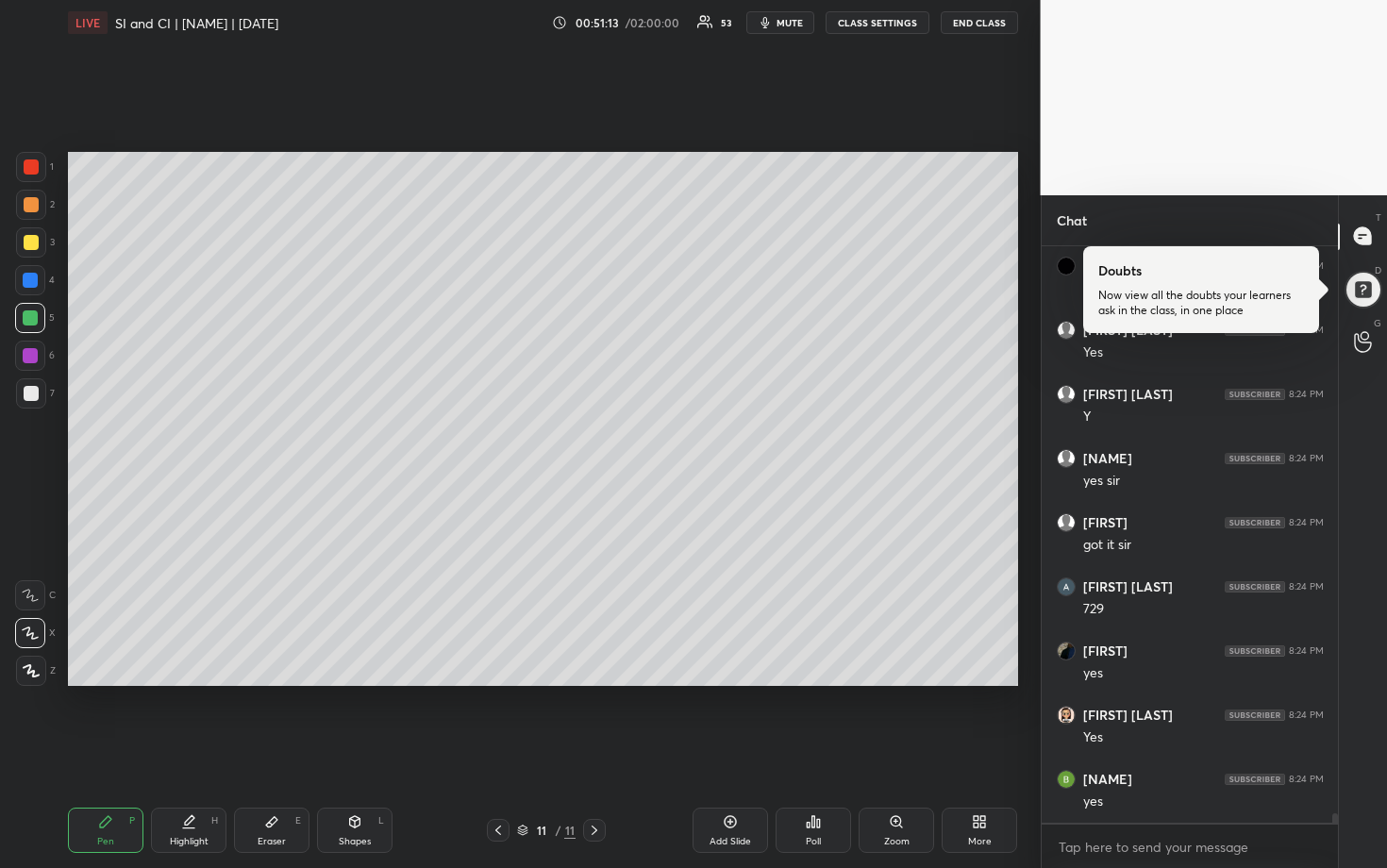 drag, startPoint x: 33, startPoint y: 389, endPoint x: 66, endPoint y: 378, distance: 34.785054 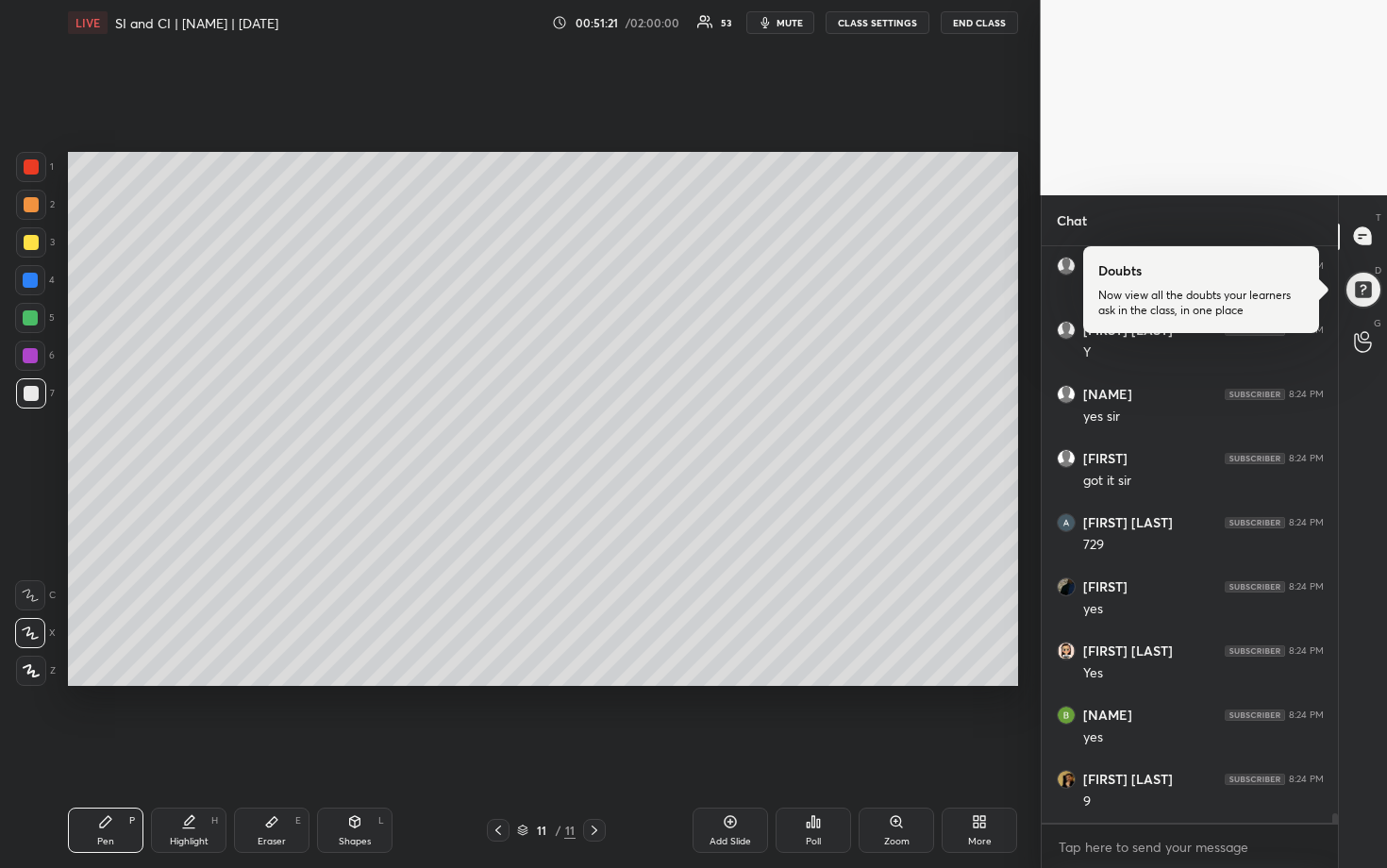 scroll, scrollTop: 34790, scrollLeft: 0, axis: vertical 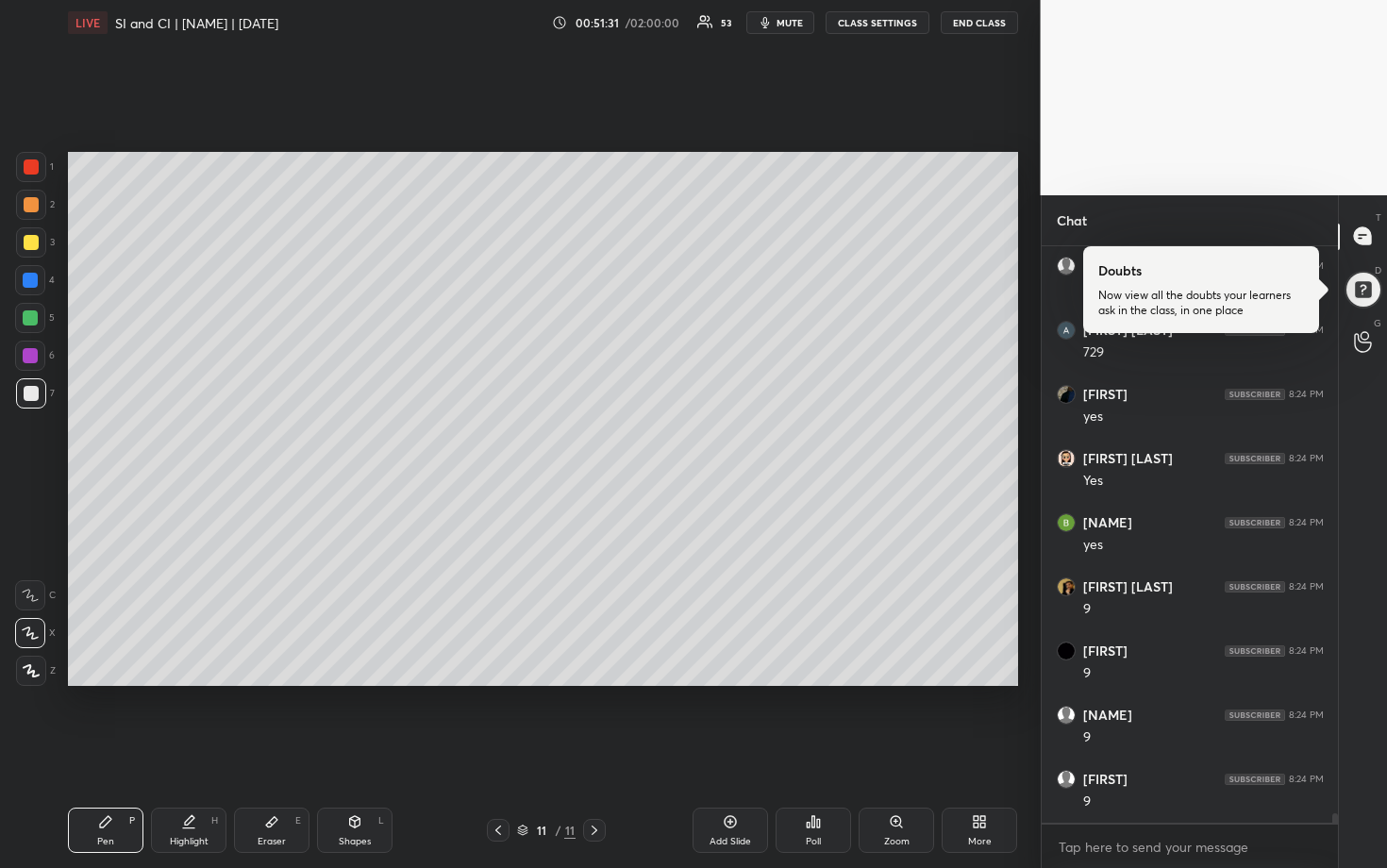 click at bounding box center [30, 318] 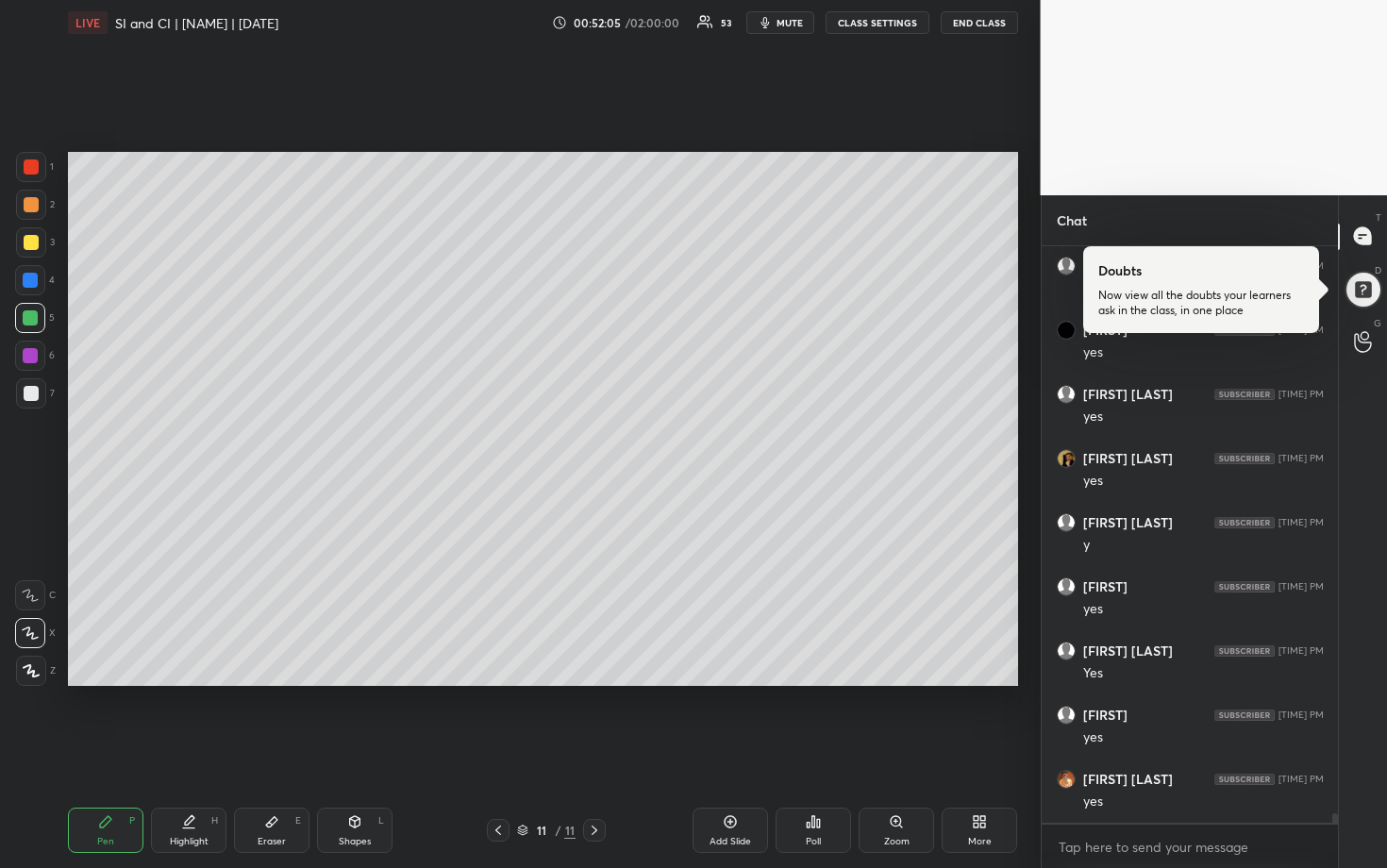 scroll, scrollTop: 35431, scrollLeft: 0, axis: vertical 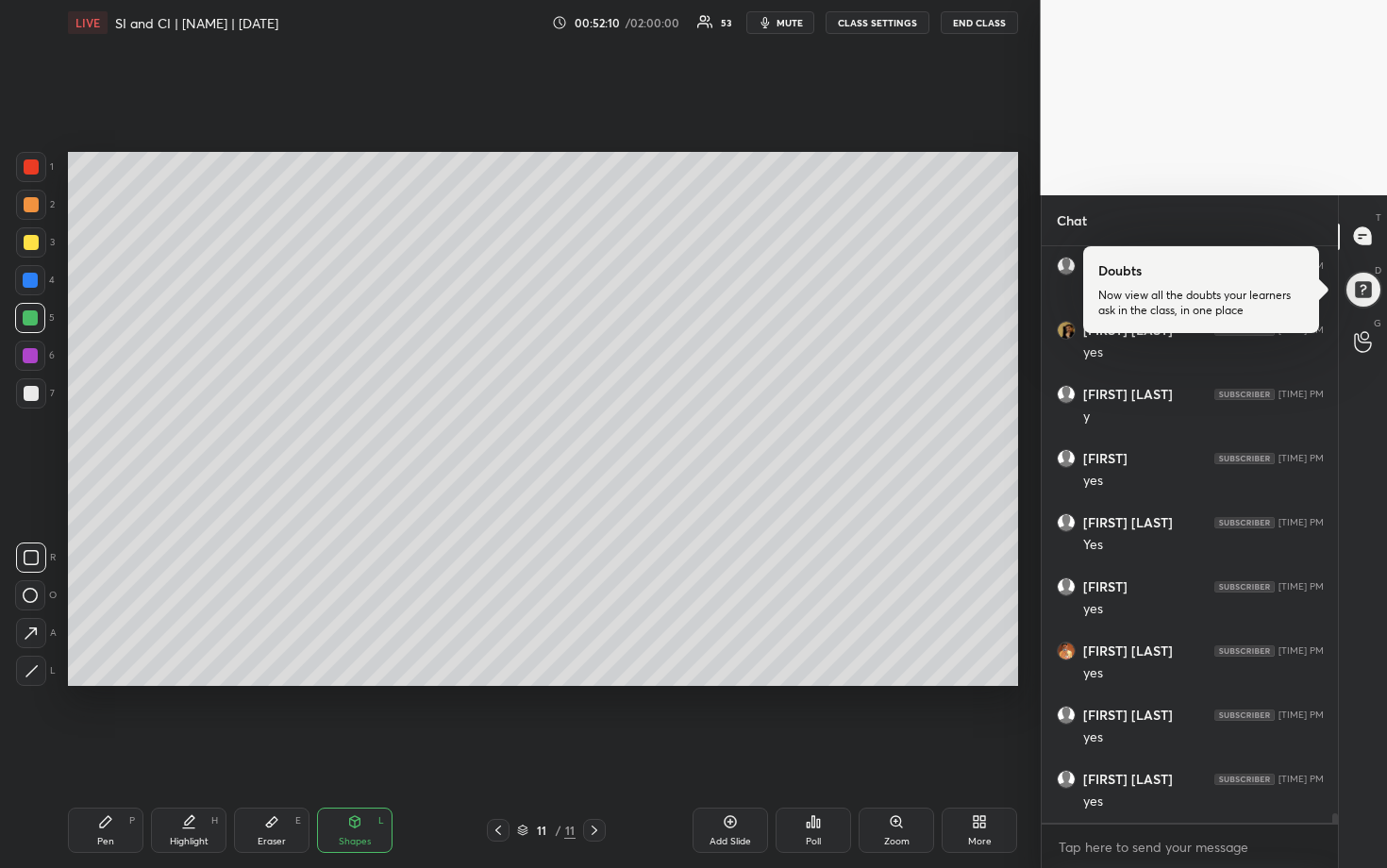 drag, startPoint x: 29, startPoint y: 394, endPoint x: 58, endPoint y: 416, distance: 36.400549 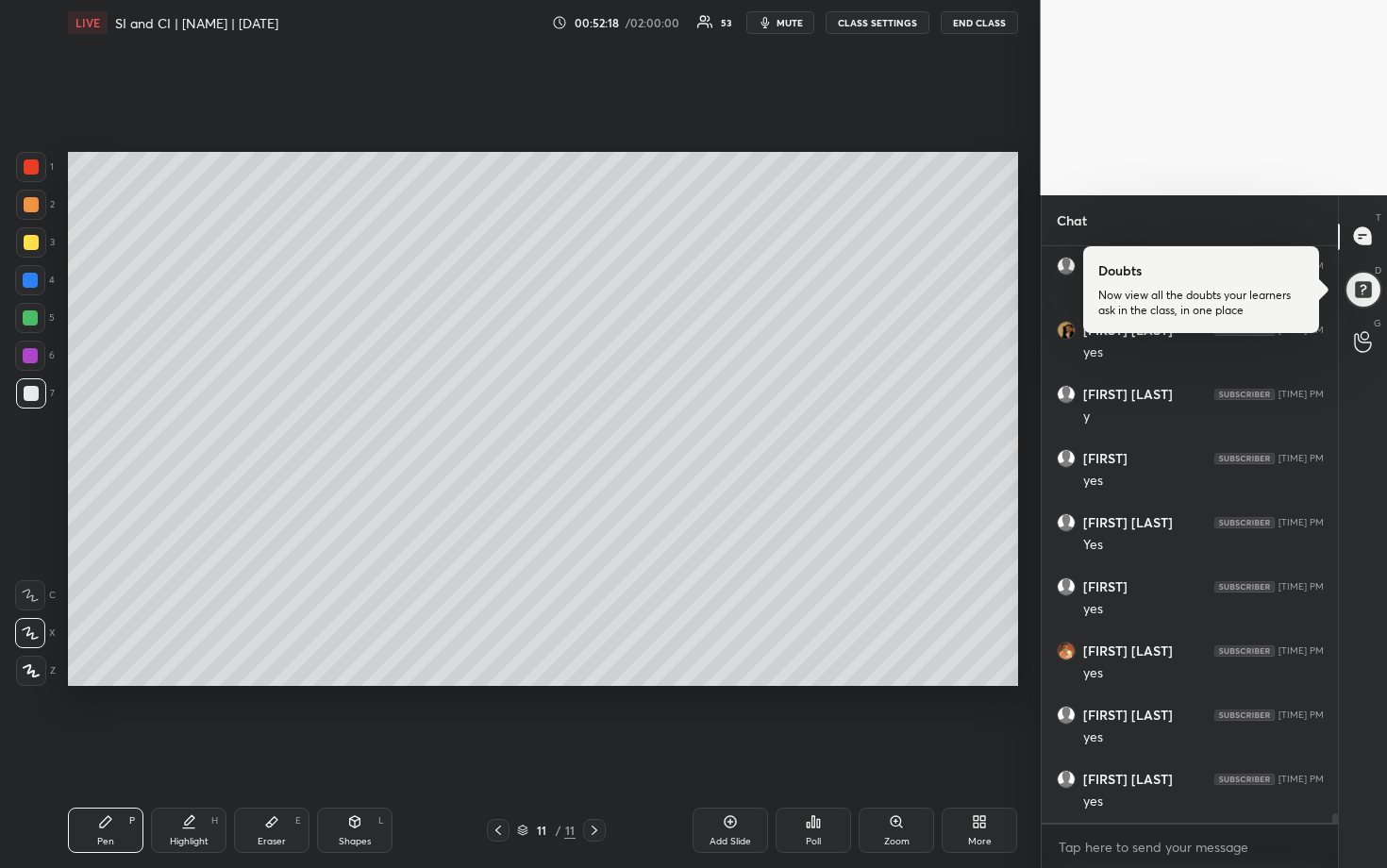 click at bounding box center (30, 318) 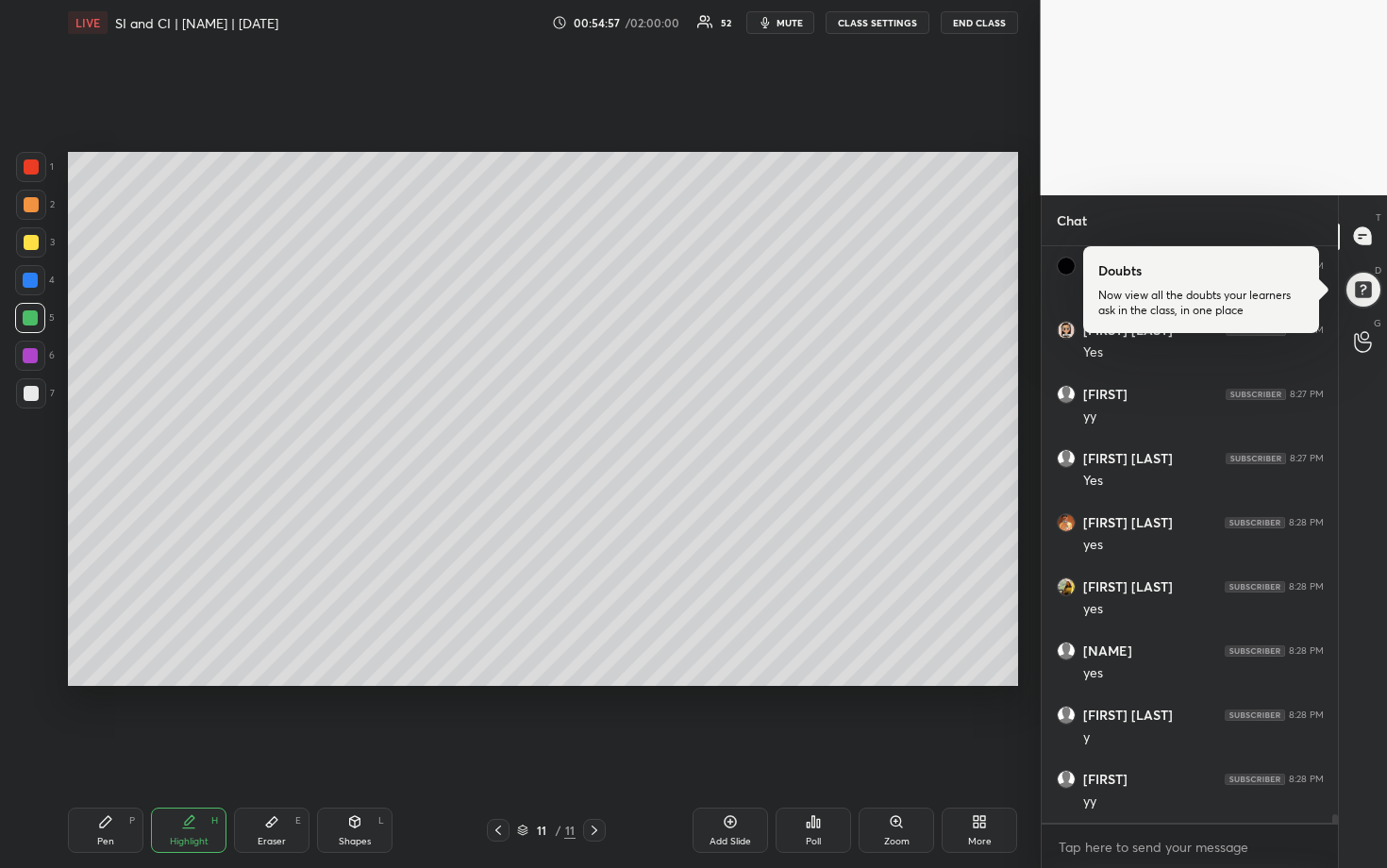 scroll, scrollTop: 38373, scrollLeft: 0, axis: vertical 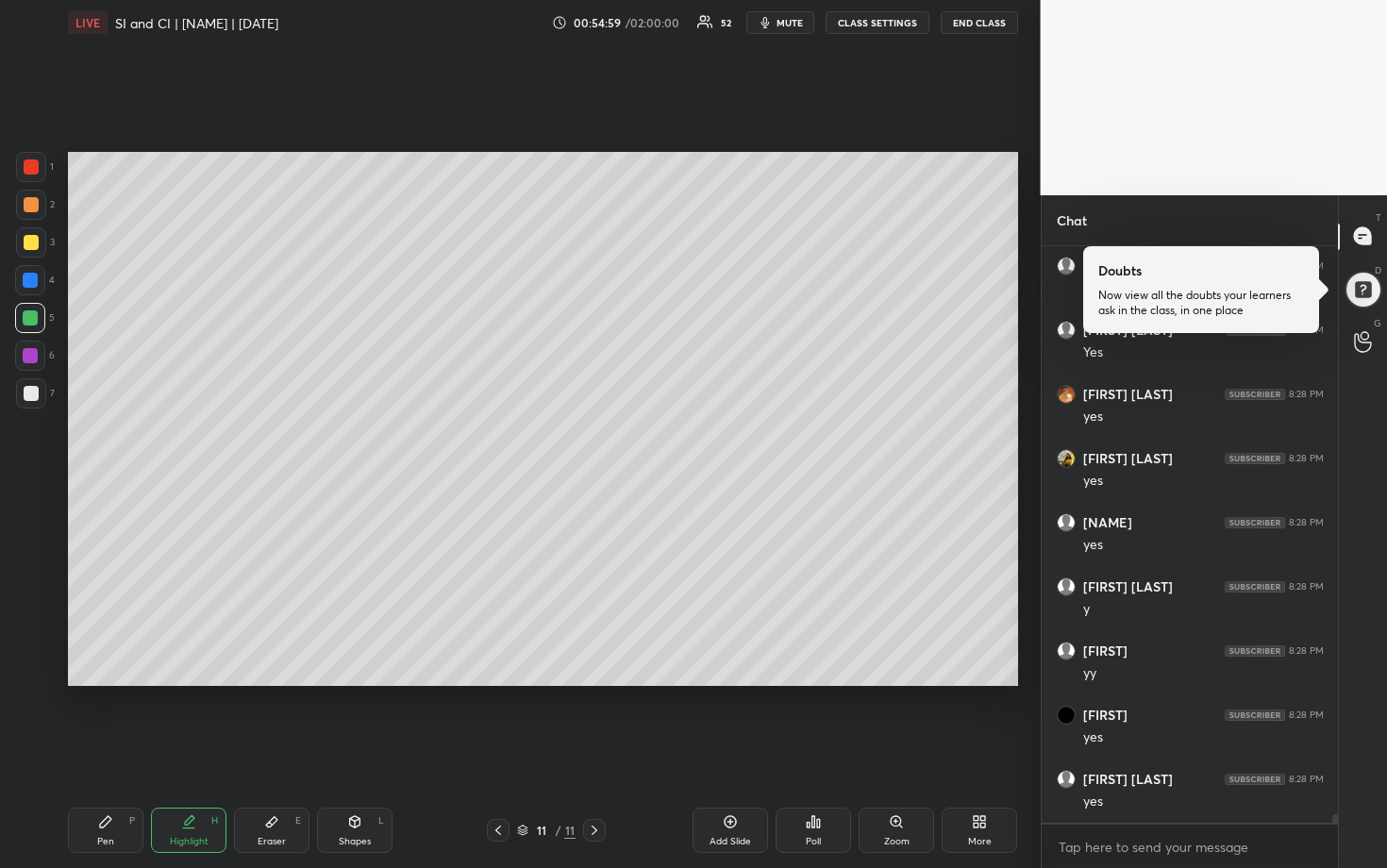 click on "Add Slide" at bounding box center [730, 830] 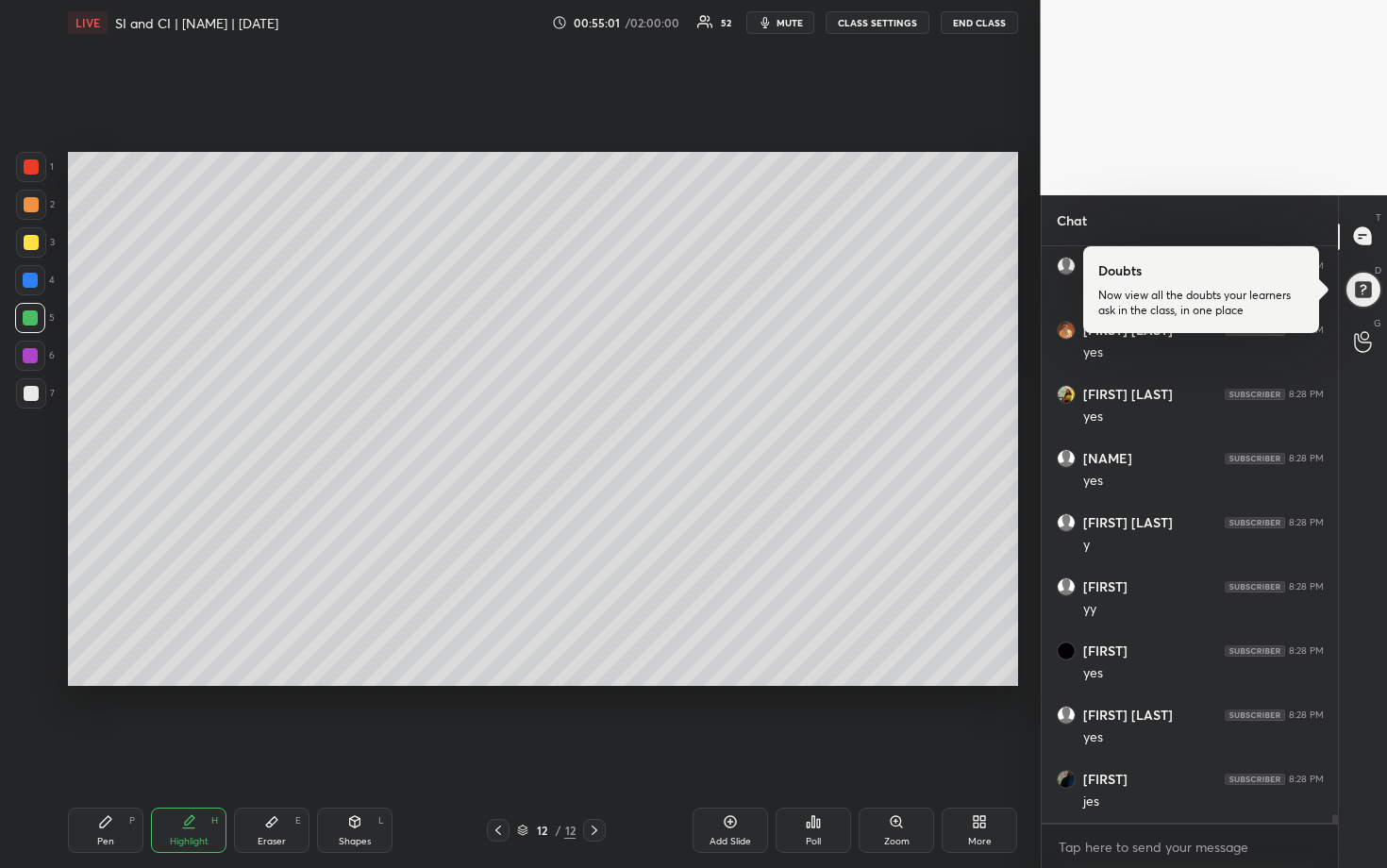 click at bounding box center (31, 242) 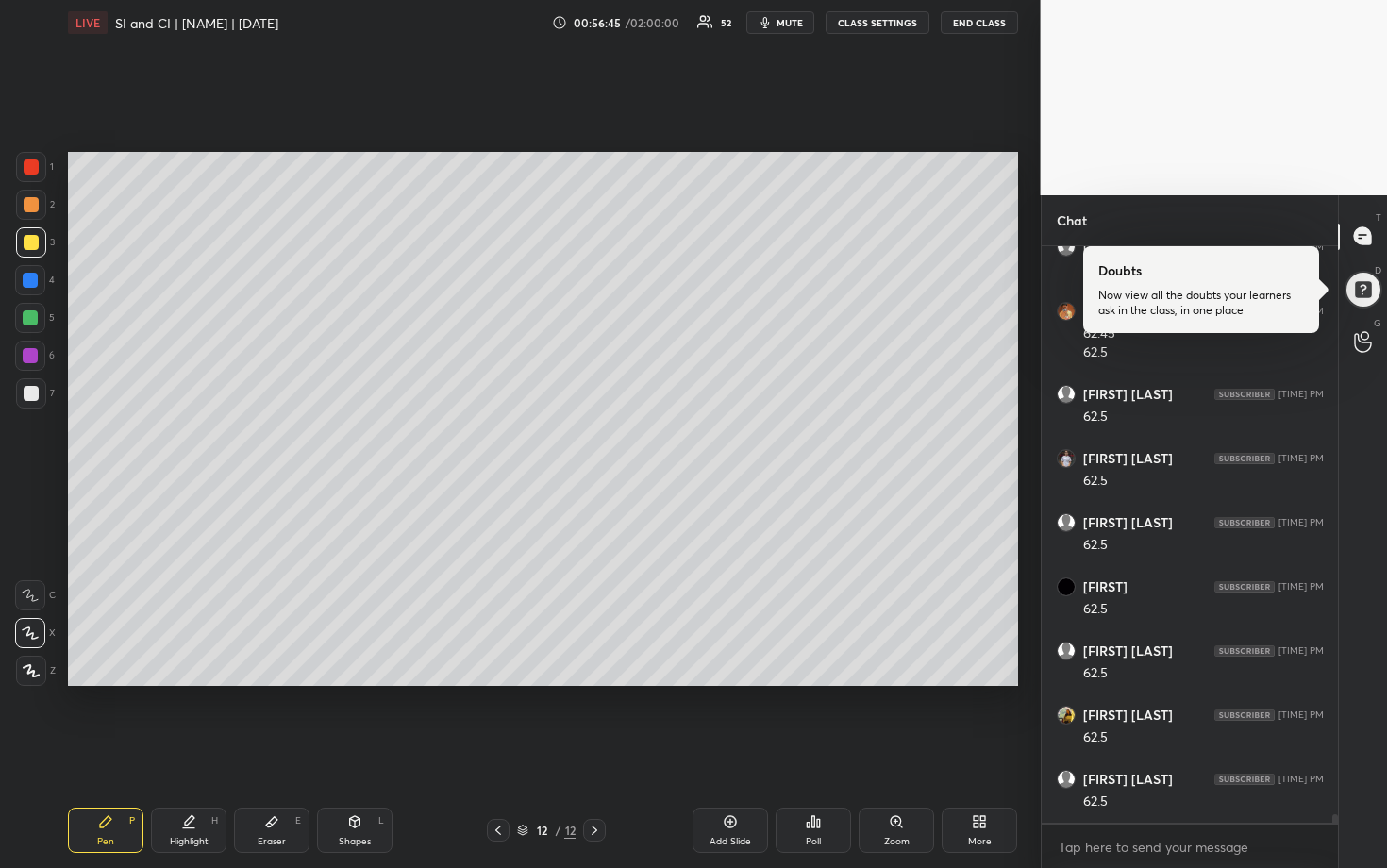 scroll, scrollTop: 37867, scrollLeft: 0, axis: vertical 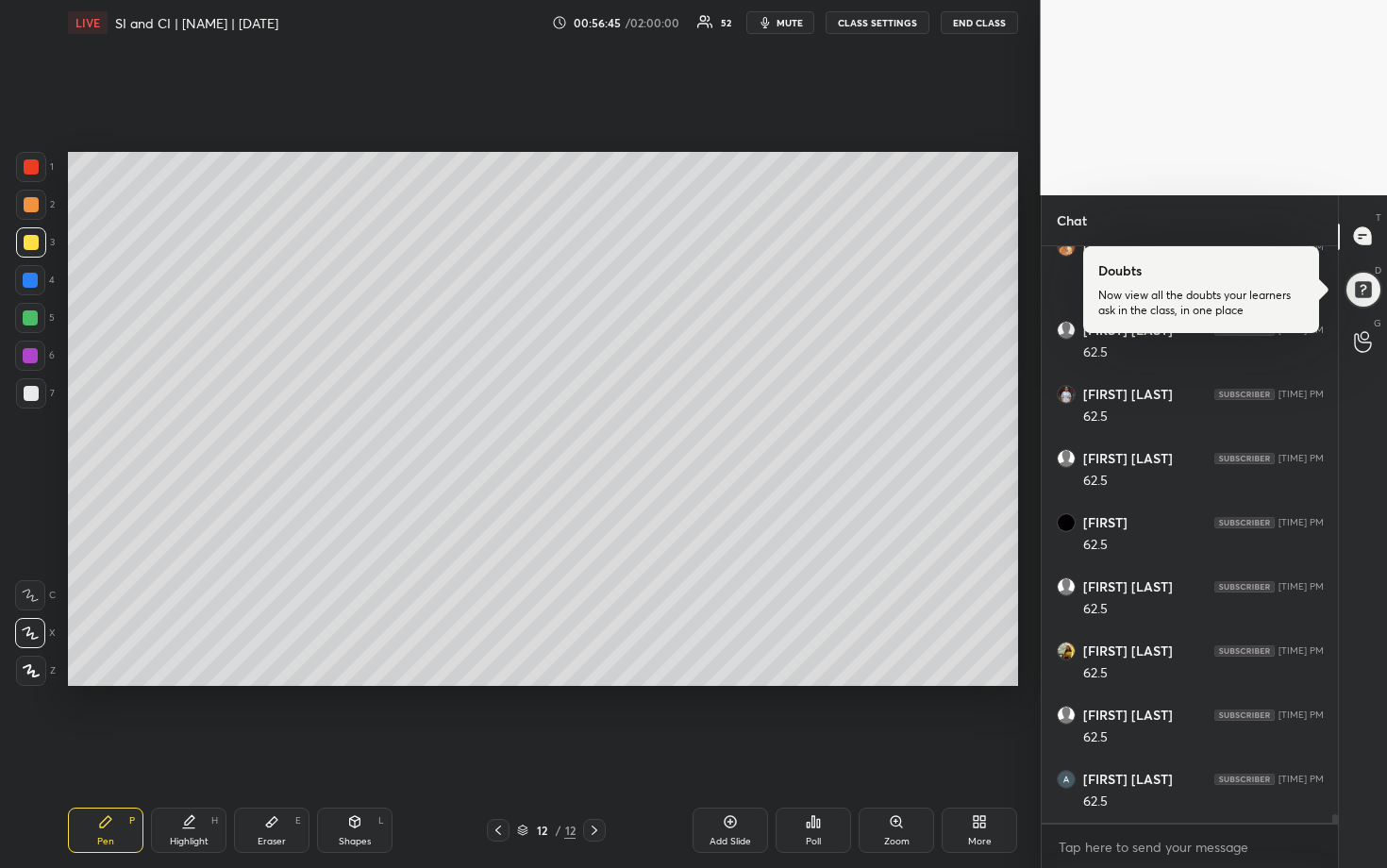 click at bounding box center (30, 318) 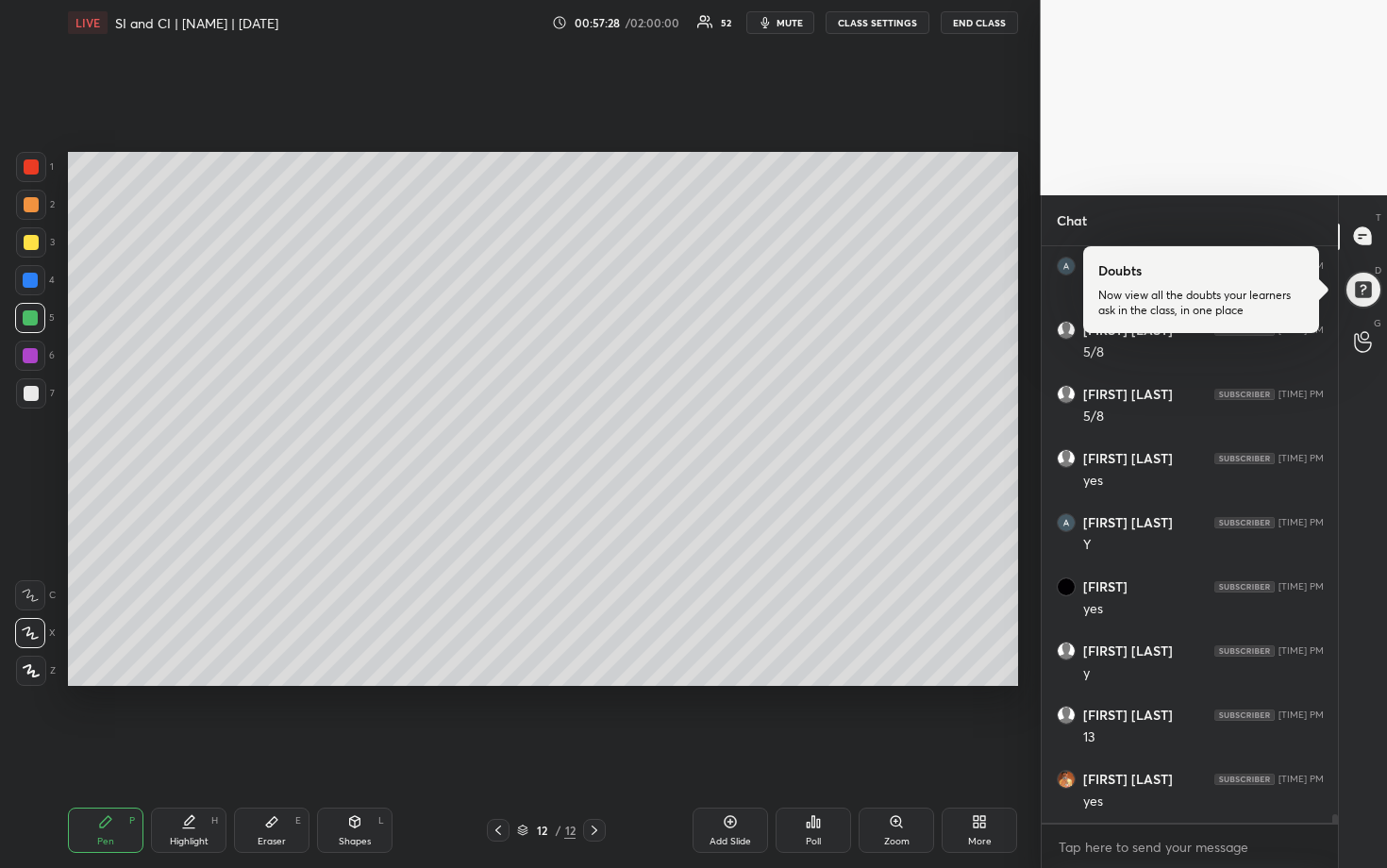 scroll, scrollTop: 39022, scrollLeft: 0, axis: vertical 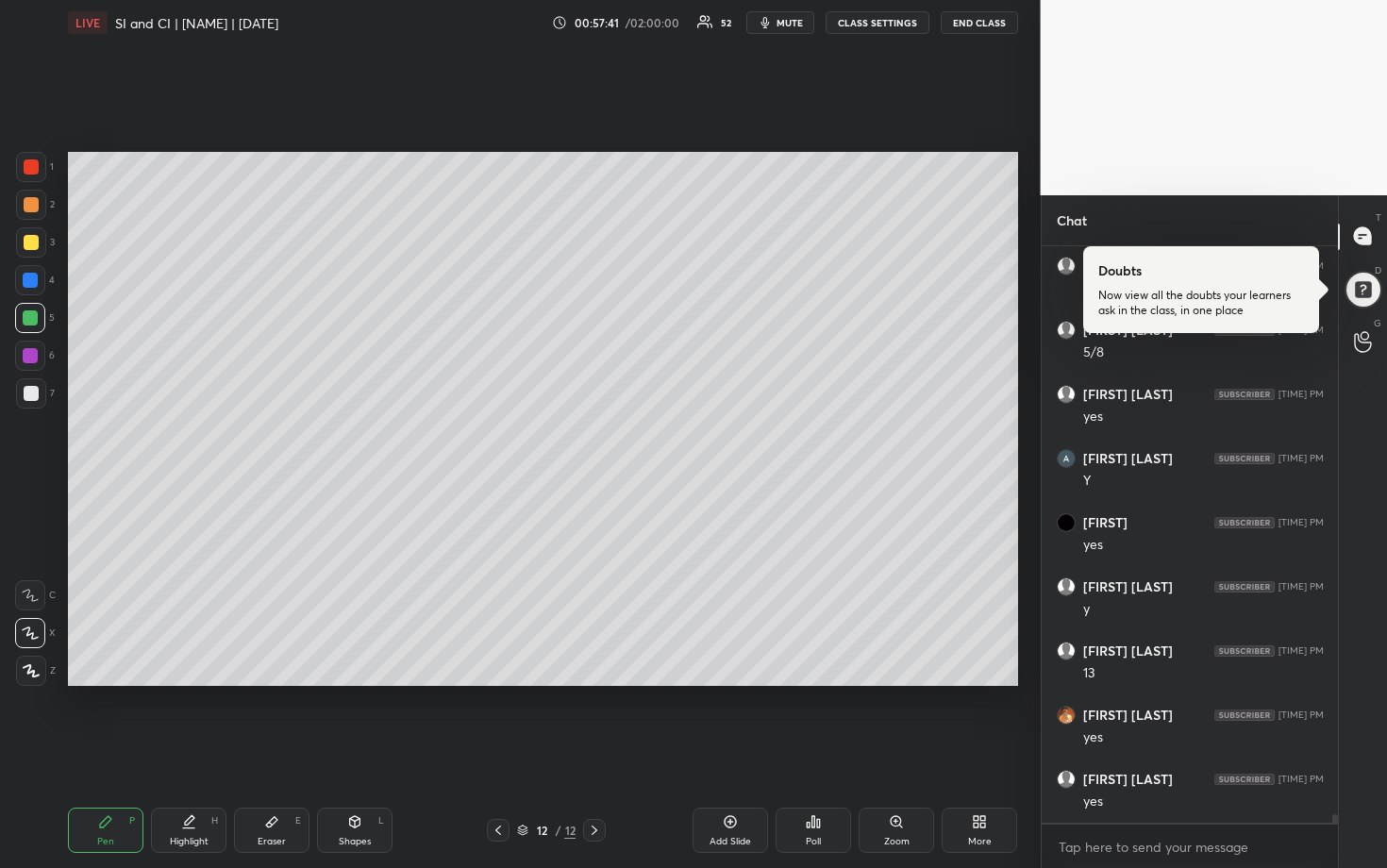 click at bounding box center [31, 205] 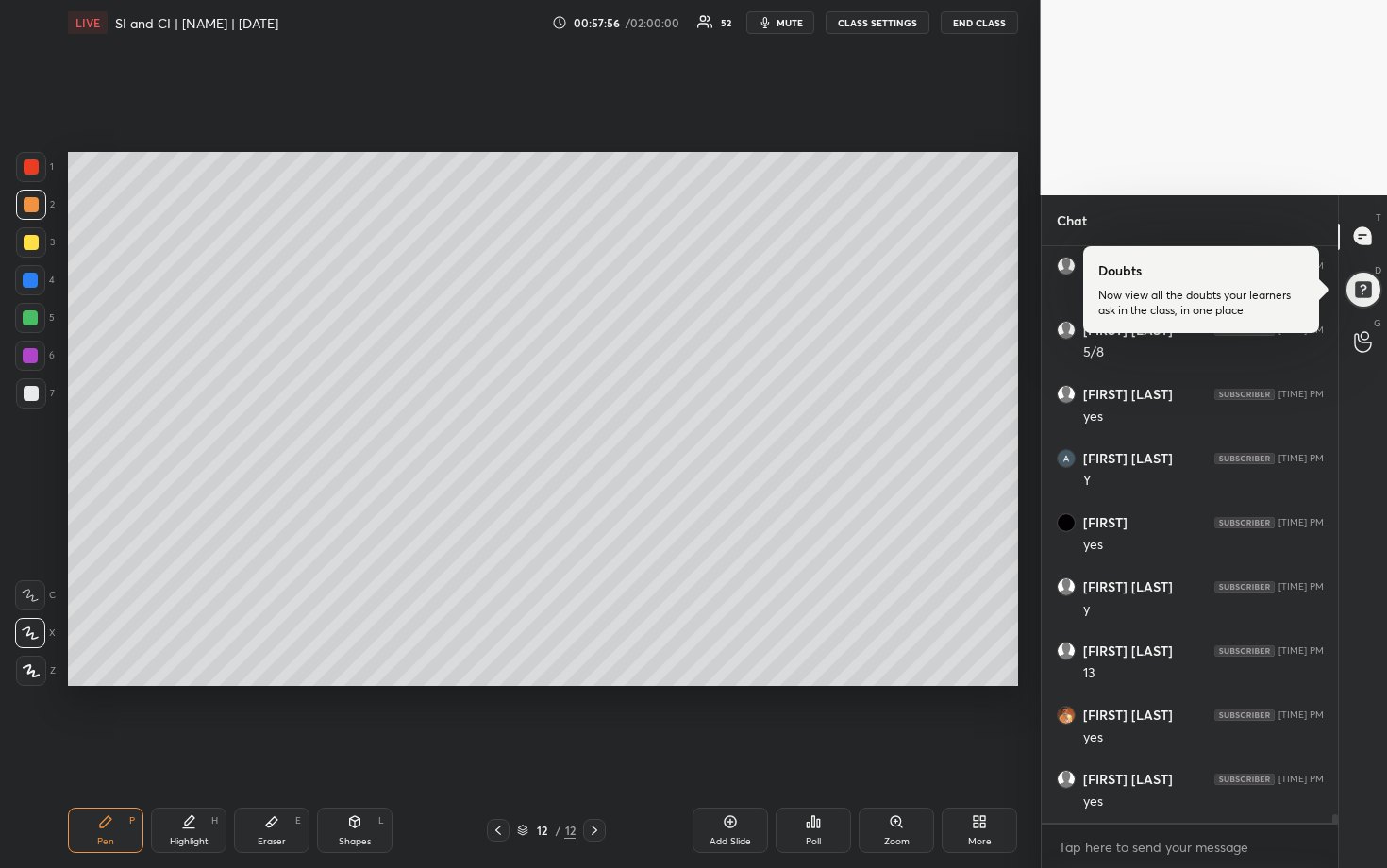 drag, startPoint x: 34, startPoint y: 359, endPoint x: 49, endPoint y: 359, distance: 15 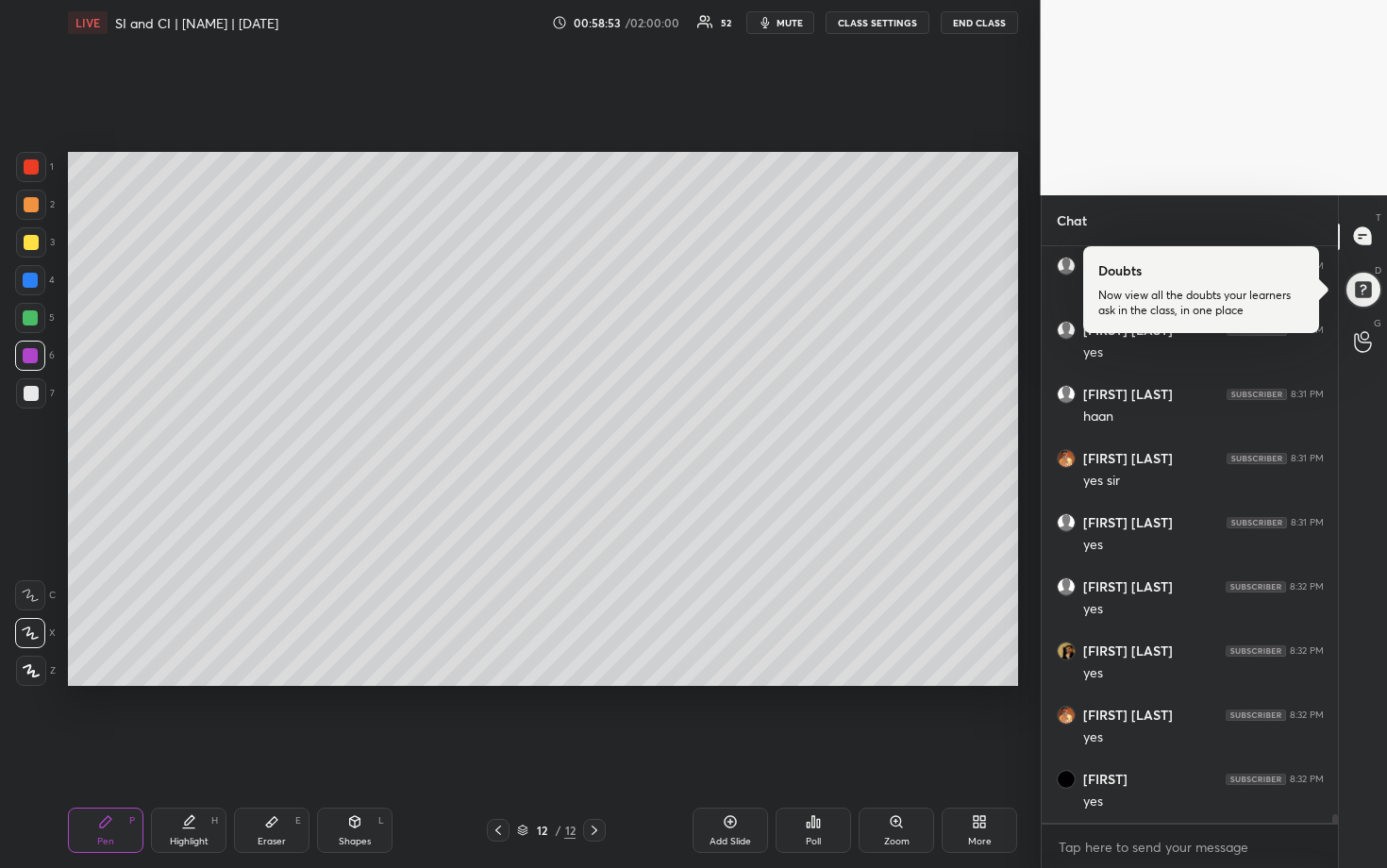scroll, scrollTop: 39600, scrollLeft: 0, axis: vertical 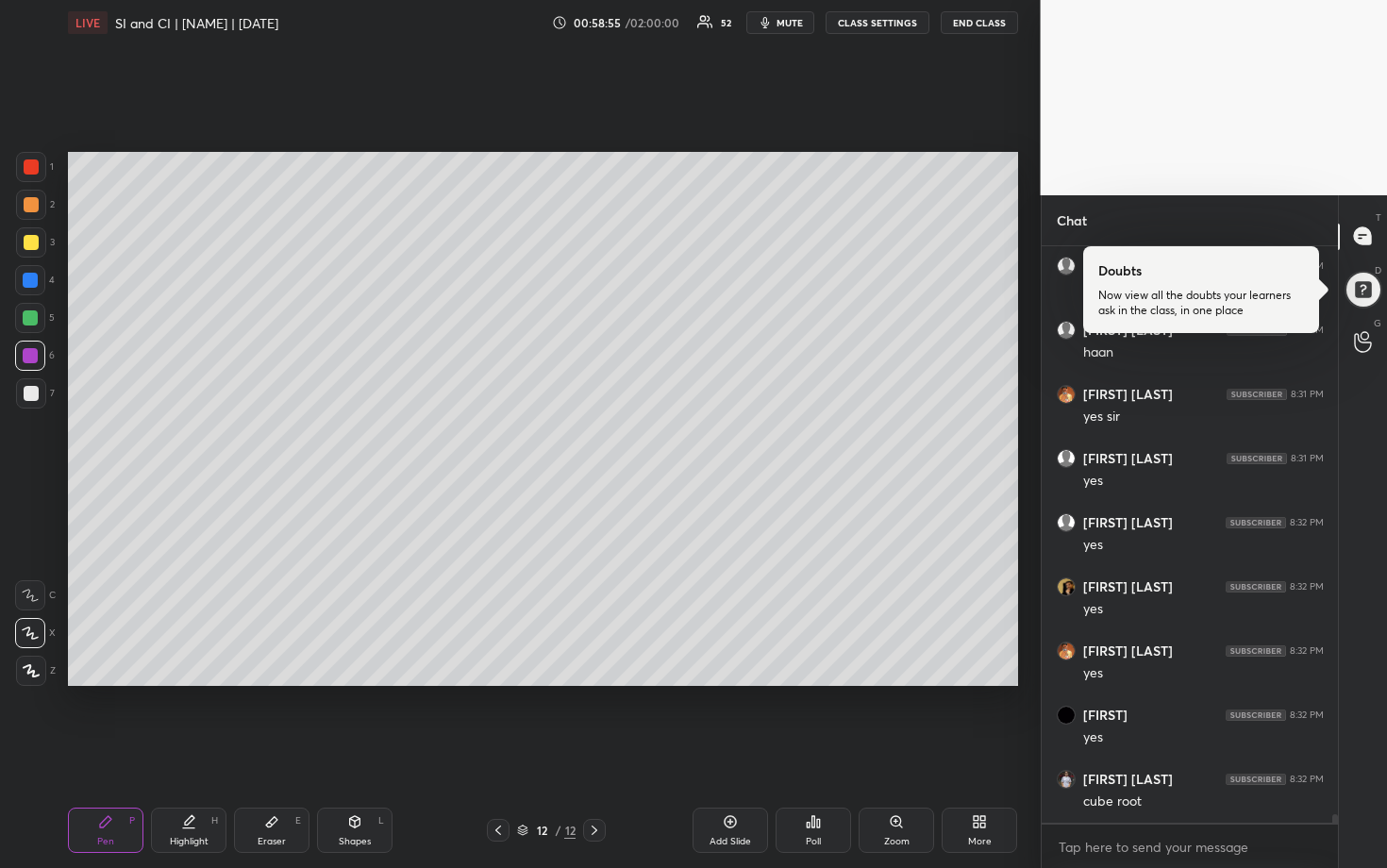 click at bounding box center (31, 393) 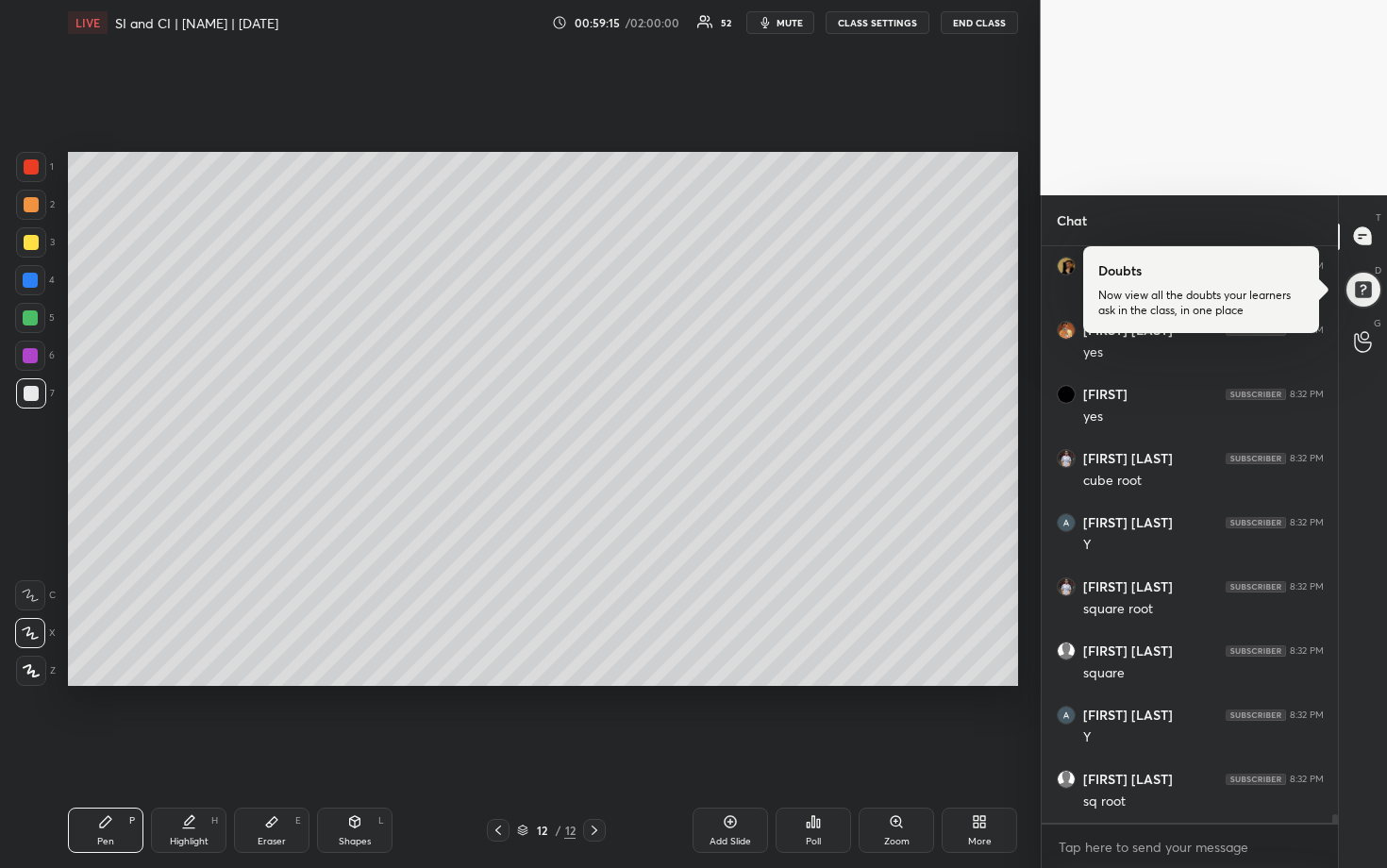 scroll, scrollTop: 39985, scrollLeft: 0, axis: vertical 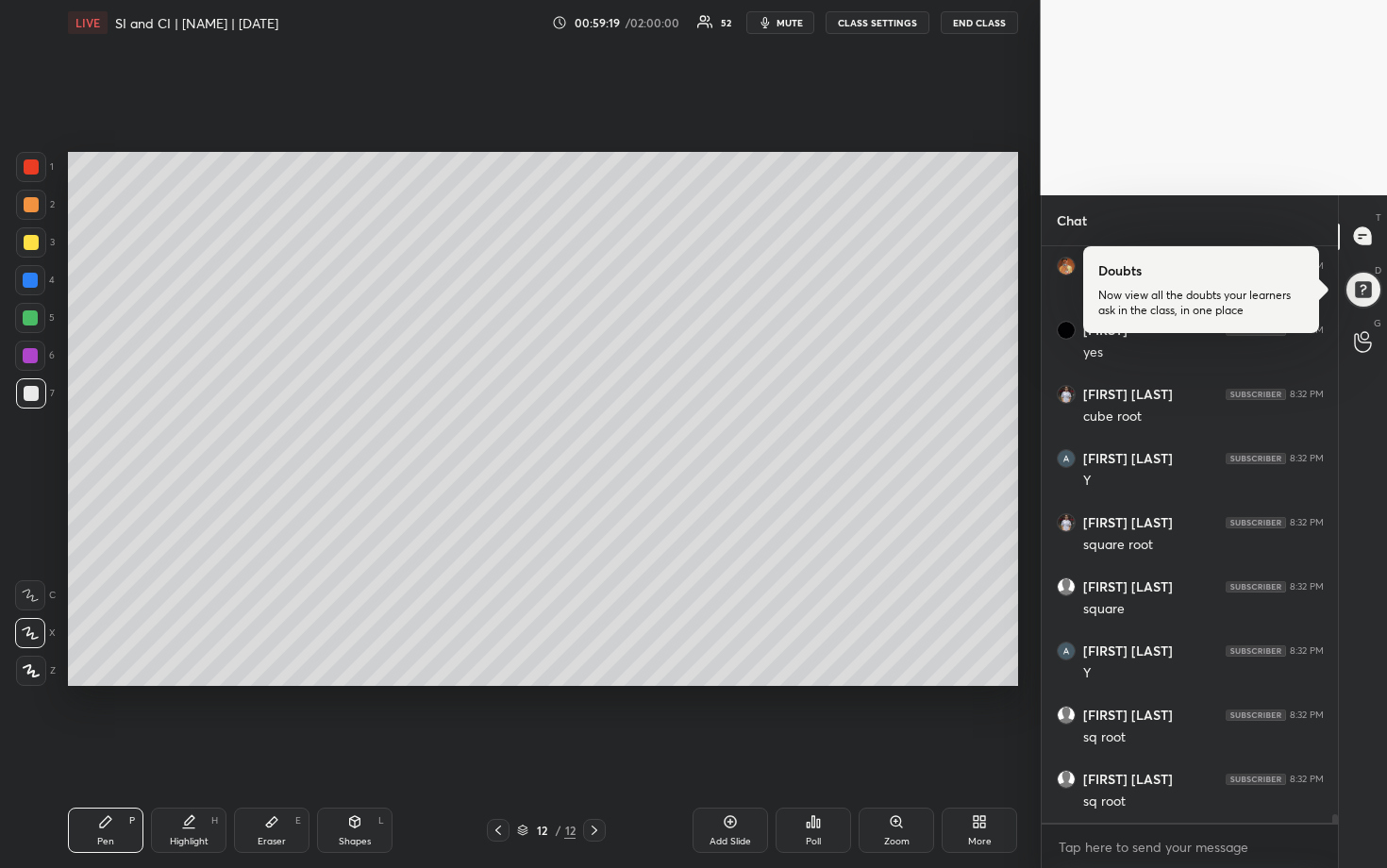 click at bounding box center [30, 318] 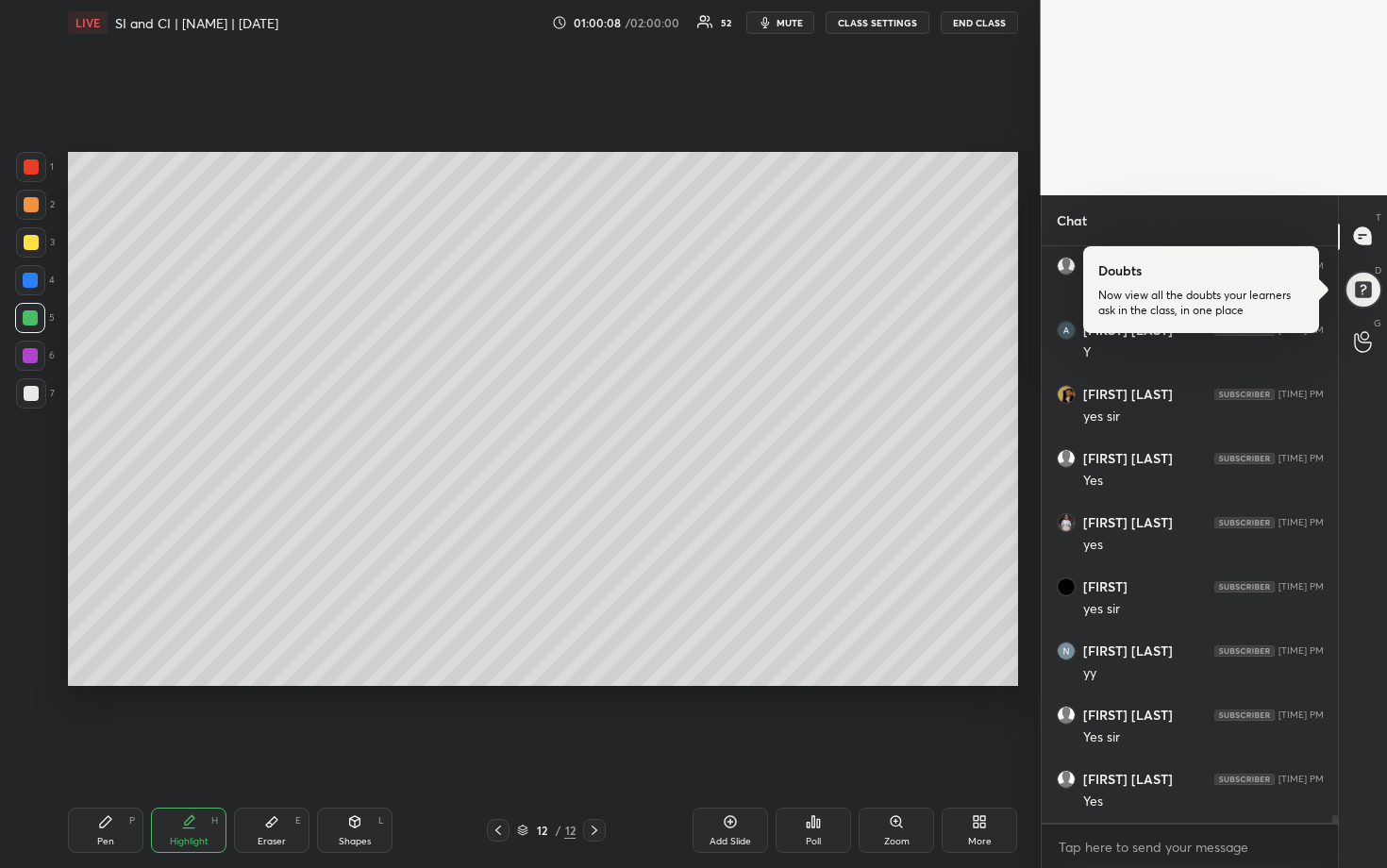 scroll, scrollTop: 41460, scrollLeft: 0, axis: vertical 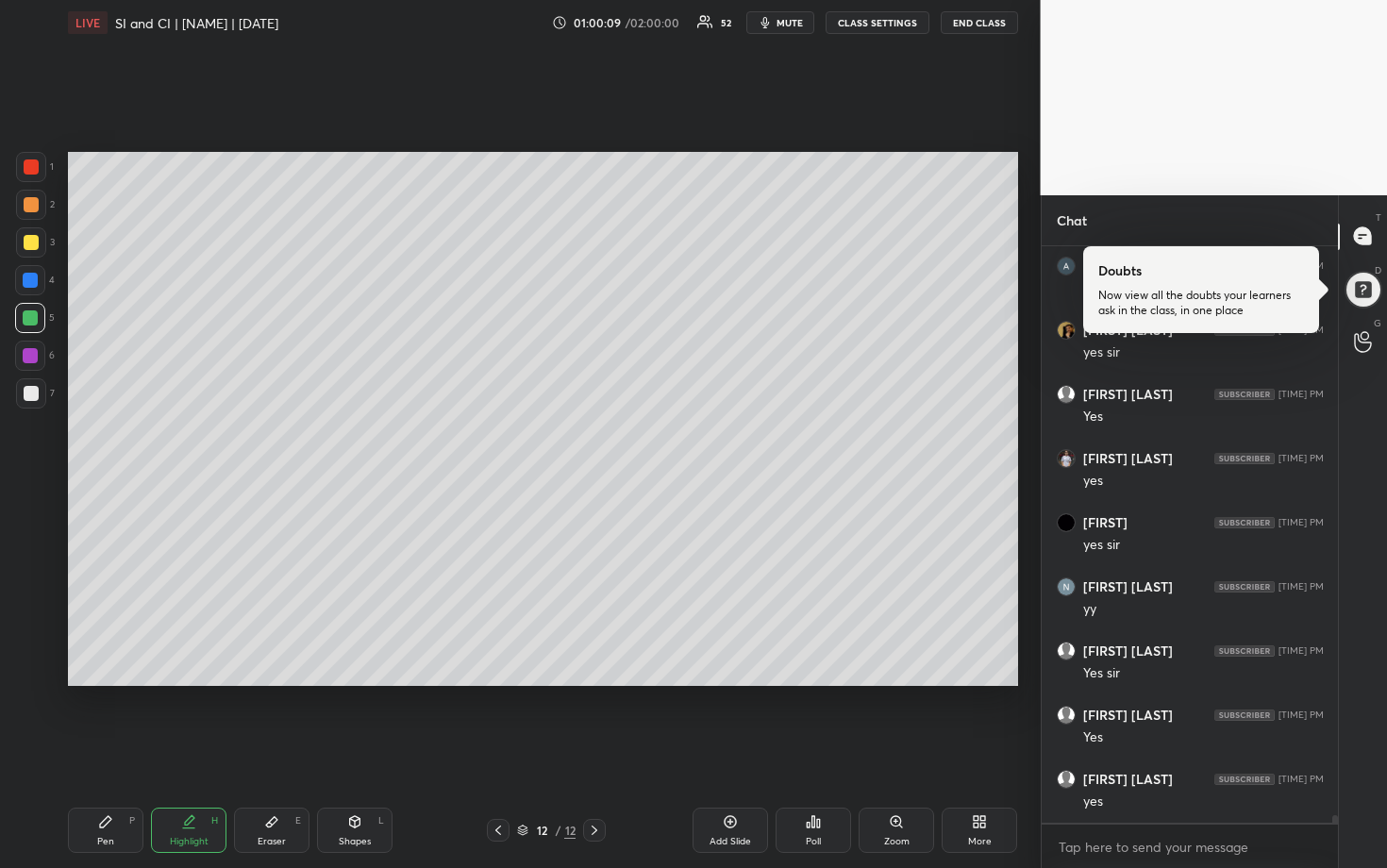 drag, startPoint x: 730, startPoint y: 819, endPoint x: 728, endPoint y: 809, distance: 10.19804 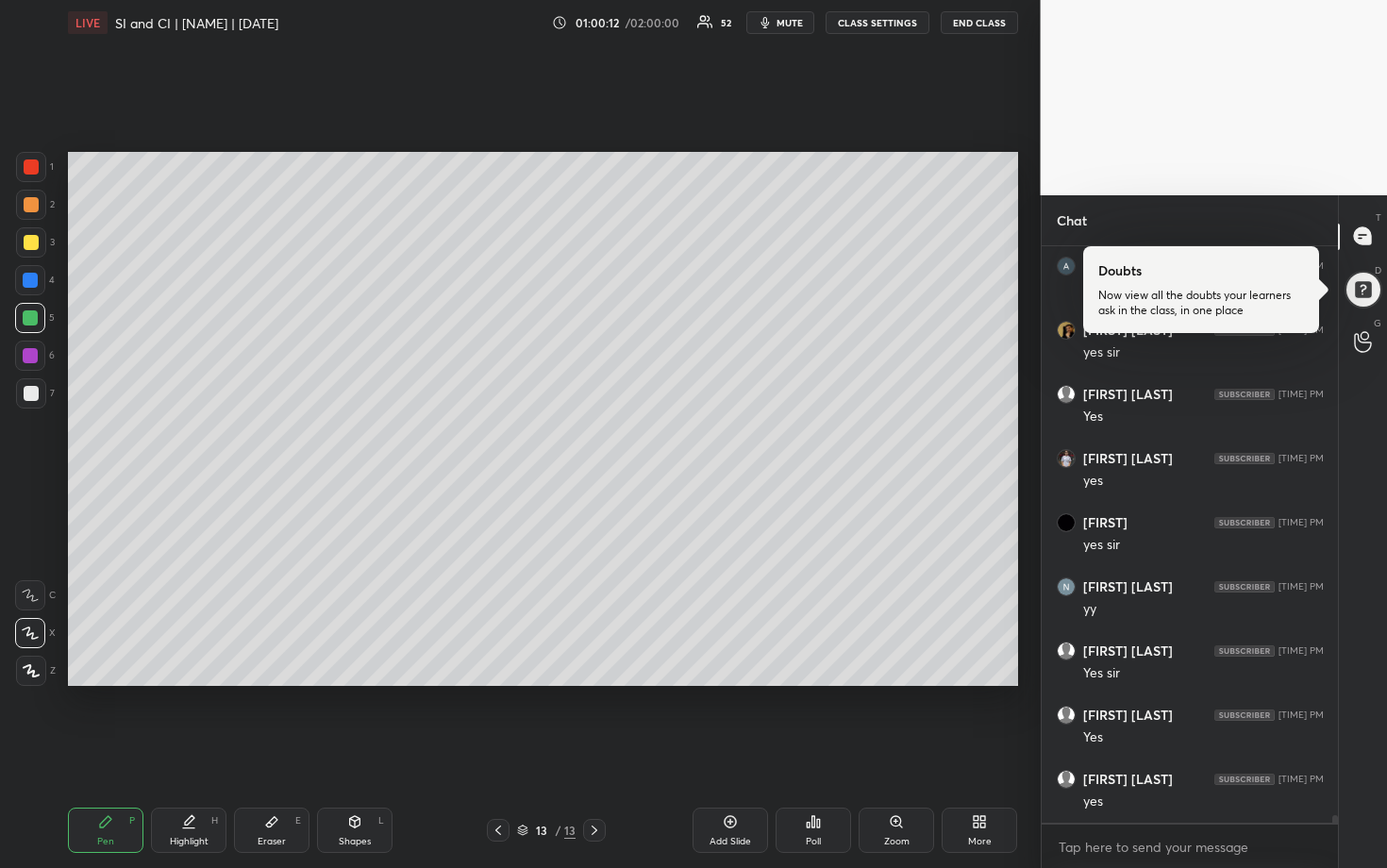 click at bounding box center (31, 242) 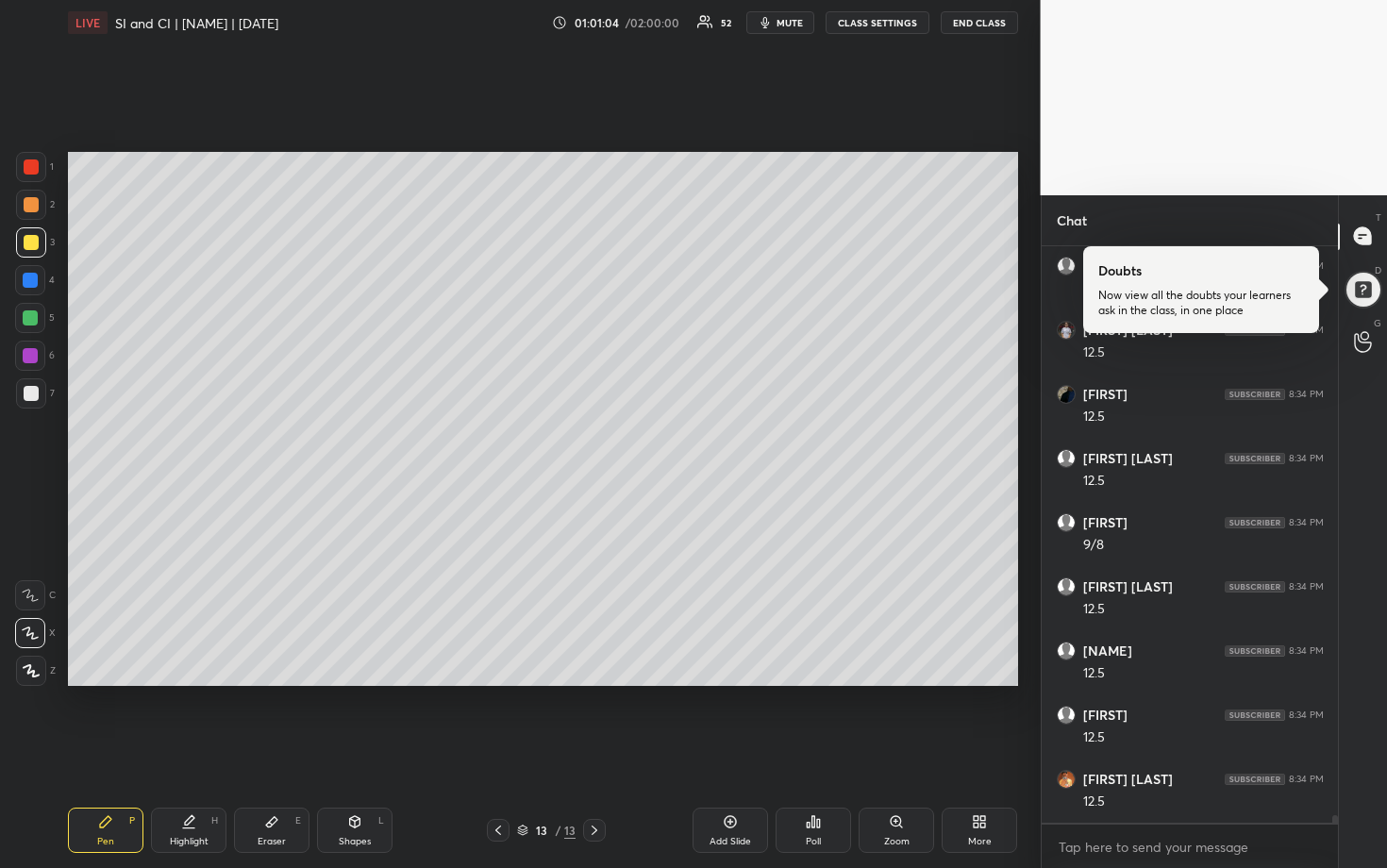 scroll, scrollTop: 42615, scrollLeft: 0, axis: vertical 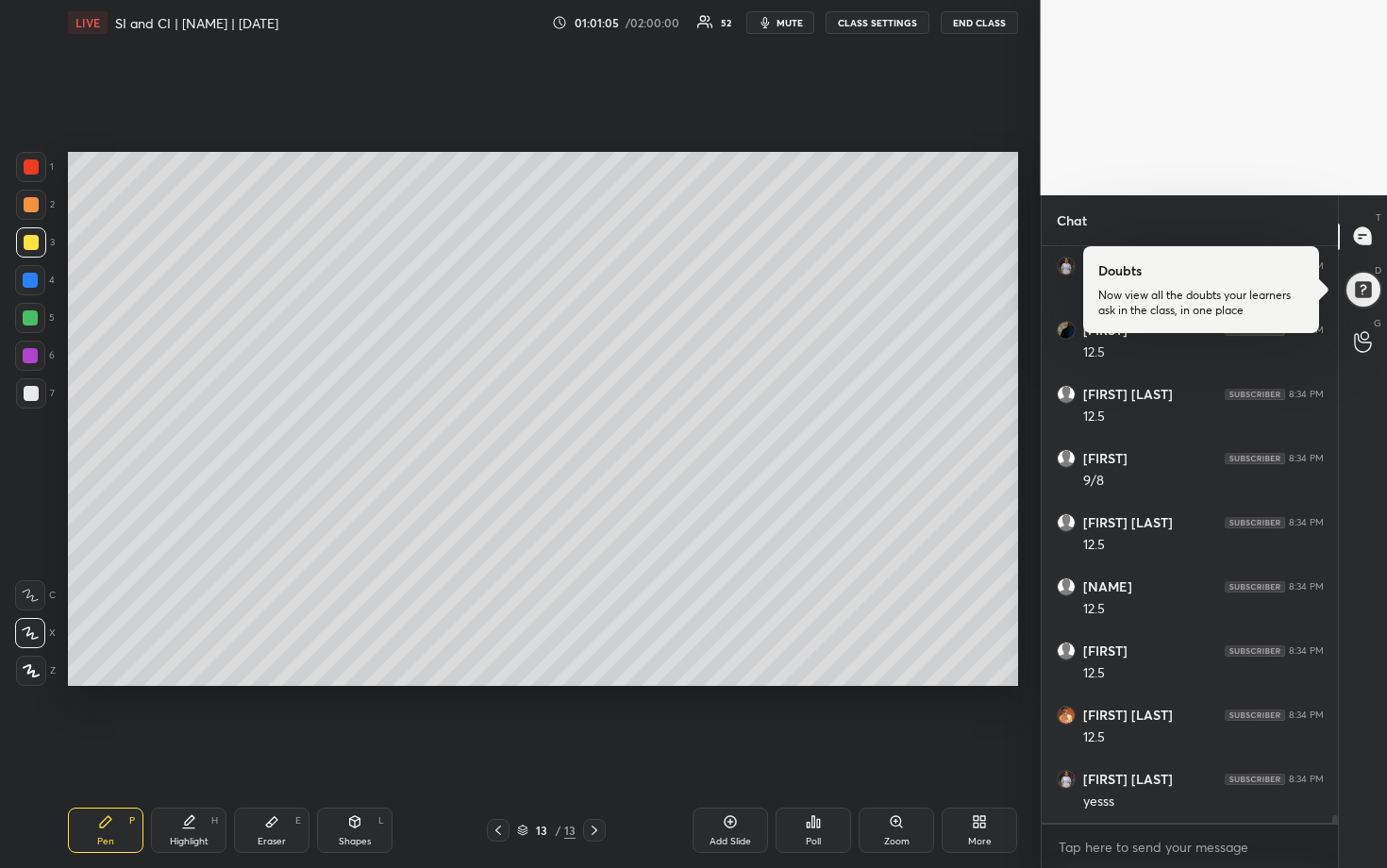 click at bounding box center [31, 393] 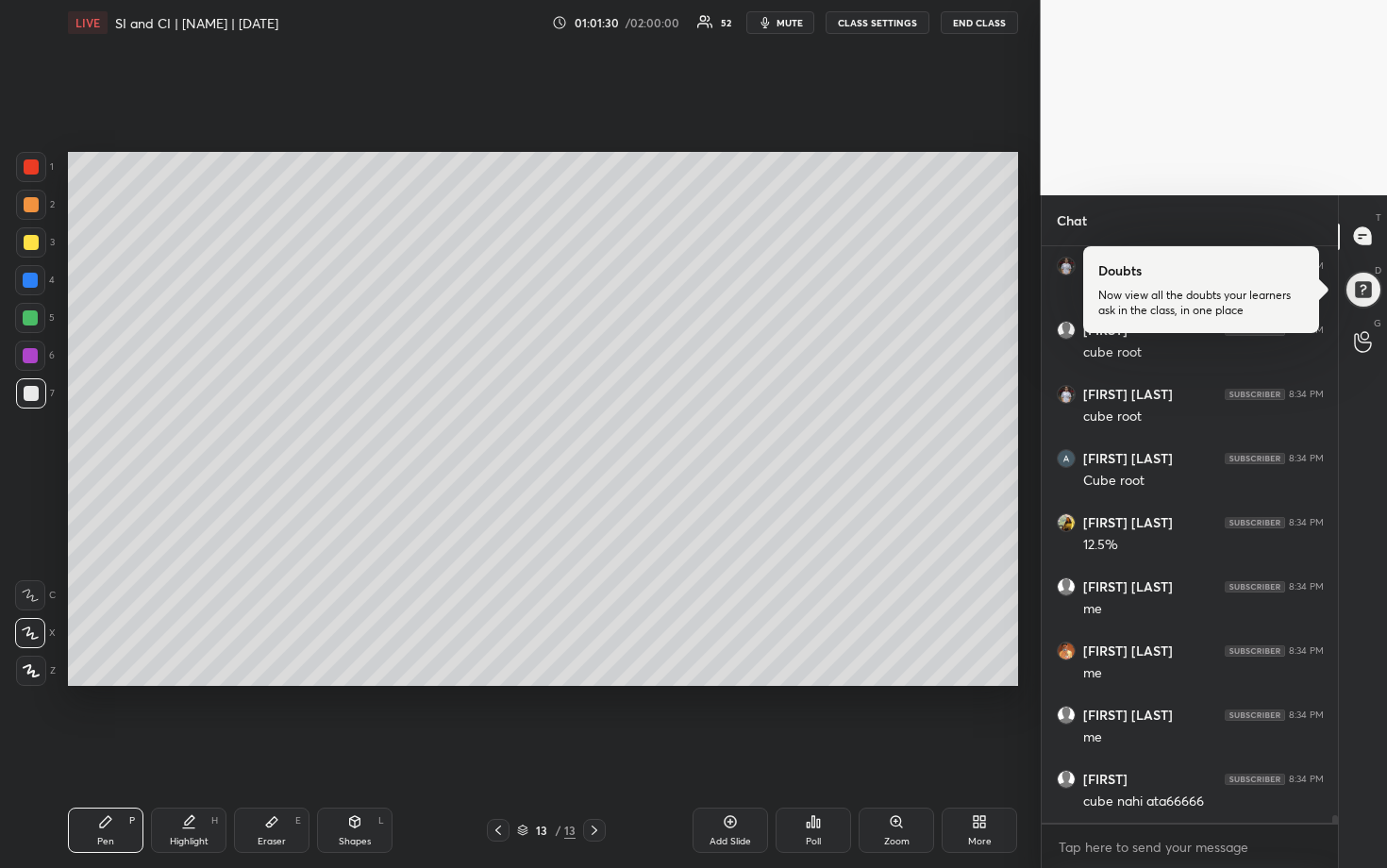 scroll, scrollTop: 43192, scrollLeft: 0, axis: vertical 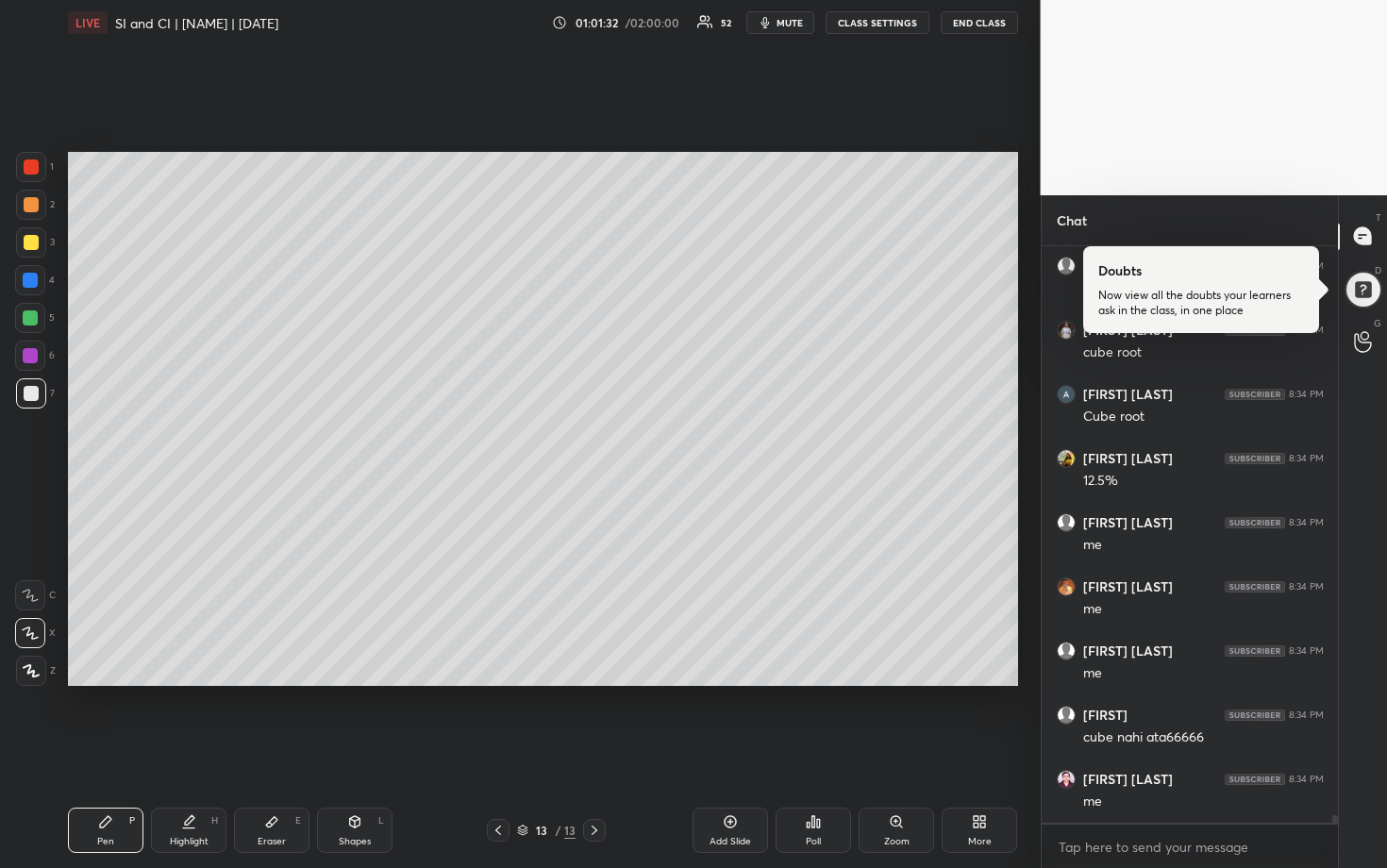 click 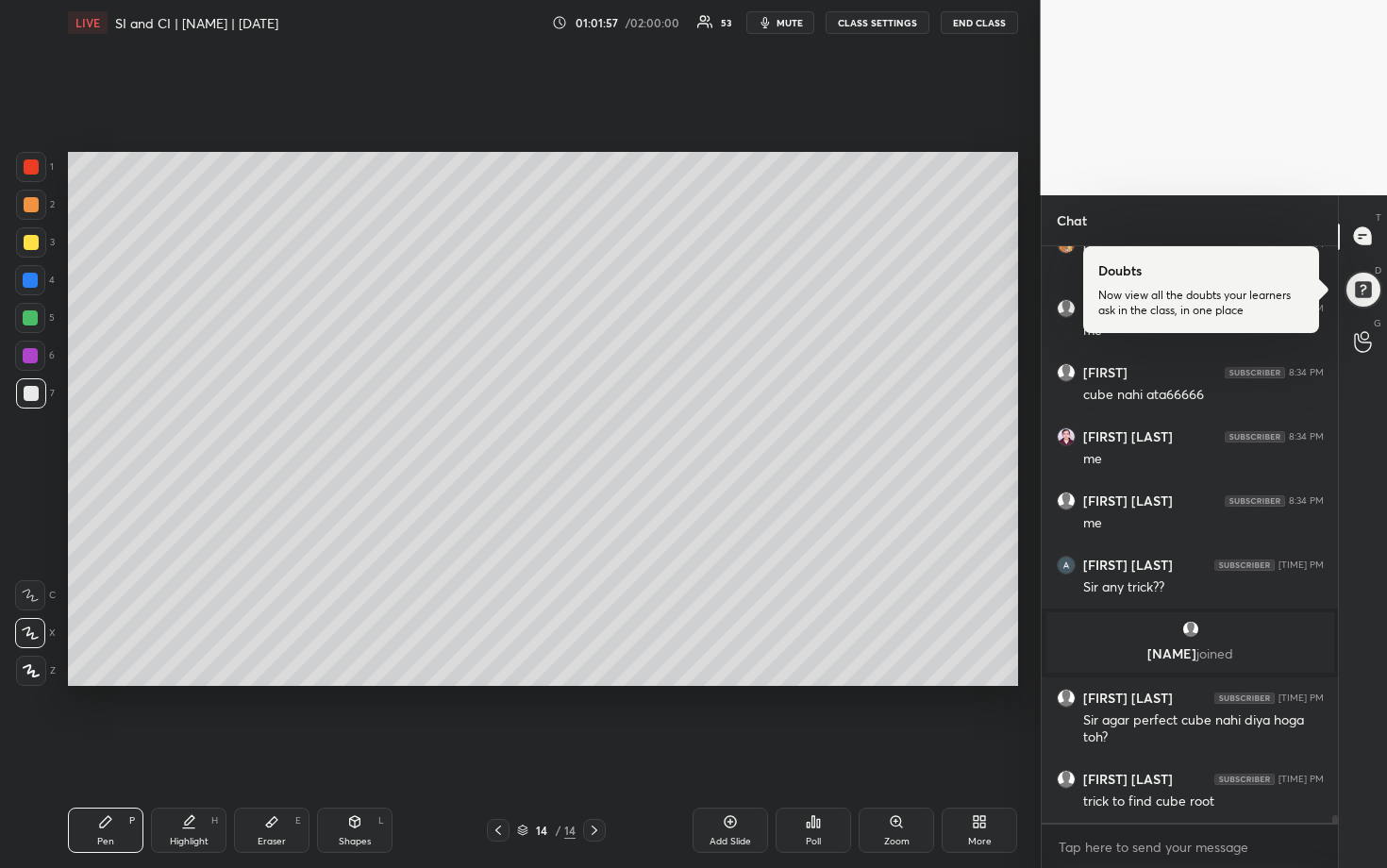 scroll, scrollTop: 41790, scrollLeft: 0, axis: vertical 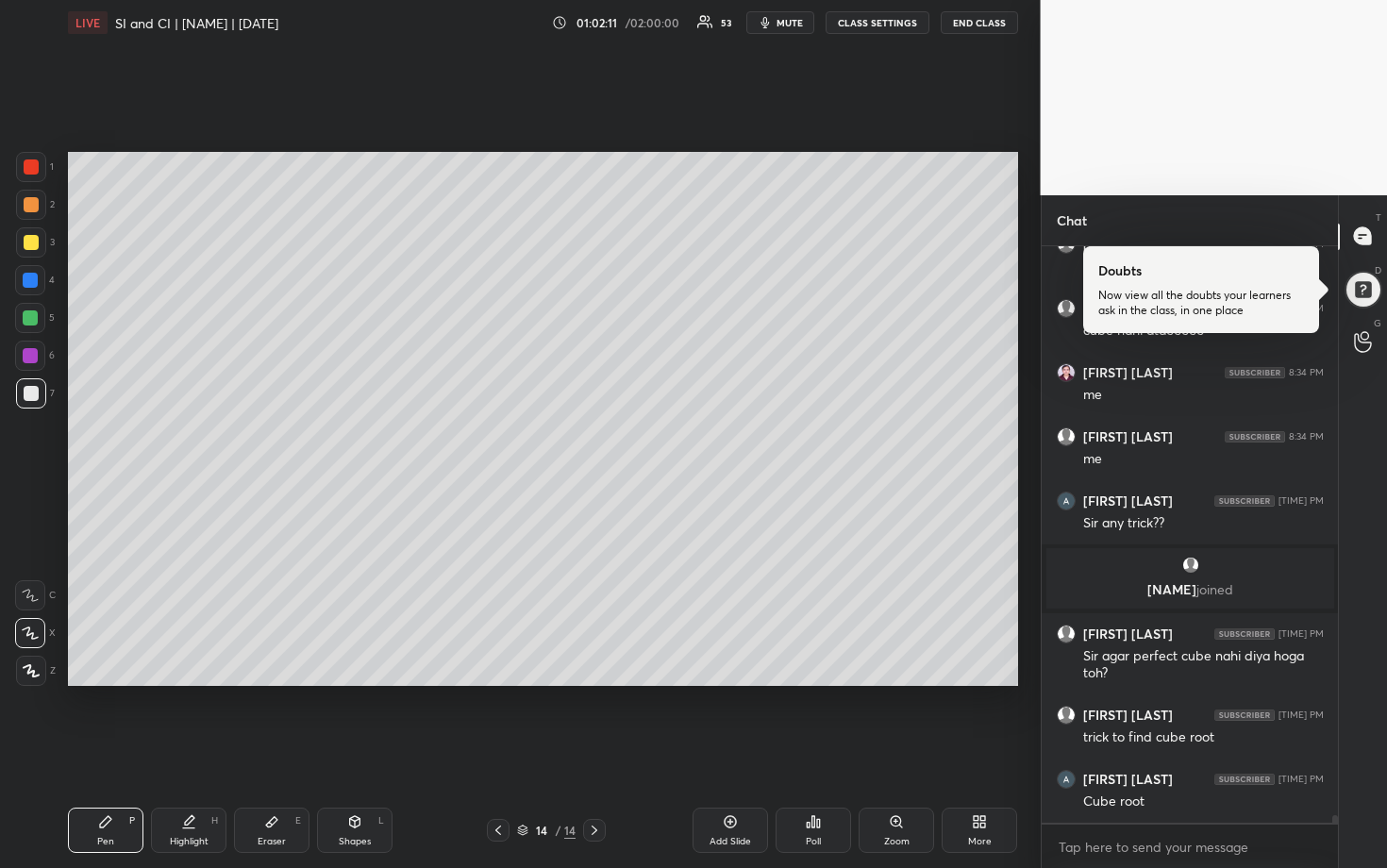 click at bounding box center (30, 318) 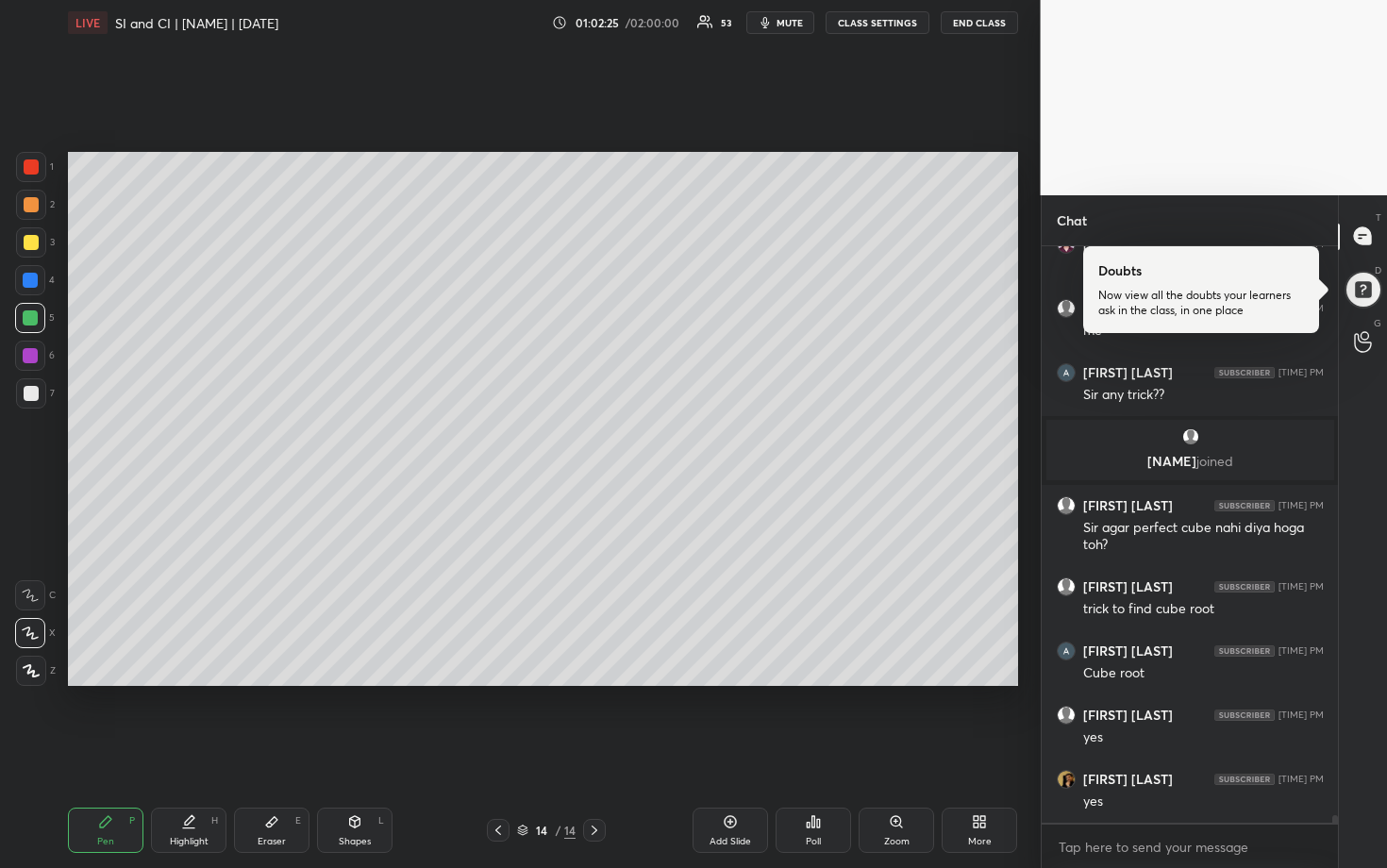 scroll, scrollTop: 41983, scrollLeft: 0, axis: vertical 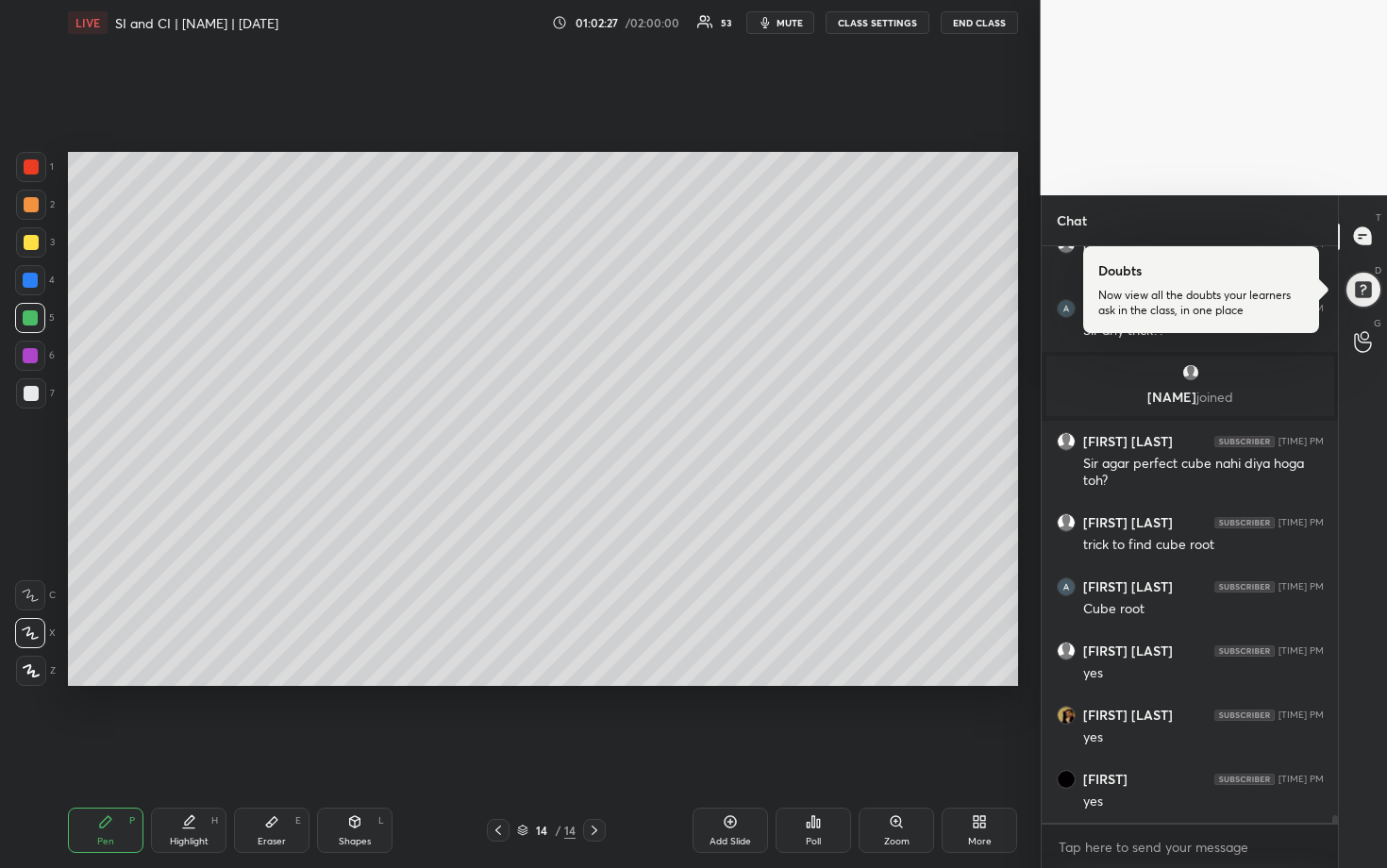 click at bounding box center (31, 393) 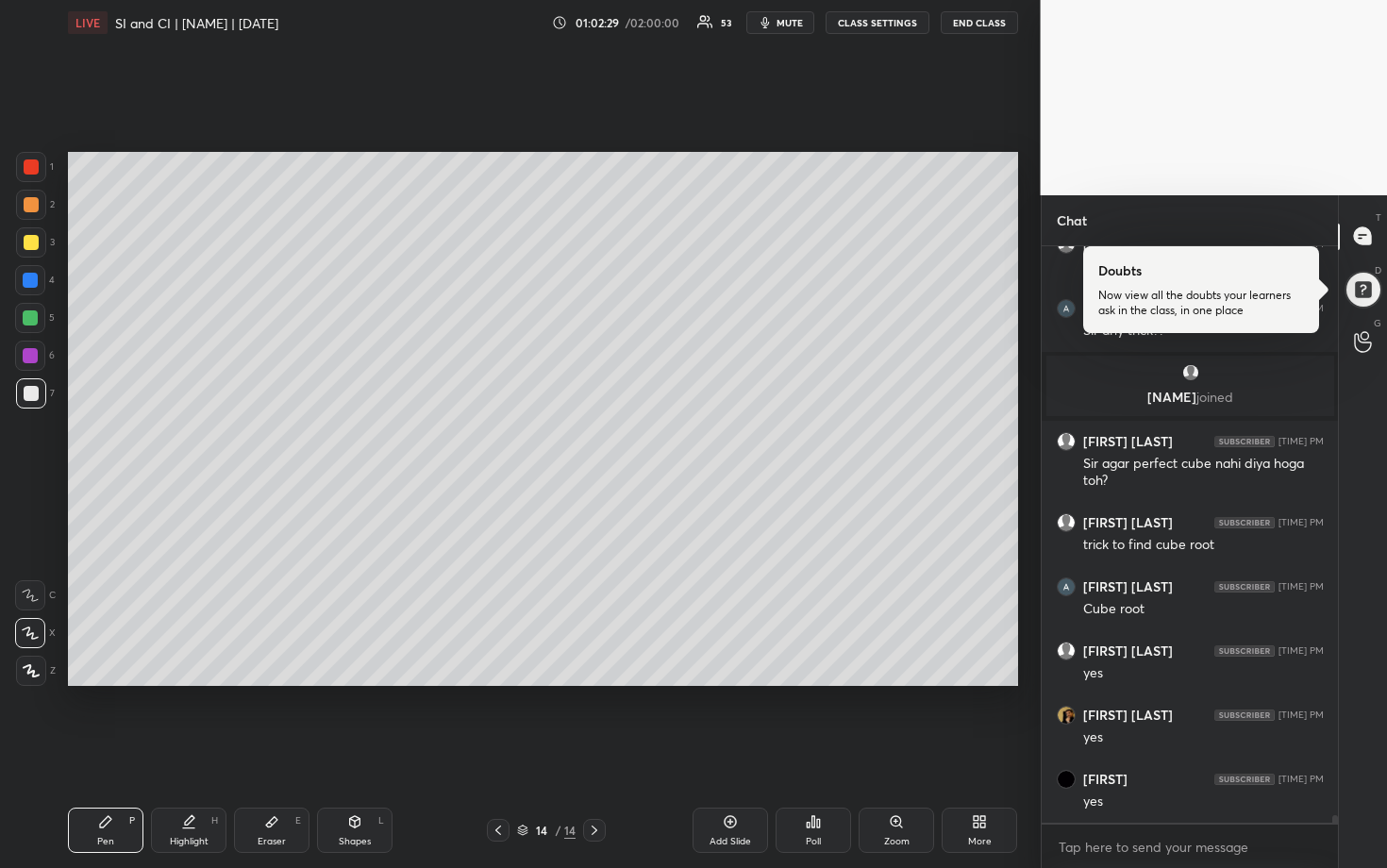 click at bounding box center [30, 280] 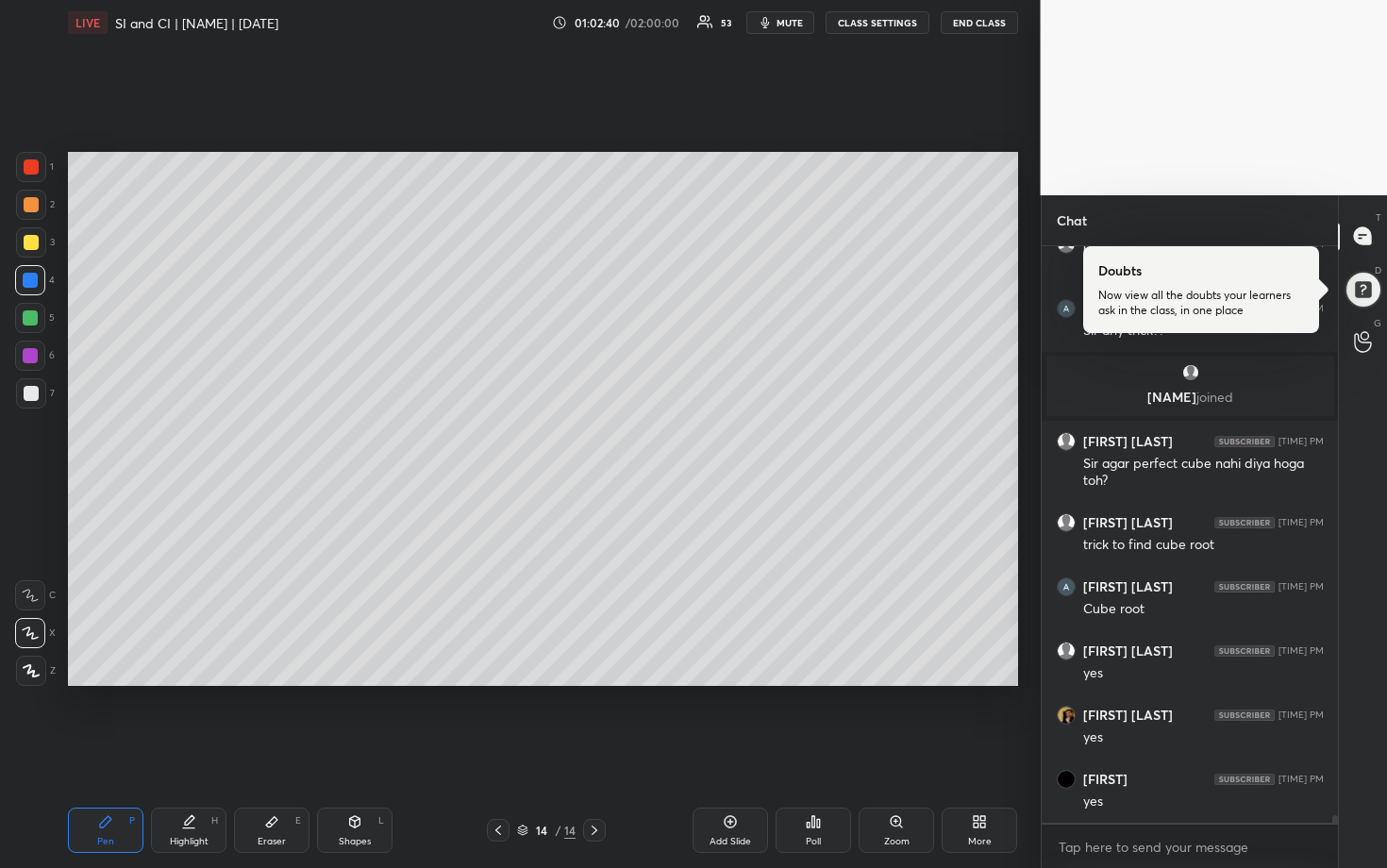 click at bounding box center [31, 205] 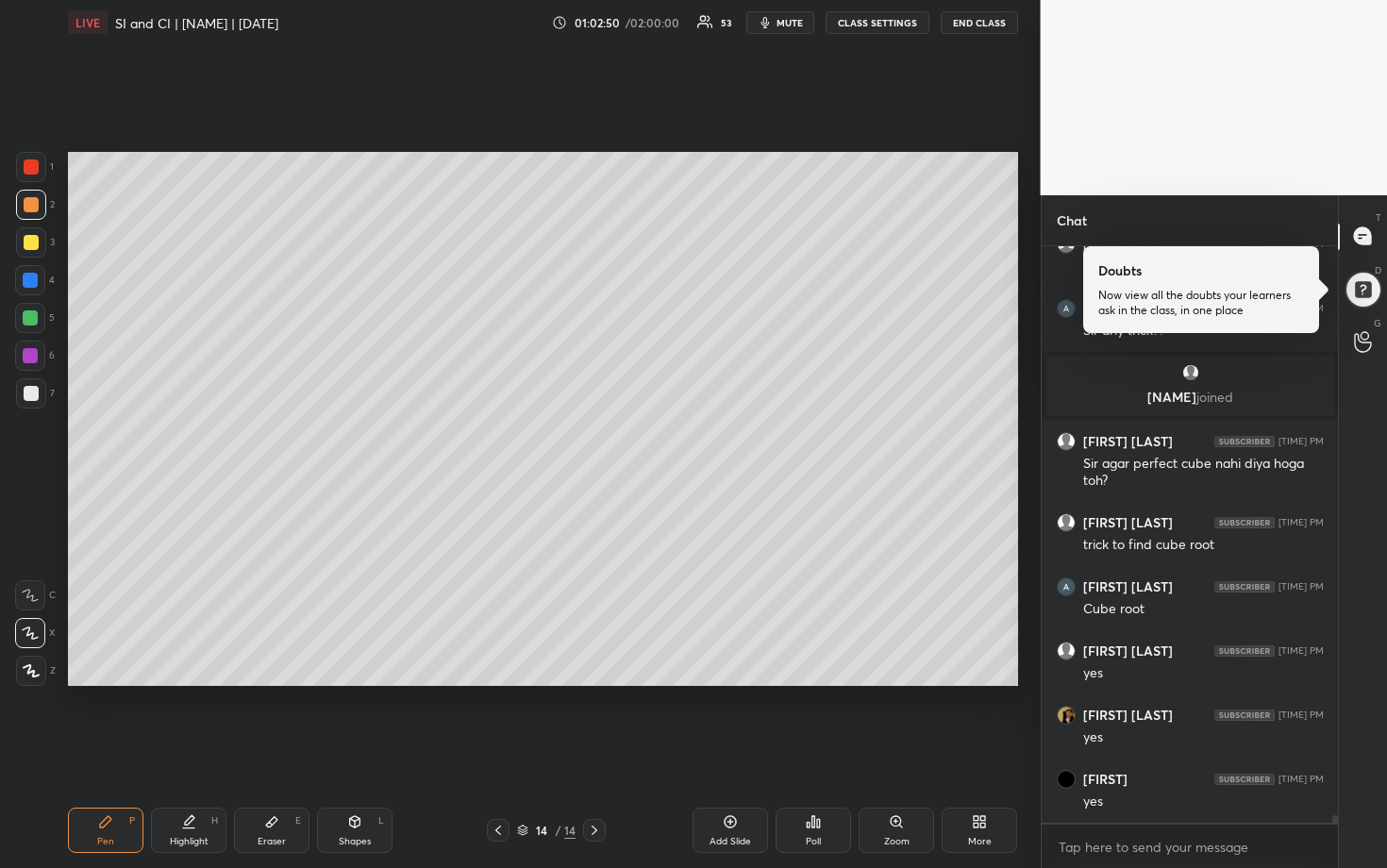 drag, startPoint x: 39, startPoint y: 319, endPoint x: 62, endPoint y: 321, distance: 23.086793 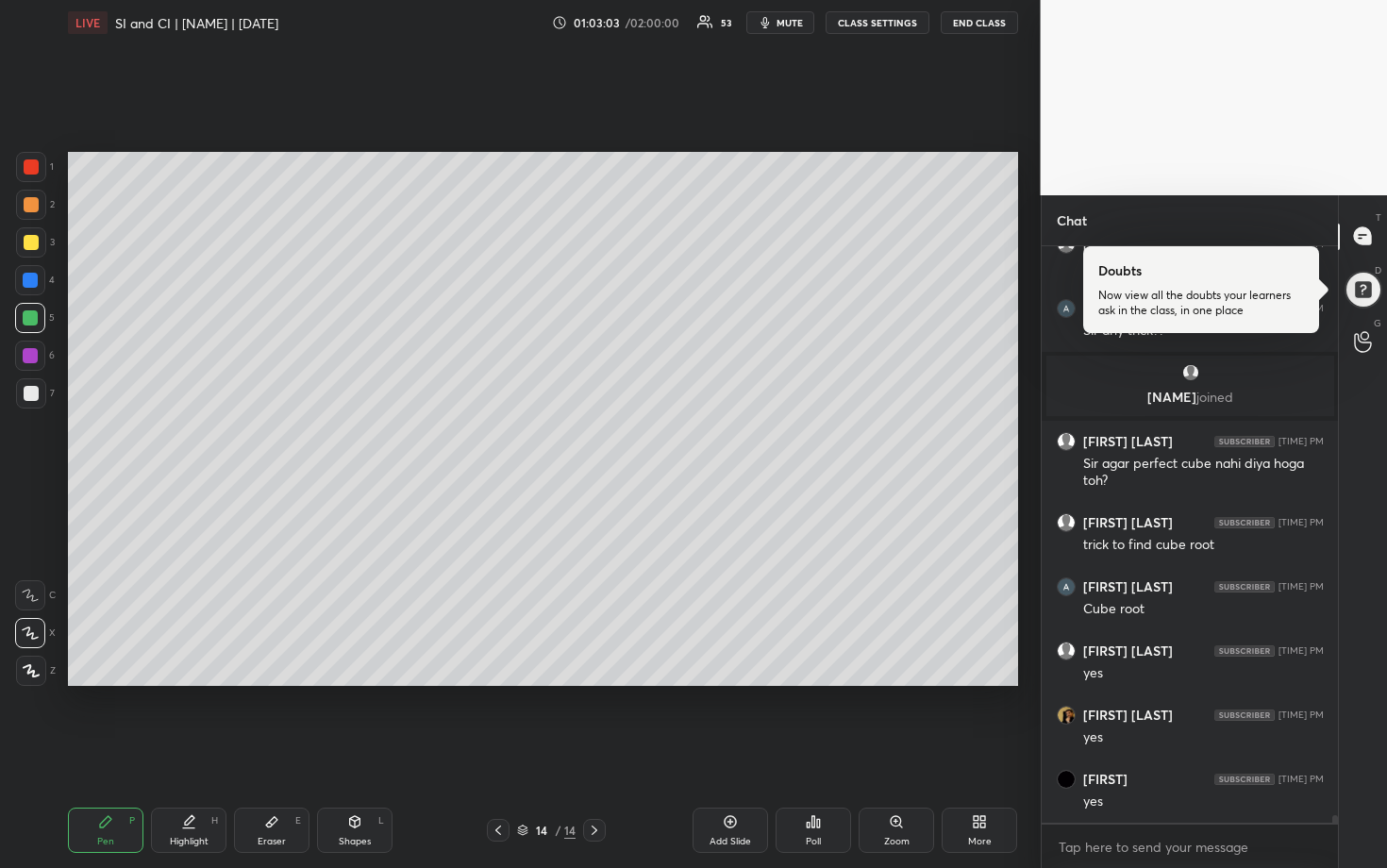 scroll, scrollTop: 42064, scrollLeft: 0, axis: vertical 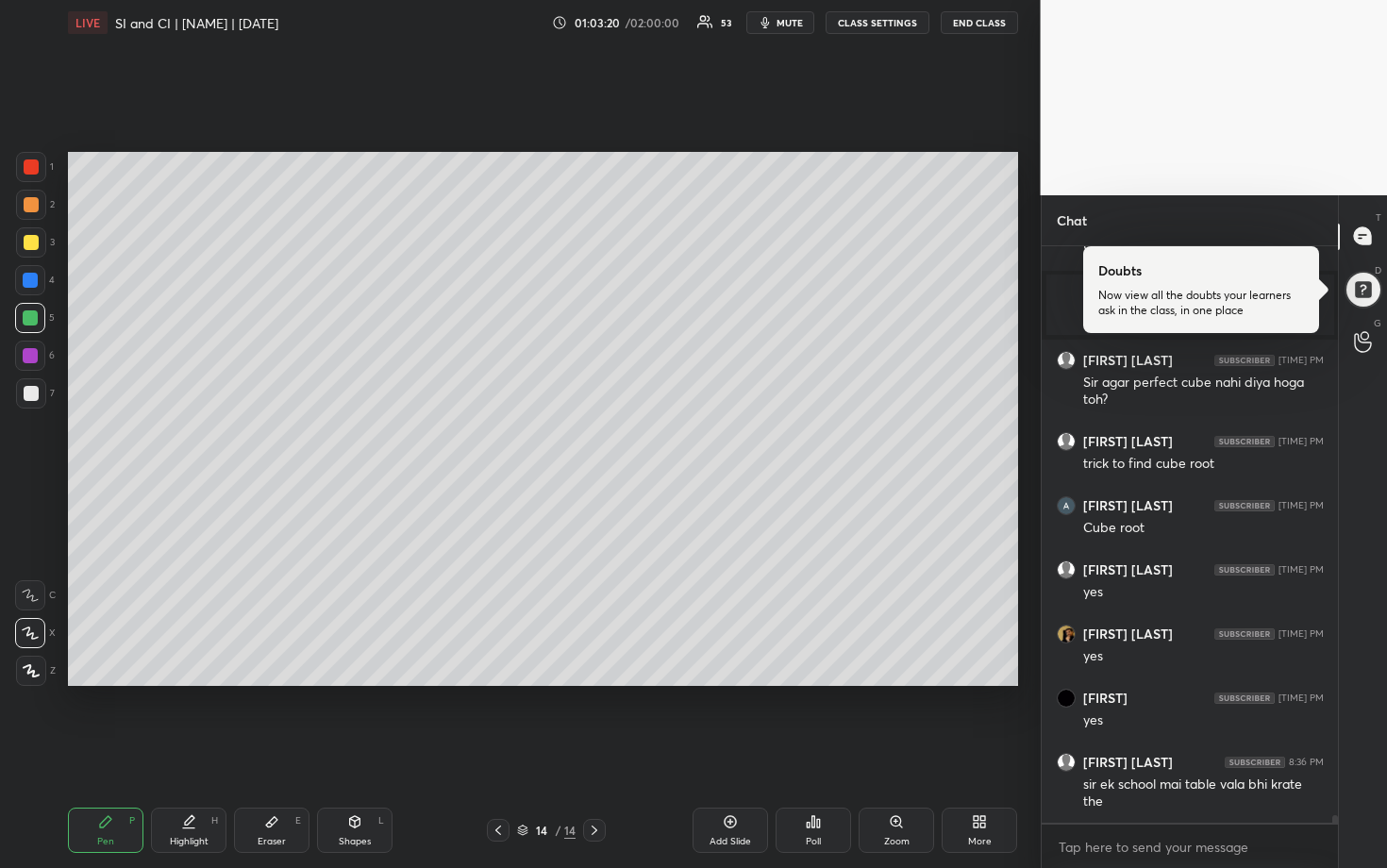 click at bounding box center (31, 393) 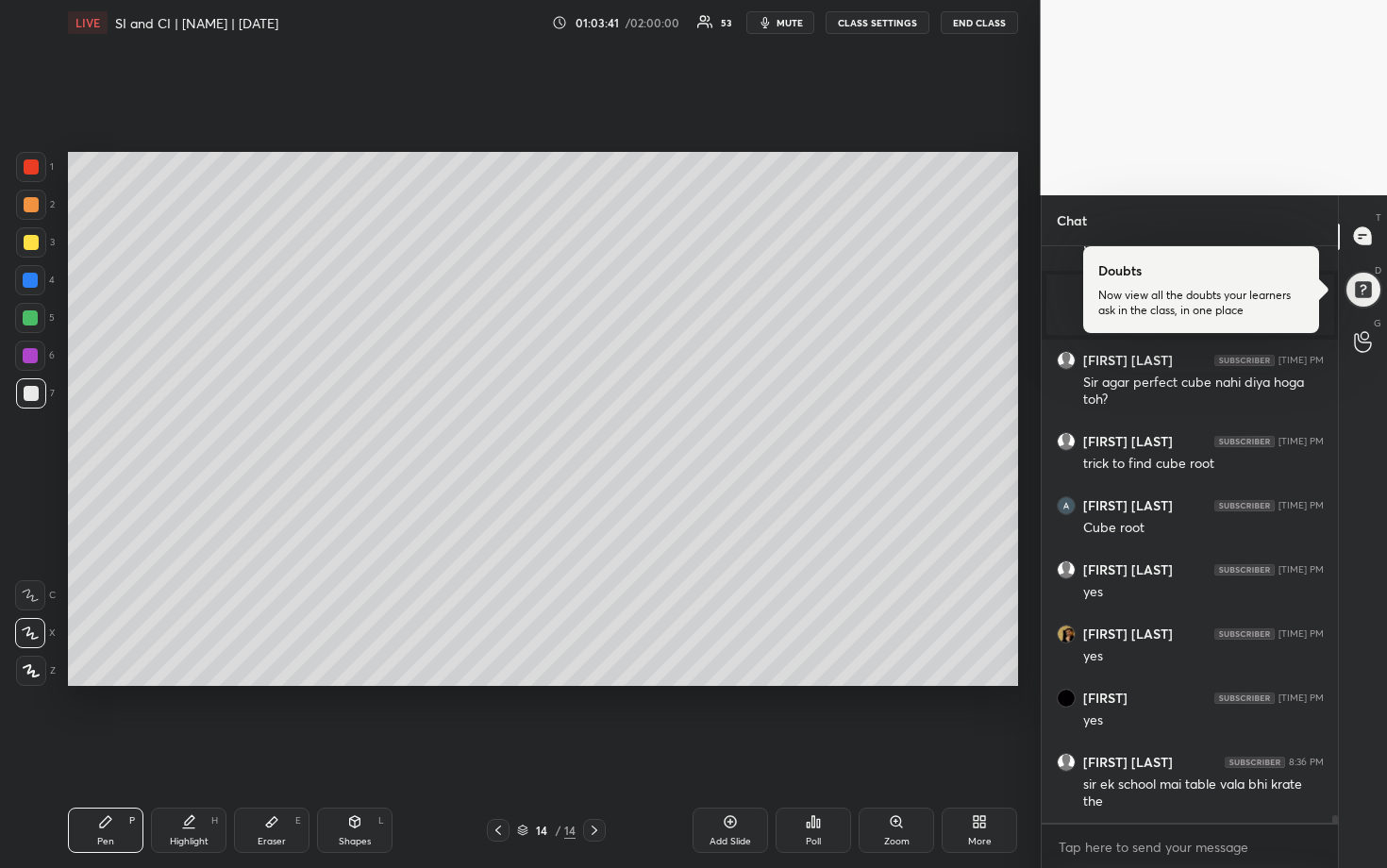 click at bounding box center [30, 356] 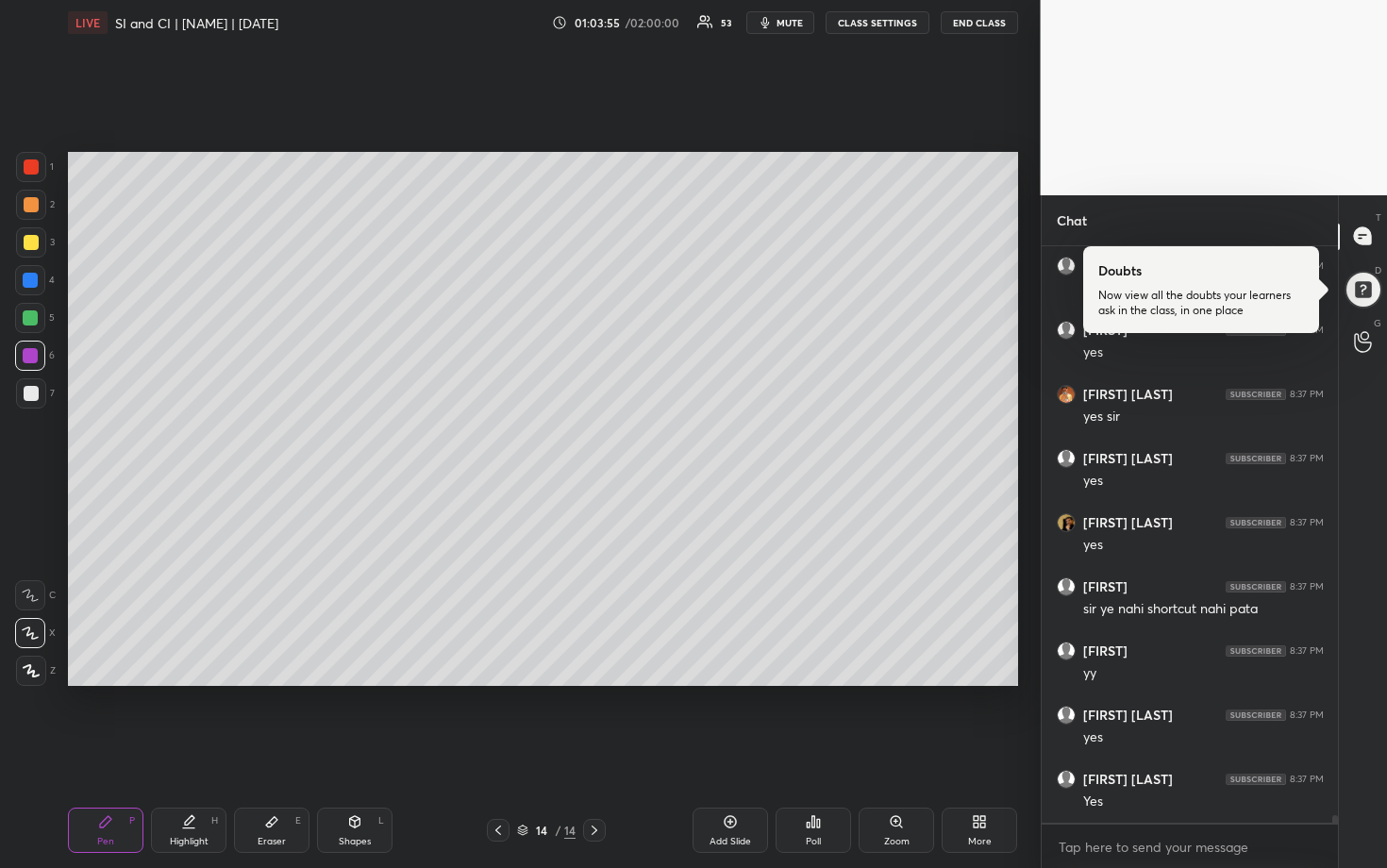 scroll, scrollTop: 42834, scrollLeft: 0, axis: vertical 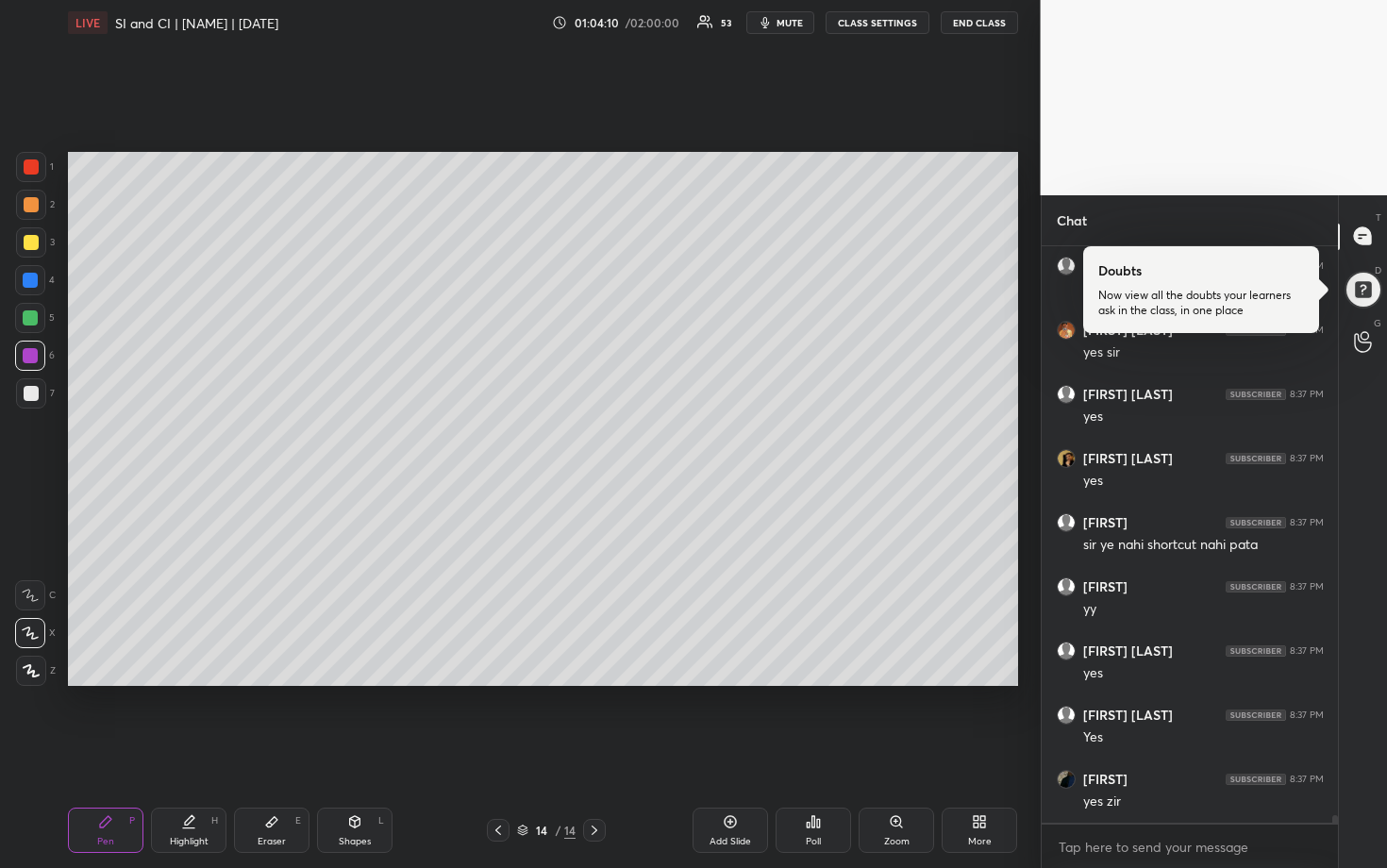 drag, startPoint x: 32, startPoint y: 396, endPoint x: 62, endPoint y: 431, distance: 46.0977 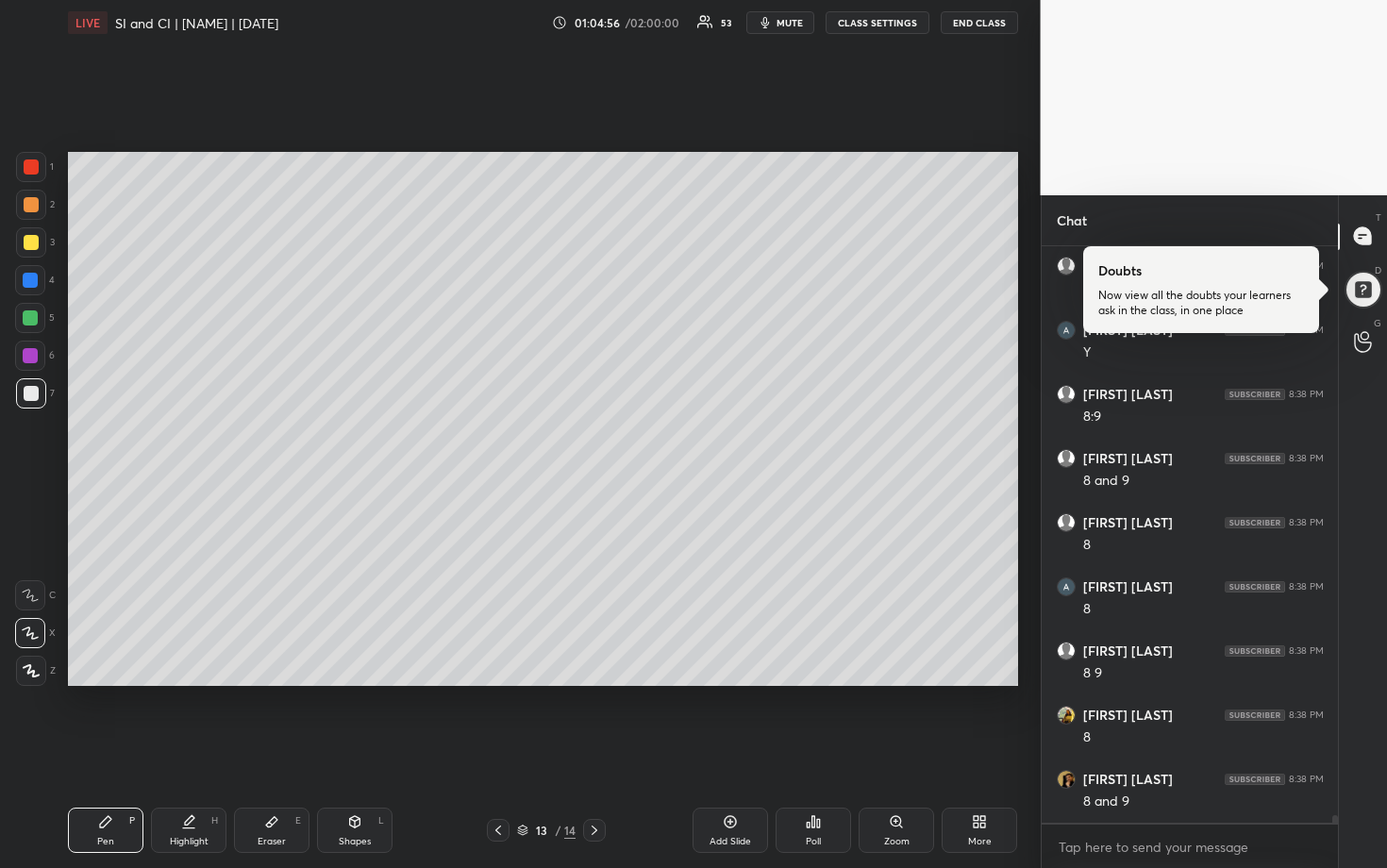 scroll, scrollTop: 43749, scrollLeft: 0, axis: vertical 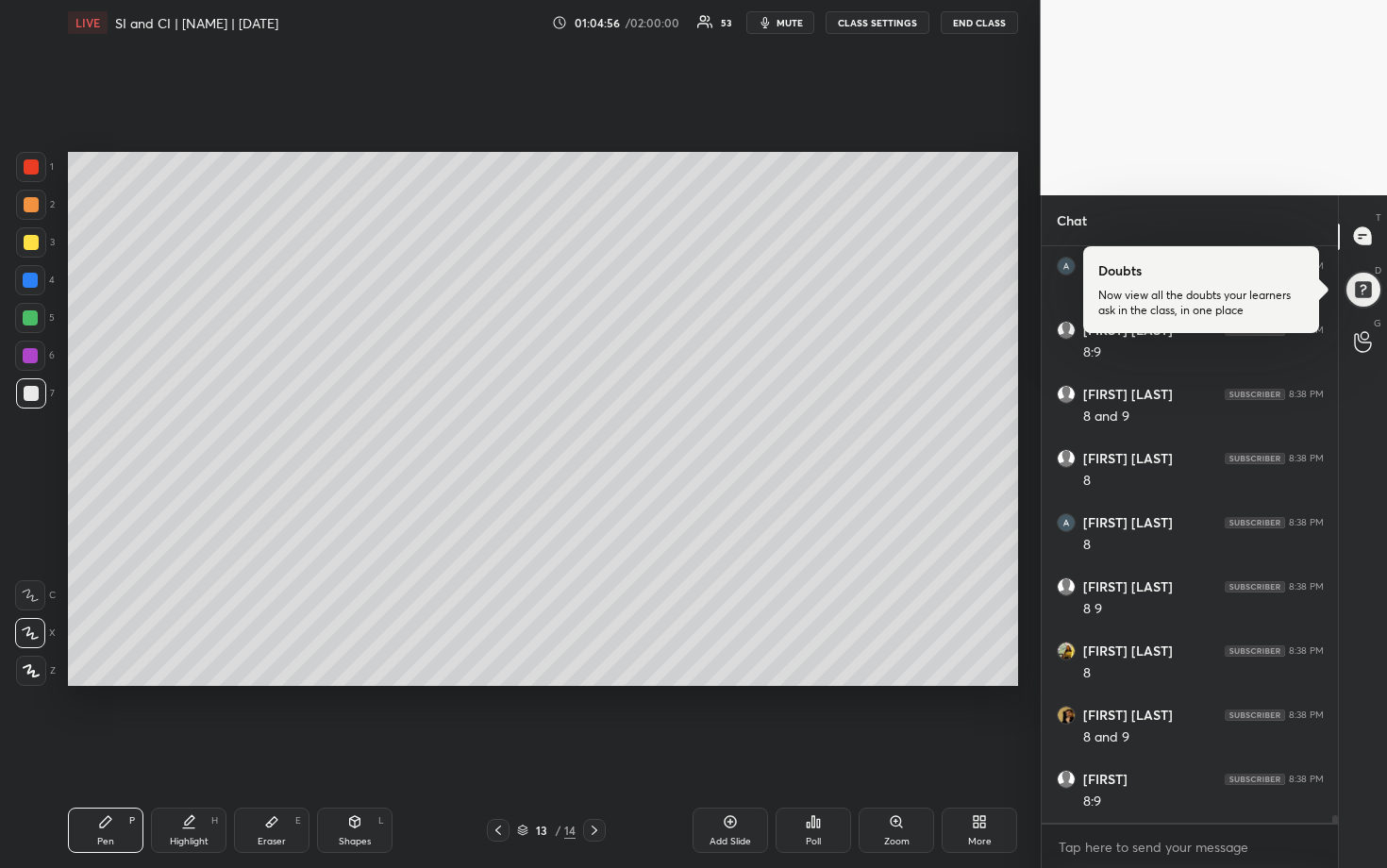 click at bounding box center (30, 318) 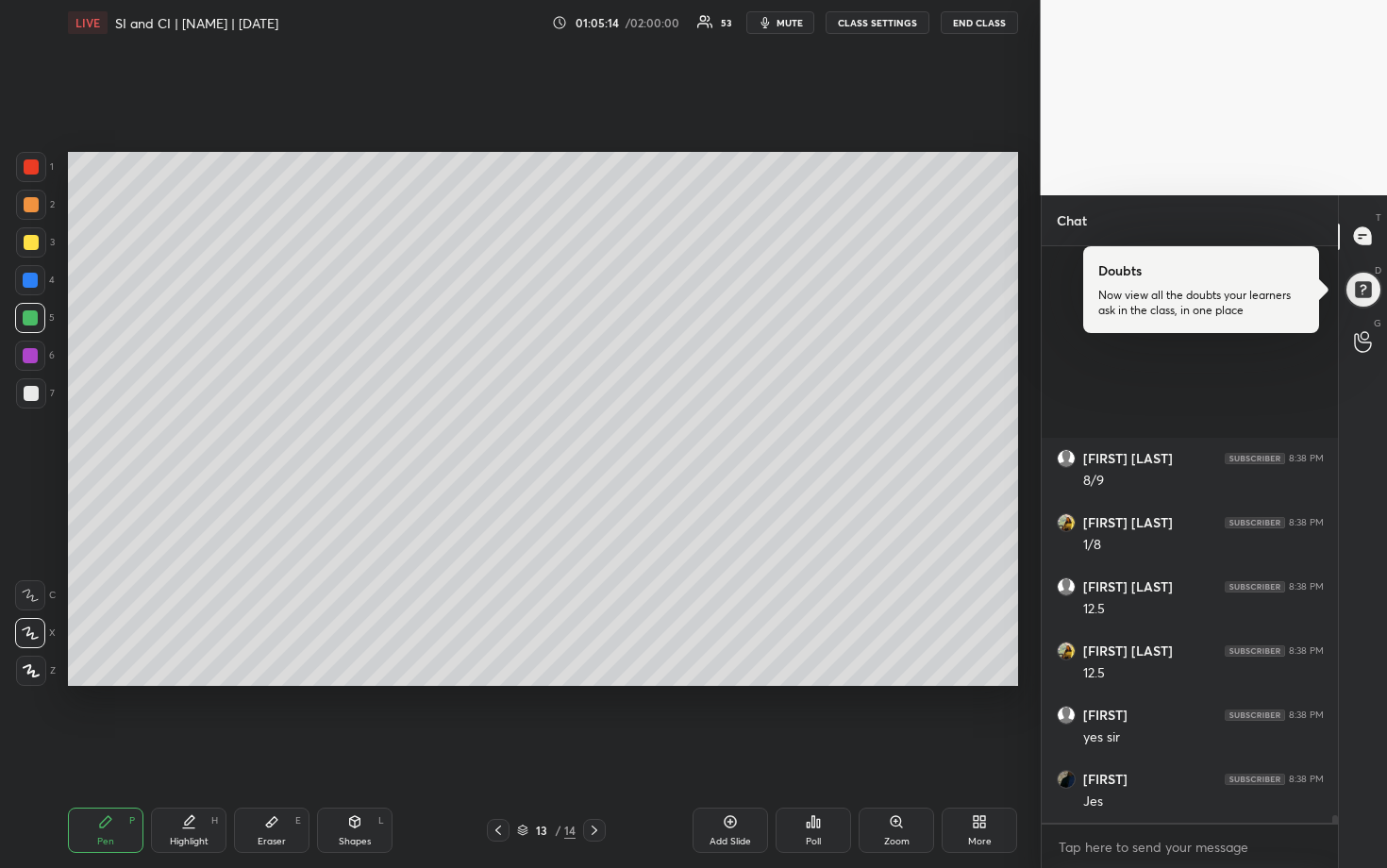scroll, scrollTop: 44519, scrollLeft: 0, axis: vertical 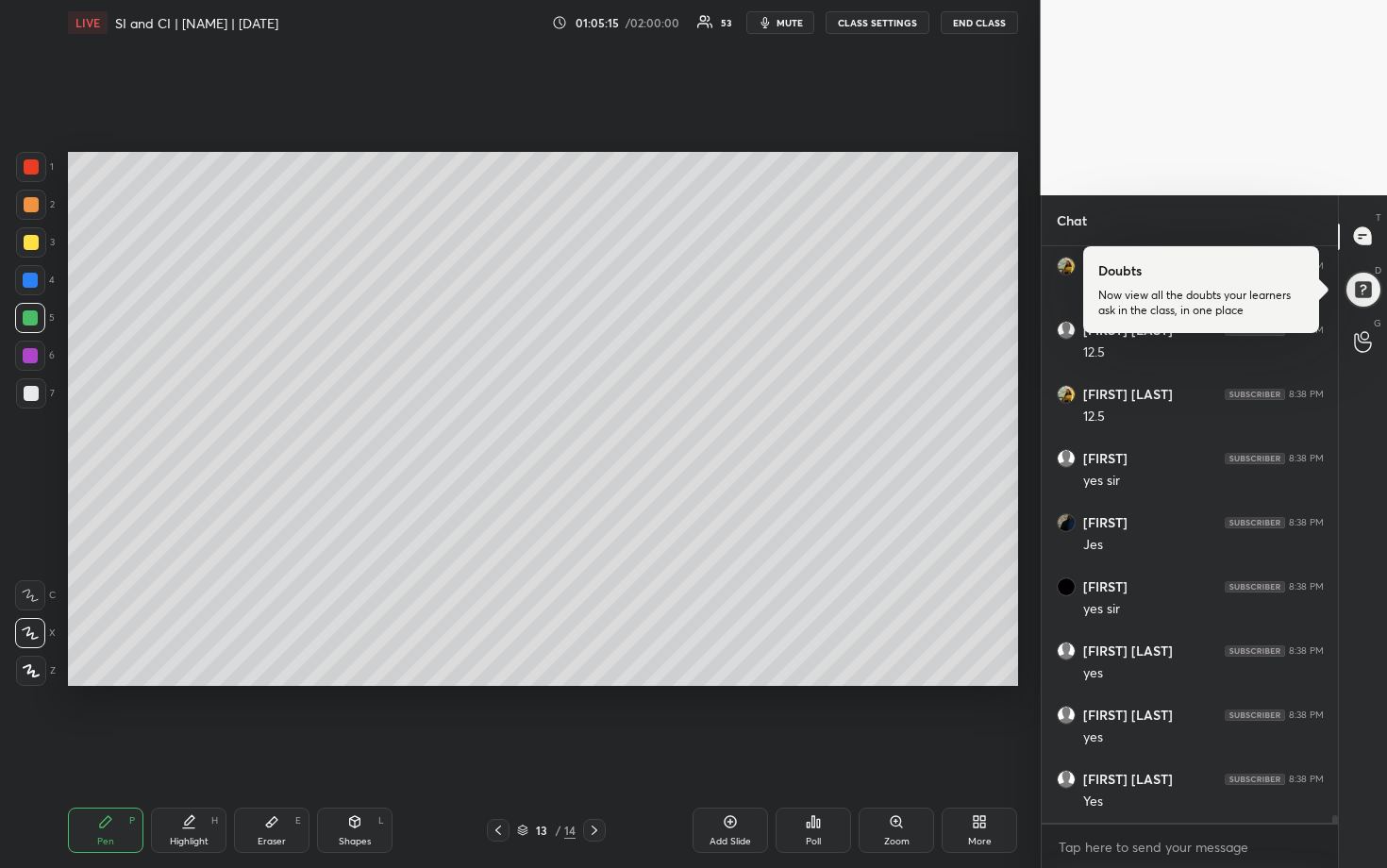drag, startPoint x: 727, startPoint y: 827, endPoint x: 725, endPoint y: 810, distance: 17.117243 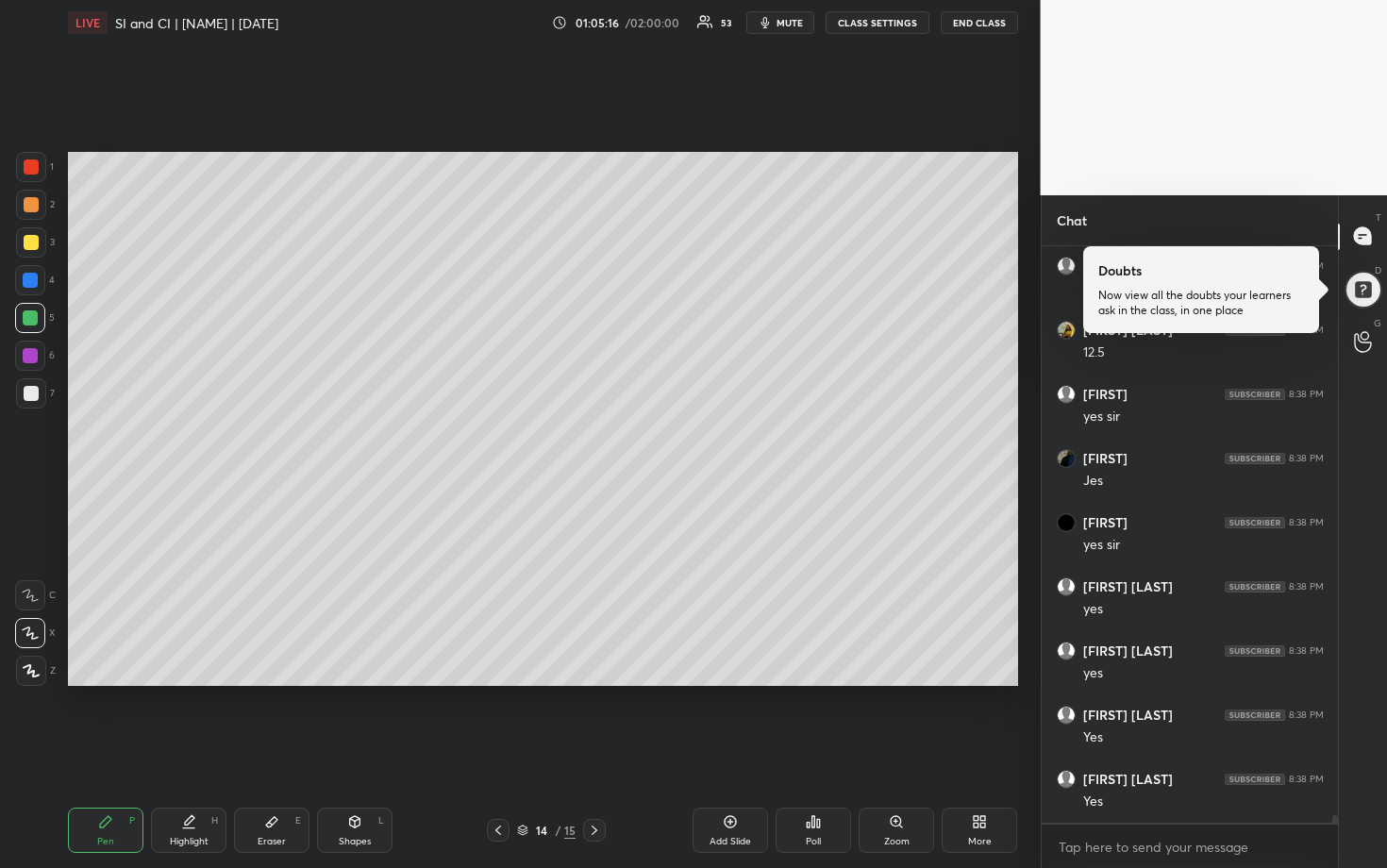 scroll, scrollTop: 44711, scrollLeft: 0, axis: vertical 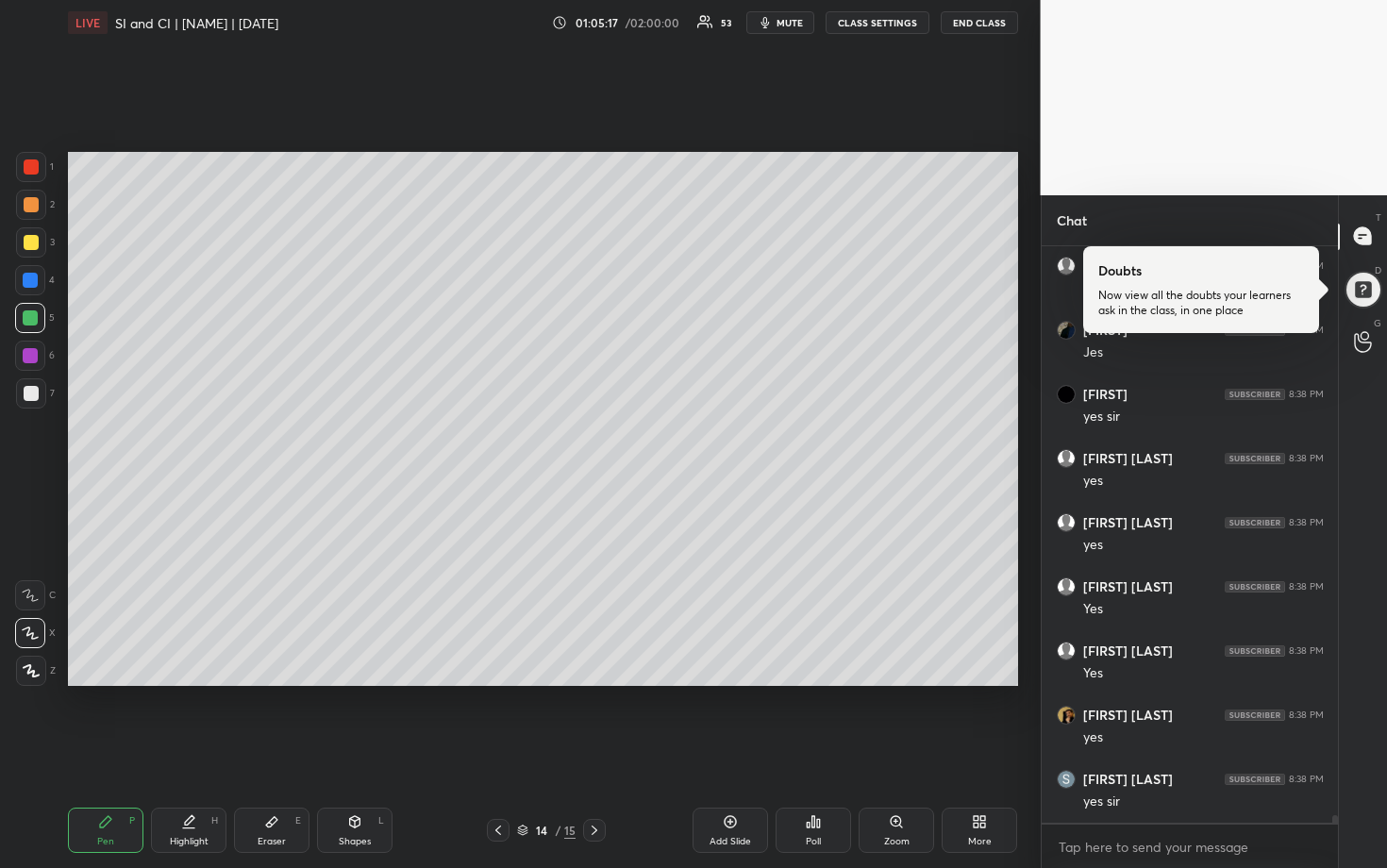 click at bounding box center [31, 242] 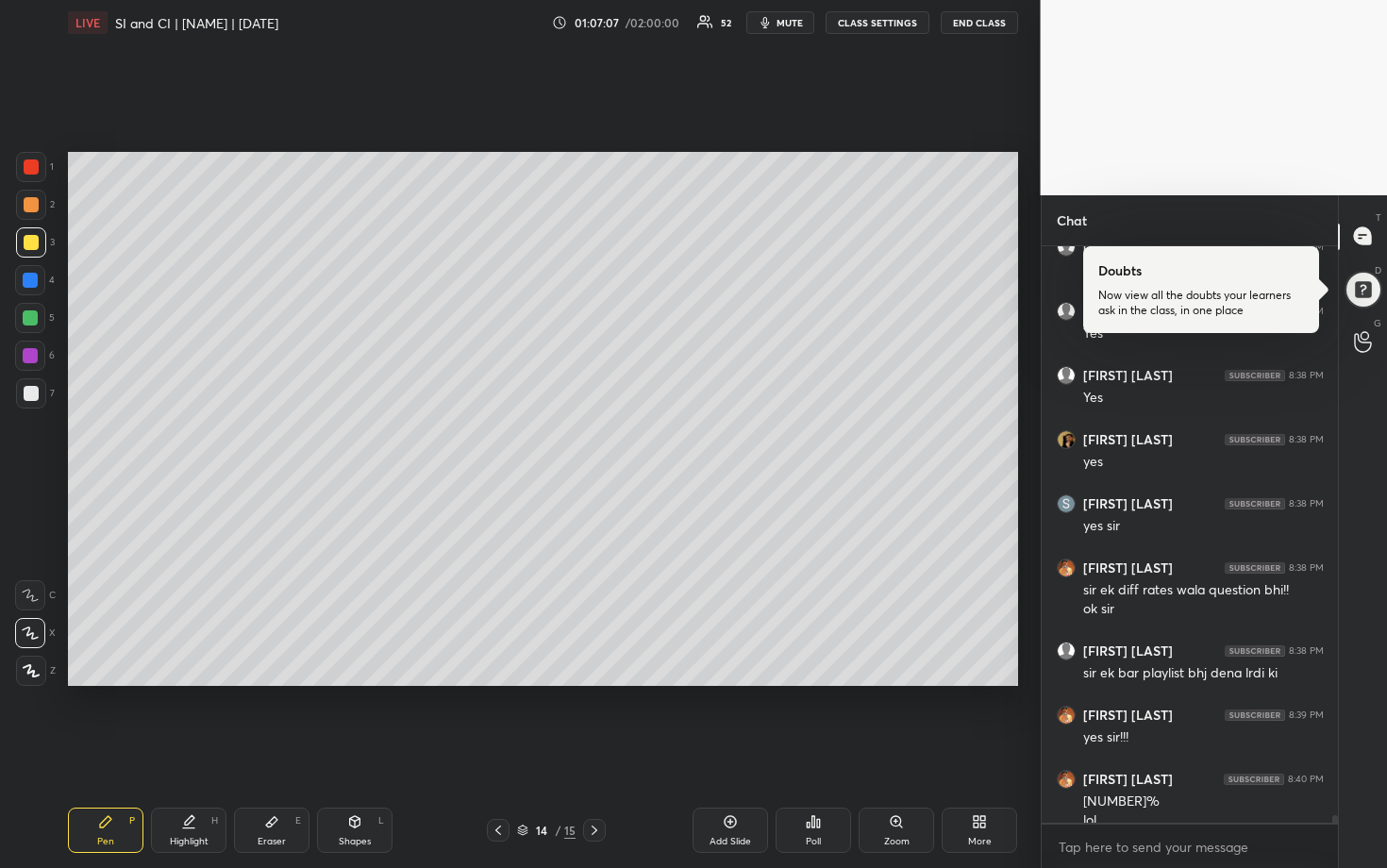 scroll, scrollTop: 45006, scrollLeft: 0, axis: vertical 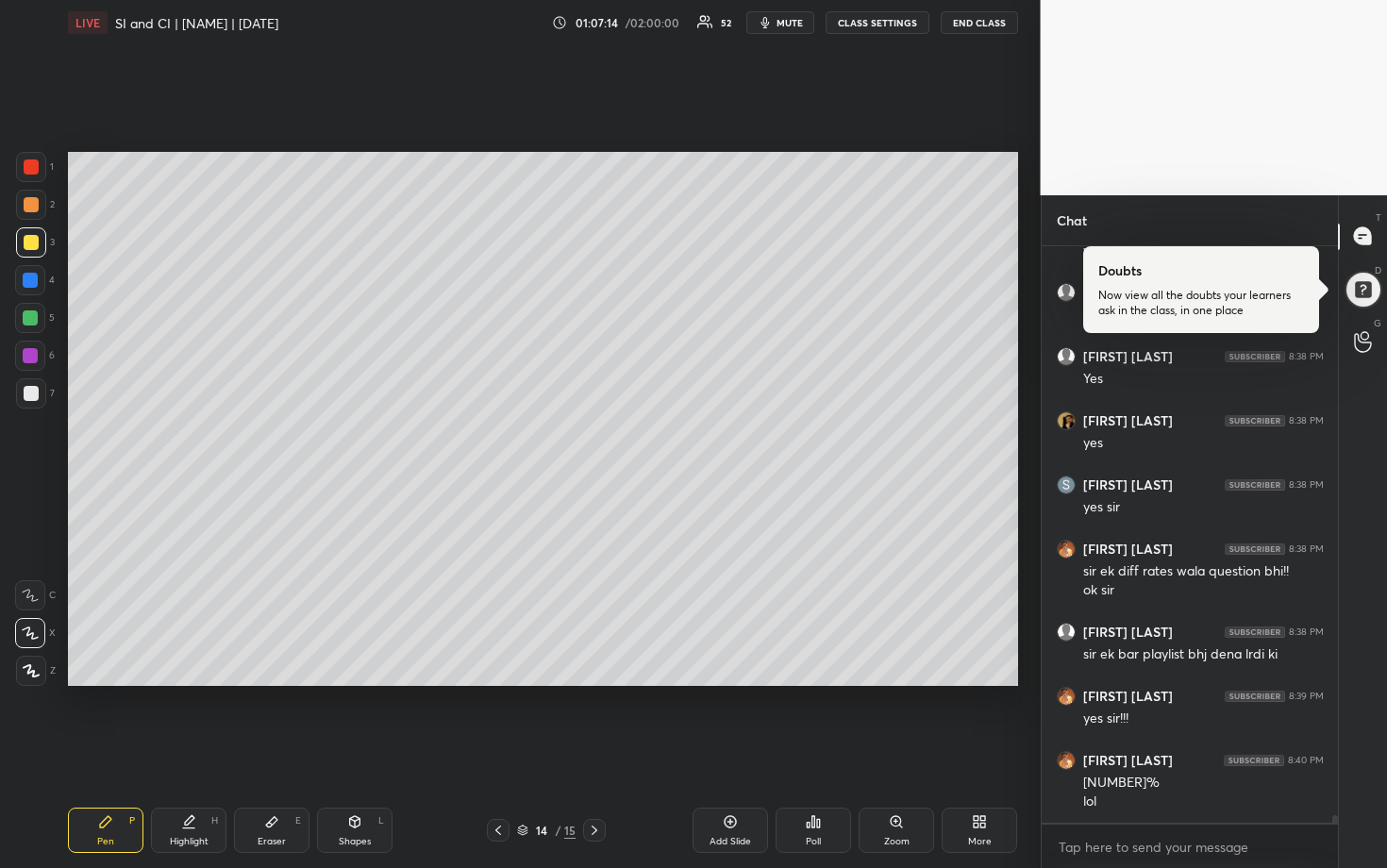 drag, startPoint x: 36, startPoint y: 320, endPoint x: 39, endPoint y: 309, distance: 11.401754 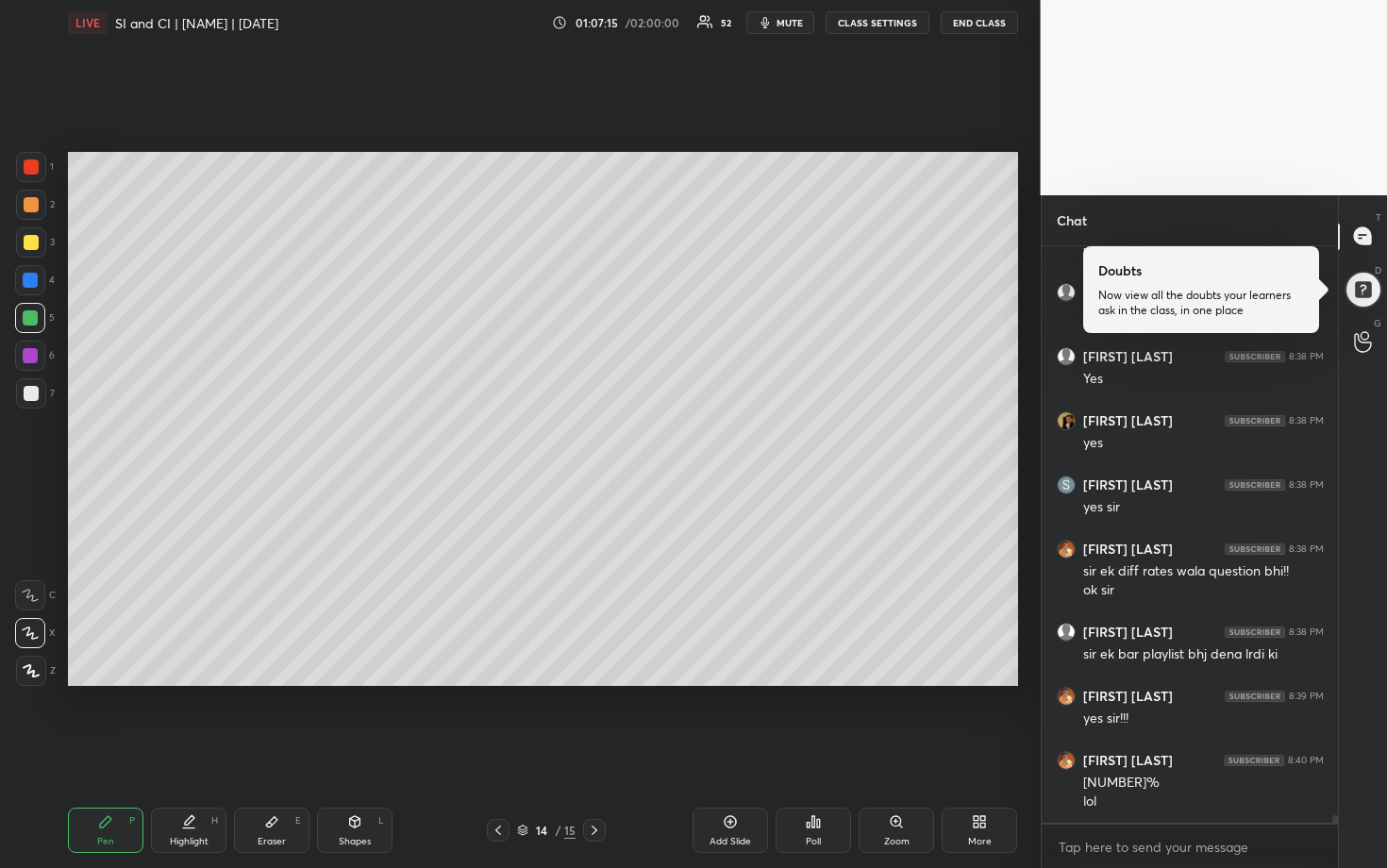 click at bounding box center [31, 205] 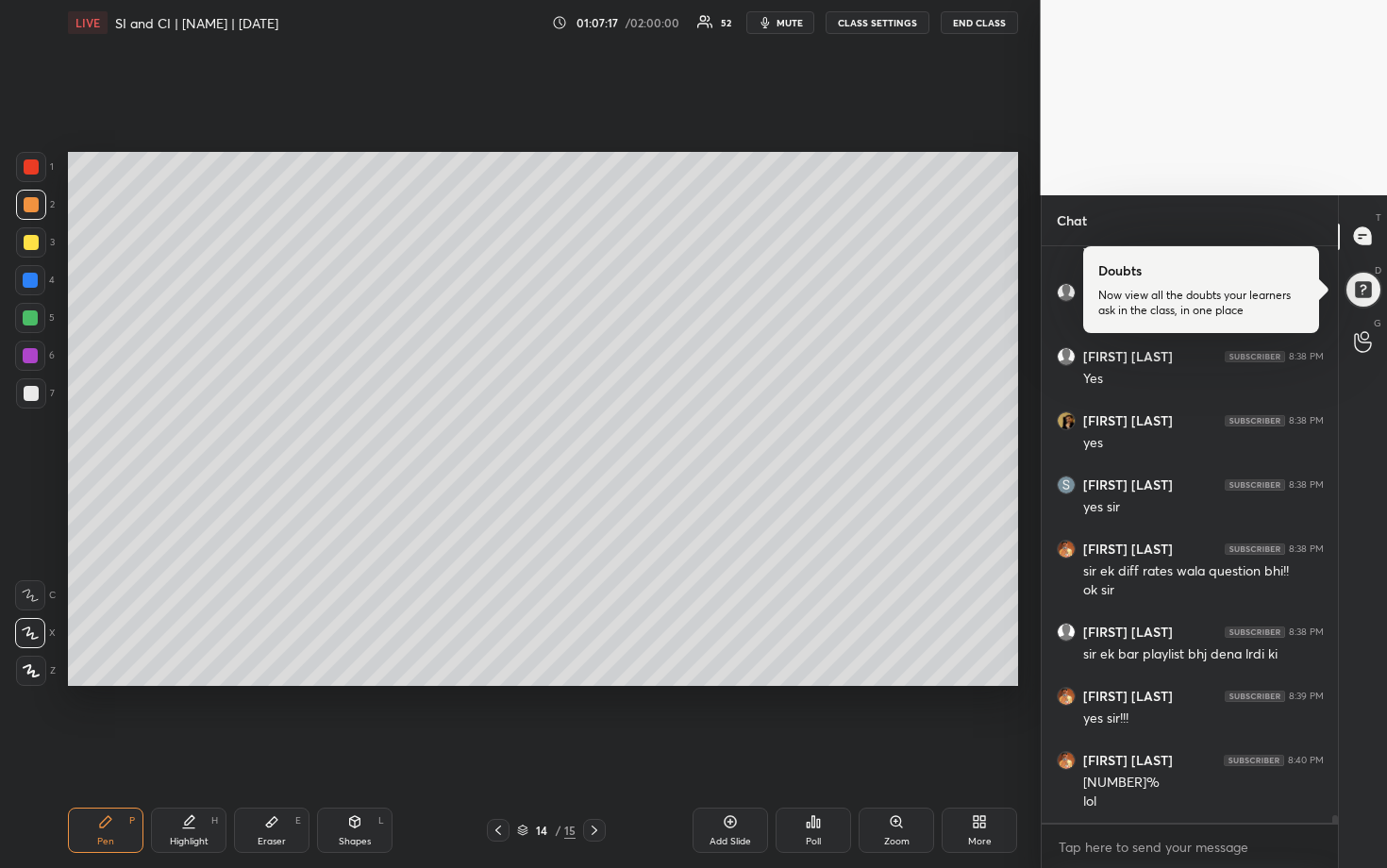 click at bounding box center (31, 242) 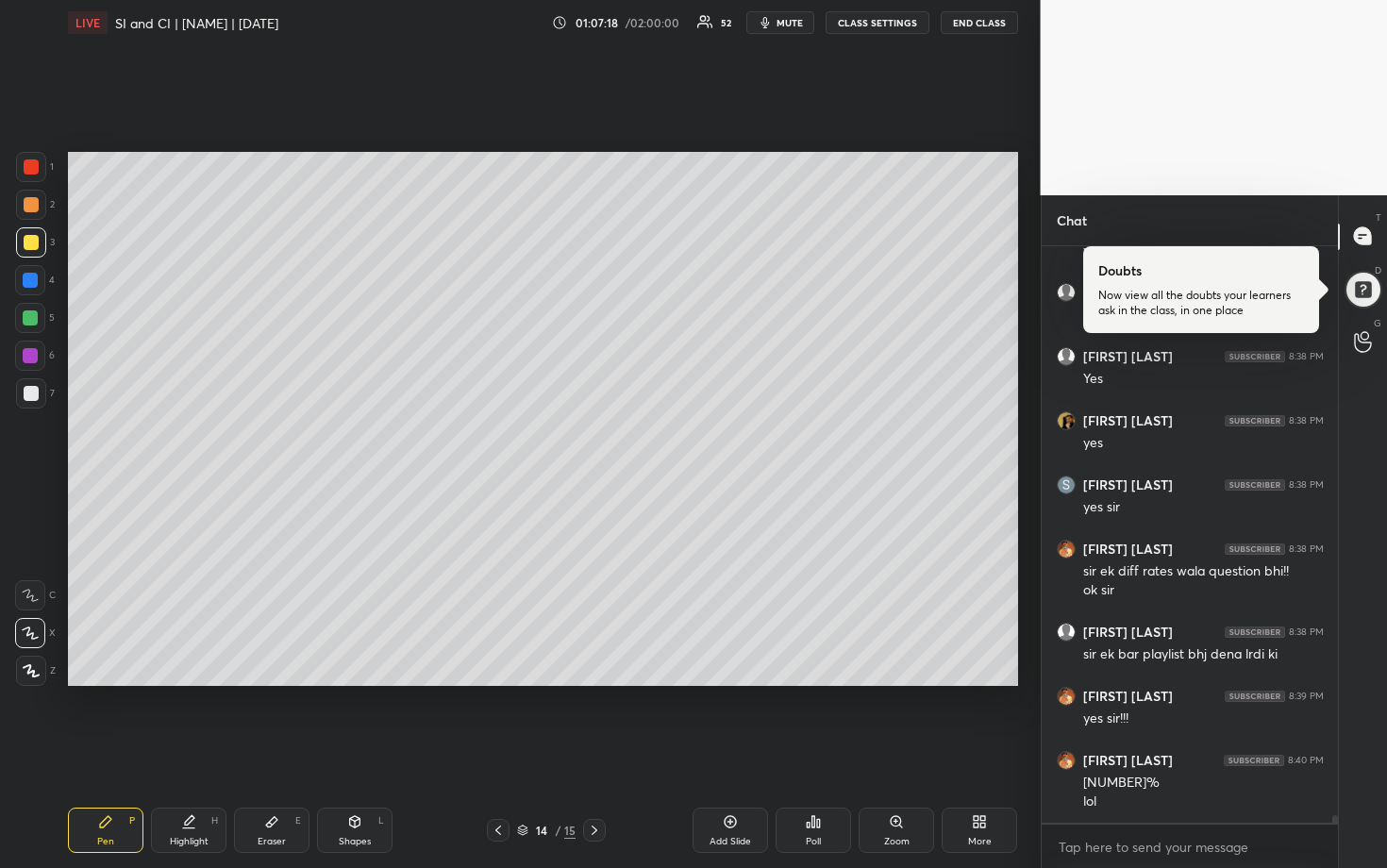 click at bounding box center (31, 393) 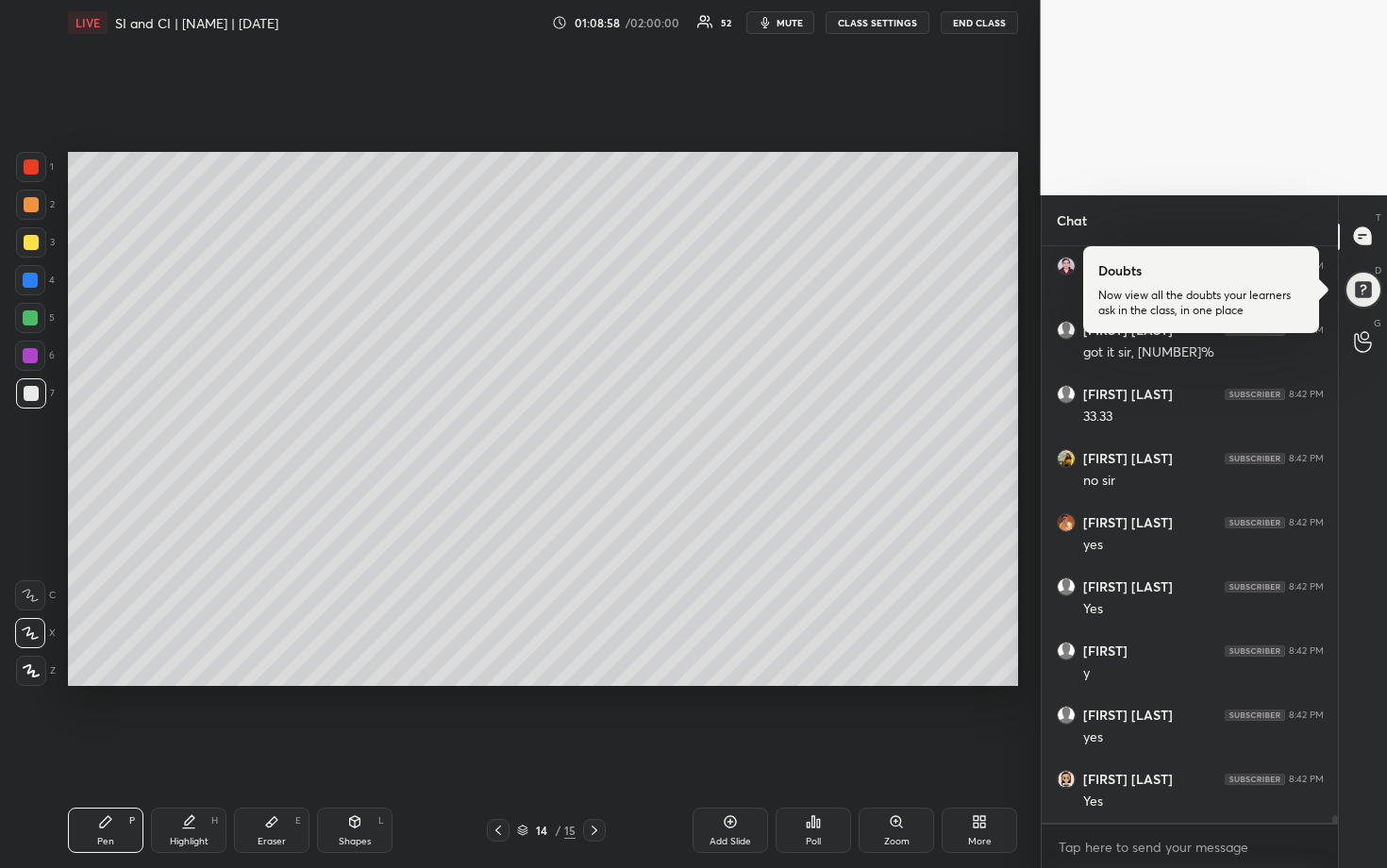 scroll, scrollTop: 45400, scrollLeft: 0, axis: vertical 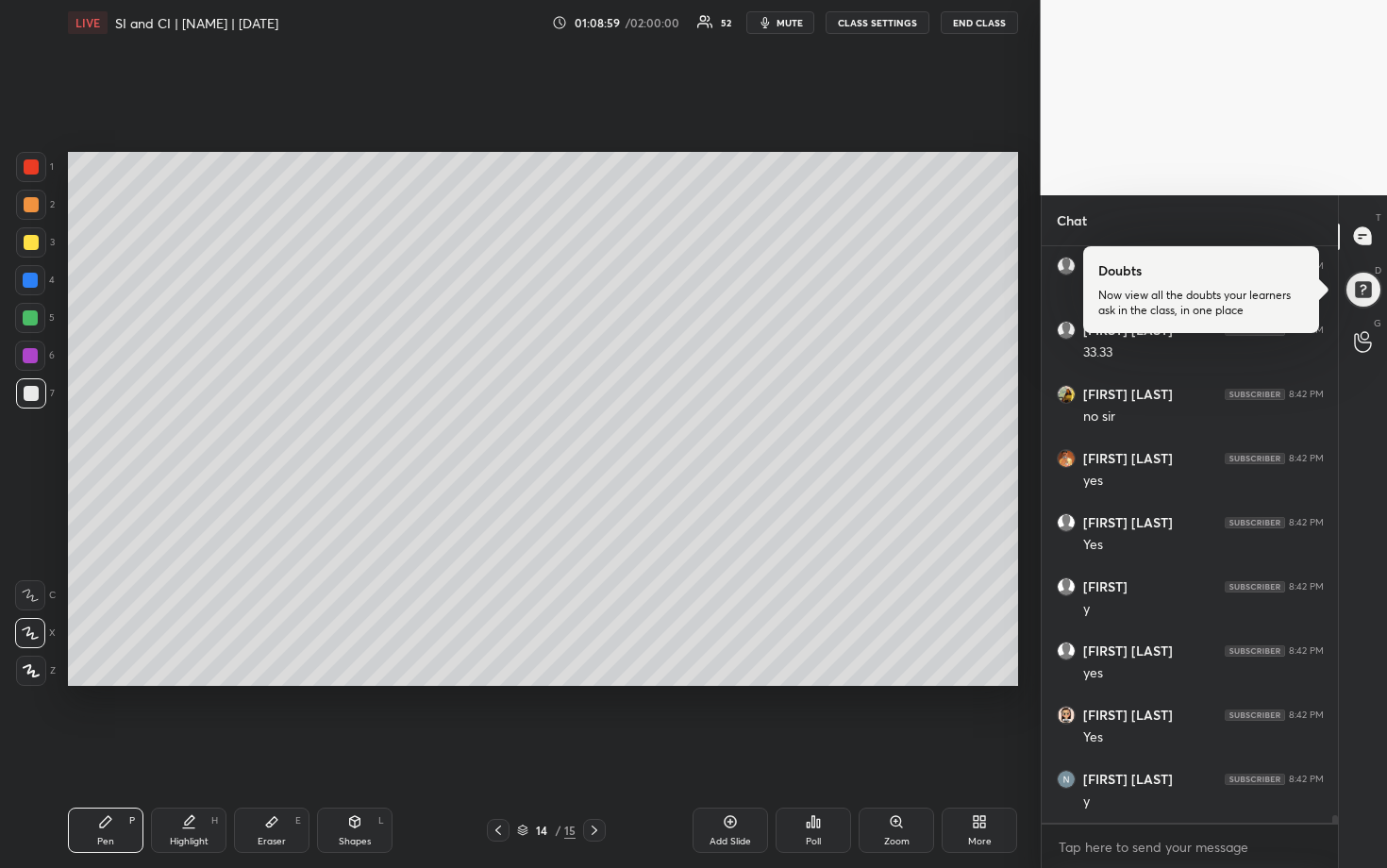 click at bounding box center [30, 318] 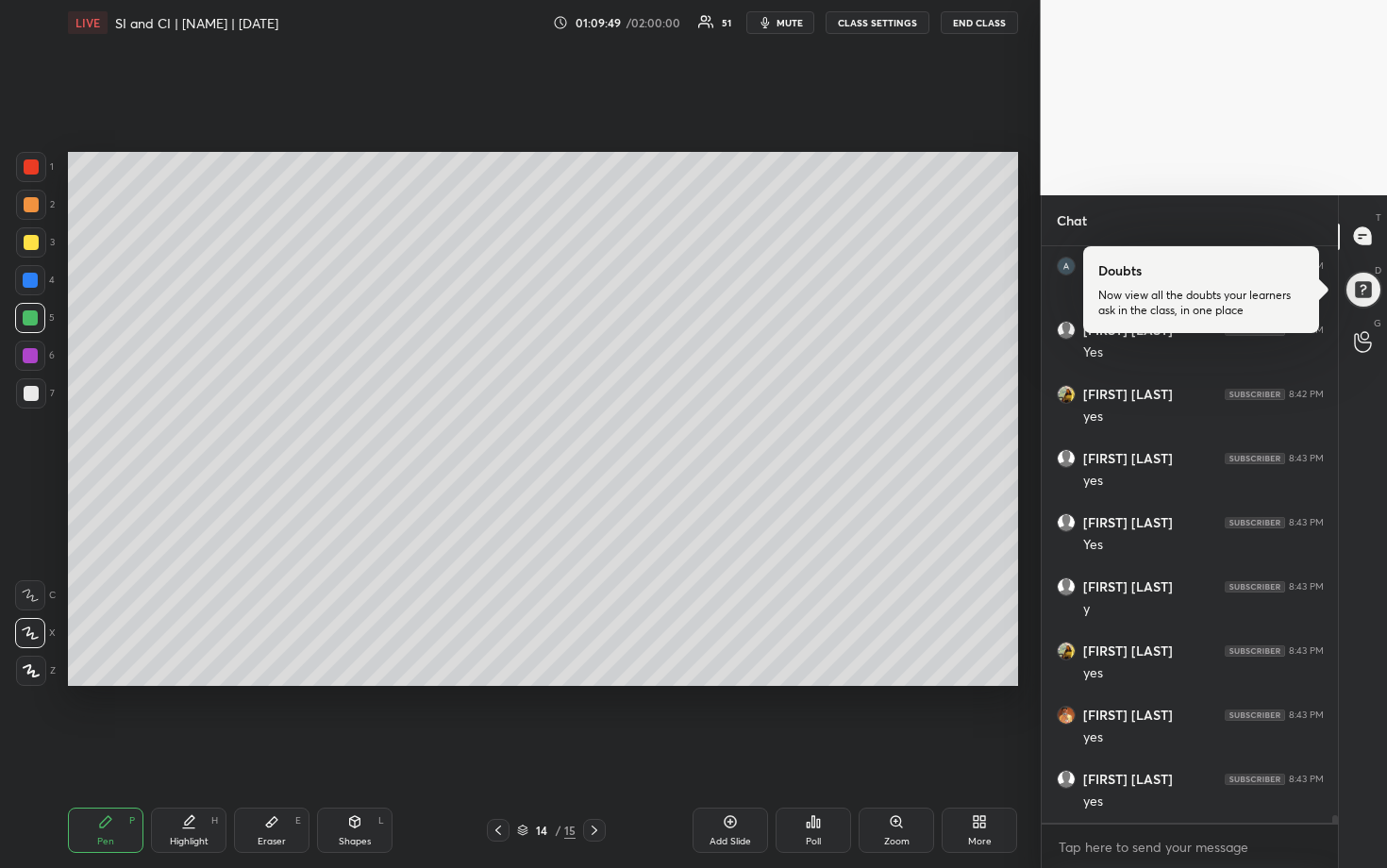 scroll, scrollTop: 46042, scrollLeft: 0, axis: vertical 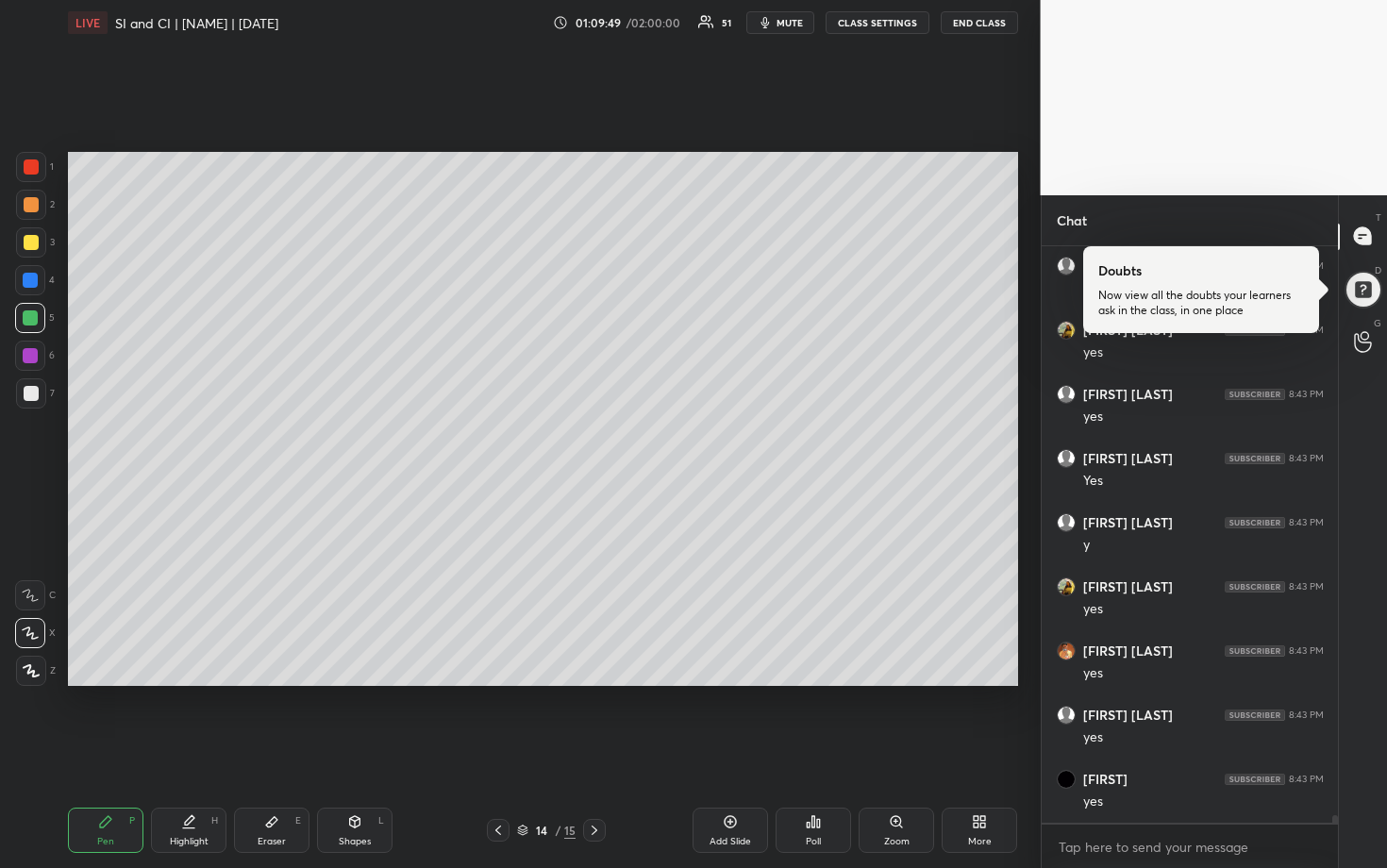 drag, startPoint x: 28, startPoint y: 385, endPoint x: 53, endPoint y: 398, distance: 28.178006 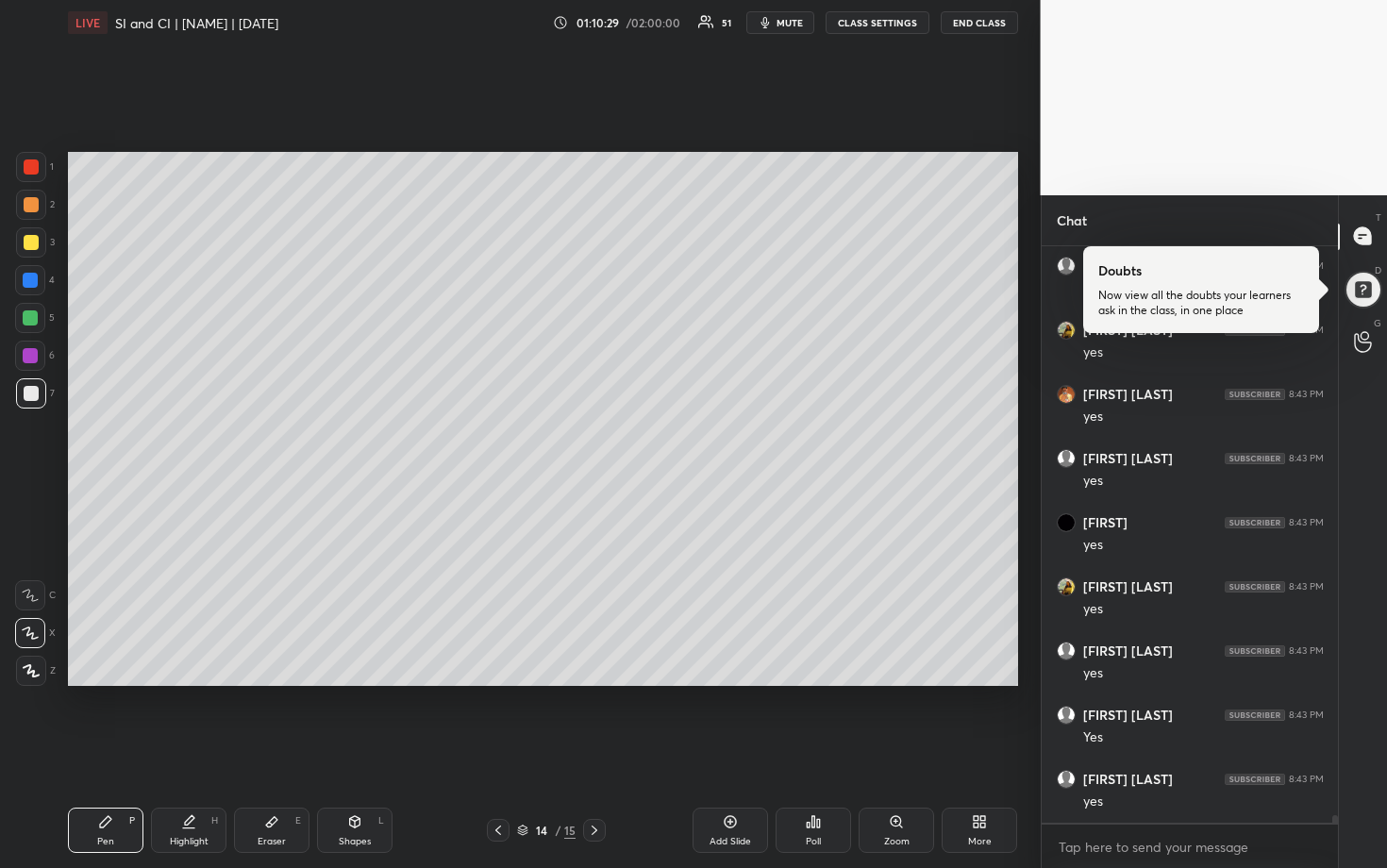 scroll, scrollTop: 46363, scrollLeft: 0, axis: vertical 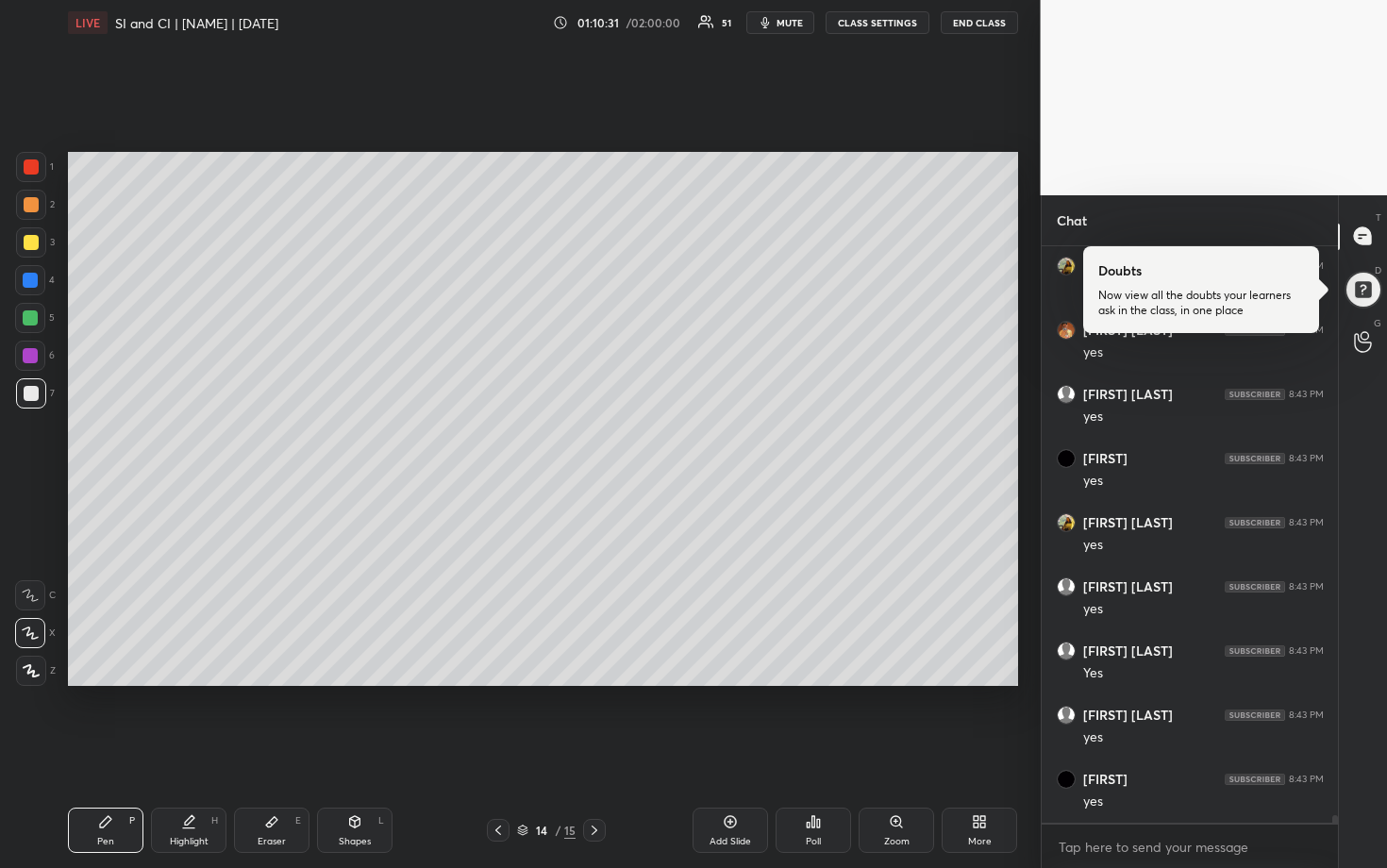 click at bounding box center (30, 318) 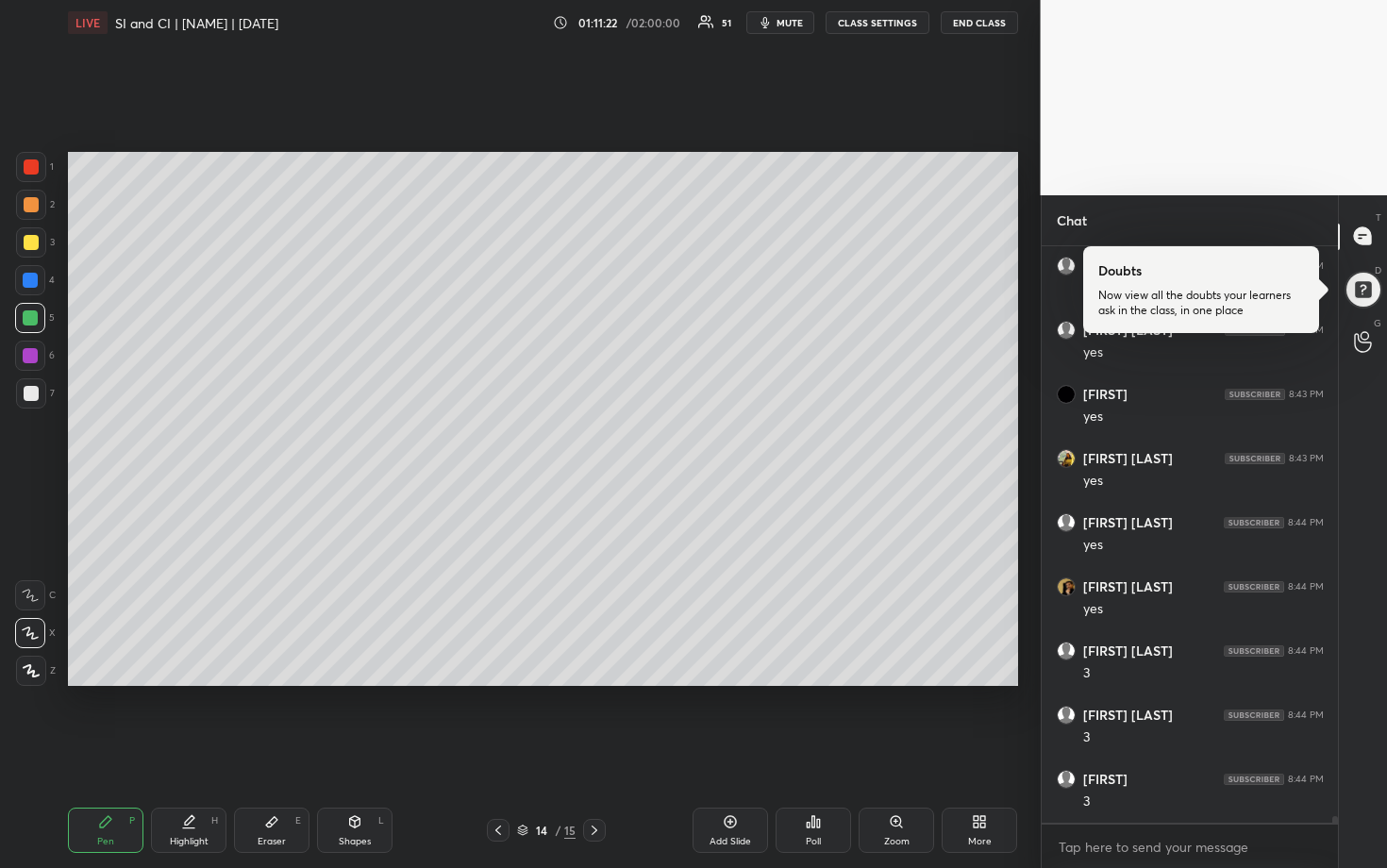 scroll, scrollTop: 46812, scrollLeft: 0, axis: vertical 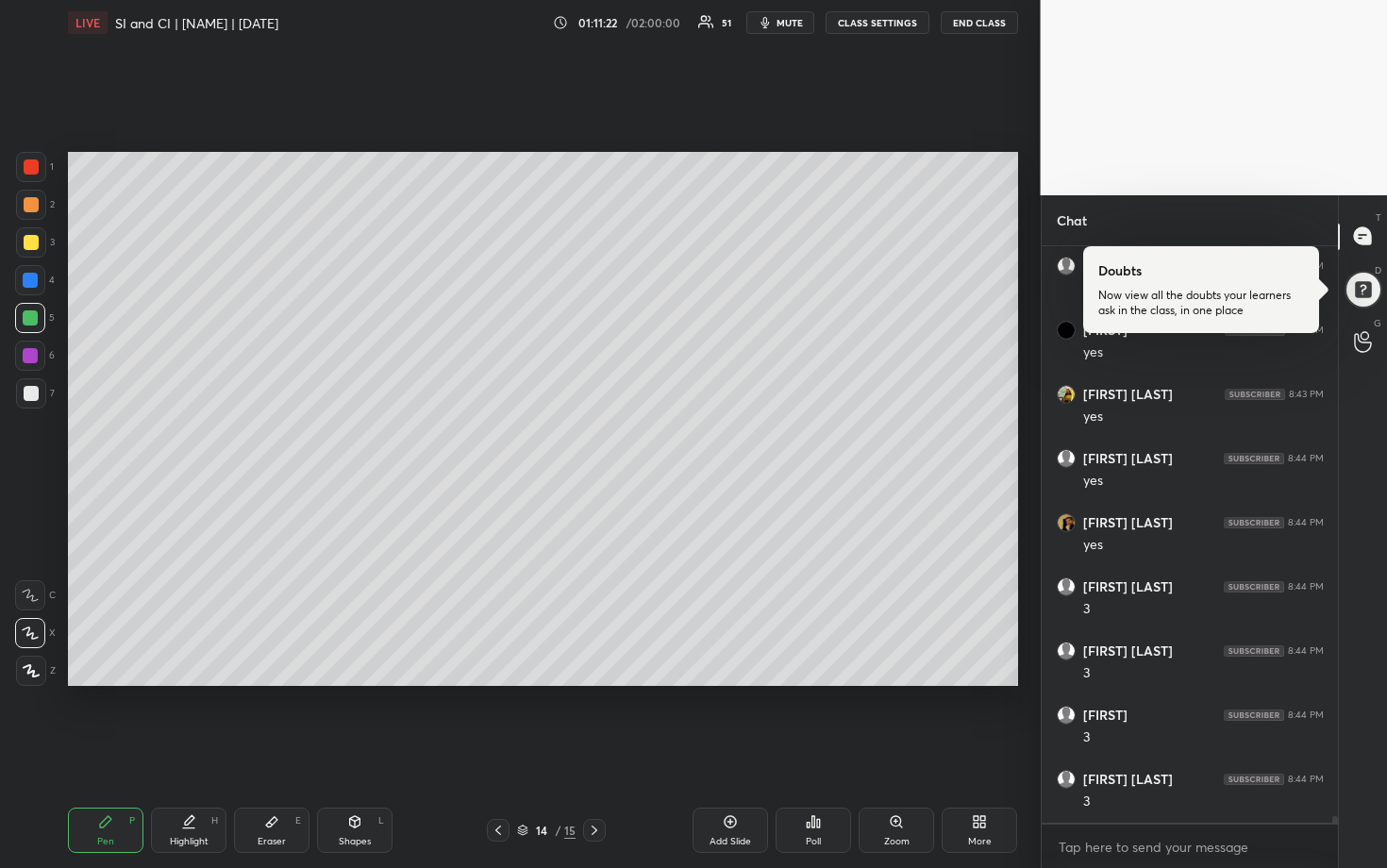 drag, startPoint x: 32, startPoint y: 213, endPoint x: 57, endPoint y: 257, distance: 50.60632 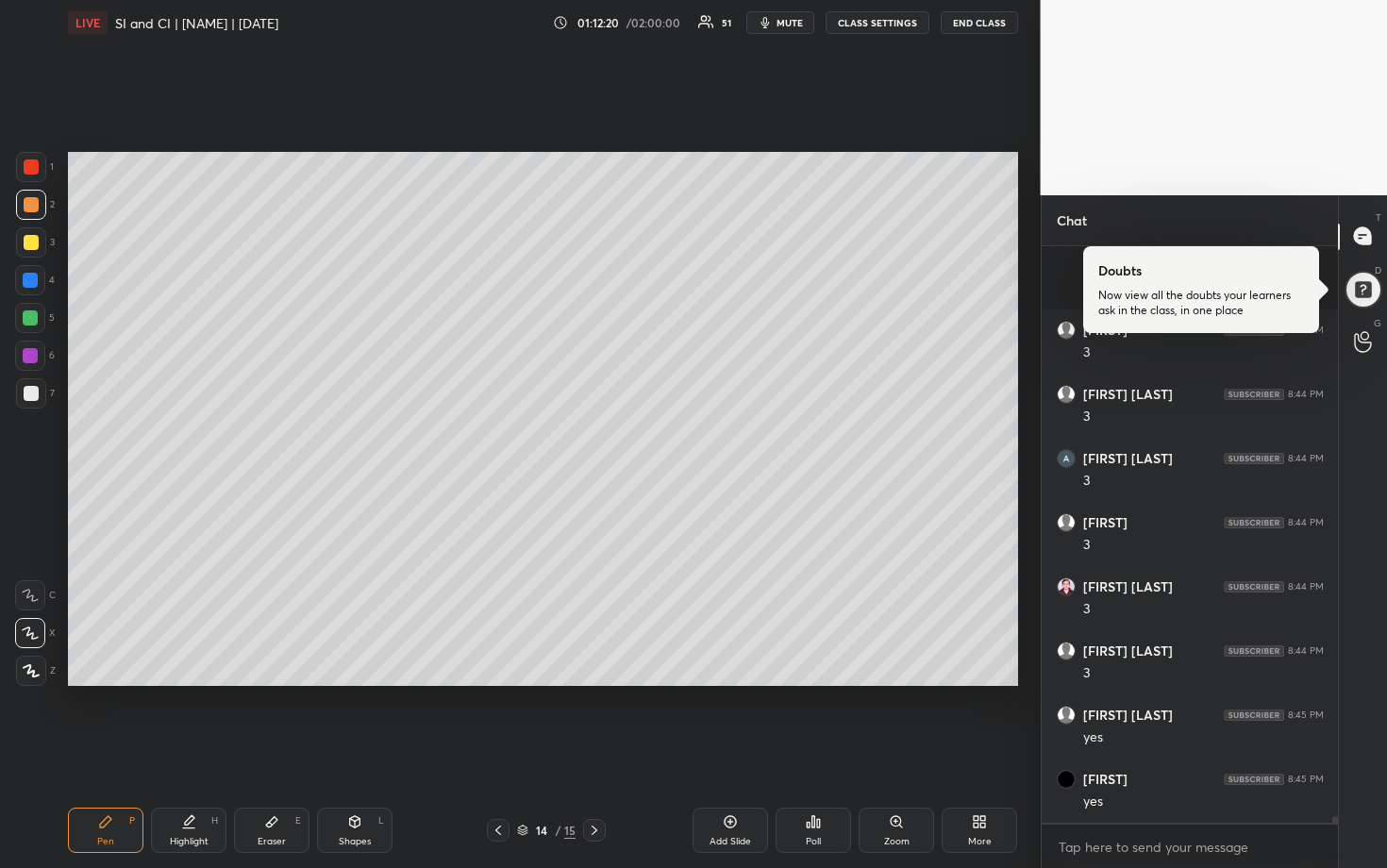 scroll, scrollTop: 47325, scrollLeft: 0, axis: vertical 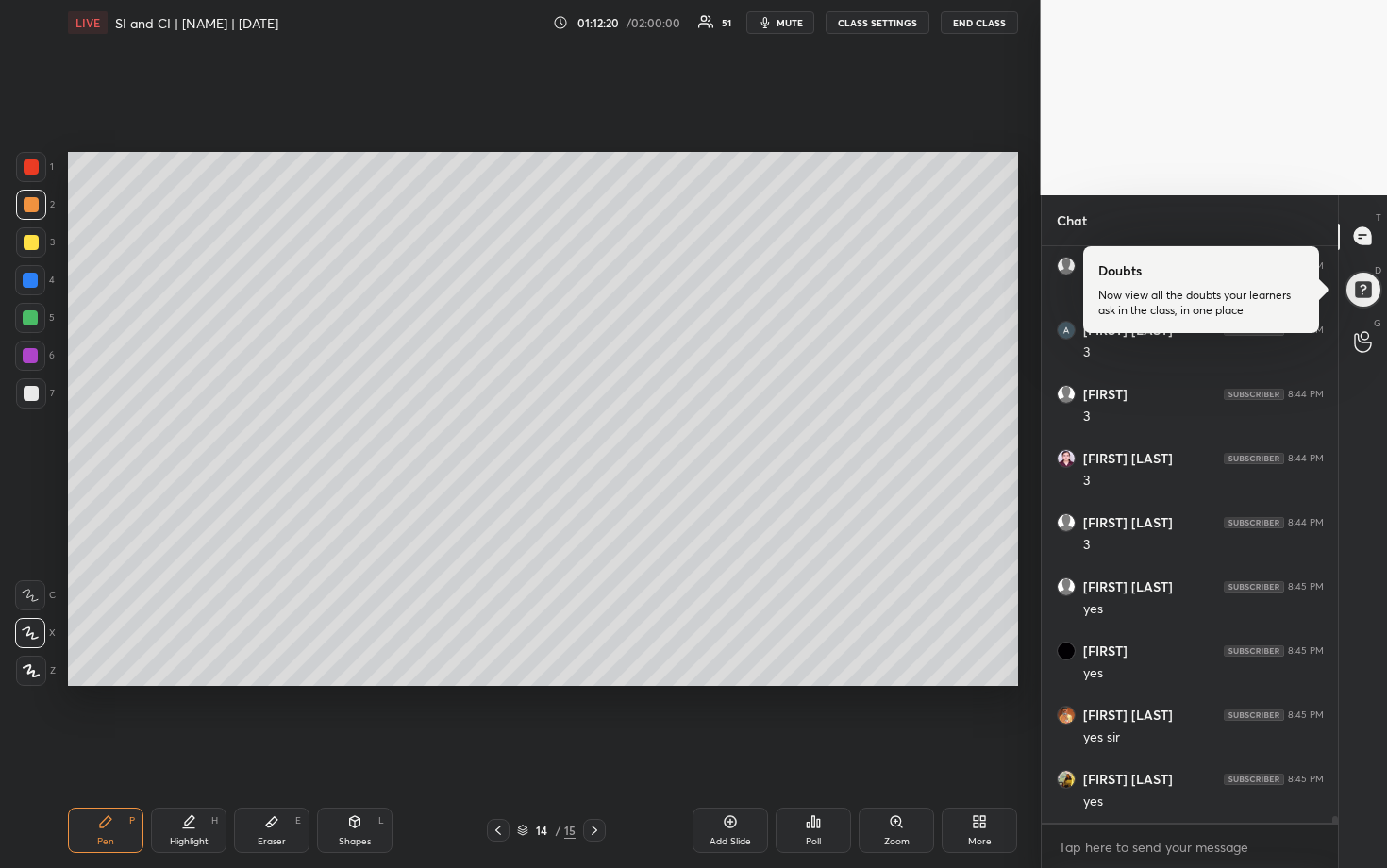 click at bounding box center [30, 356] 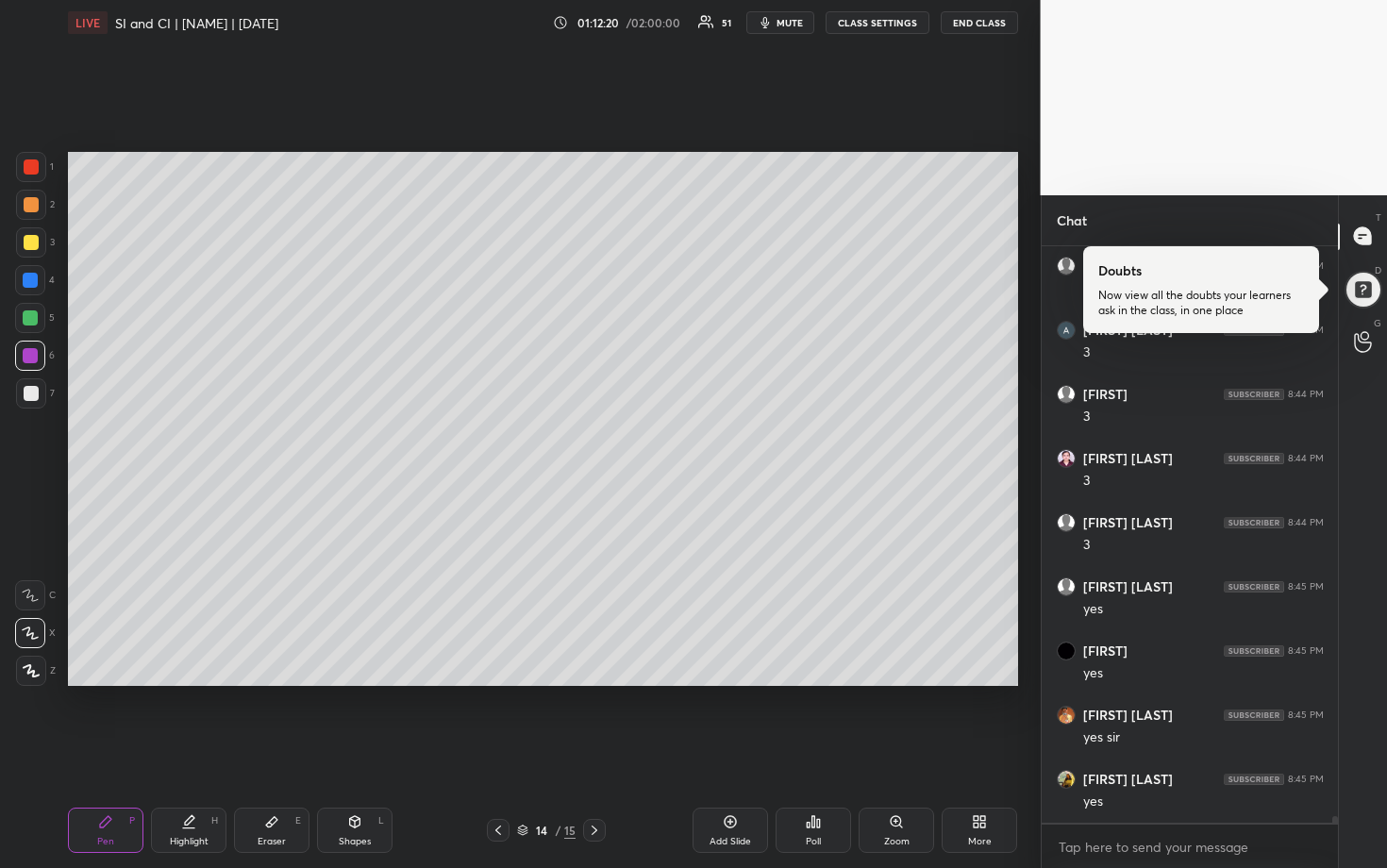 click on "1 2 3 4 5 6 7" at bounding box center (35, 284) 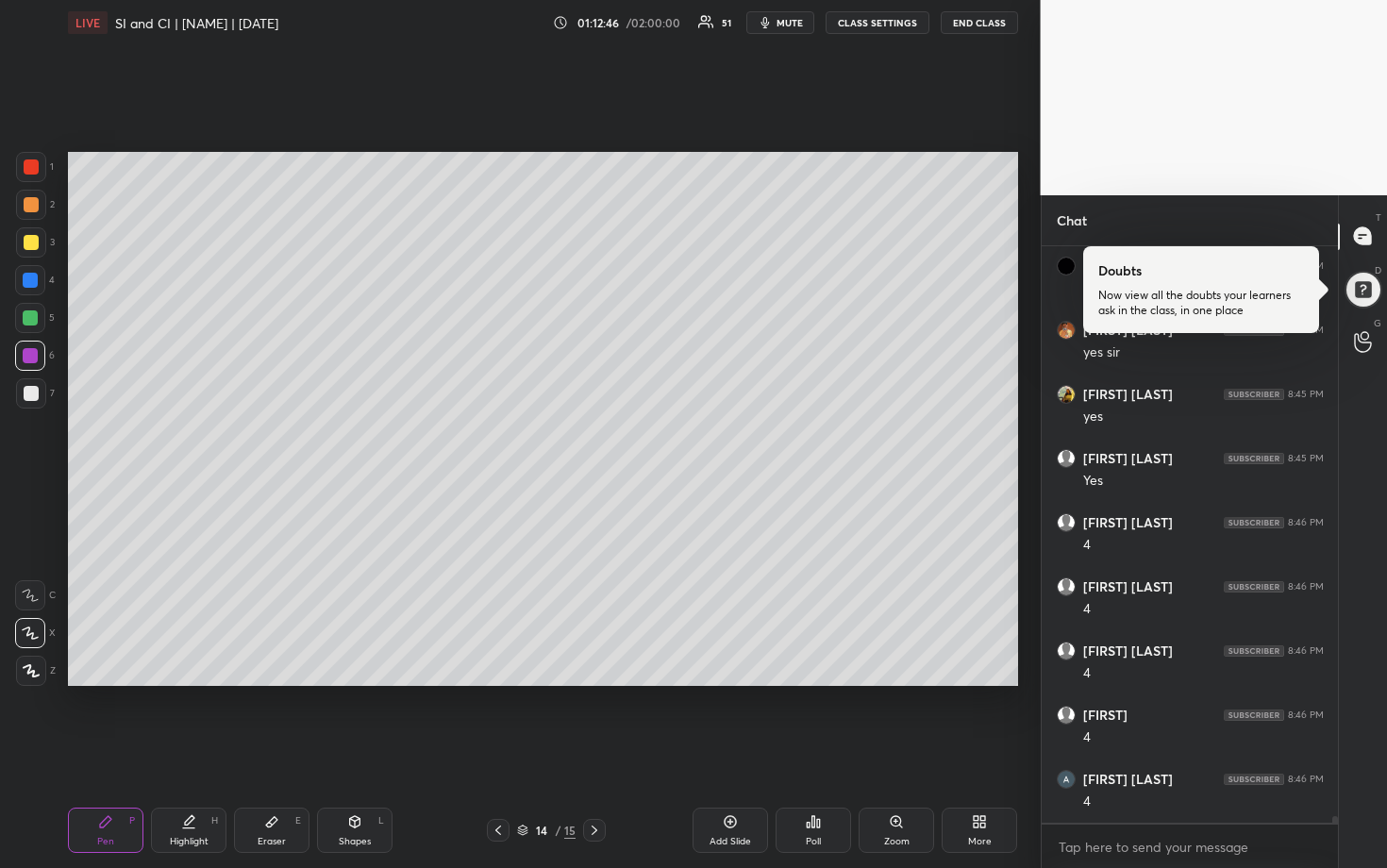 scroll, scrollTop: 47774, scrollLeft: 0, axis: vertical 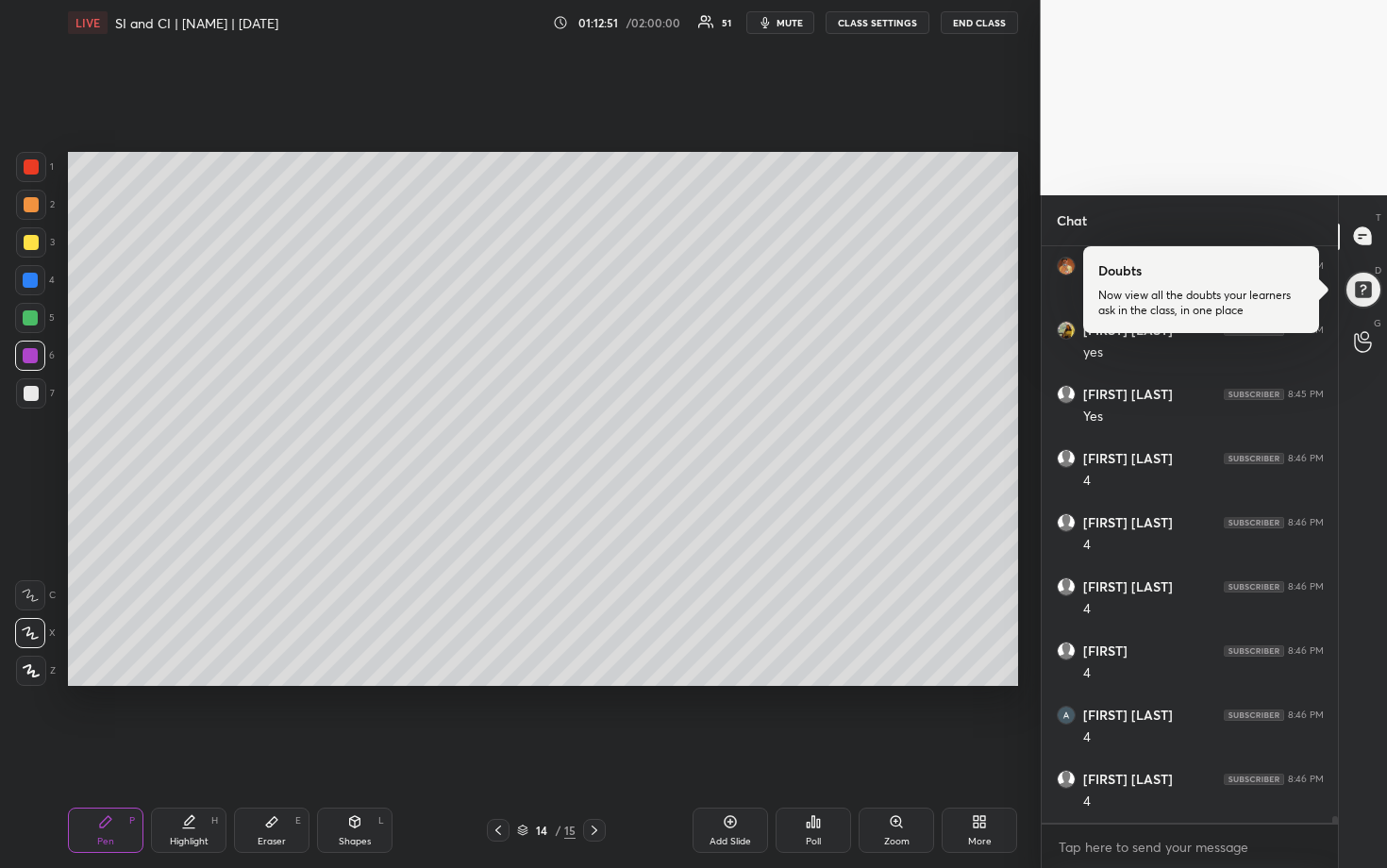 click at bounding box center [31, 205] 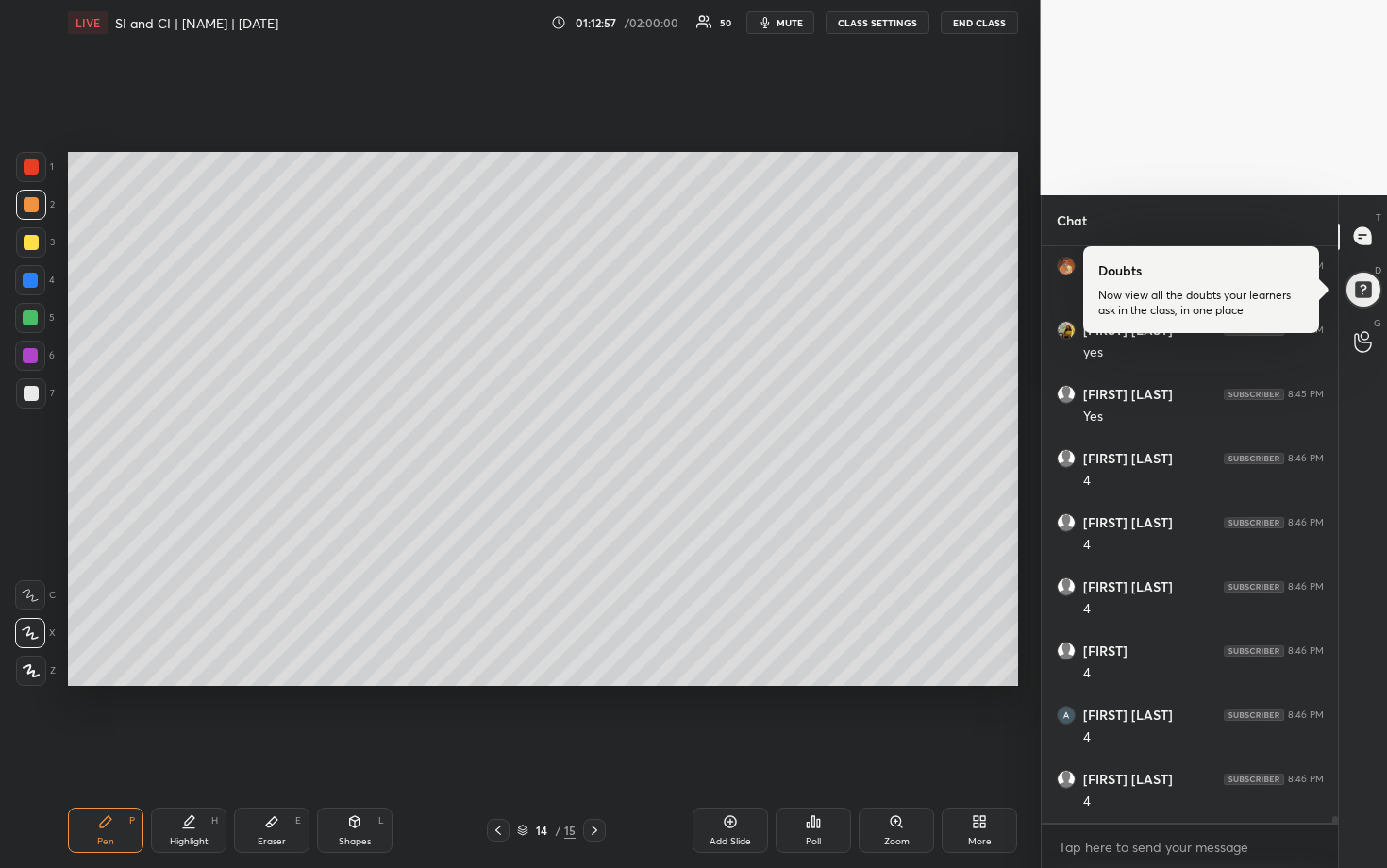 scroll, scrollTop: 47838, scrollLeft: 0, axis: vertical 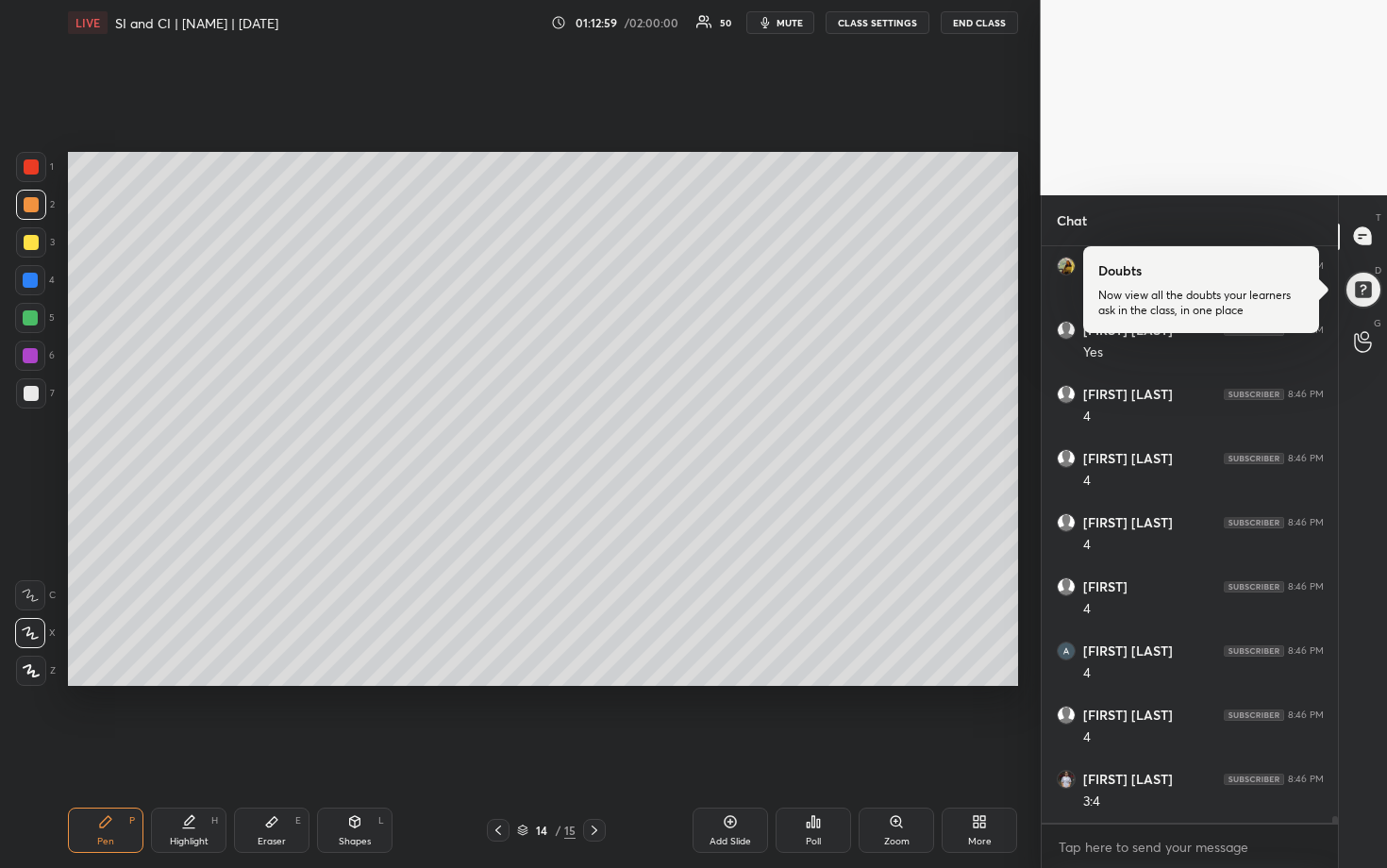 click at bounding box center [31, 393] 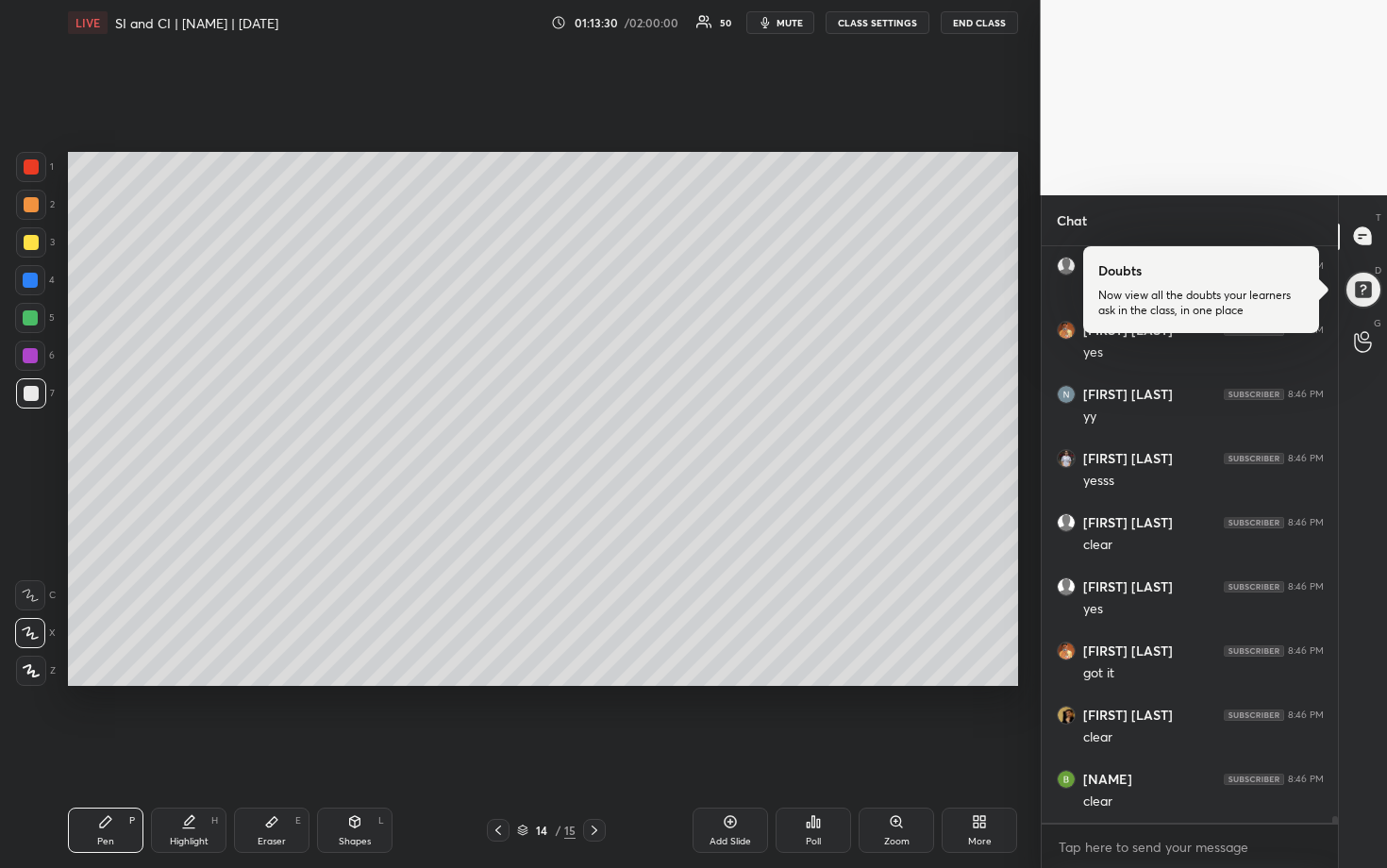 scroll, scrollTop: 49223, scrollLeft: 0, axis: vertical 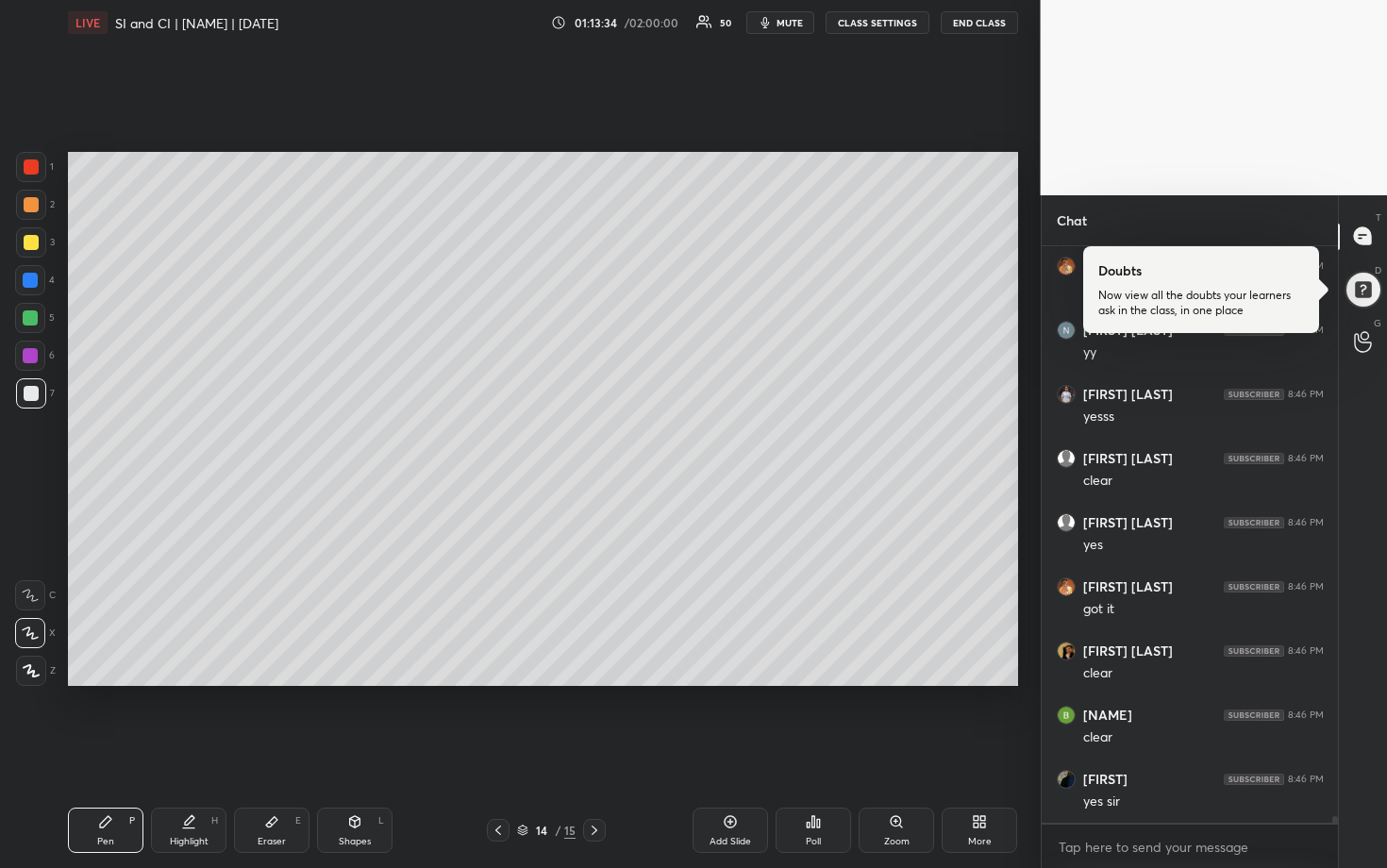 click 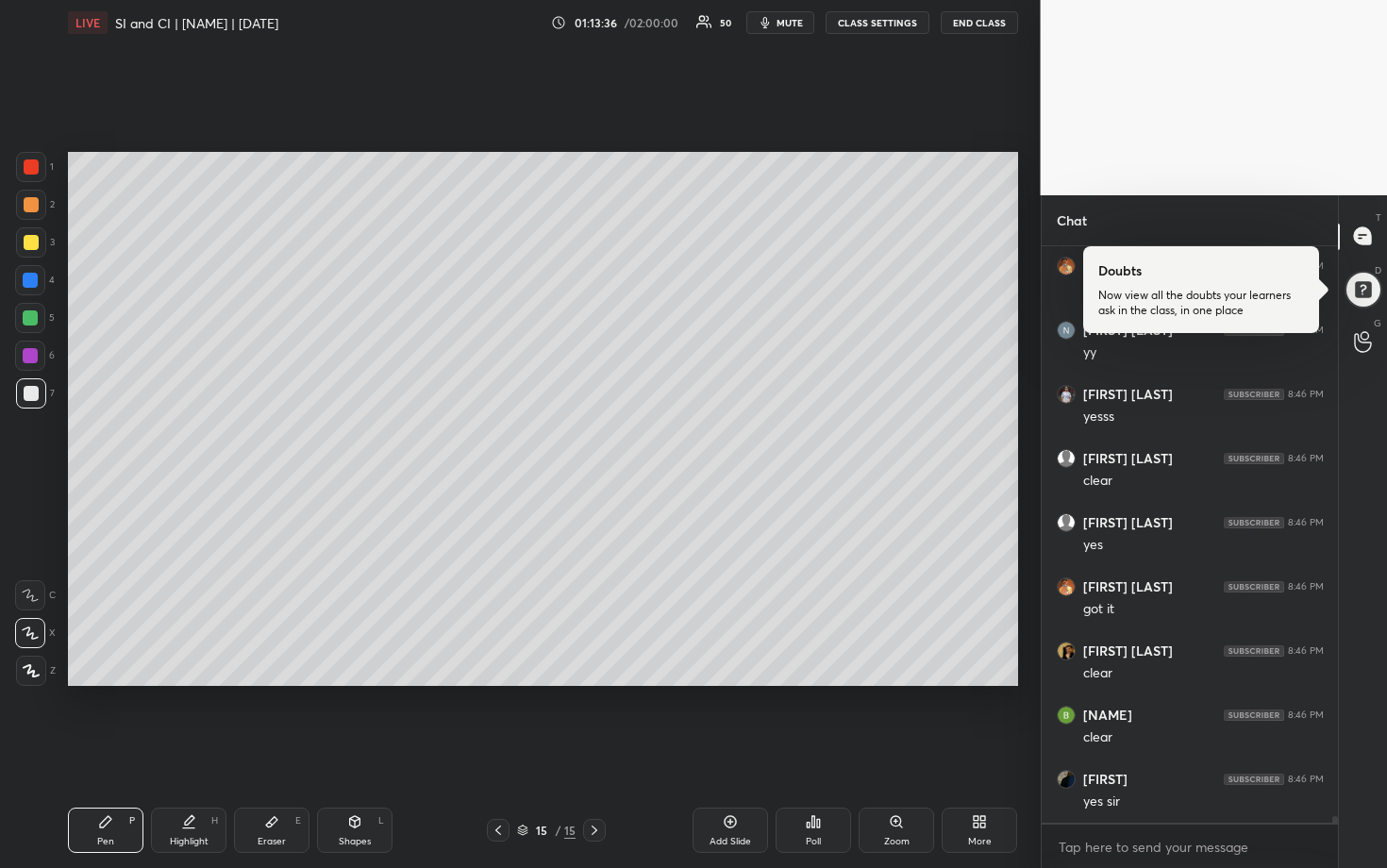 click on "Add Slide" at bounding box center (730, 830) 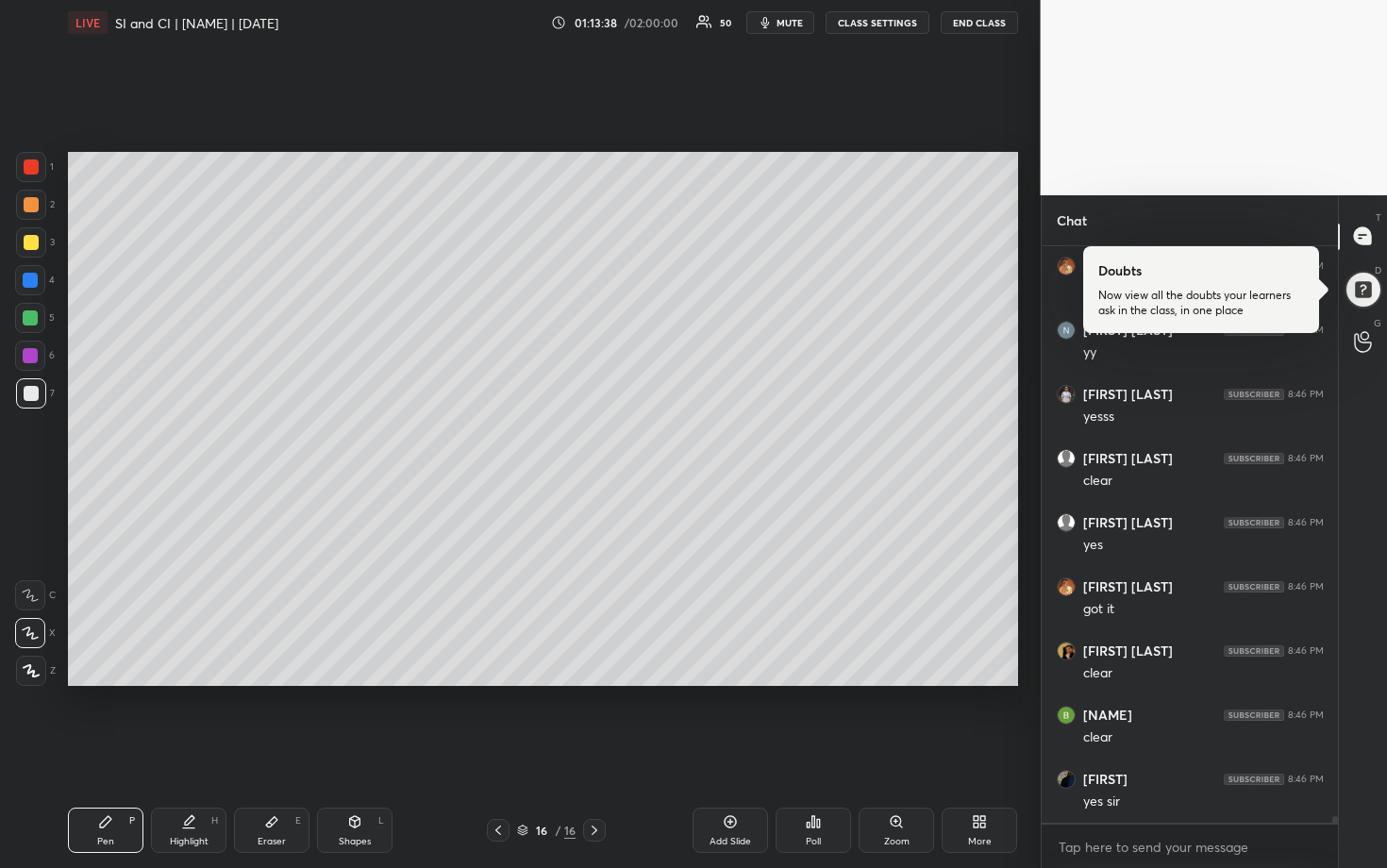 click on "3" at bounding box center [35, 242] 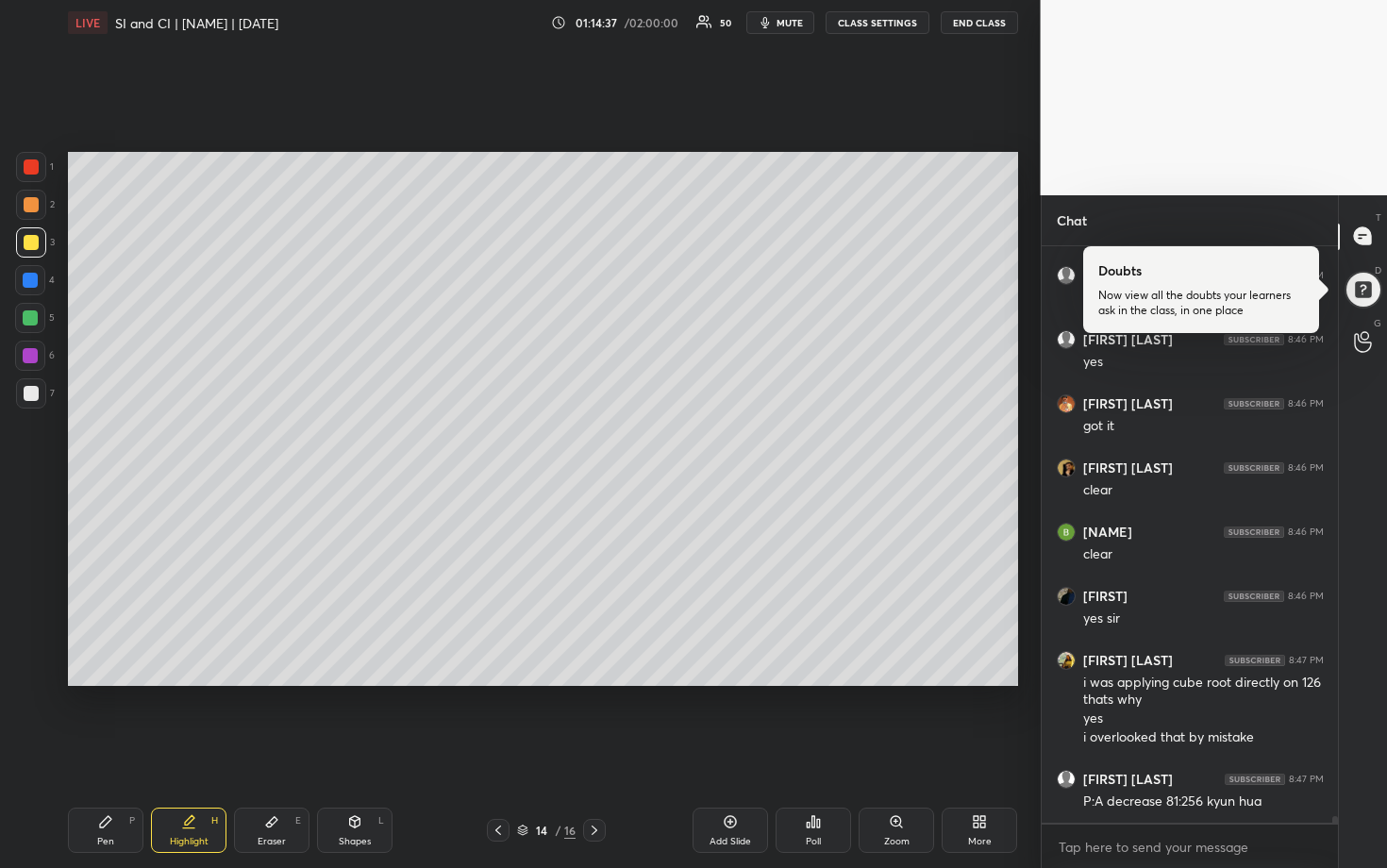 scroll, scrollTop: 49470, scrollLeft: 0, axis: vertical 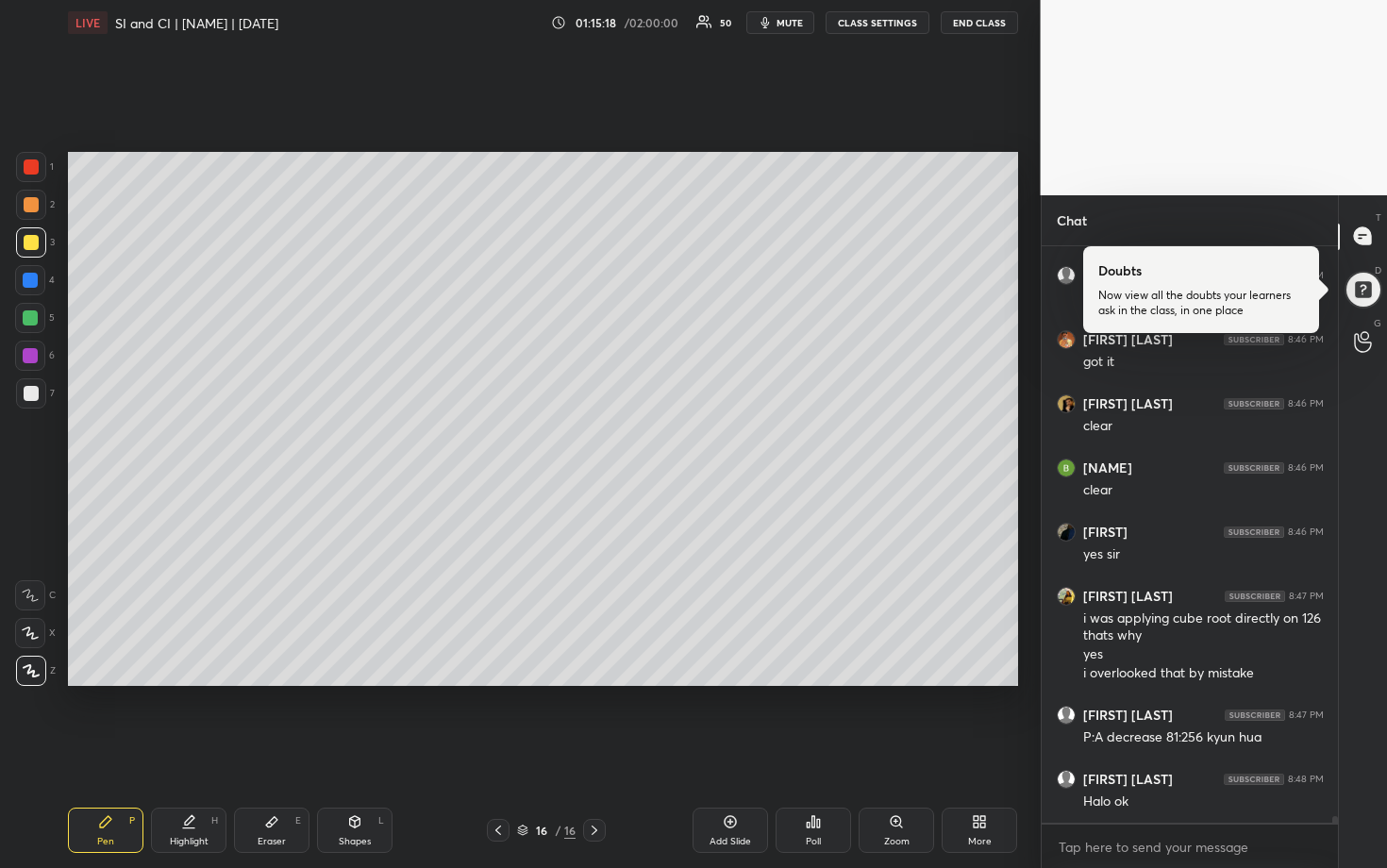 click 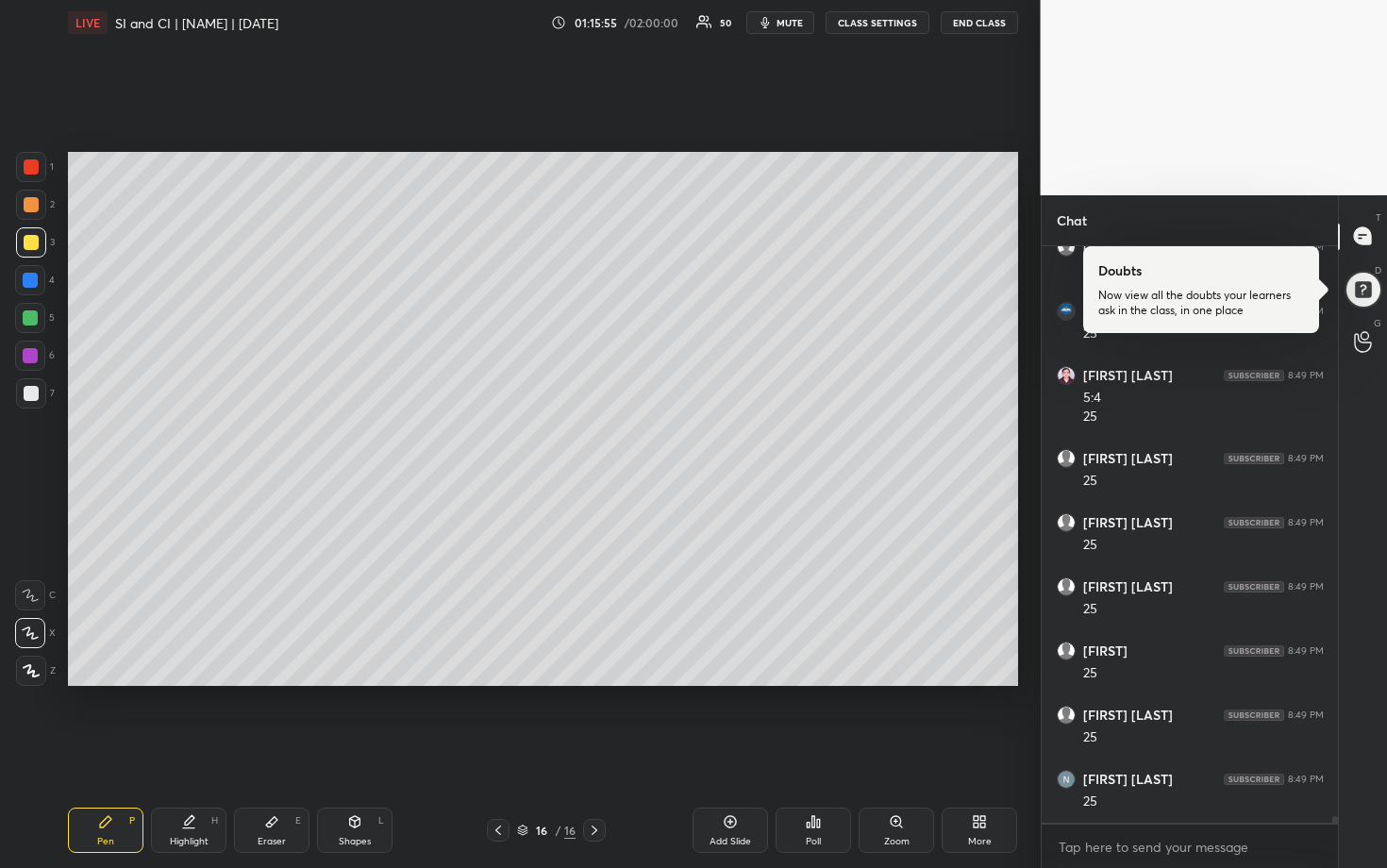 scroll, scrollTop: 50067, scrollLeft: 0, axis: vertical 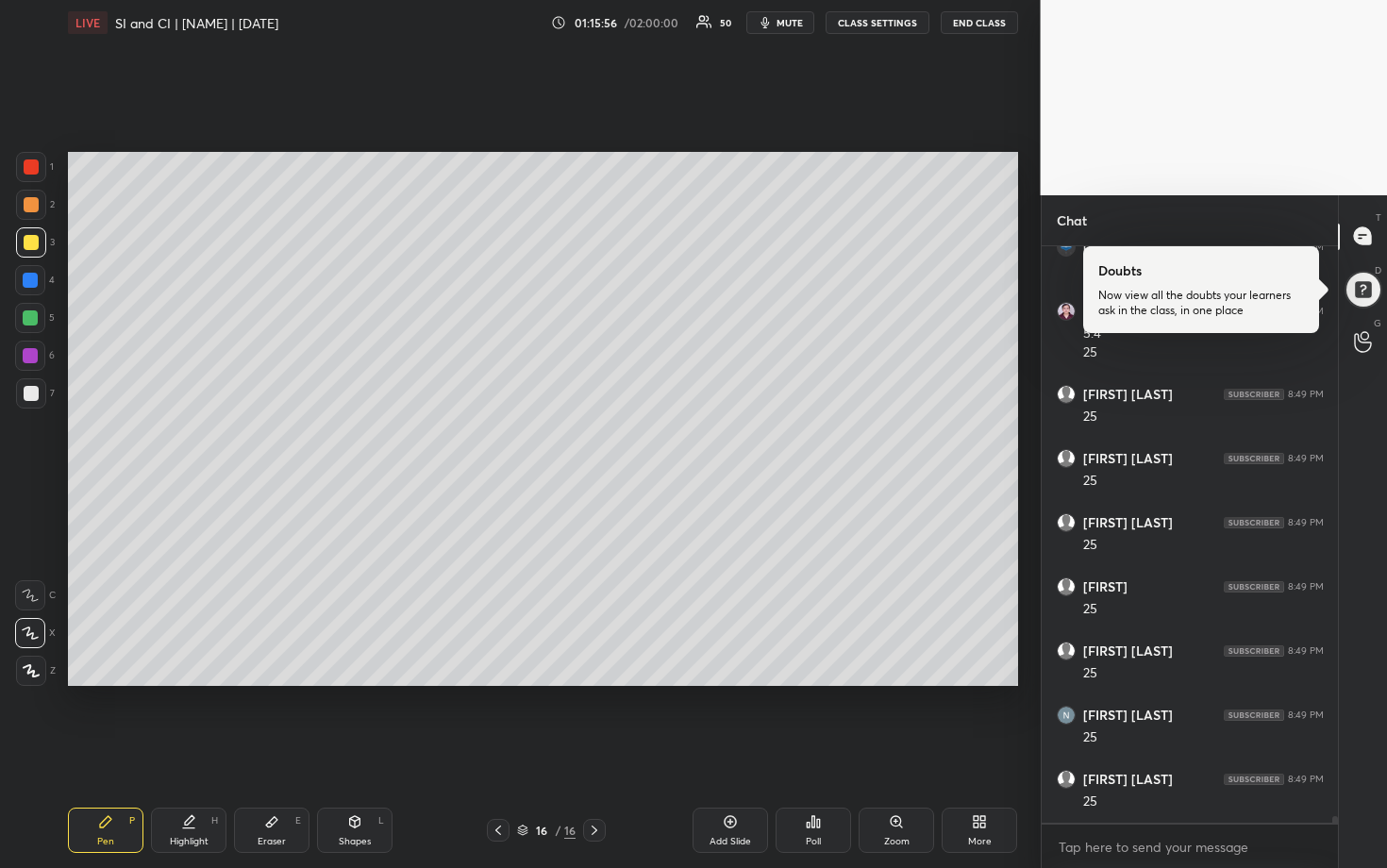 click at bounding box center (30, 318) 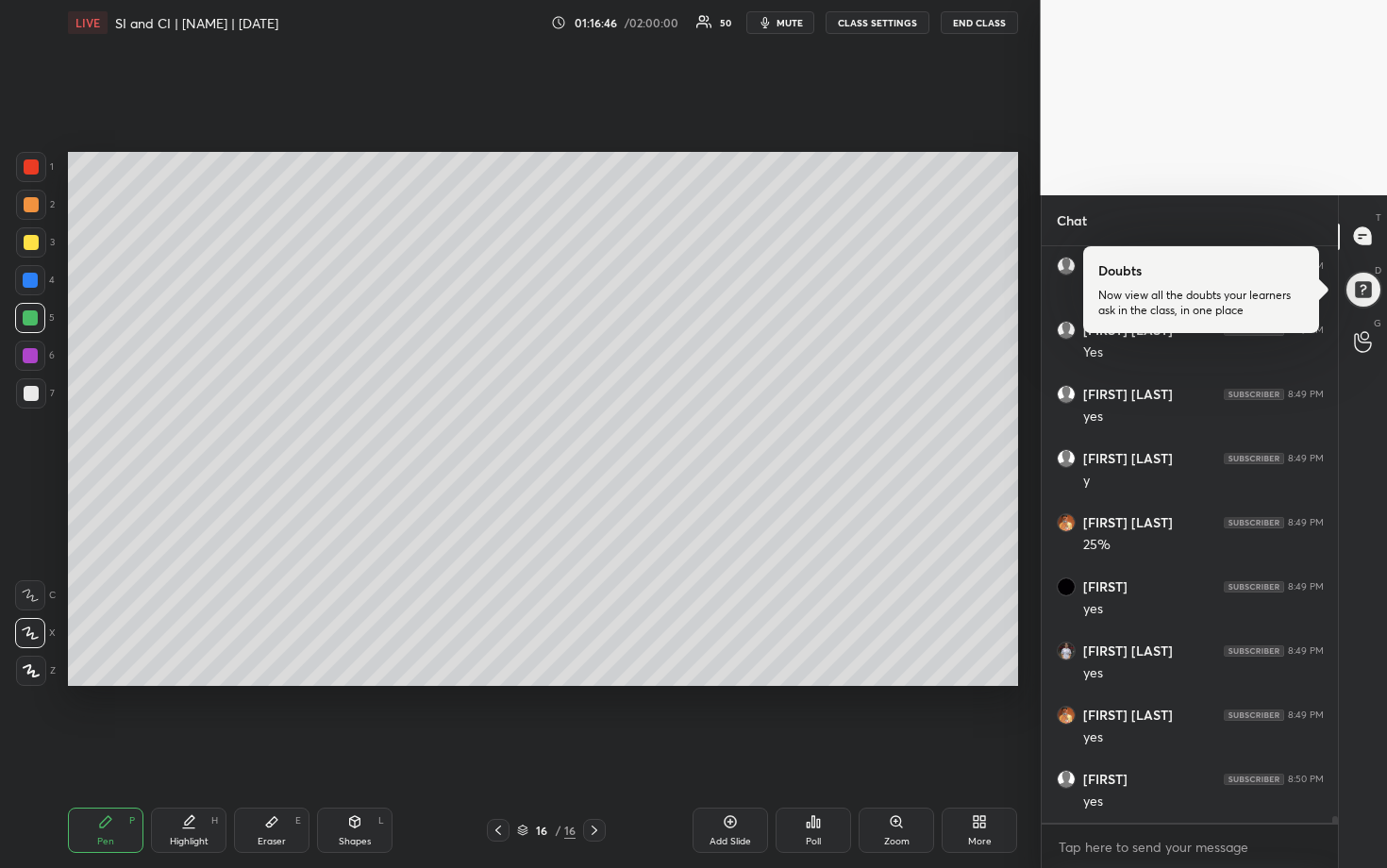 scroll, scrollTop: 51369, scrollLeft: 0, axis: vertical 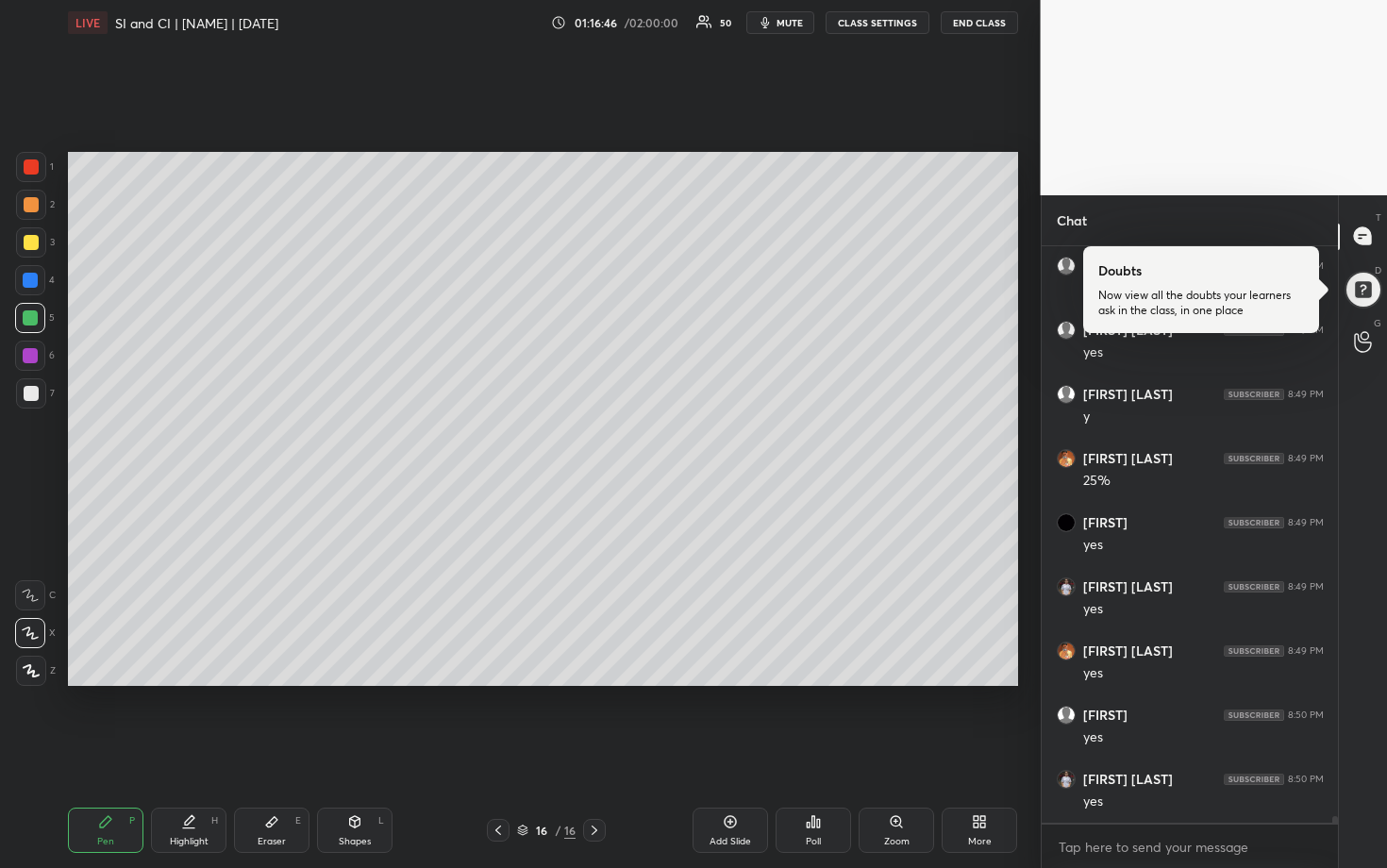 drag, startPoint x: 35, startPoint y: 391, endPoint x: 44, endPoint y: 390, distance: 9.055385 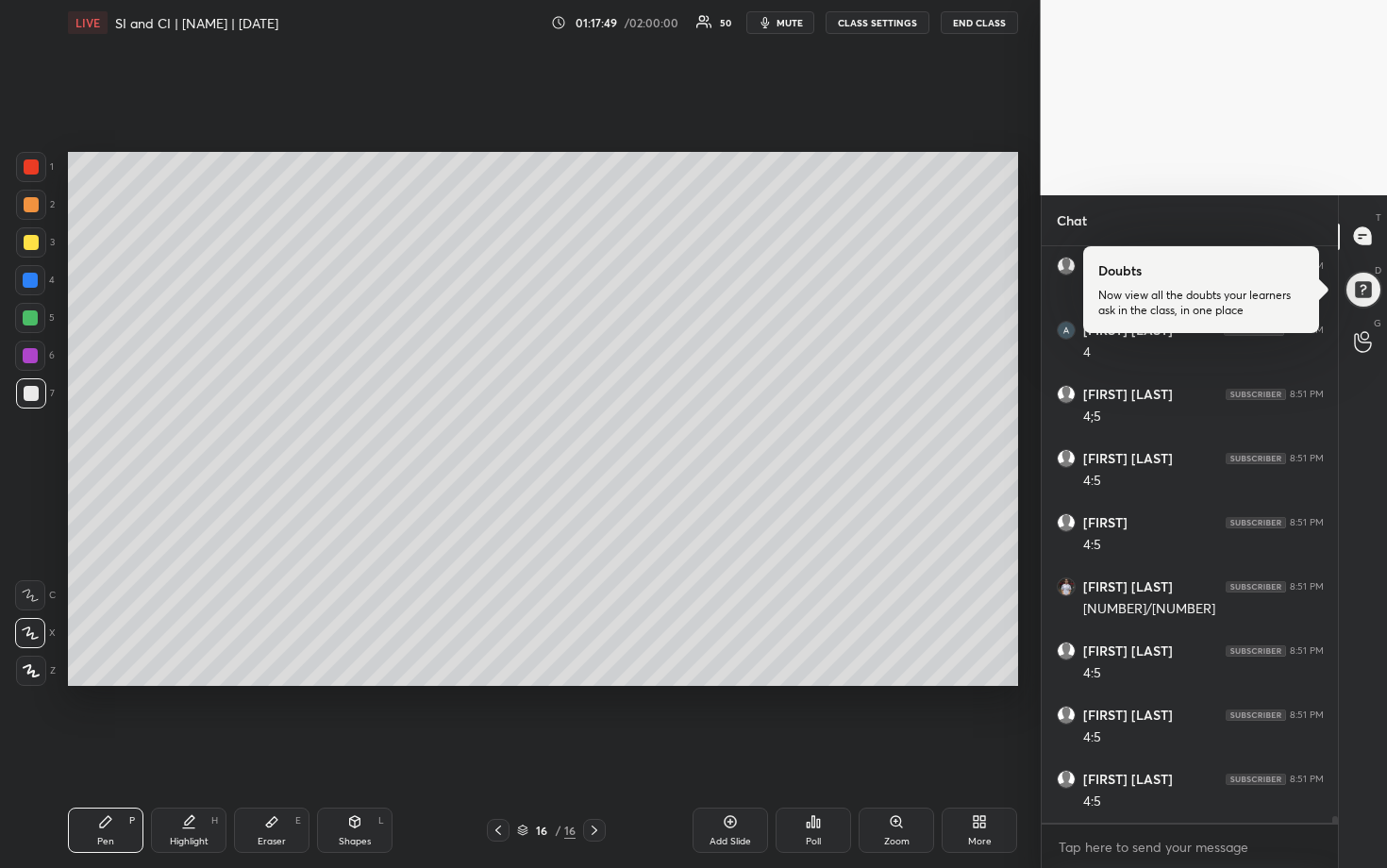 scroll, scrollTop: 53010, scrollLeft: 0, axis: vertical 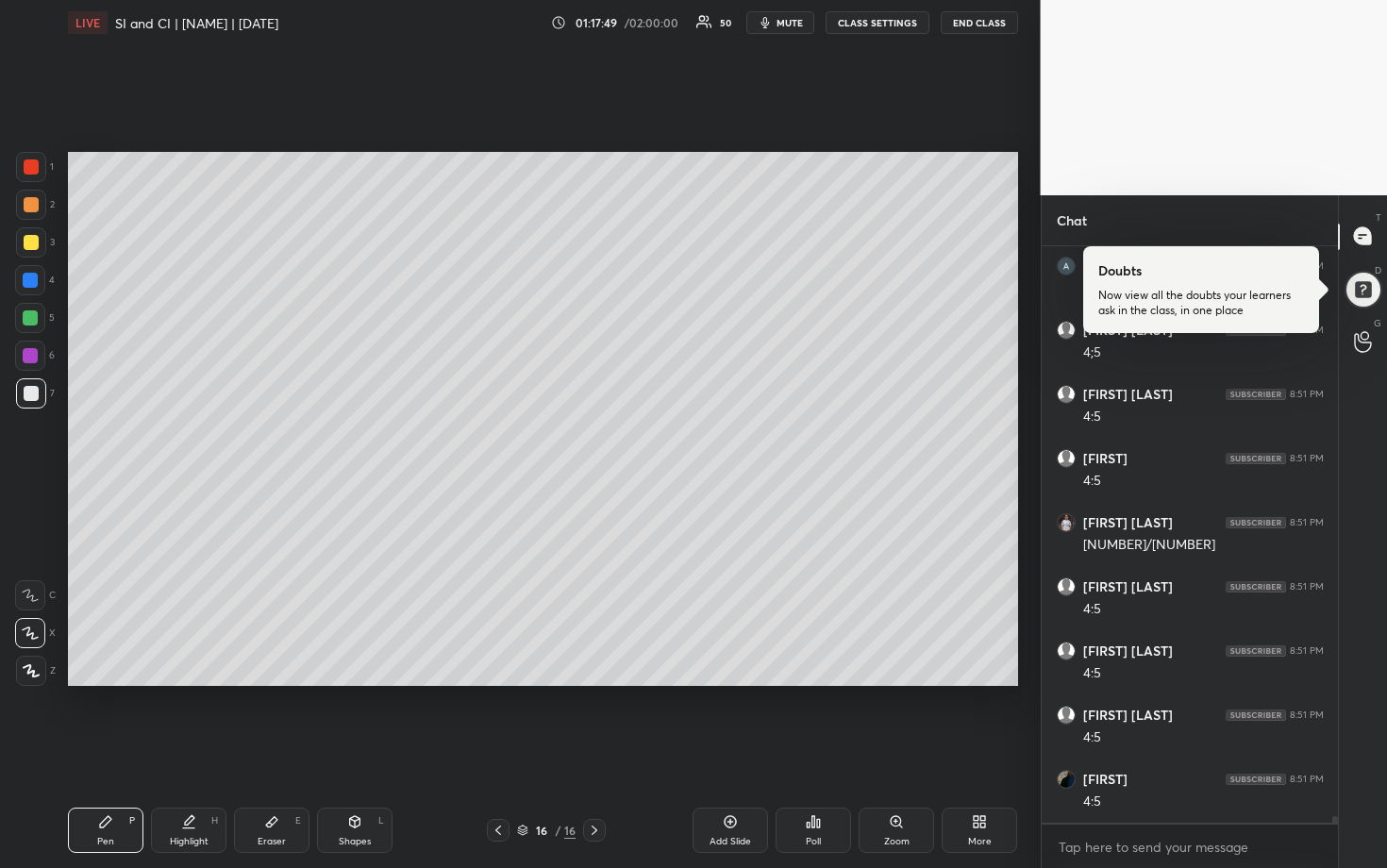 click at bounding box center (30, 356) 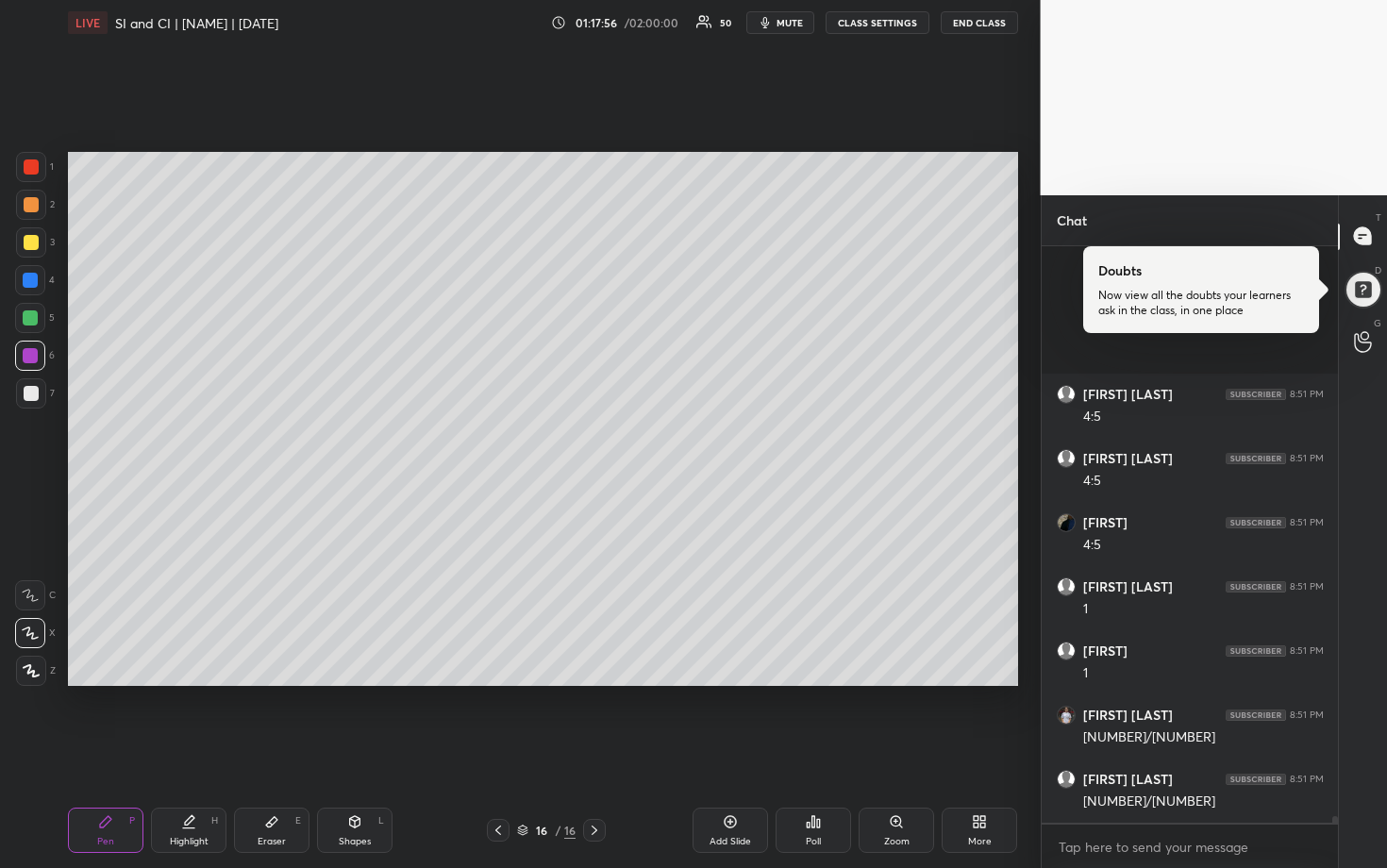 scroll, scrollTop: 53459, scrollLeft: 0, axis: vertical 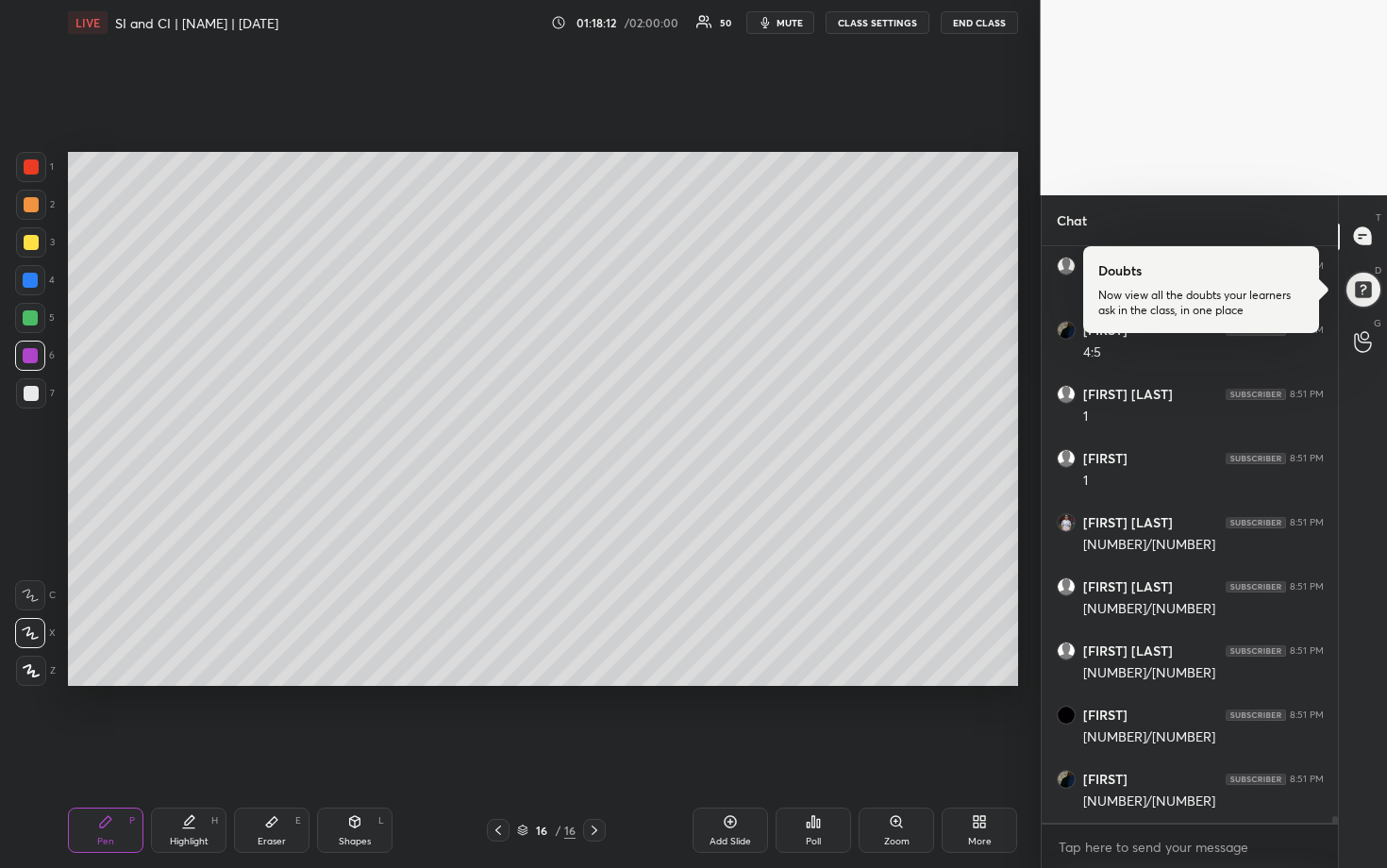 click at bounding box center [30, 280] 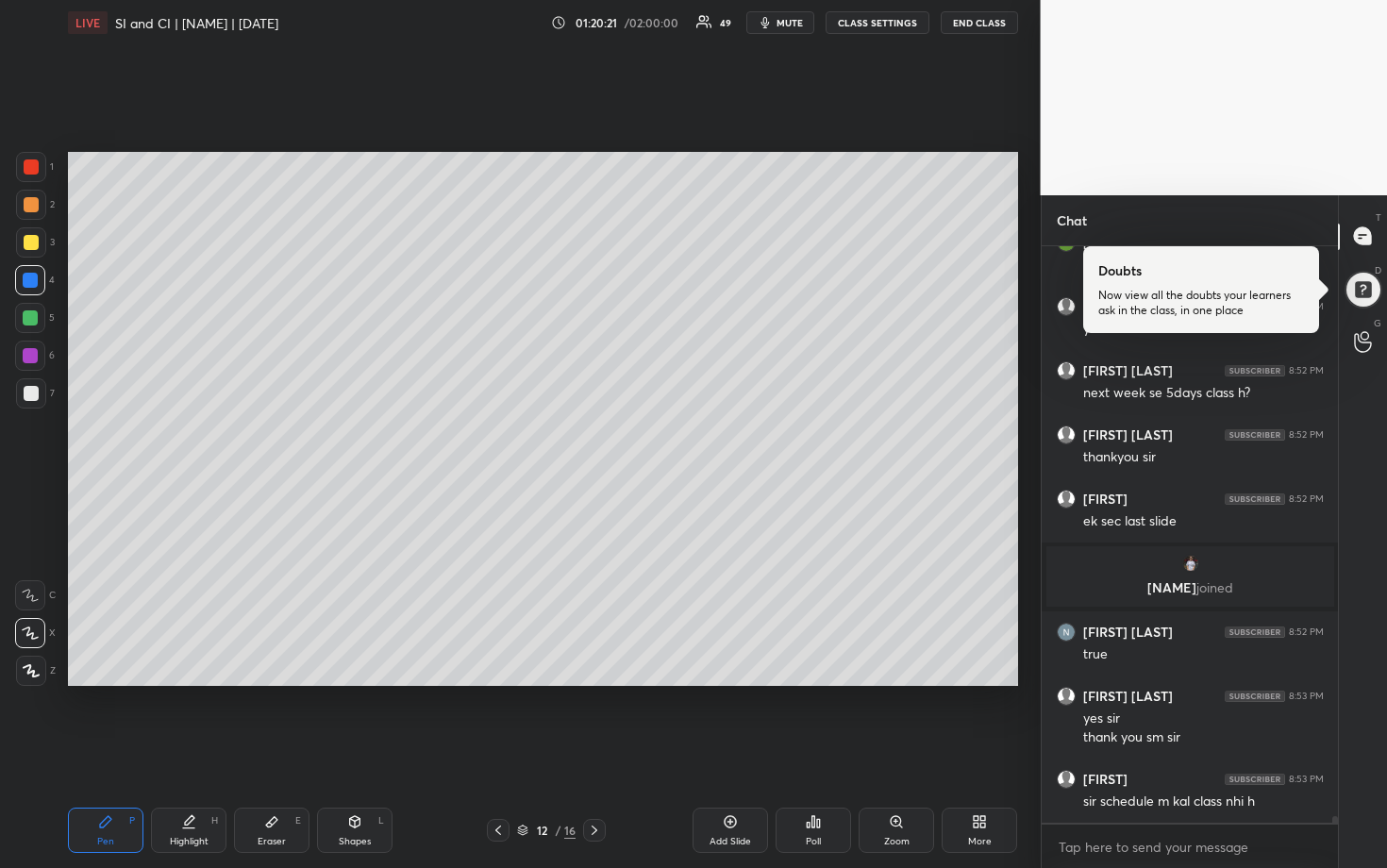 scroll, scrollTop: 52773, scrollLeft: 0, axis: vertical 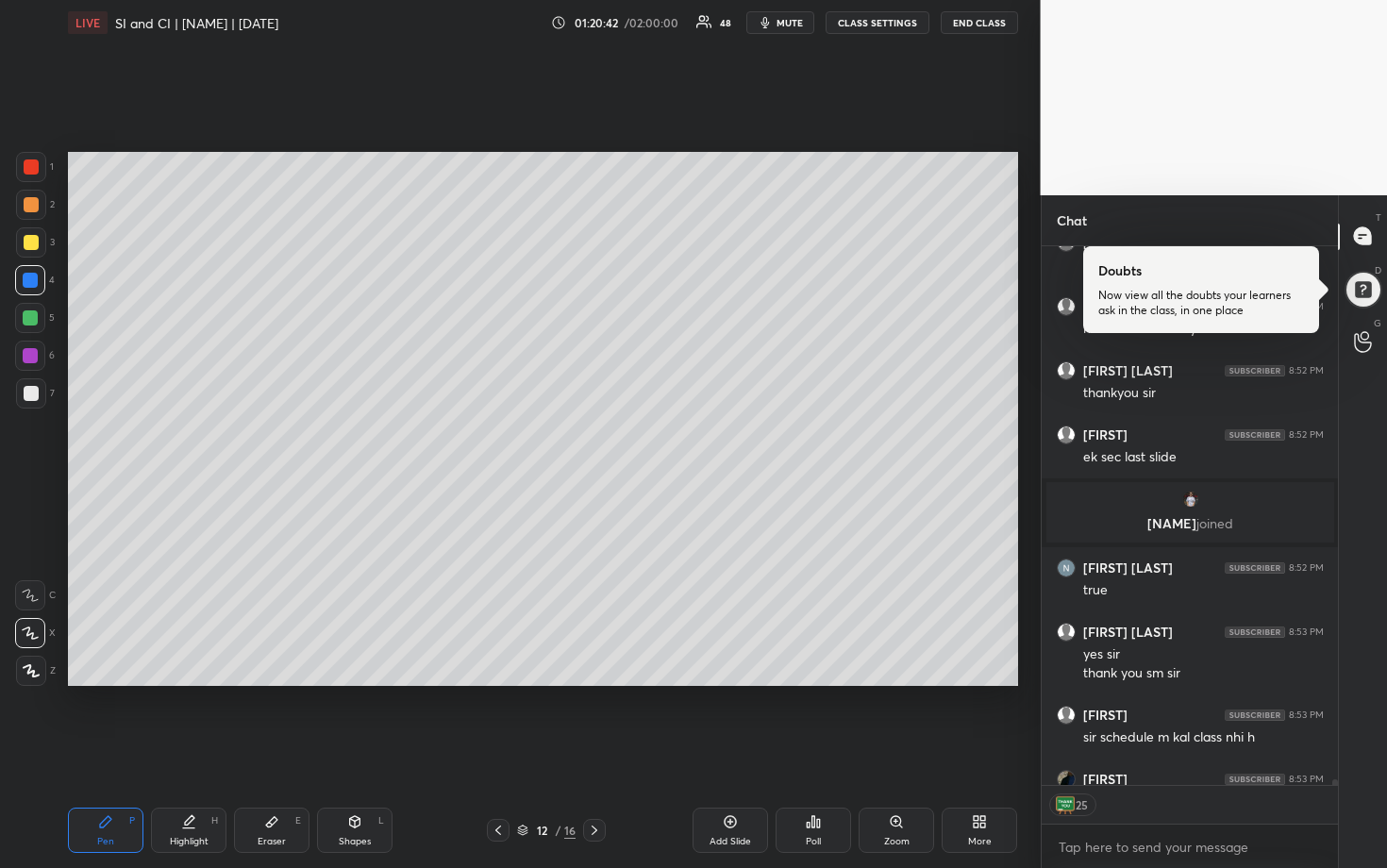 click 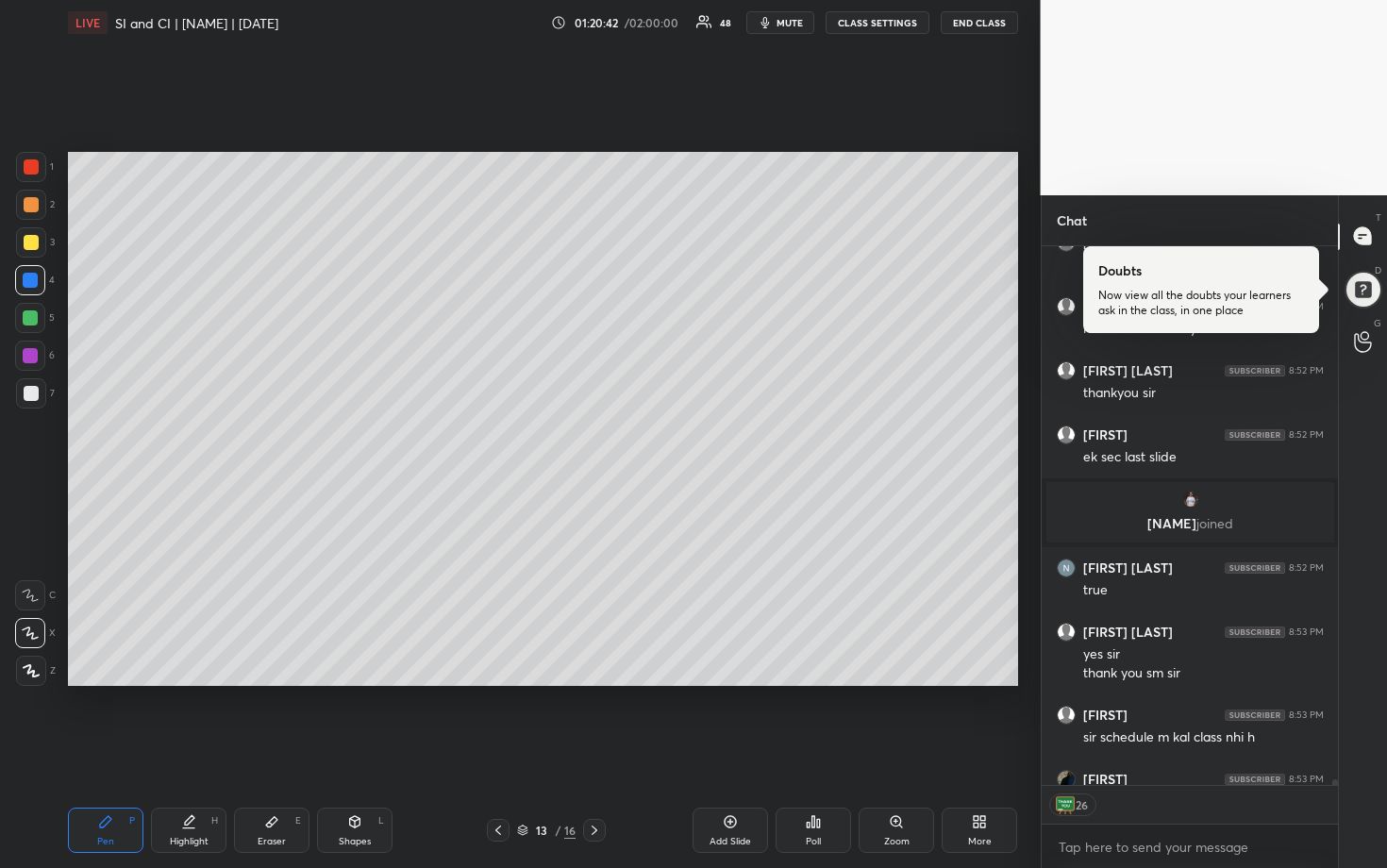 click 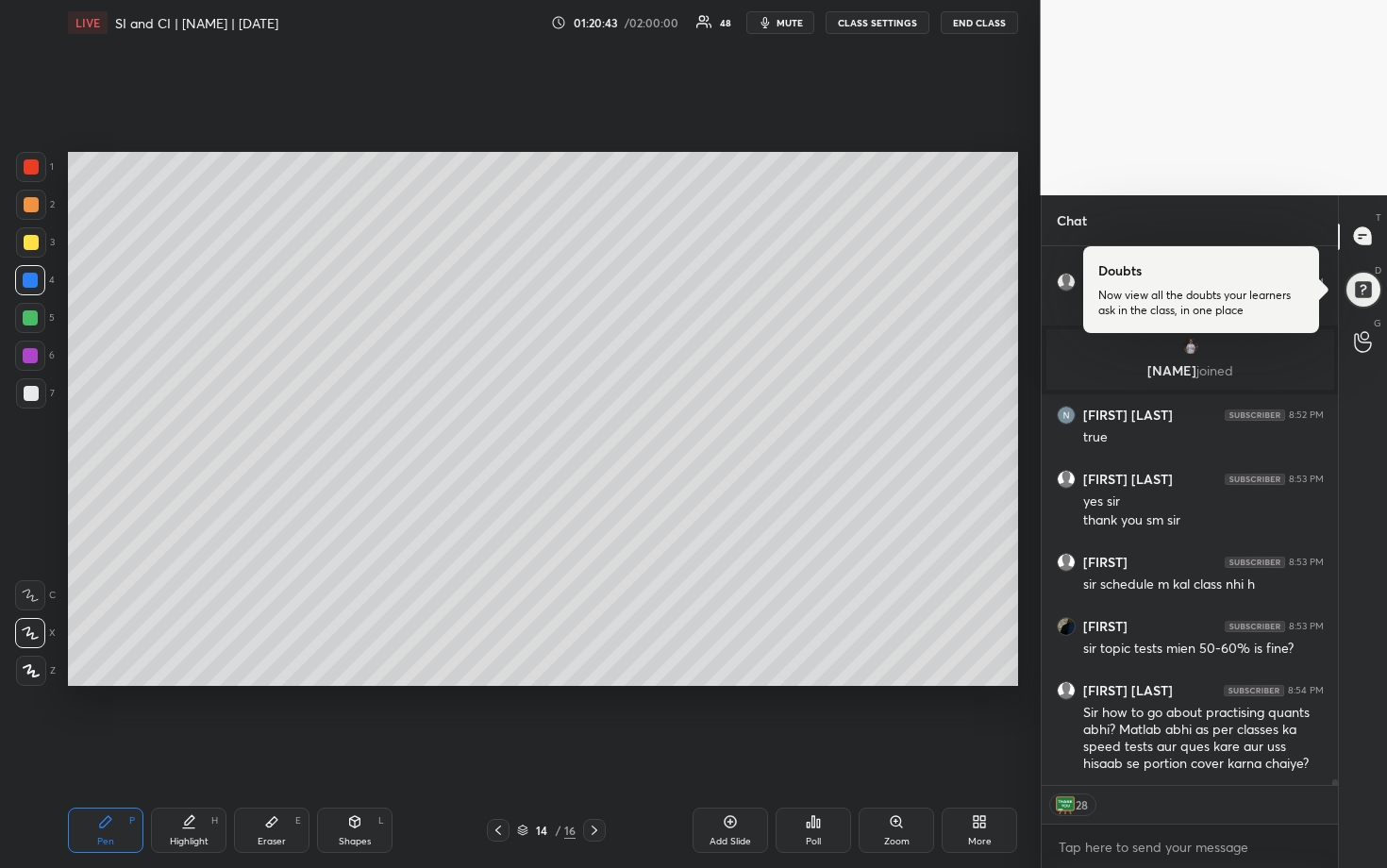 click 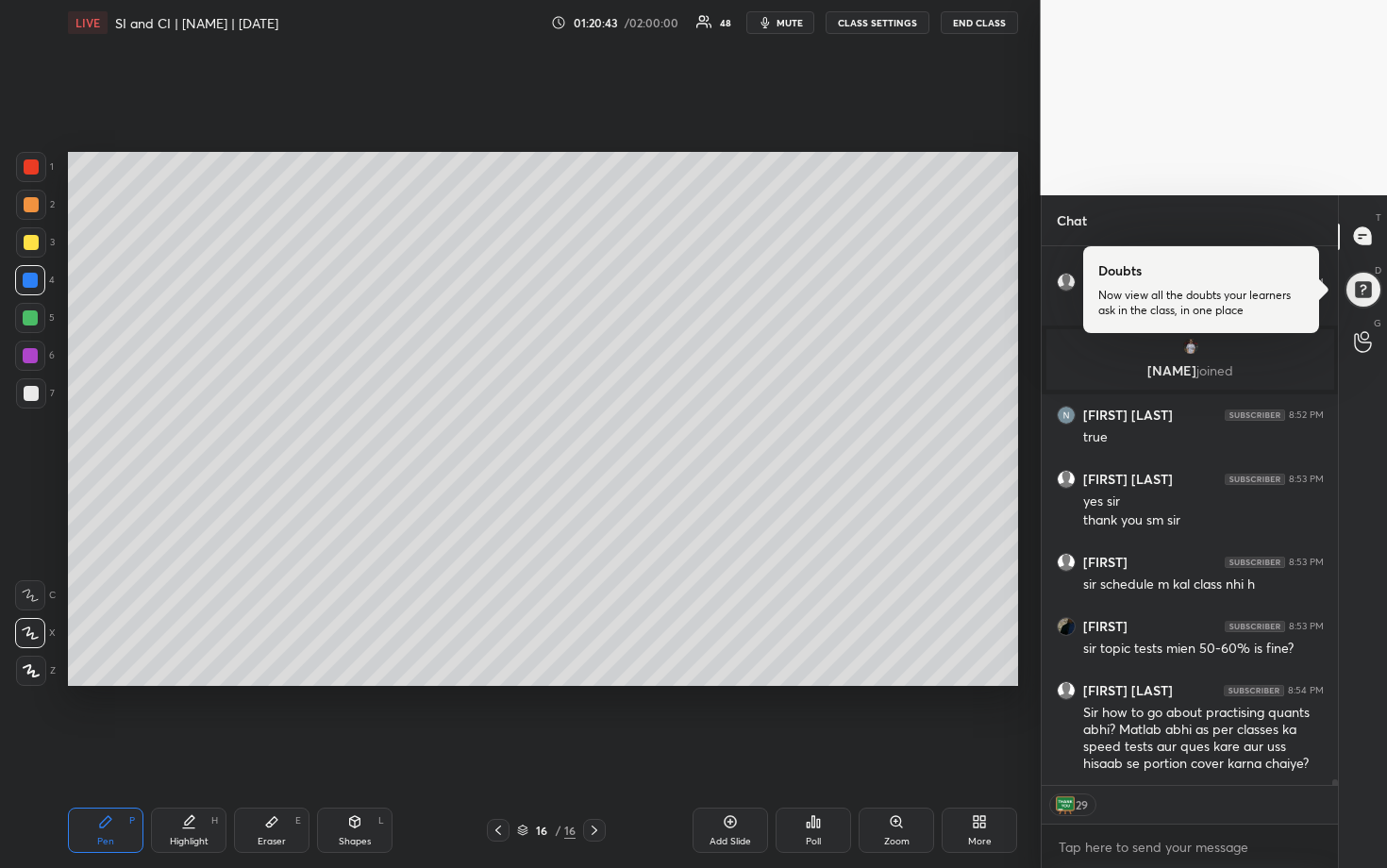 click 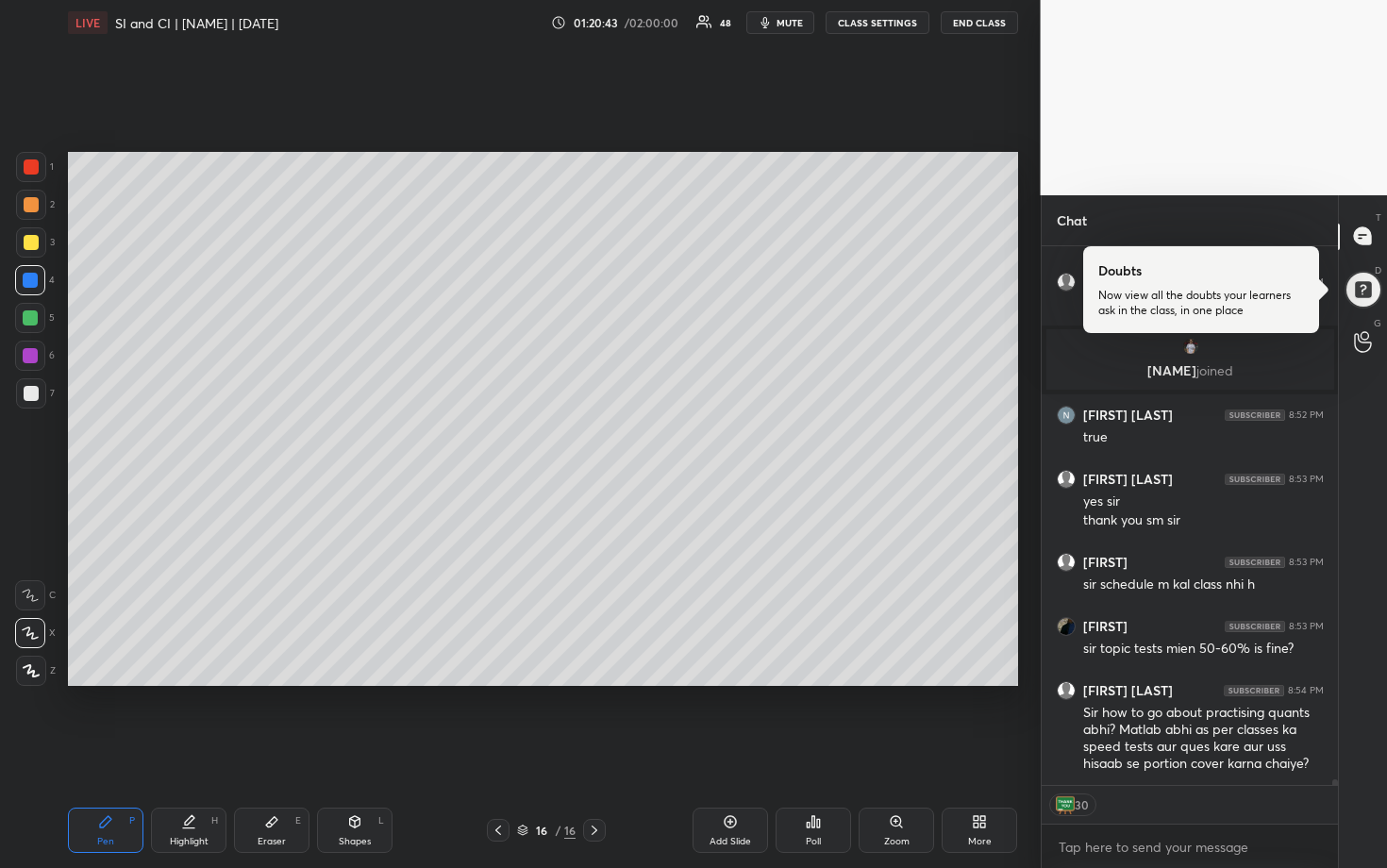 click 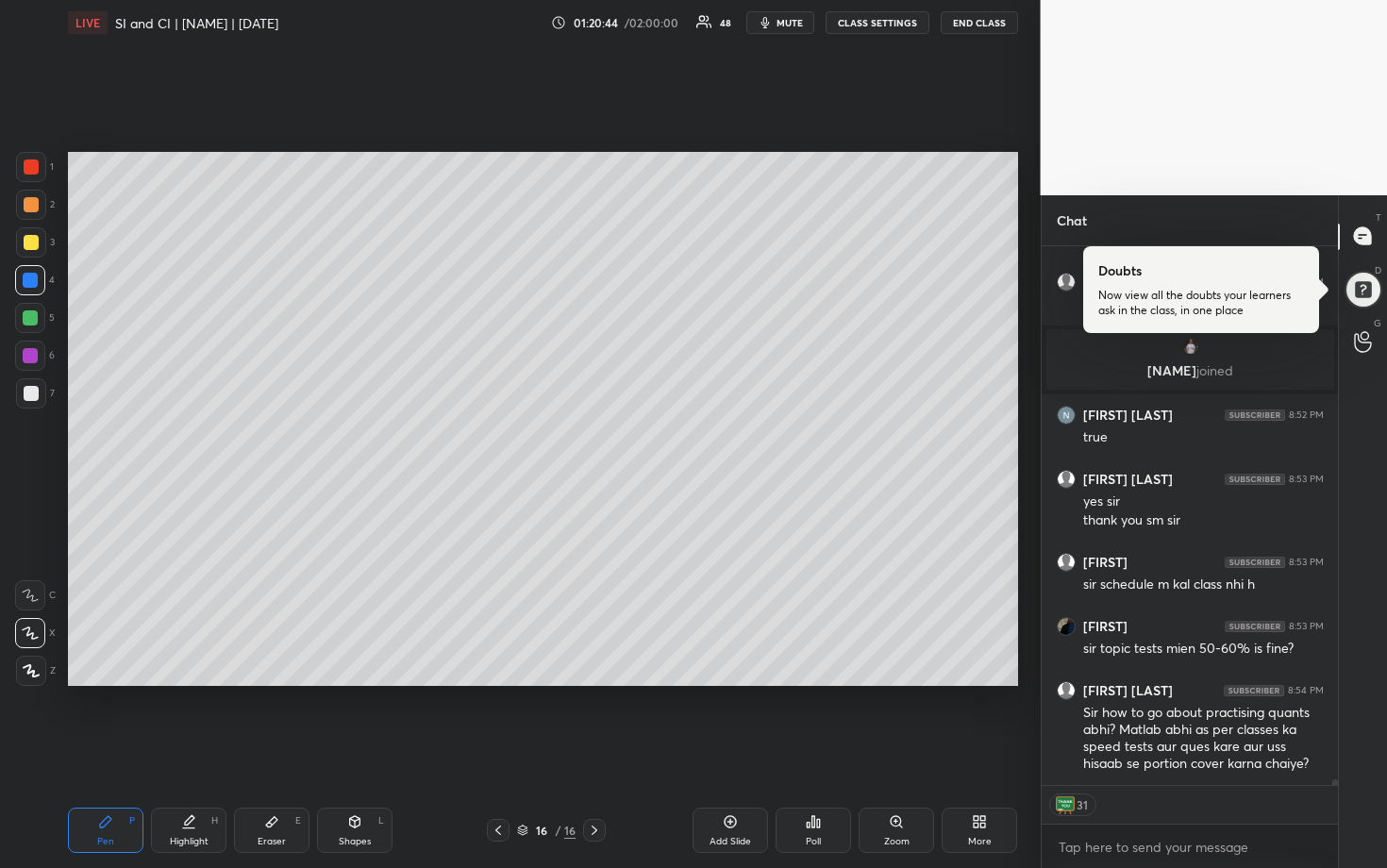 click 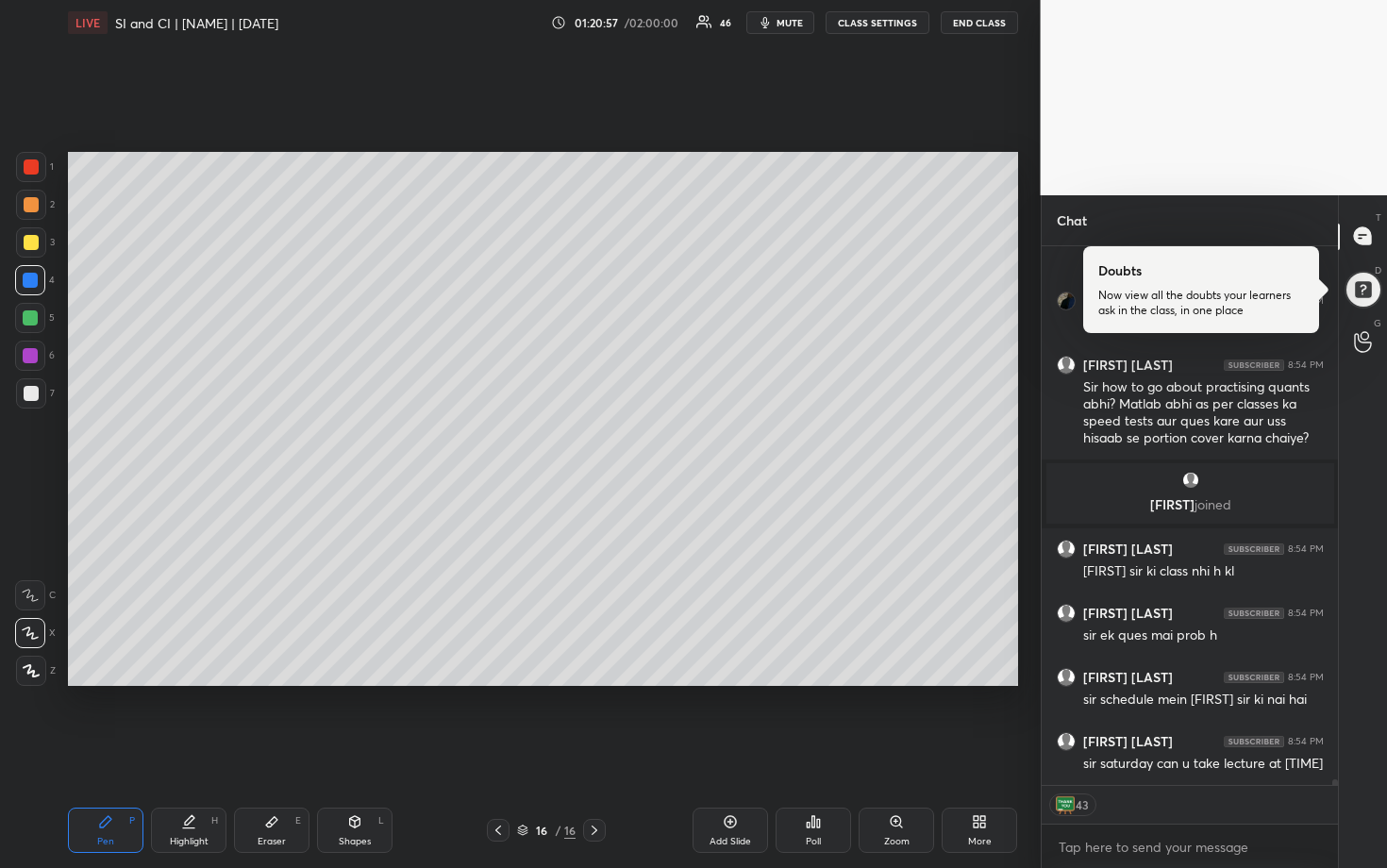 scroll, scrollTop: 53160, scrollLeft: 0, axis: vertical 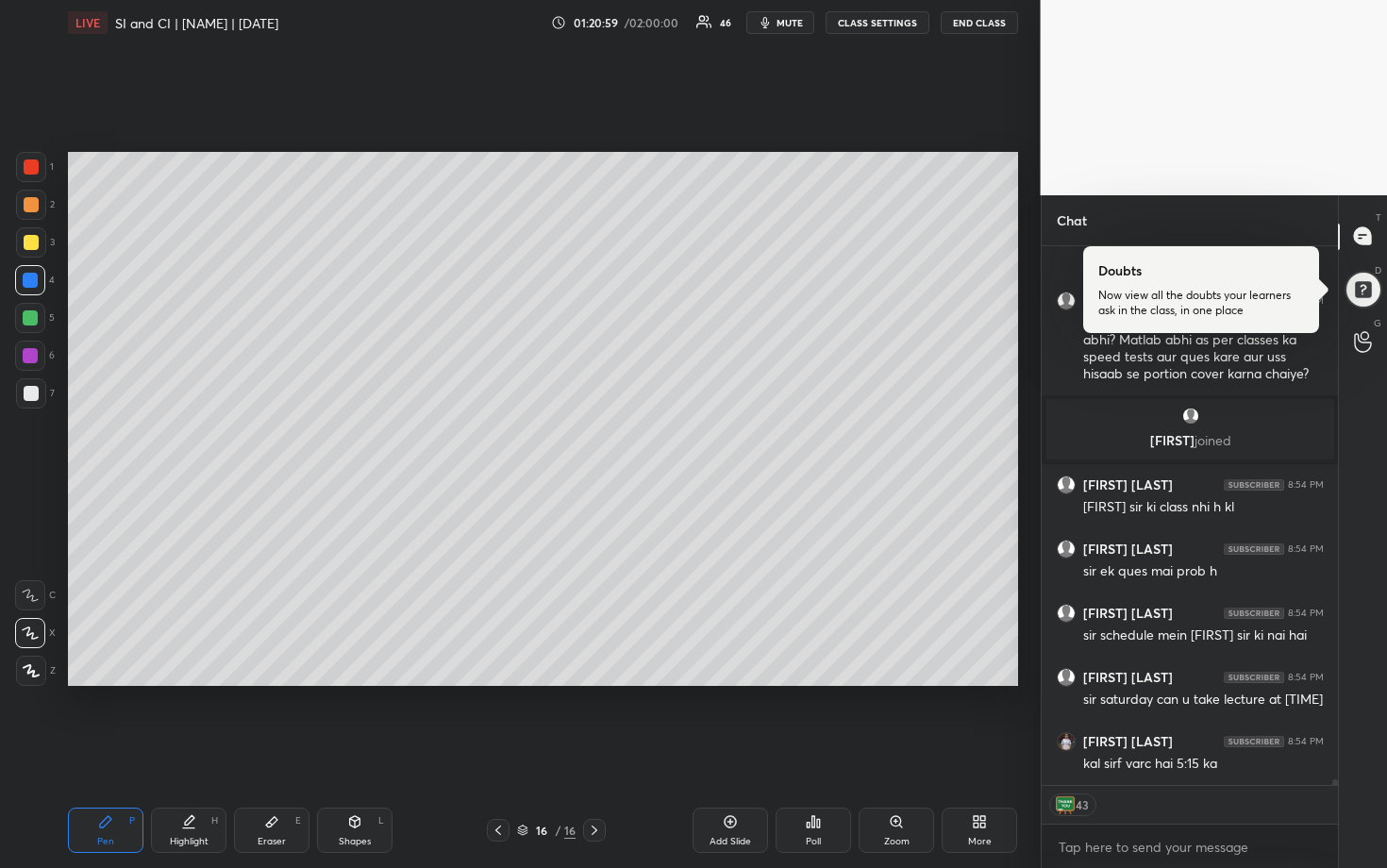 click 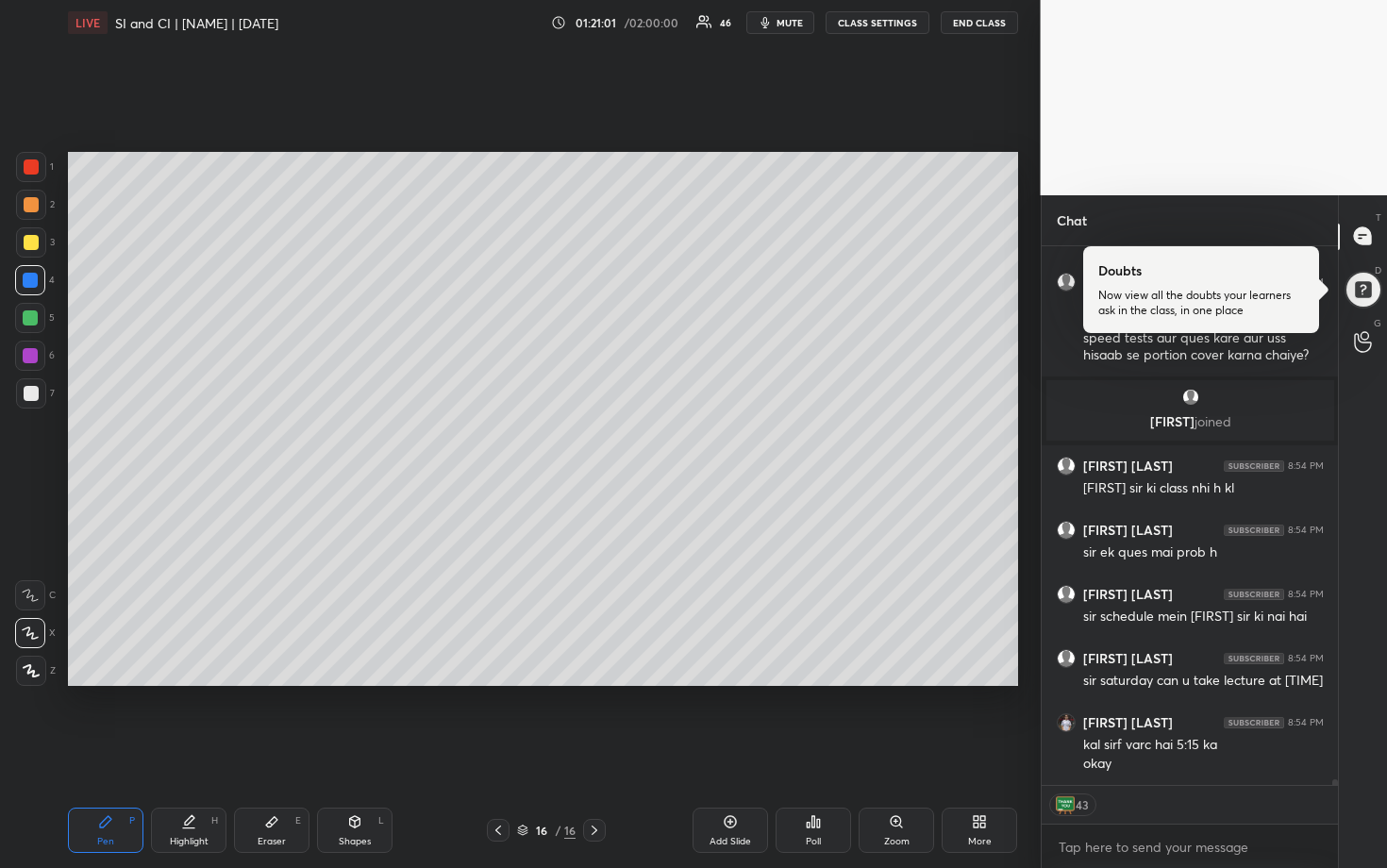 click on "Add Slide" at bounding box center (730, 830) 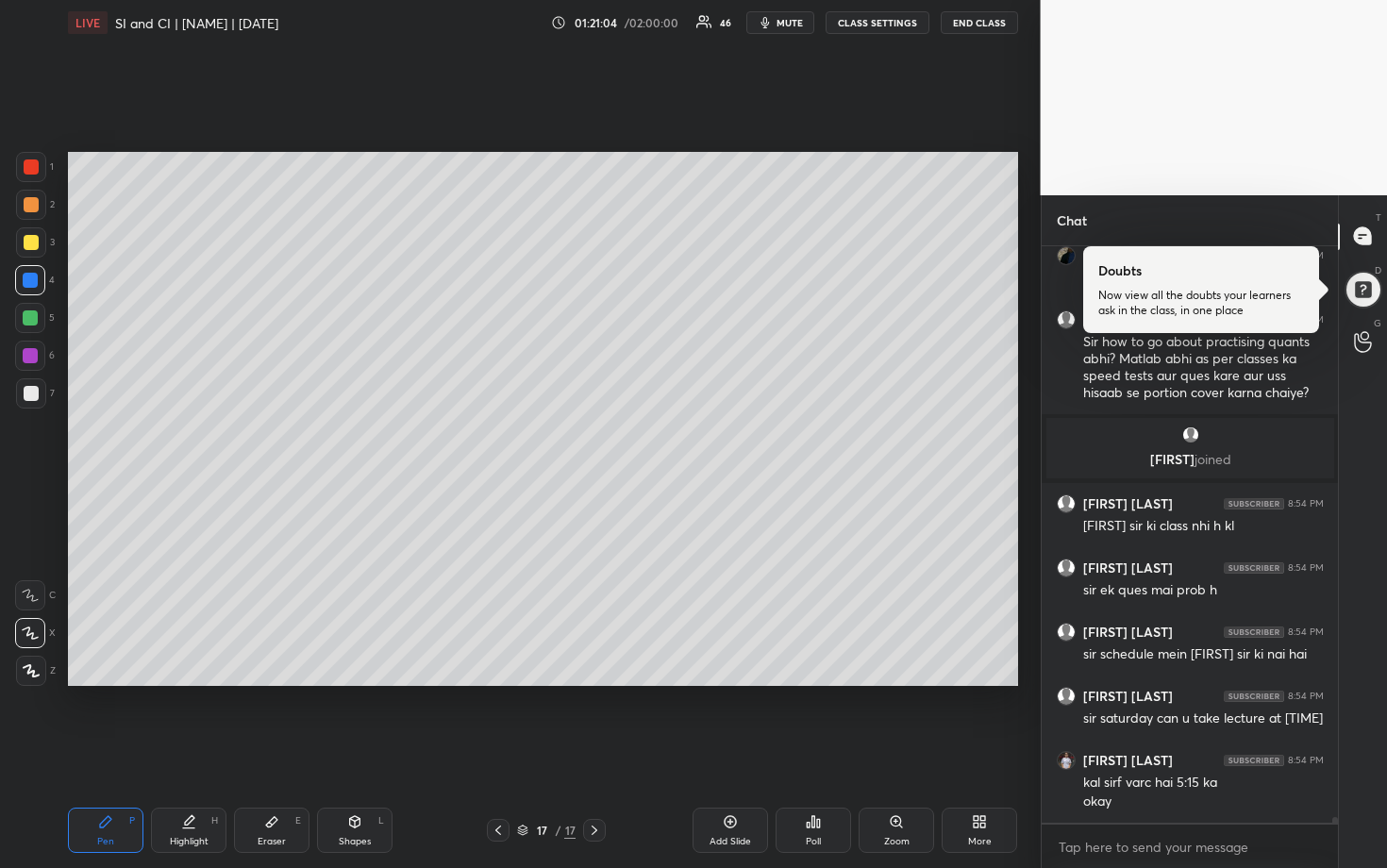 scroll, scrollTop: 6, scrollLeft: 7, axis: both 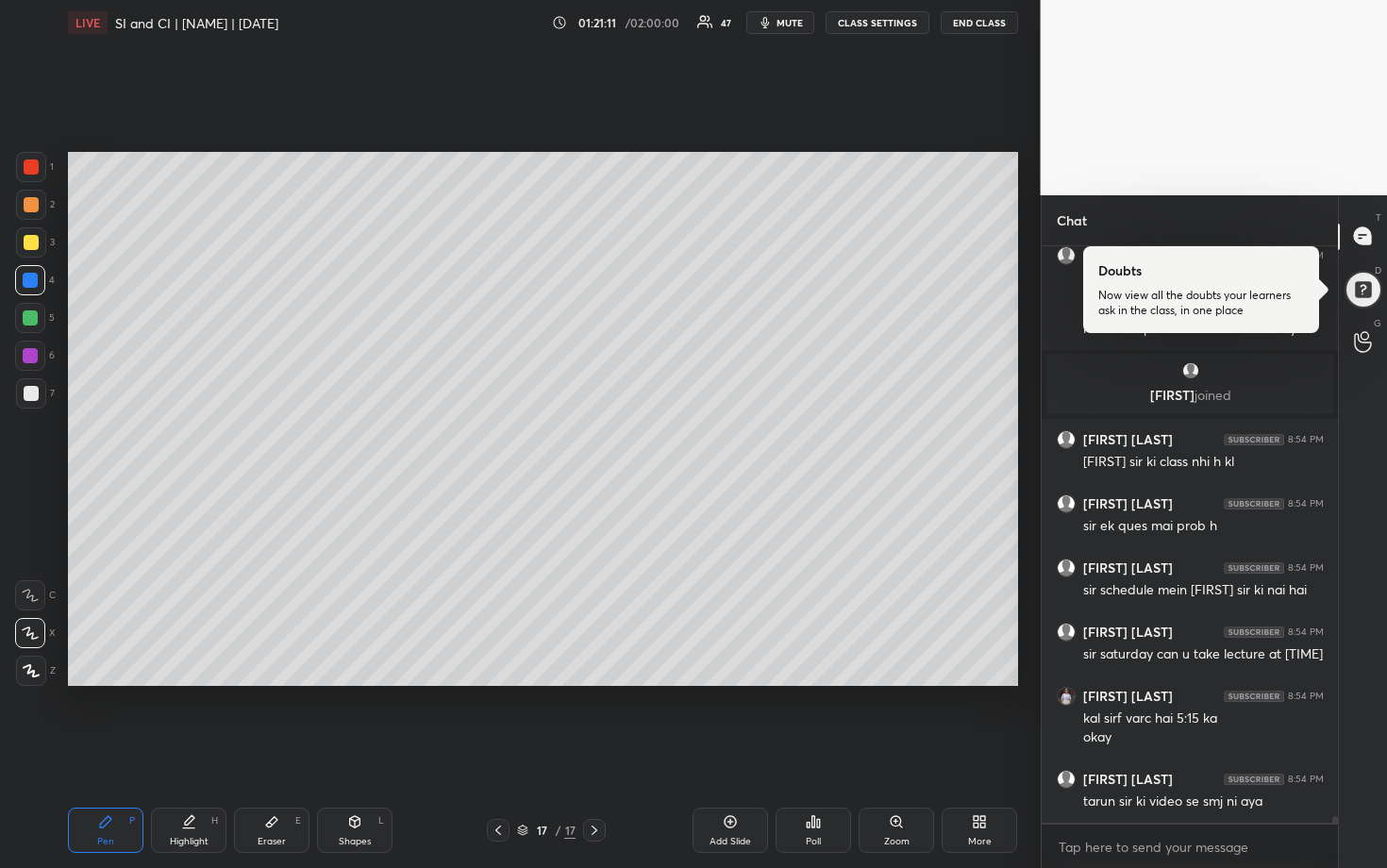 drag, startPoint x: 34, startPoint y: 235, endPoint x: 64, endPoint y: 225, distance: 31.62278 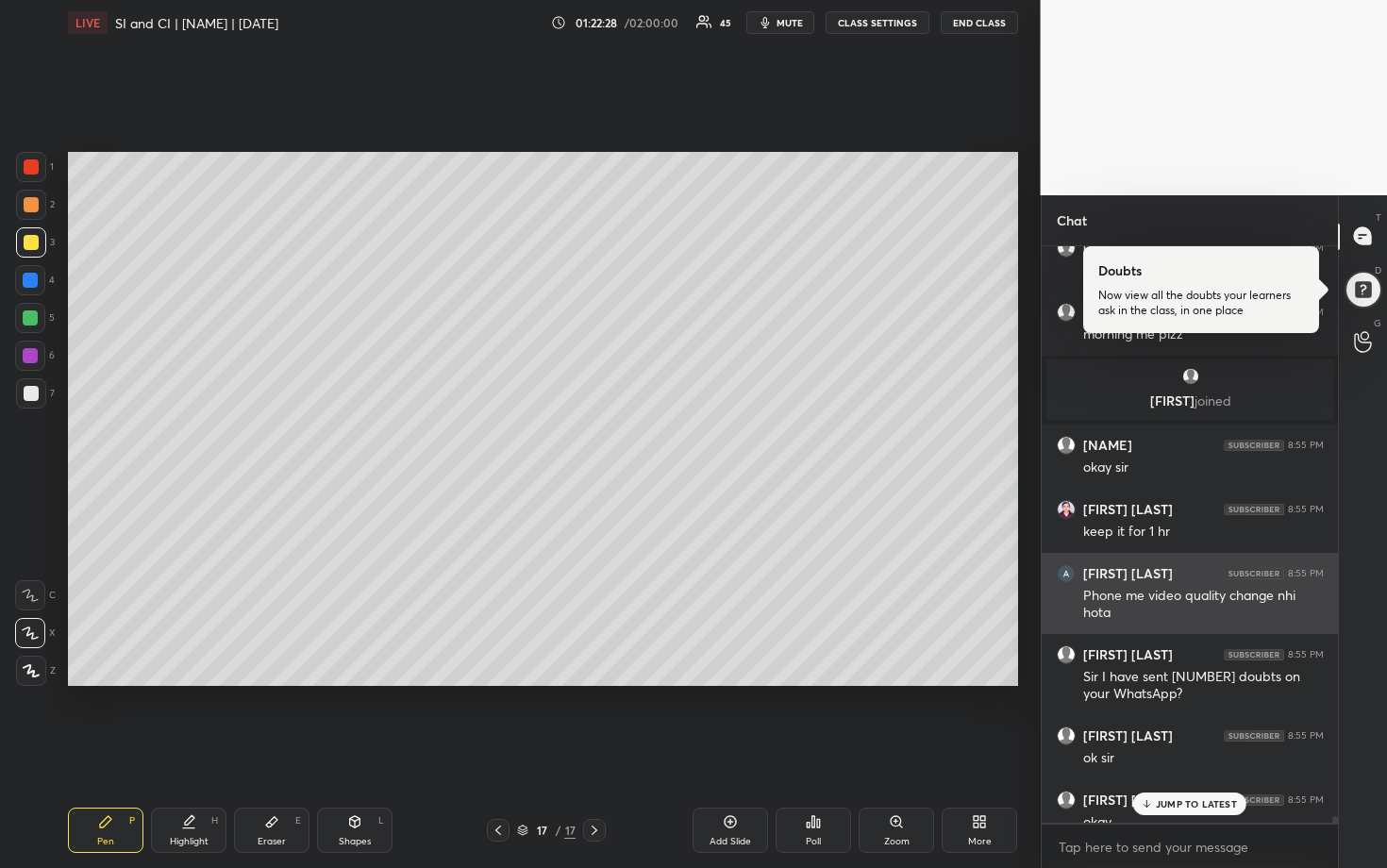 scroll, scrollTop: 54121, scrollLeft: 0, axis: vertical 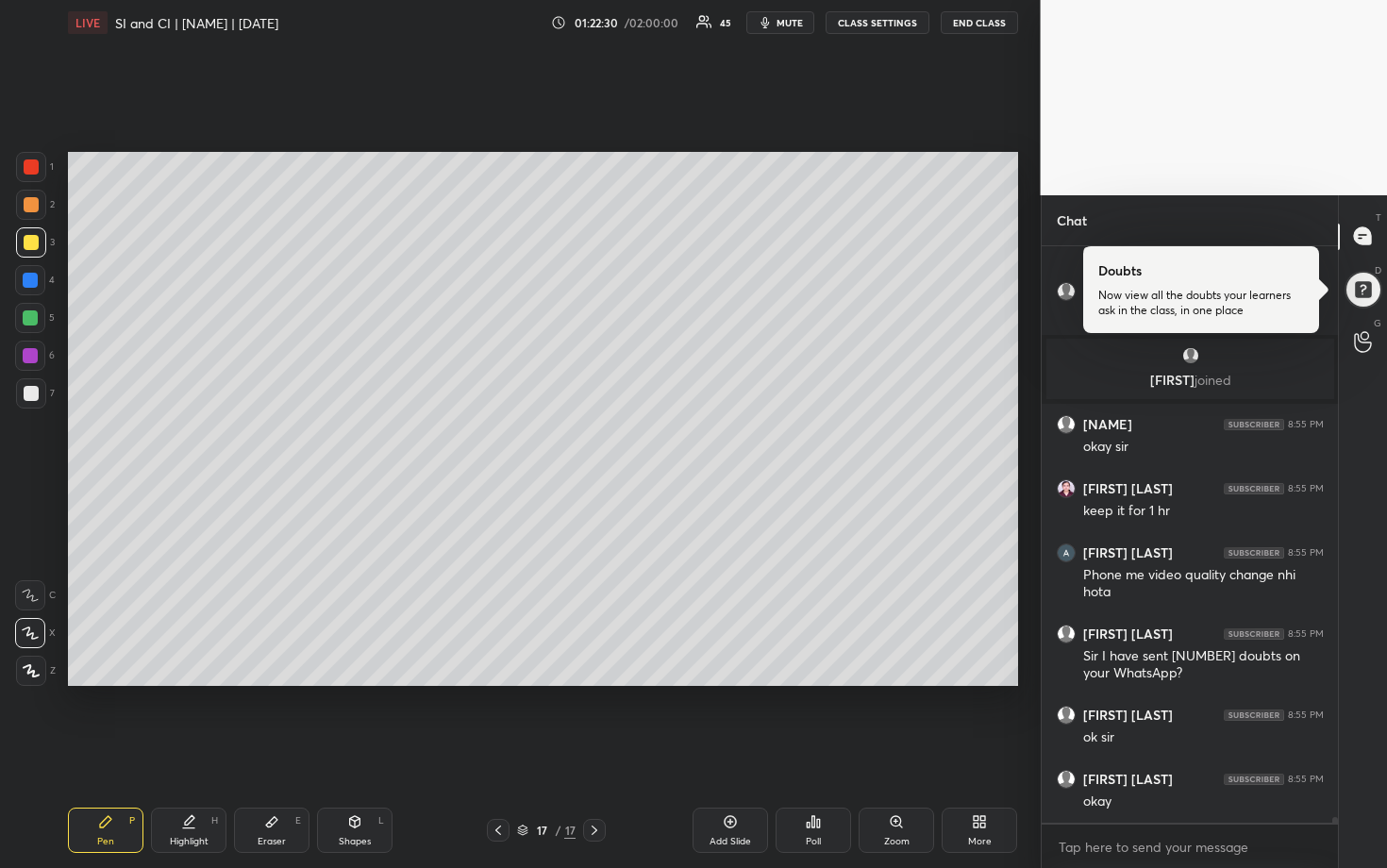 click at bounding box center [30, 318] 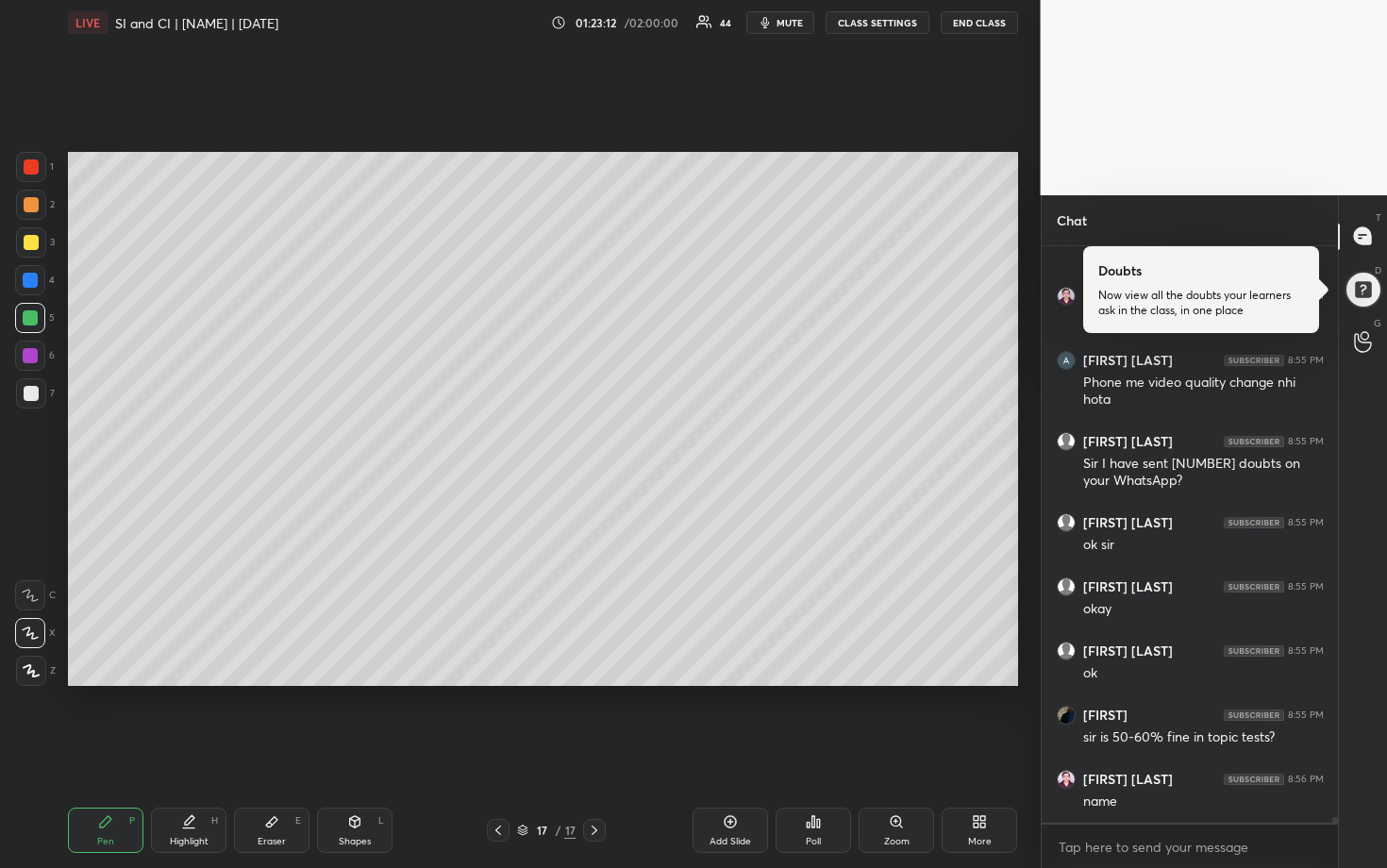 scroll, scrollTop: 54377, scrollLeft: 0, axis: vertical 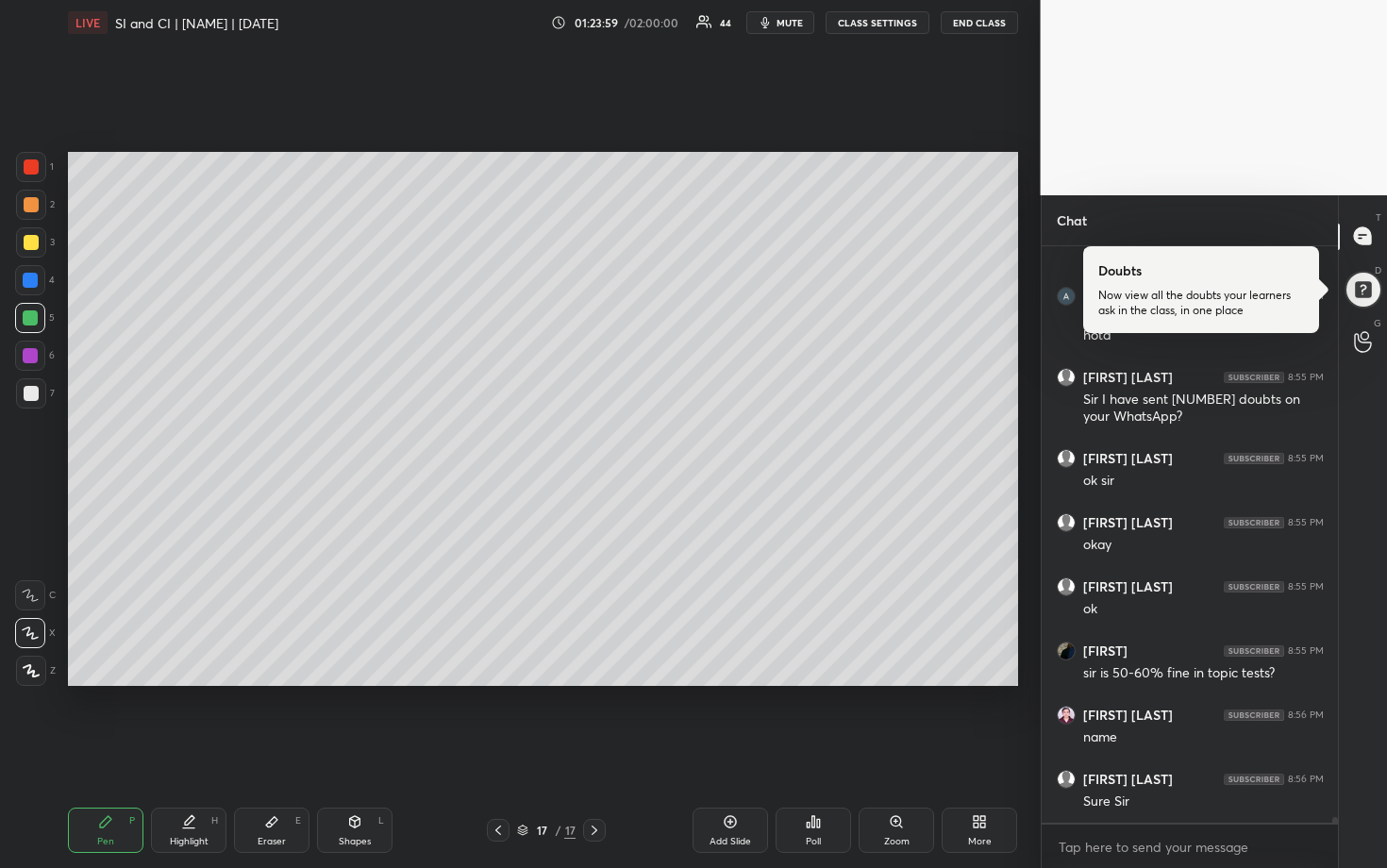 drag, startPoint x: 34, startPoint y: 397, endPoint x: 43, endPoint y: 403, distance: 10.816654 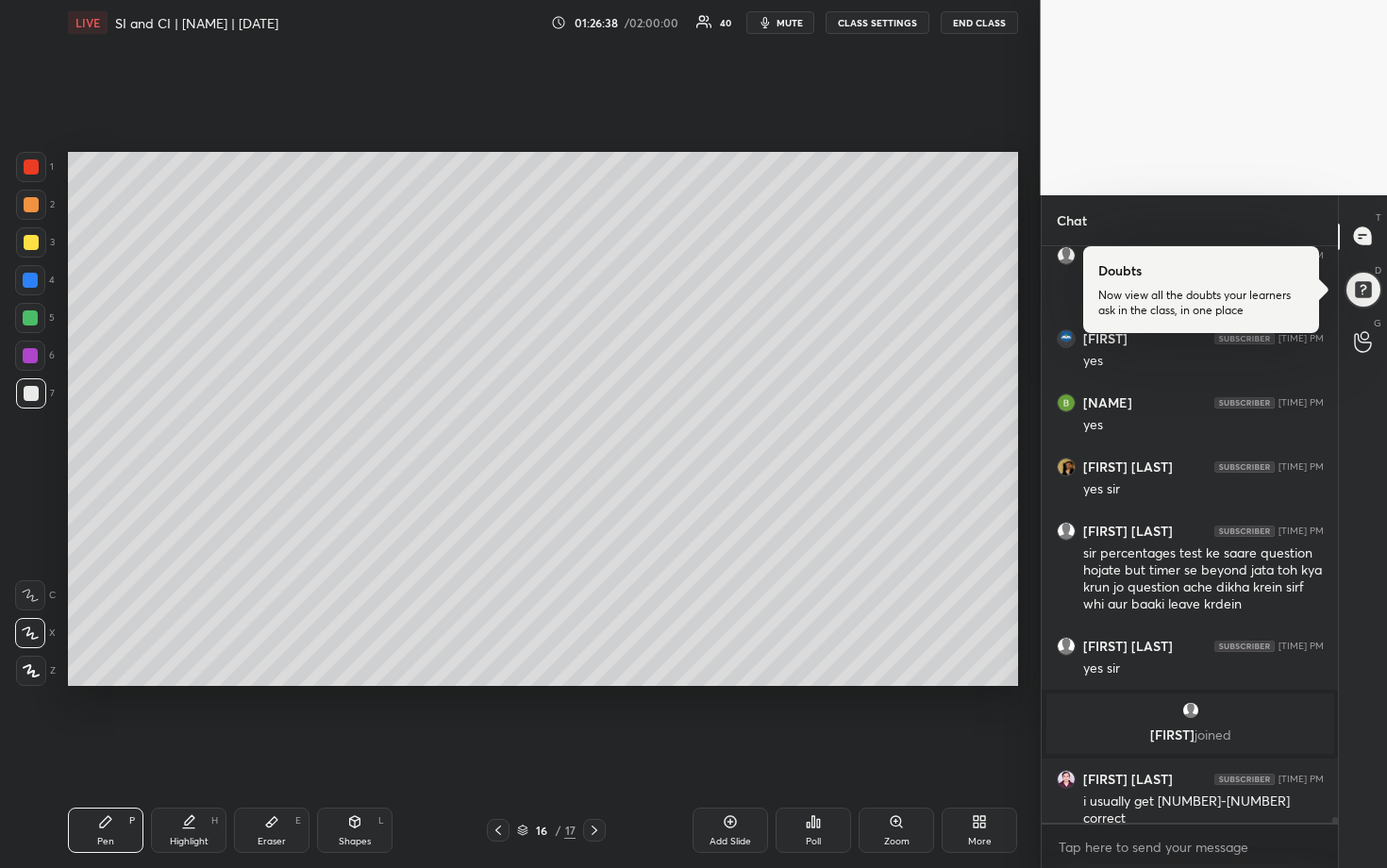 scroll, scrollTop: 54816, scrollLeft: 0, axis: vertical 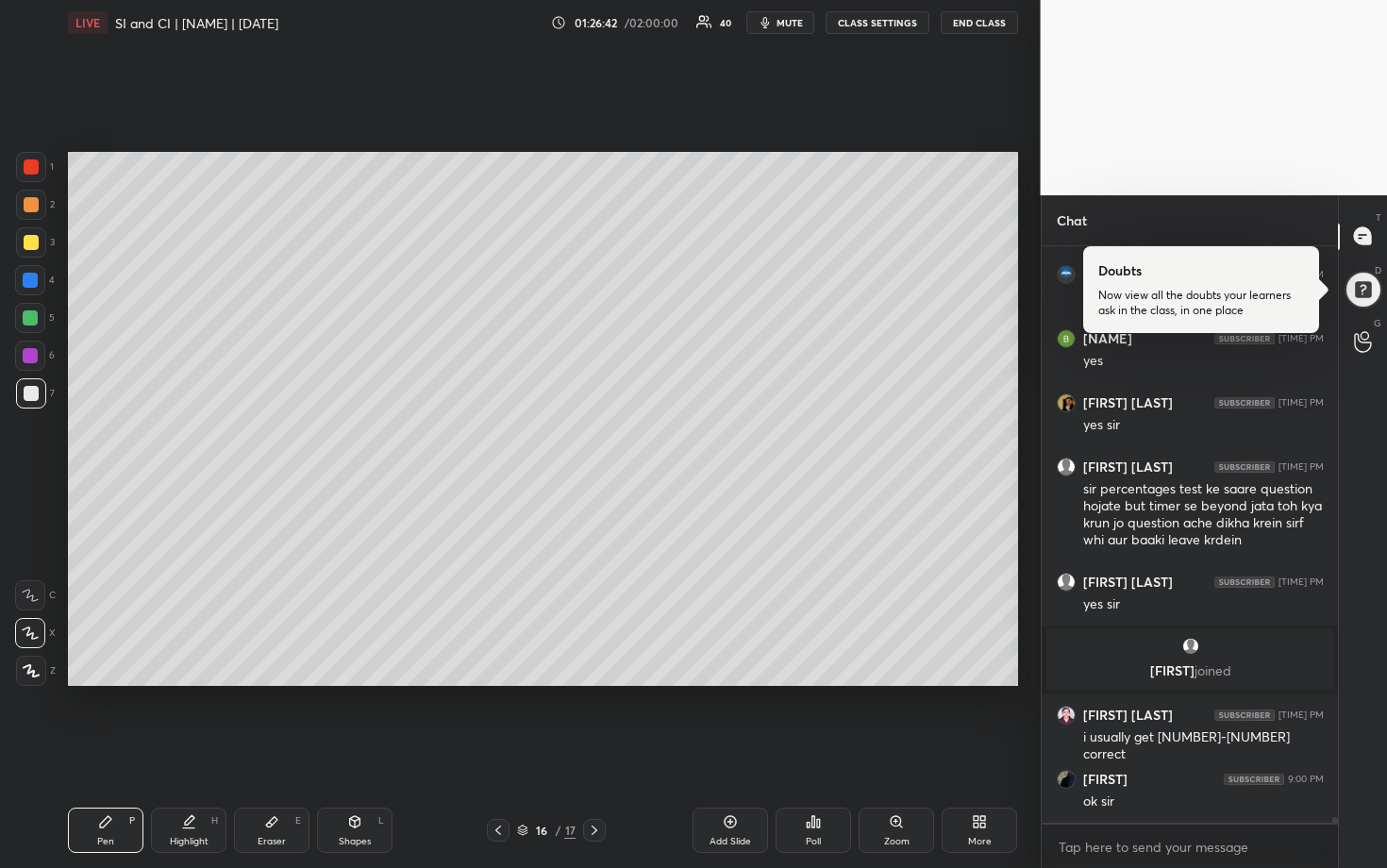 click at bounding box center (30, 318) 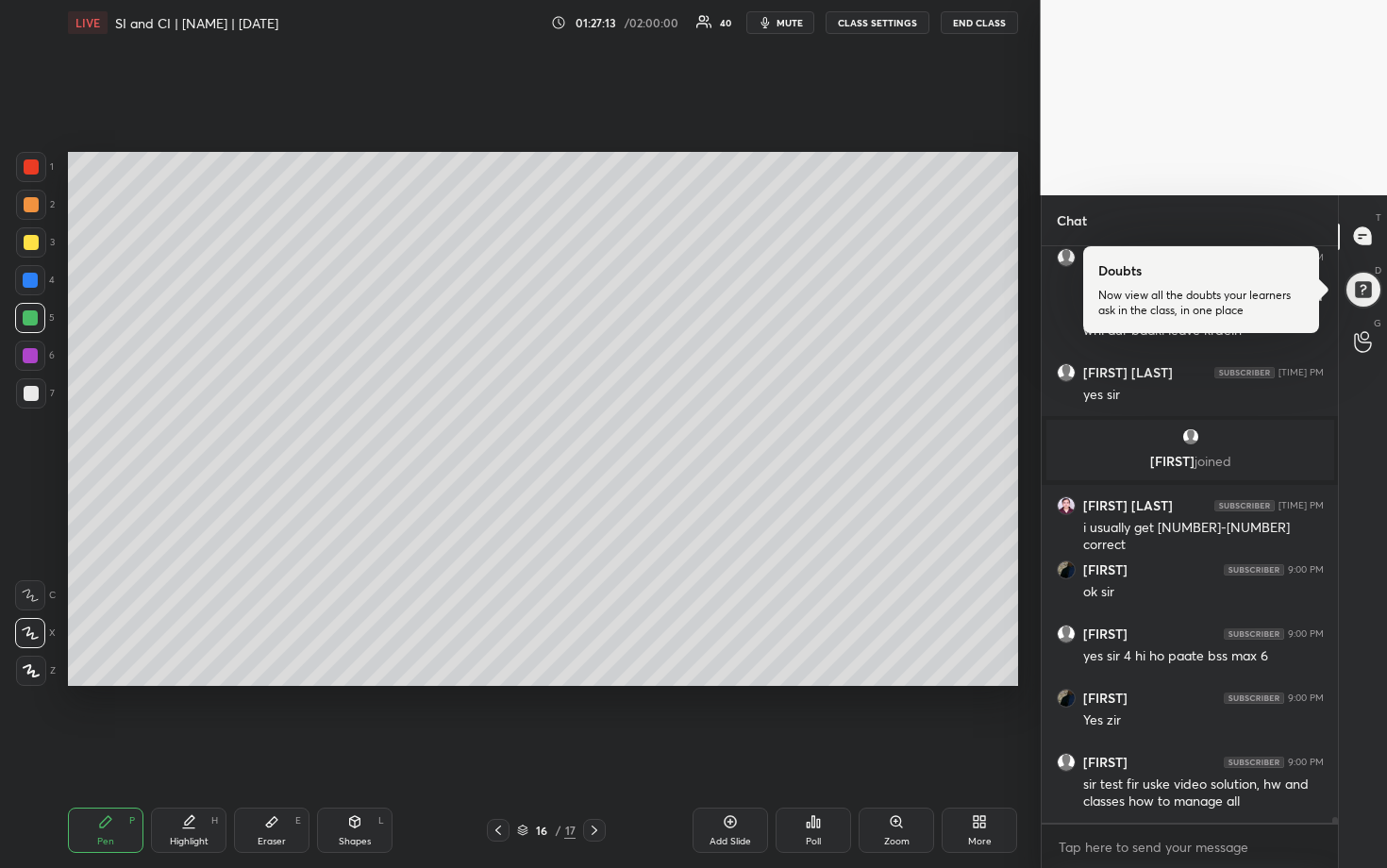 scroll, scrollTop: 55090, scrollLeft: 0, axis: vertical 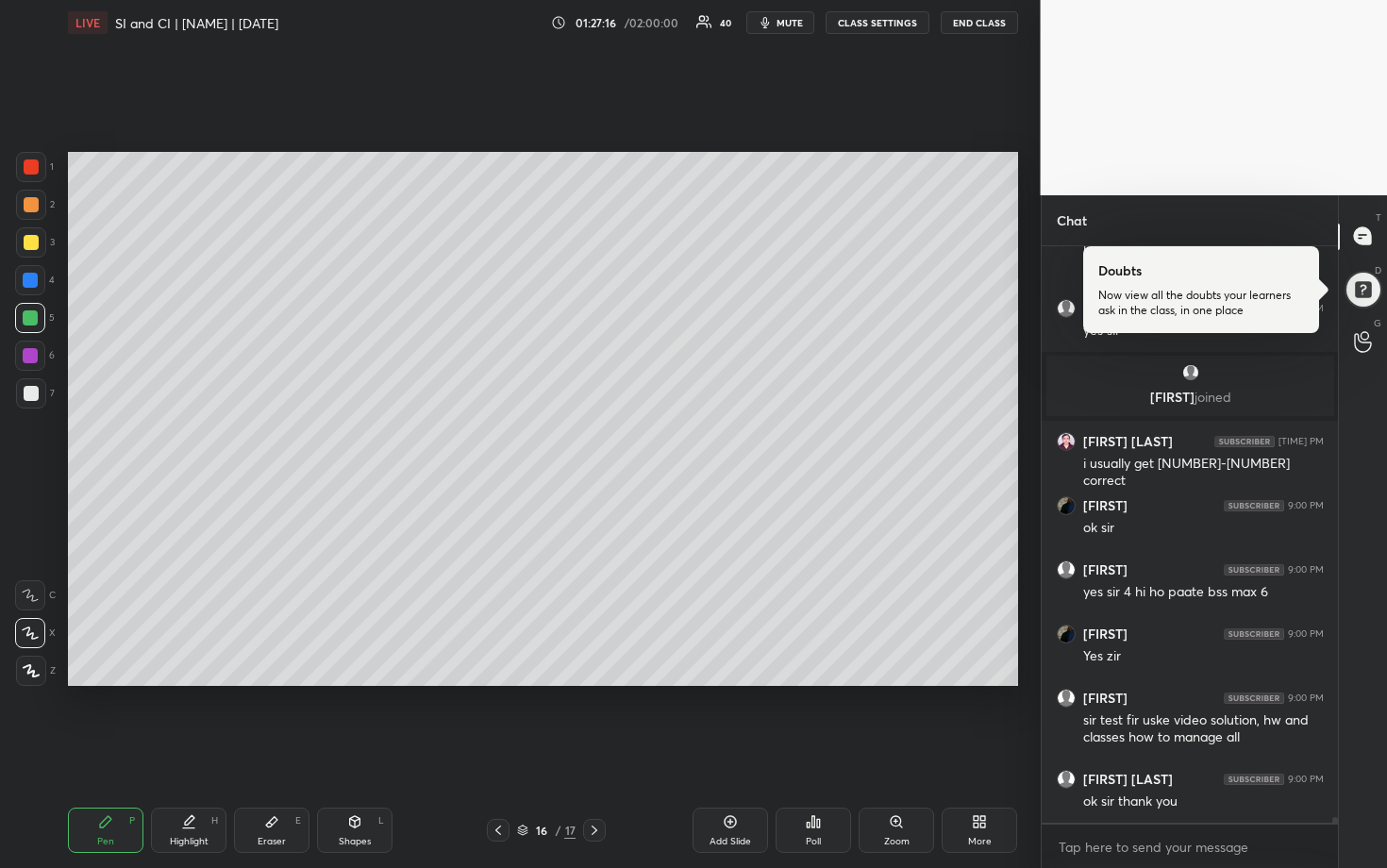 click 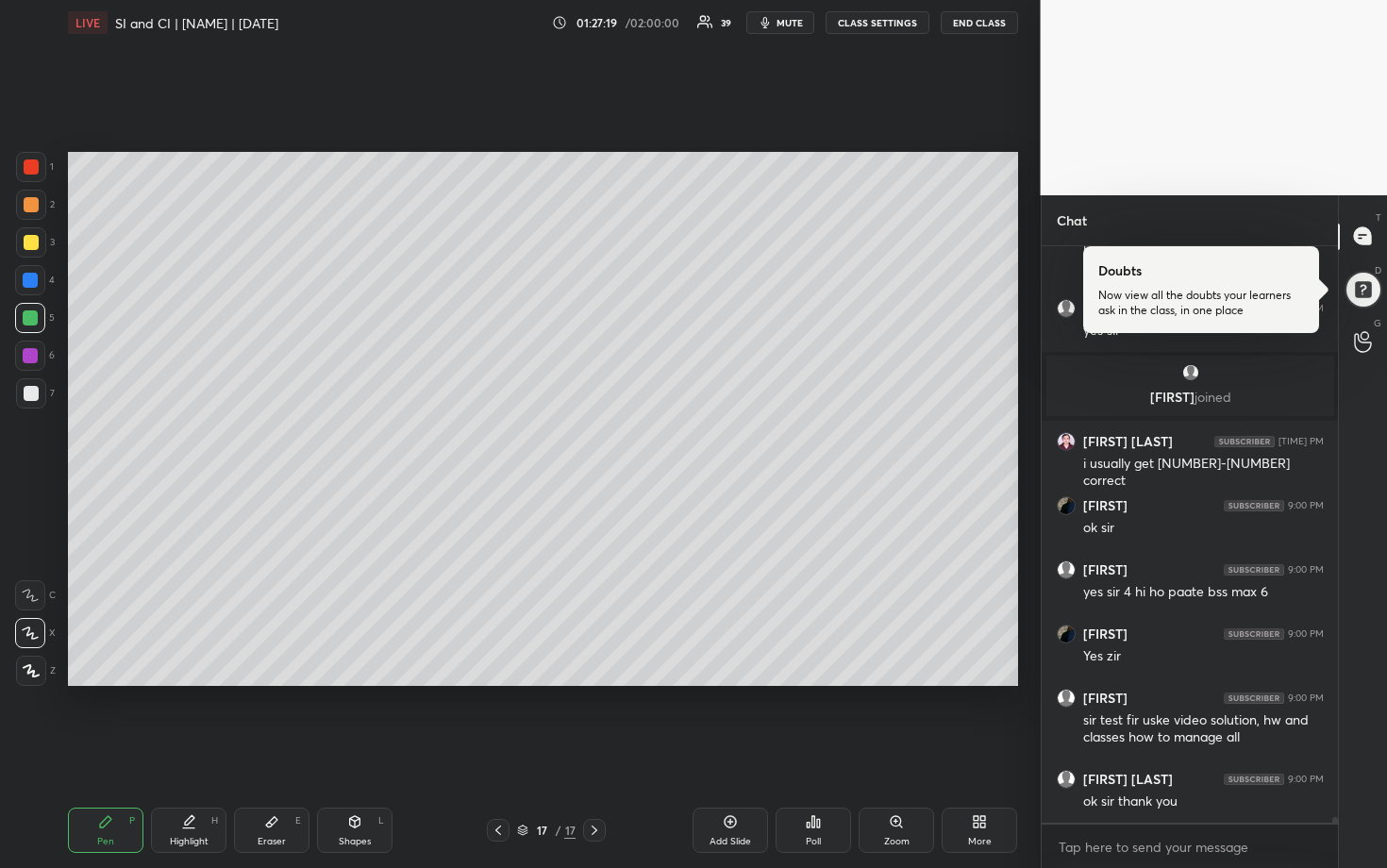 scroll, scrollTop: 55154, scrollLeft: 0, axis: vertical 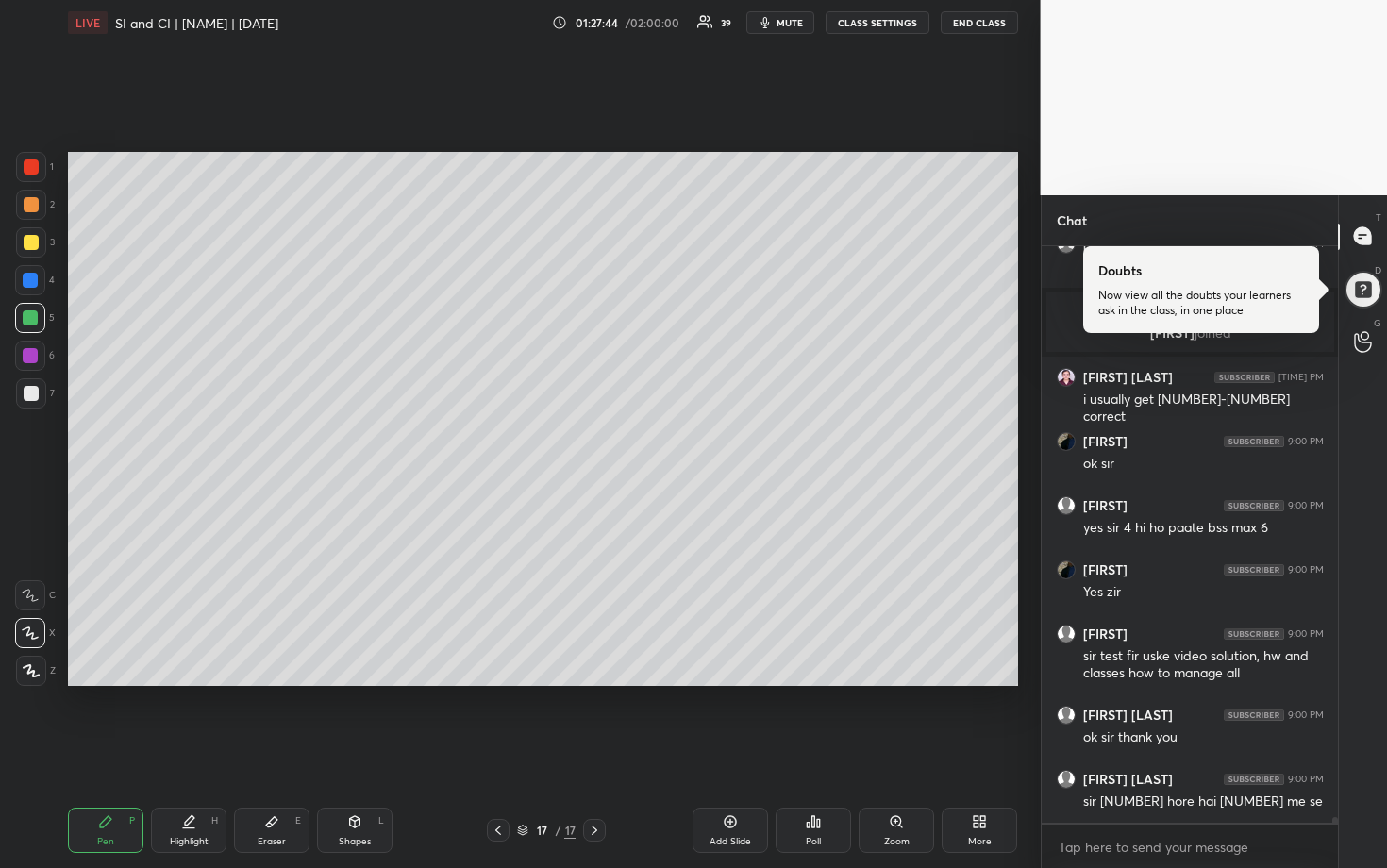 drag, startPoint x: 35, startPoint y: 279, endPoint x: 58, endPoint y: 280, distance: 23.021729 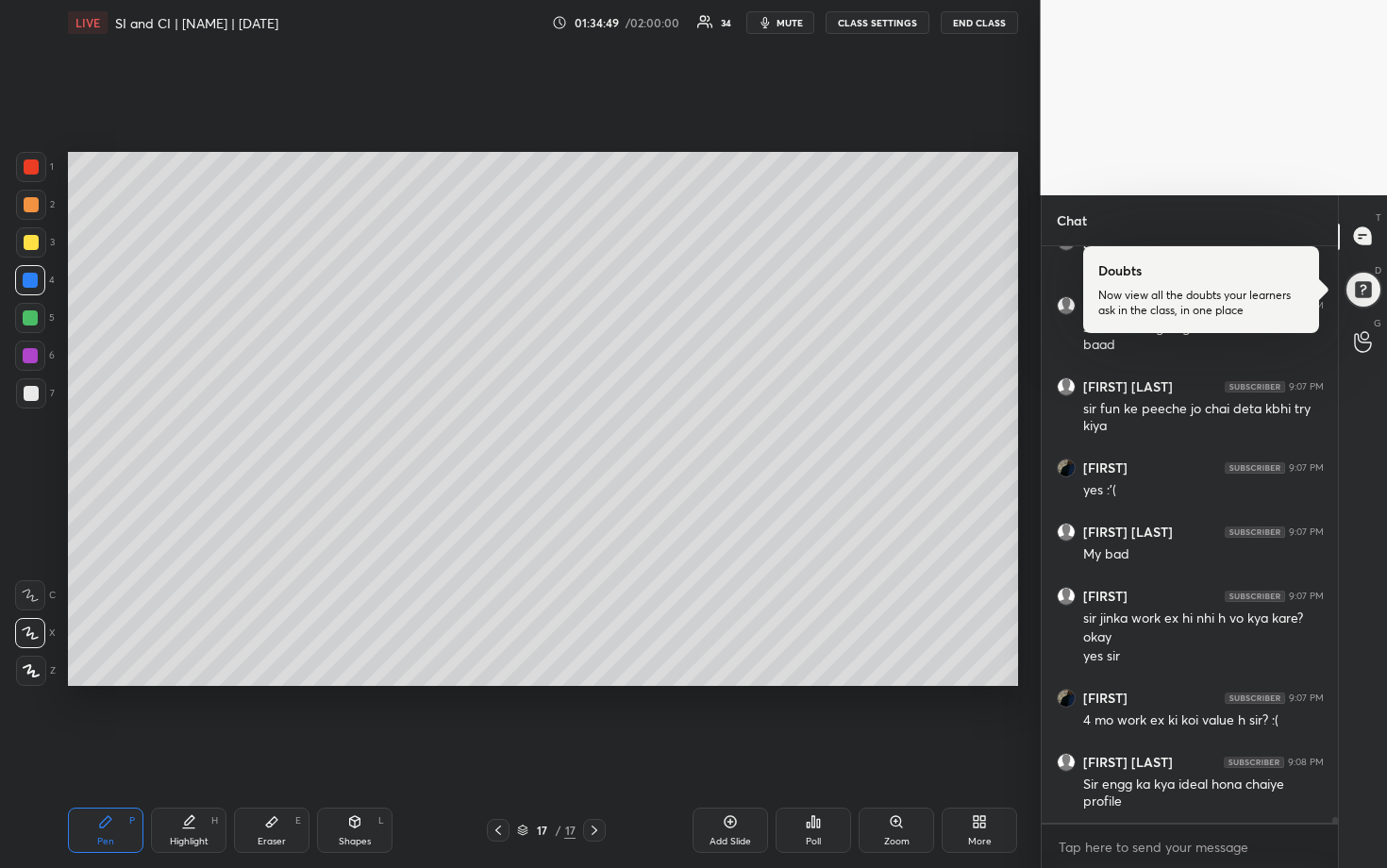 scroll, scrollTop: 57135, scrollLeft: 0, axis: vertical 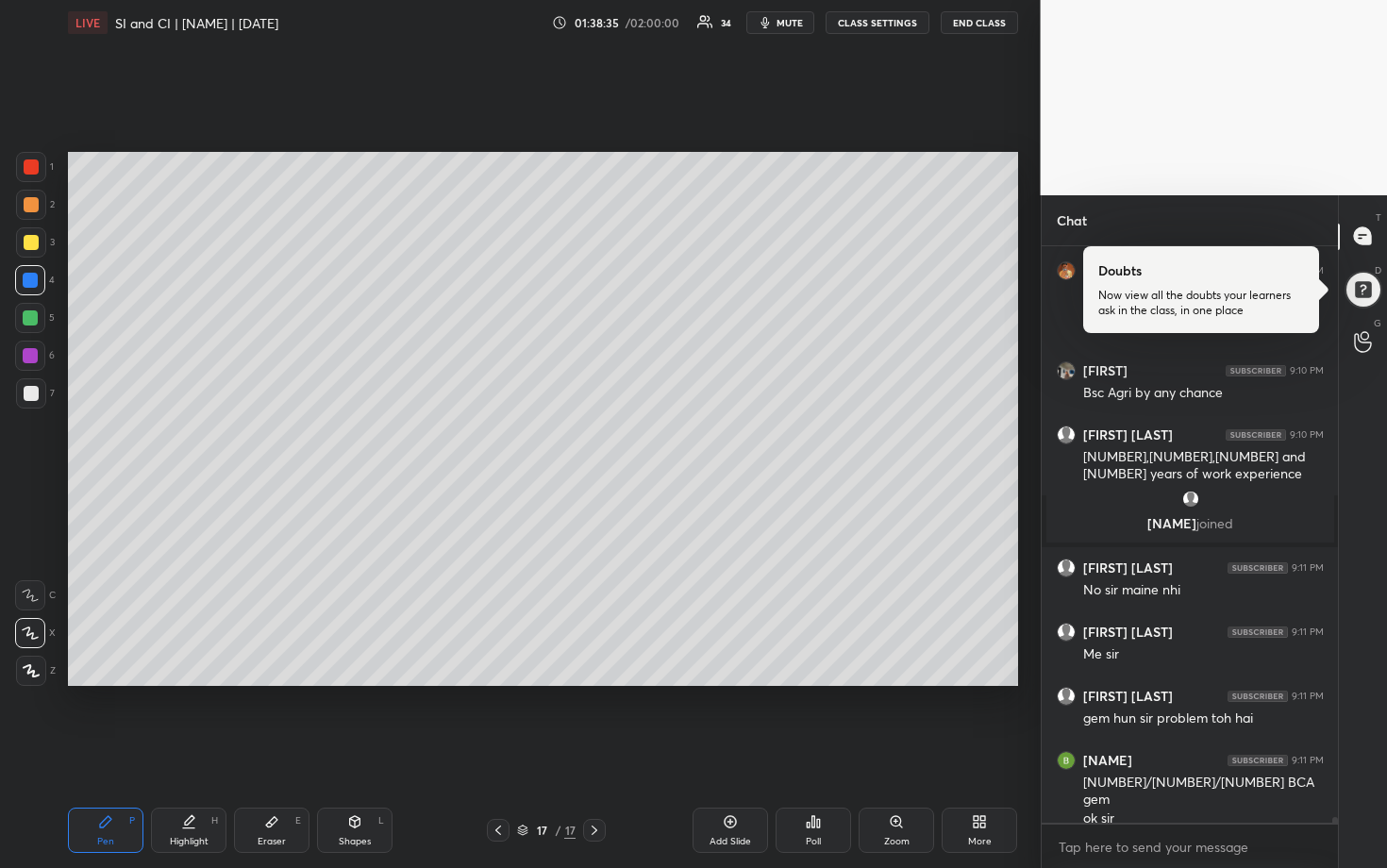 click at bounding box center [31, 393] 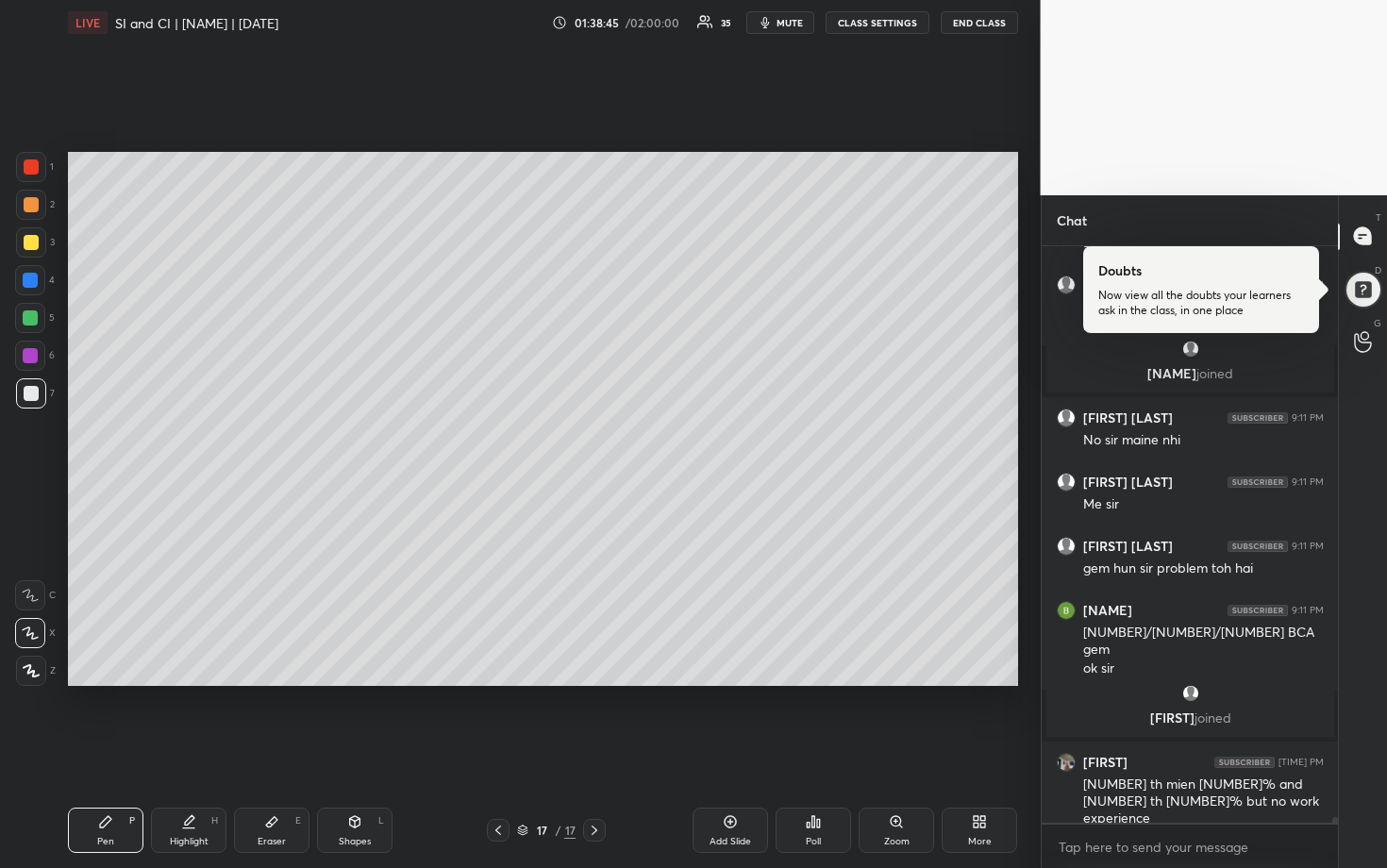 scroll, scrollTop: 57743, scrollLeft: 0, axis: vertical 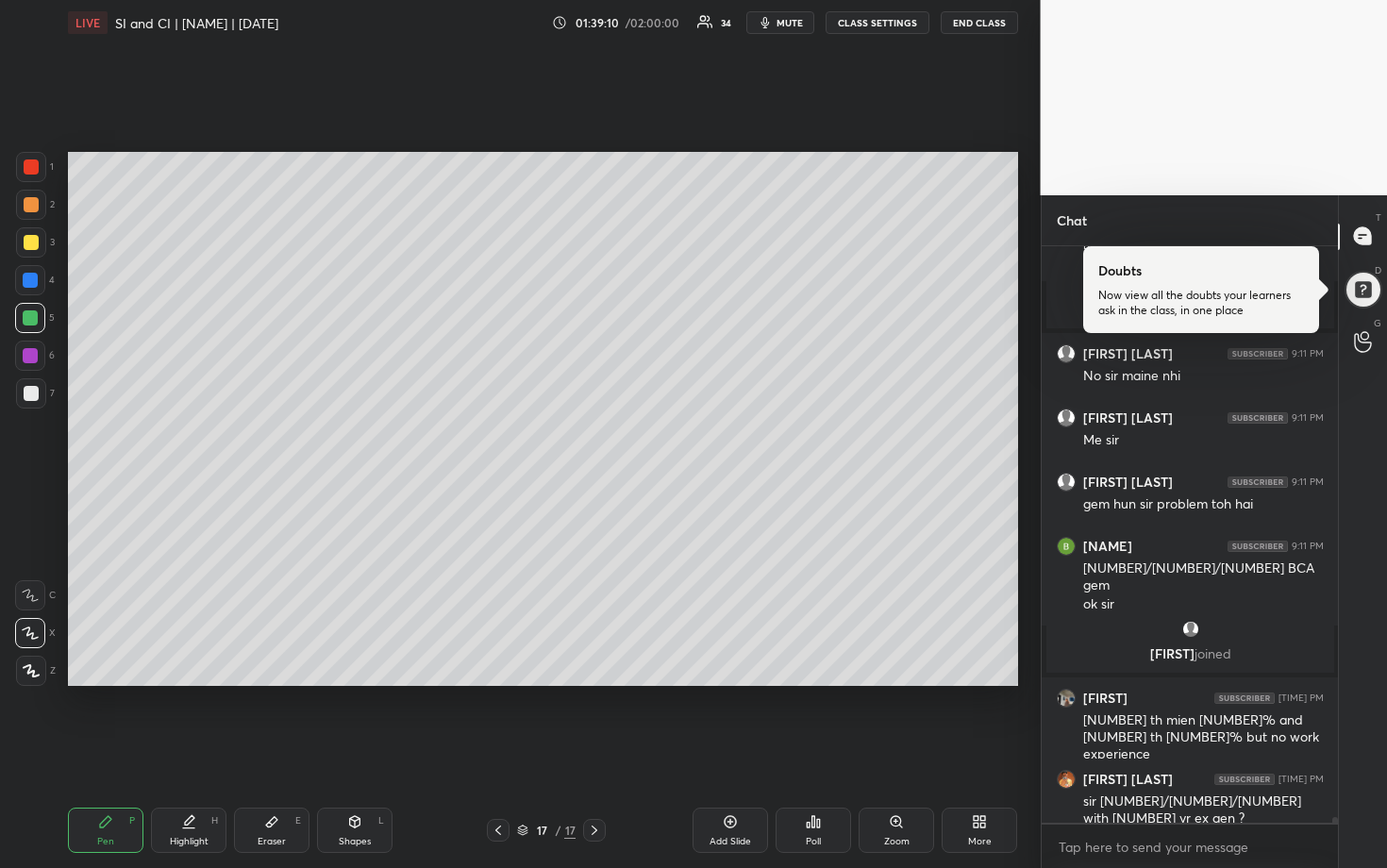 click at bounding box center (31, 393) 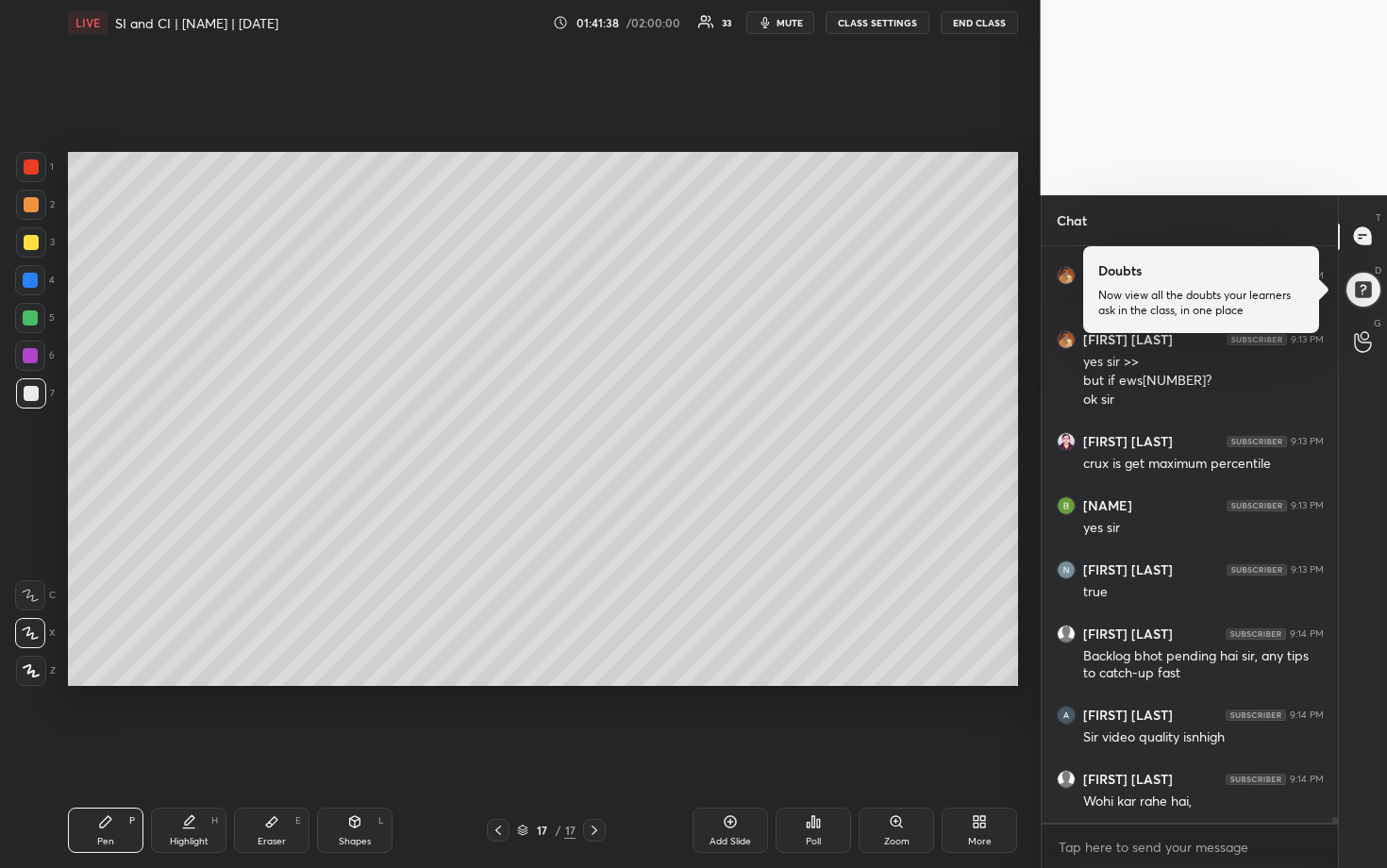 scroll, scrollTop: 58567, scrollLeft: 0, axis: vertical 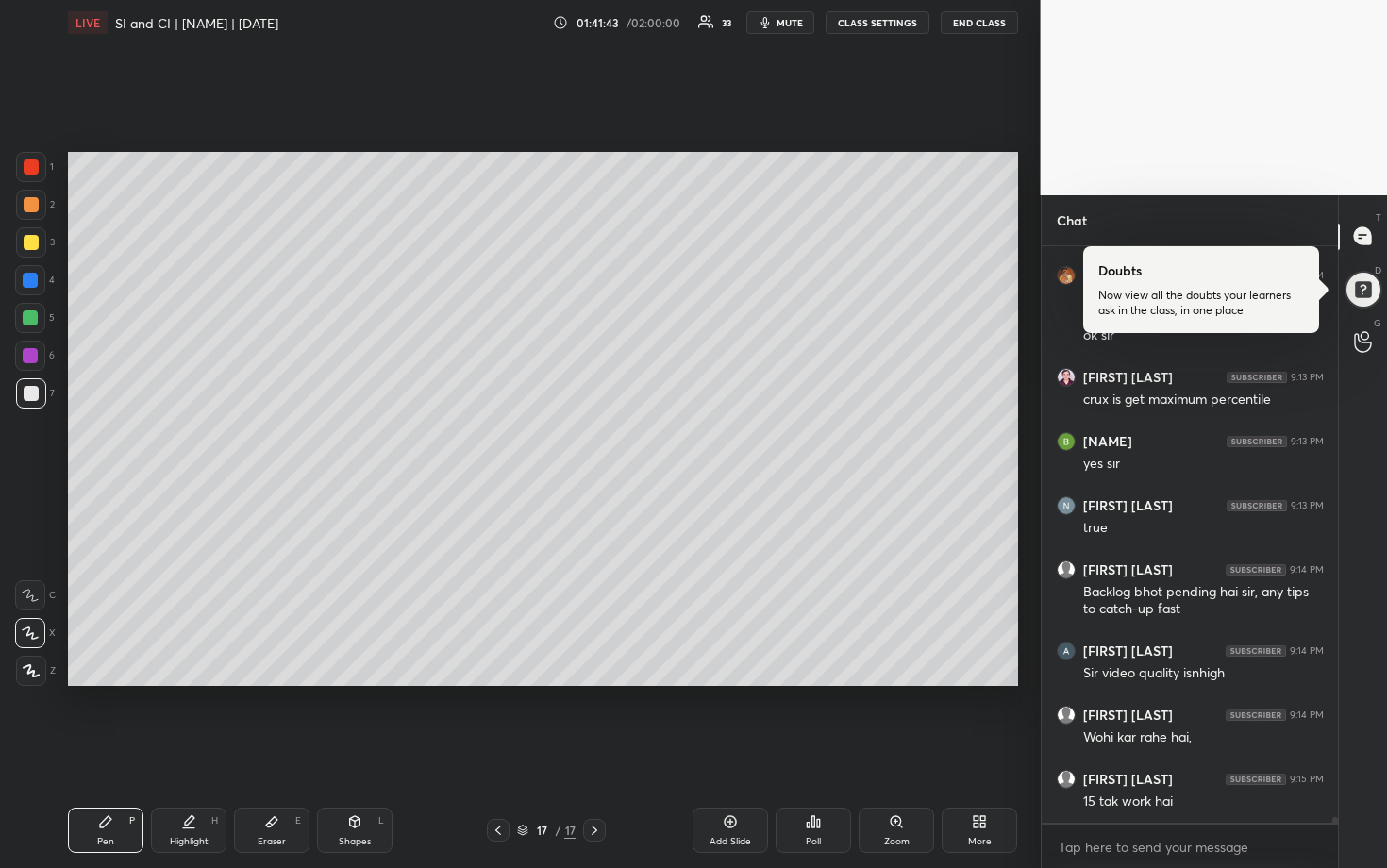 click on "Add Slide" at bounding box center [730, 830] 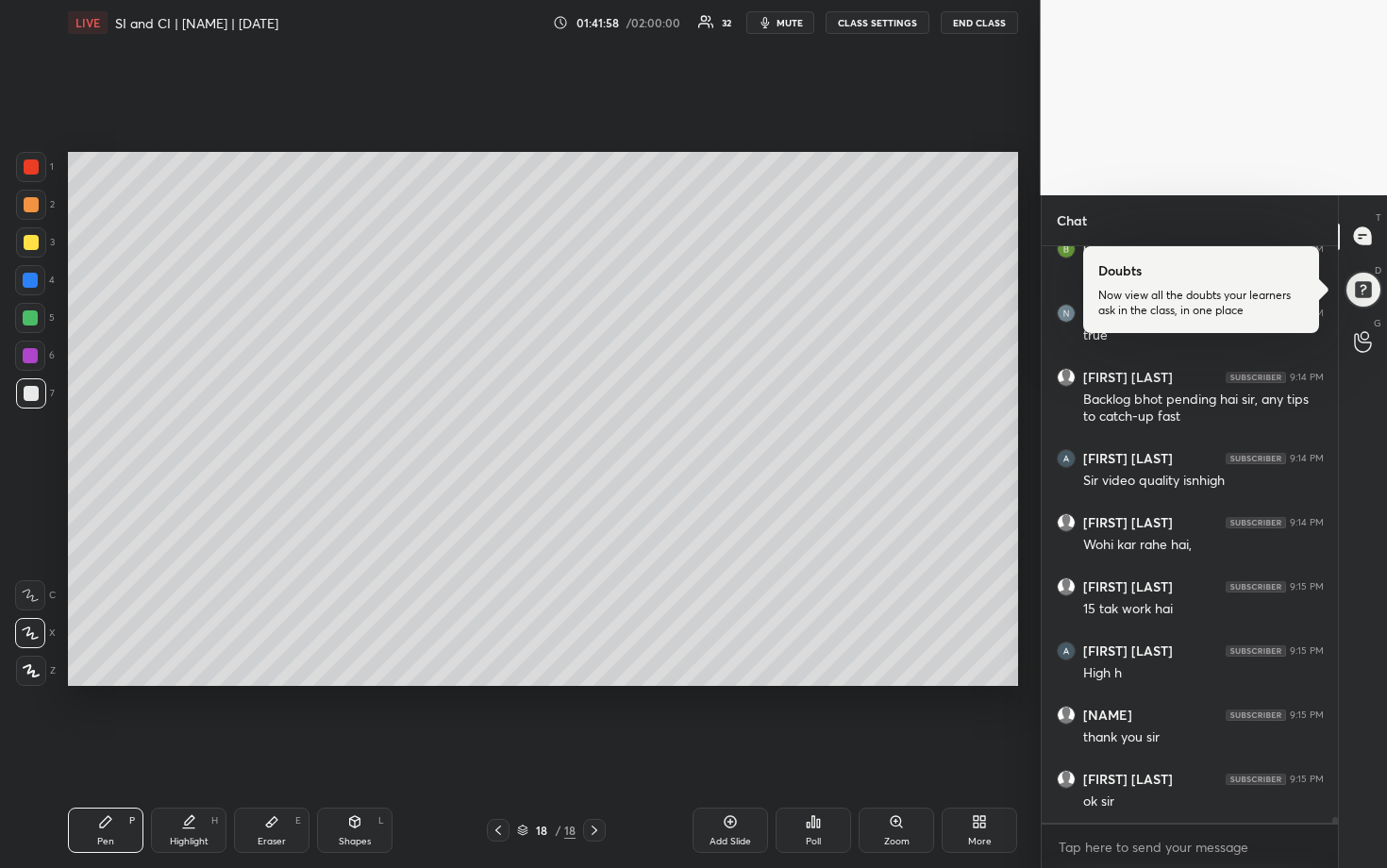 scroll, scrollTop: 58824, scrollLeft: 0, axis: vertical 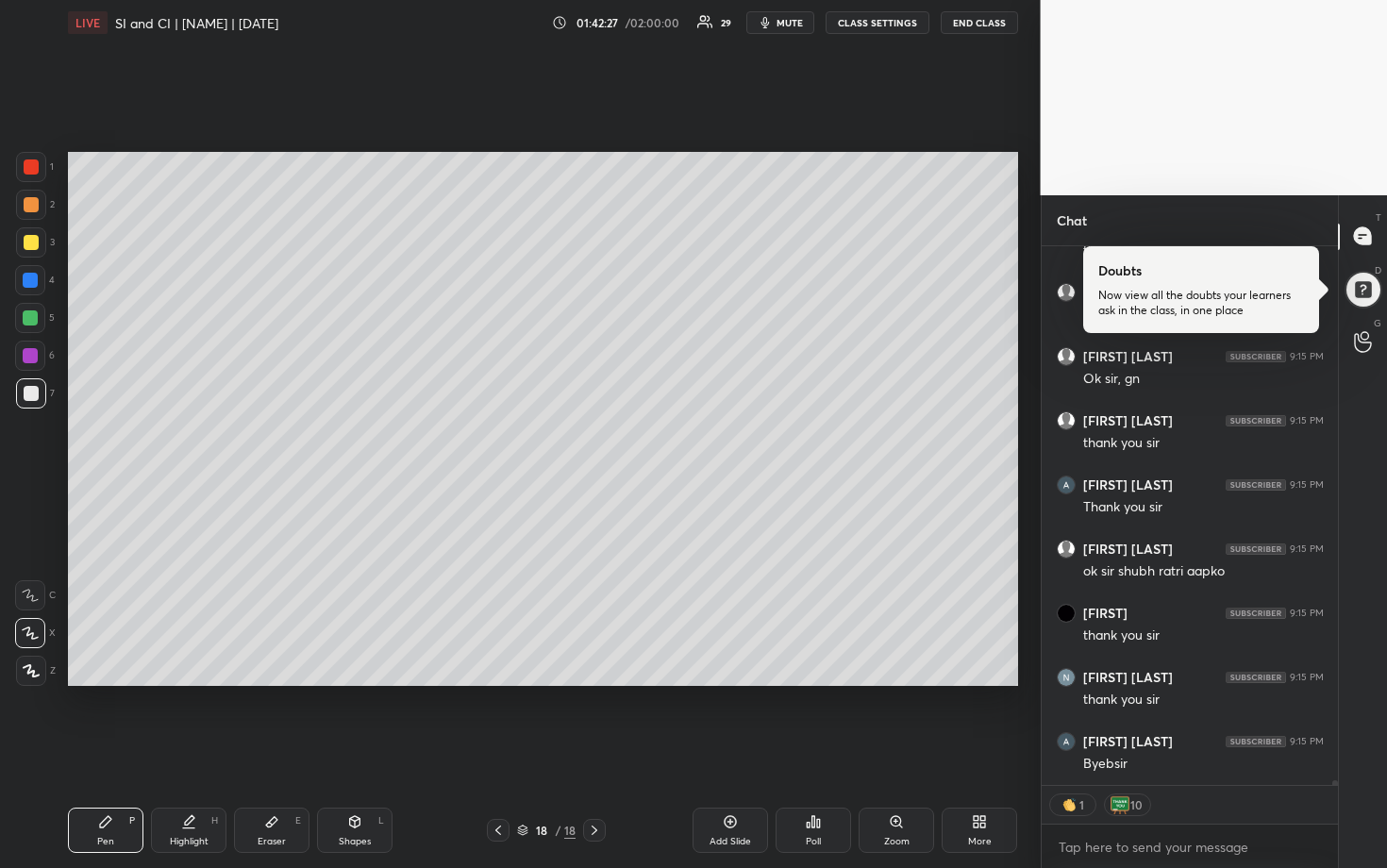 click on "END CLASS" at bounding box center [979, 23] 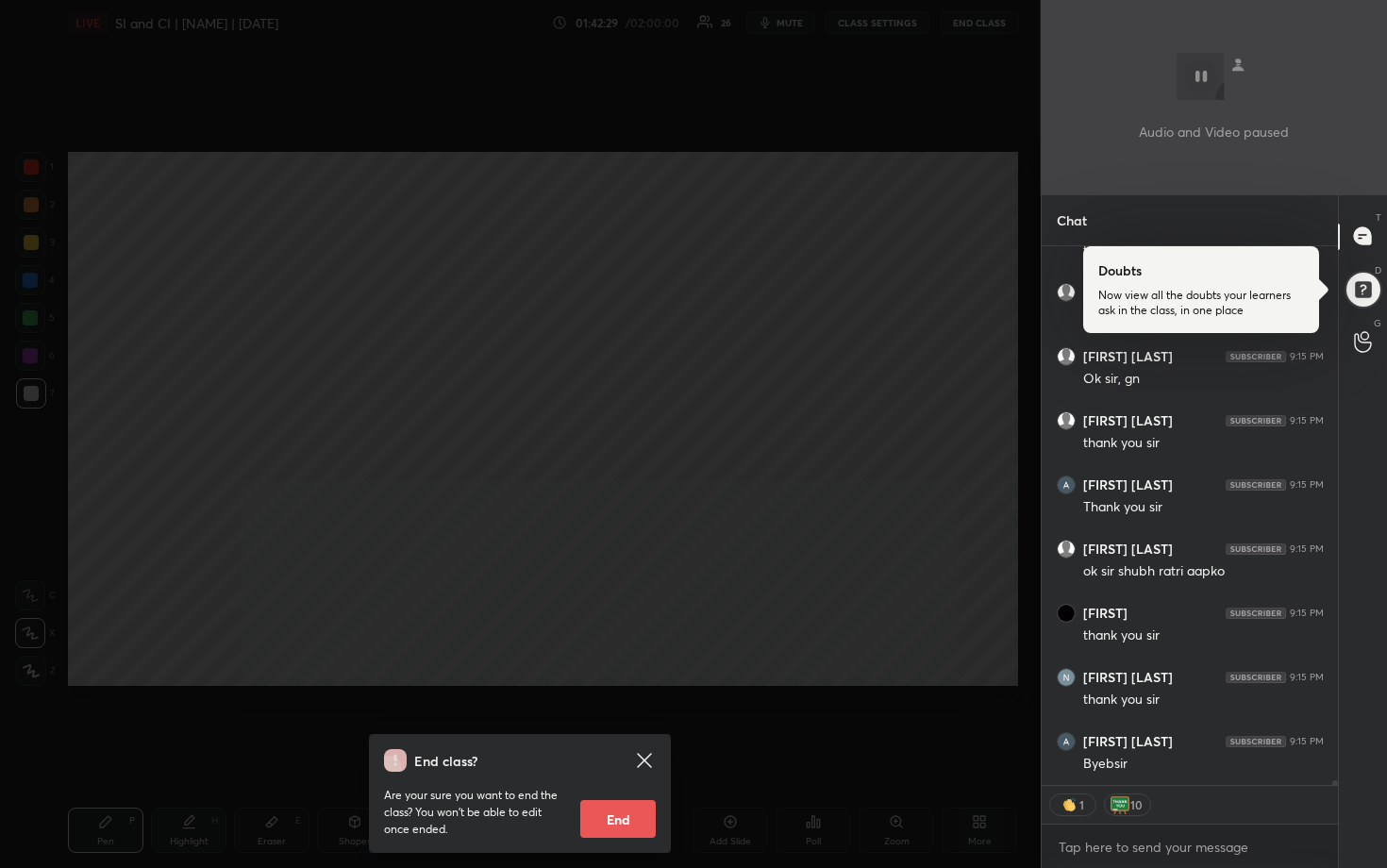 click on "End" at bounding box center [618, 819] 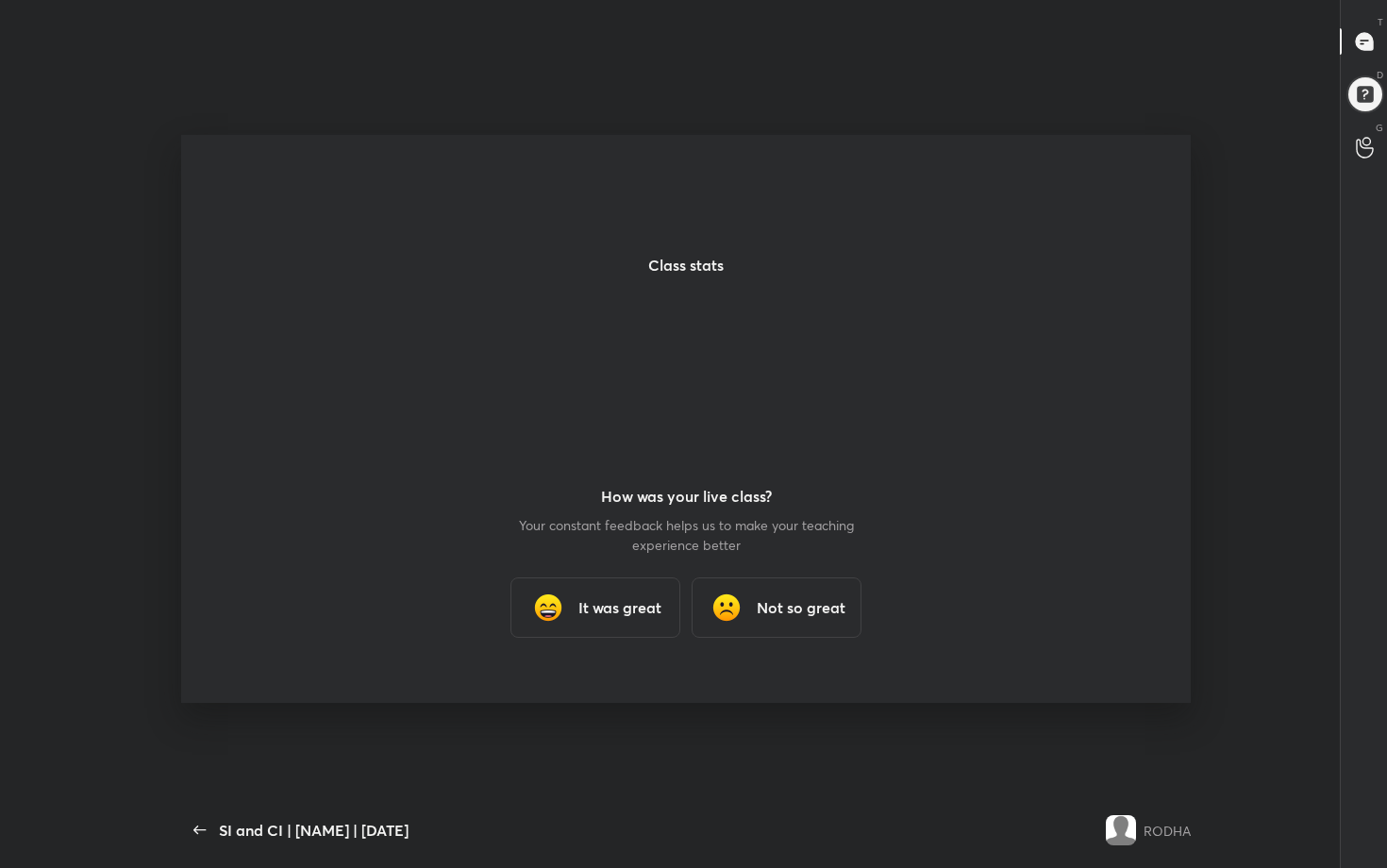scroll, scrollTop: 93601, scrollLeft: 93263, axis: both 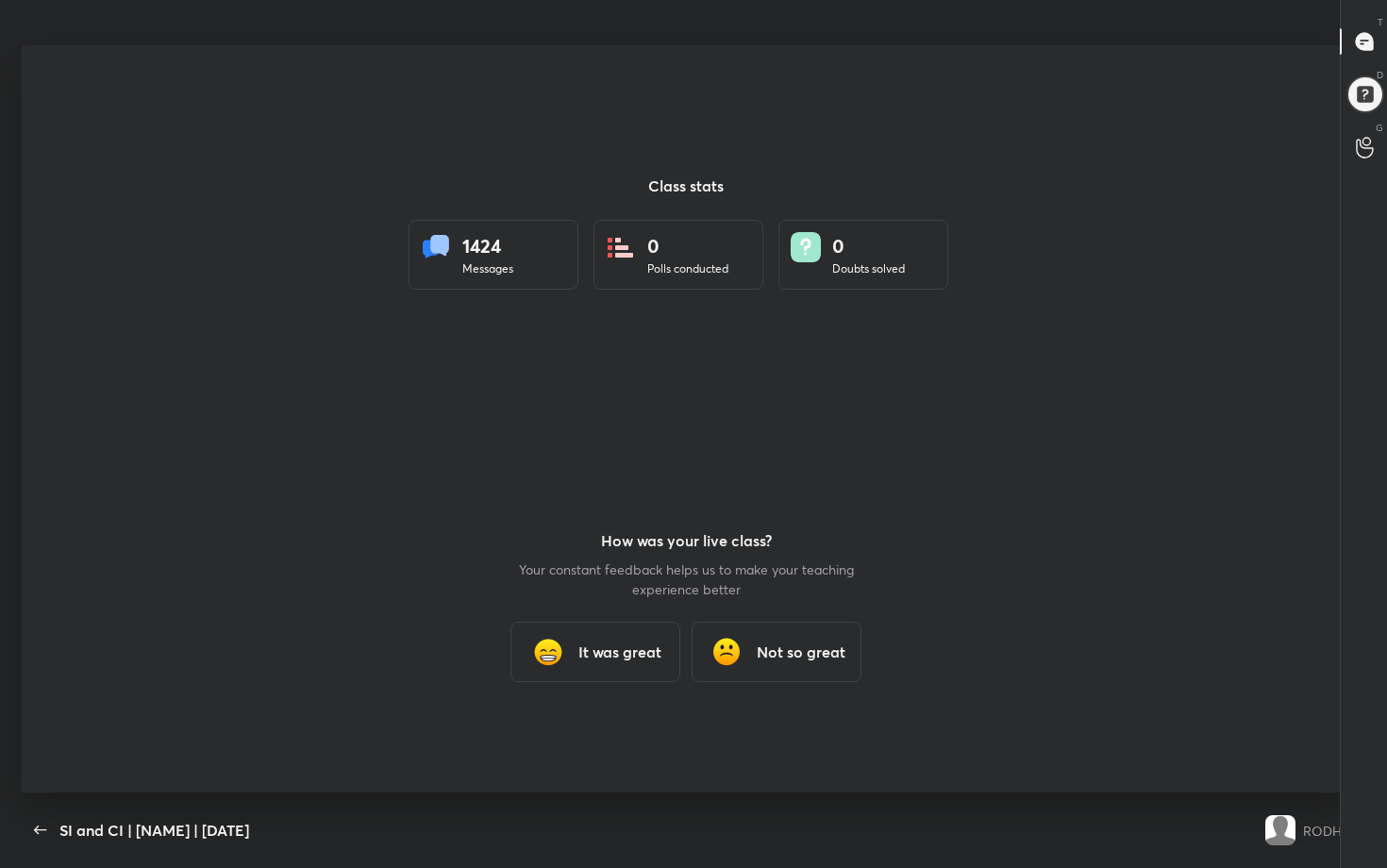type 